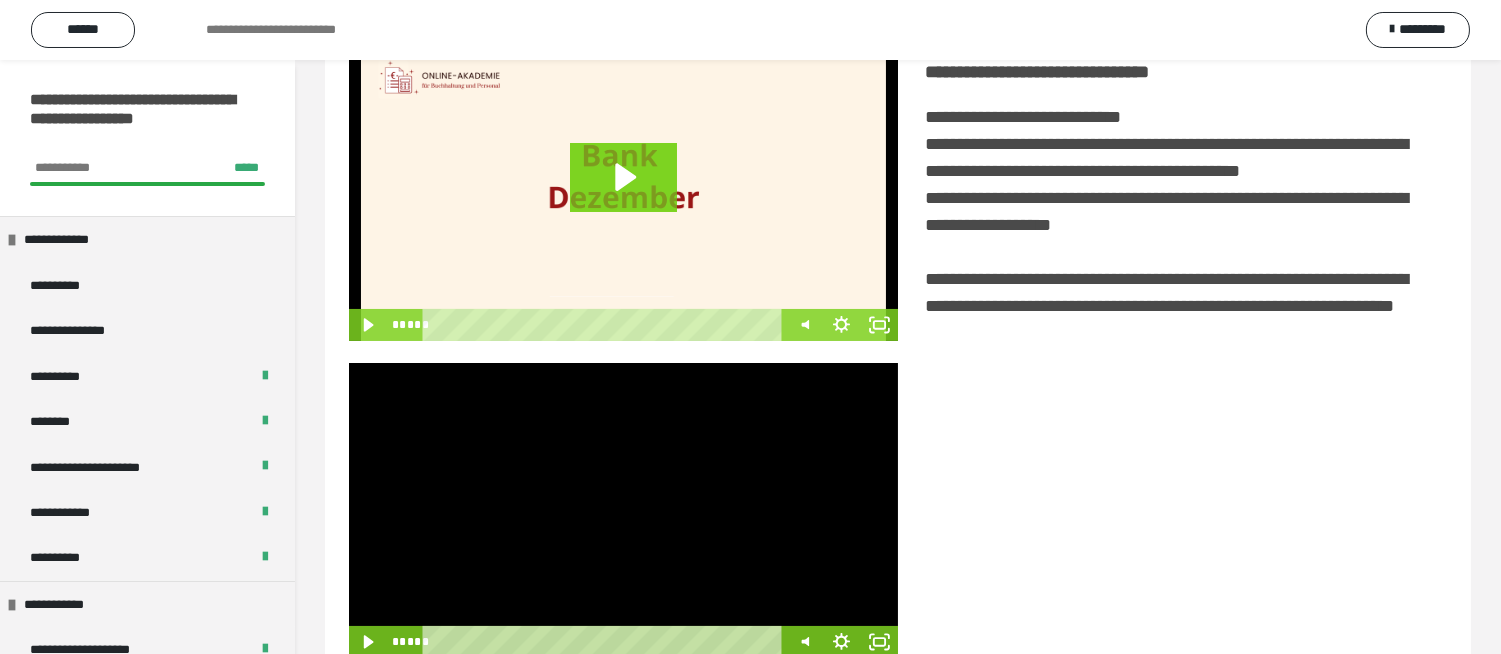 scroll, scrollTop: 412, scrollLeft: 0, axis: vertical 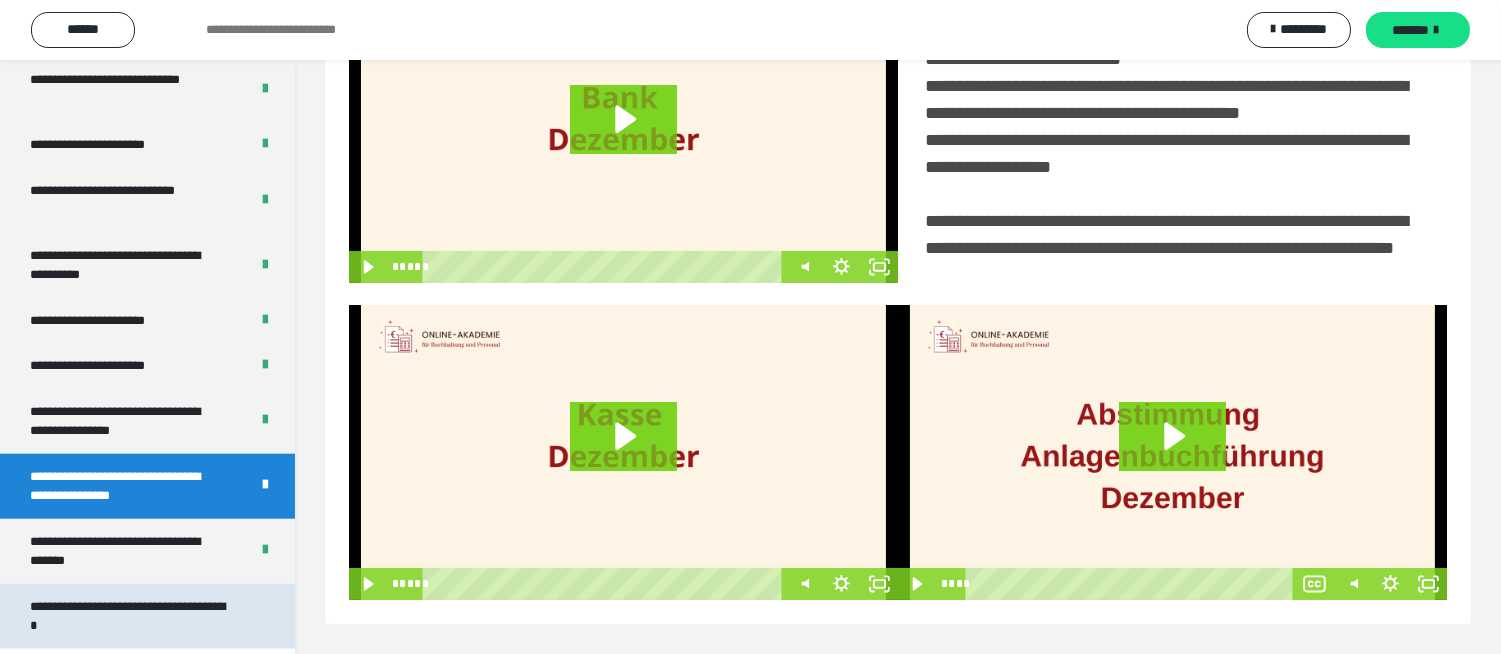 click on "**********" at bounding box center [131, 616] 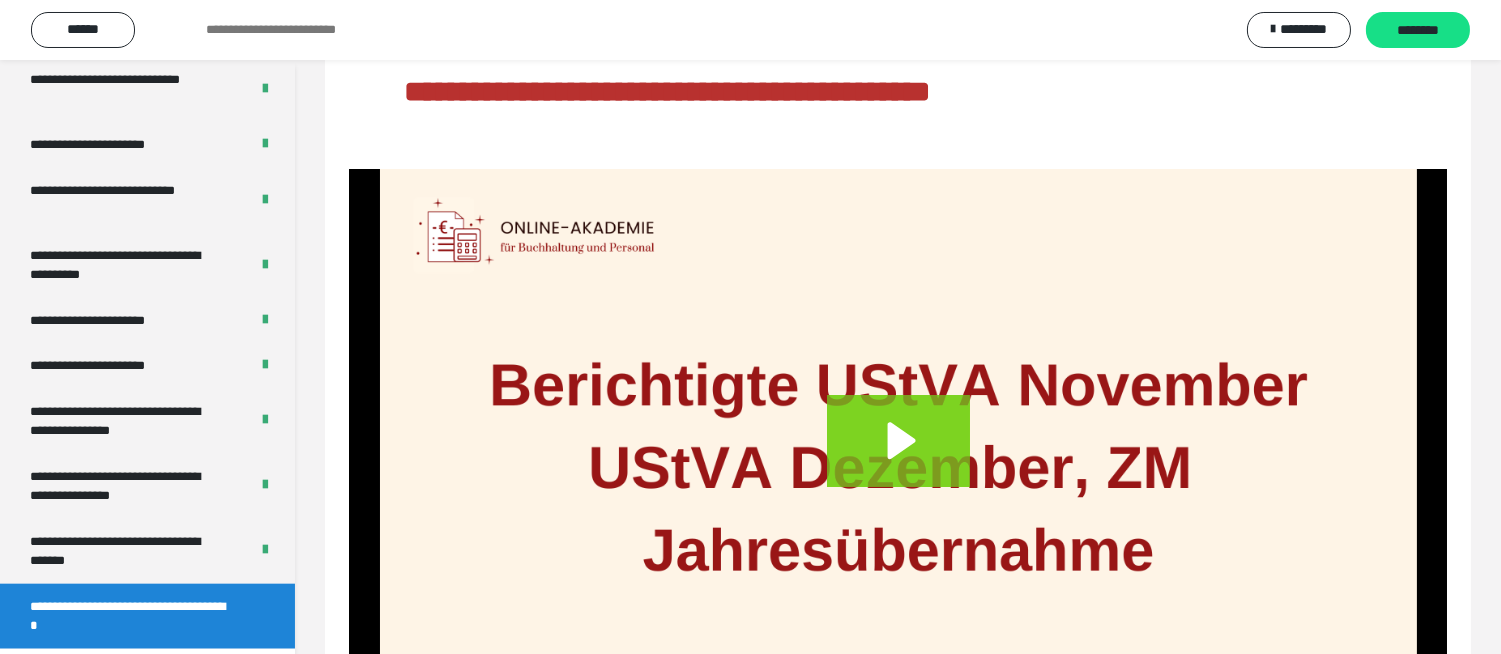scroll, scrollTop: 0, scrollLeft: 0, axis: both 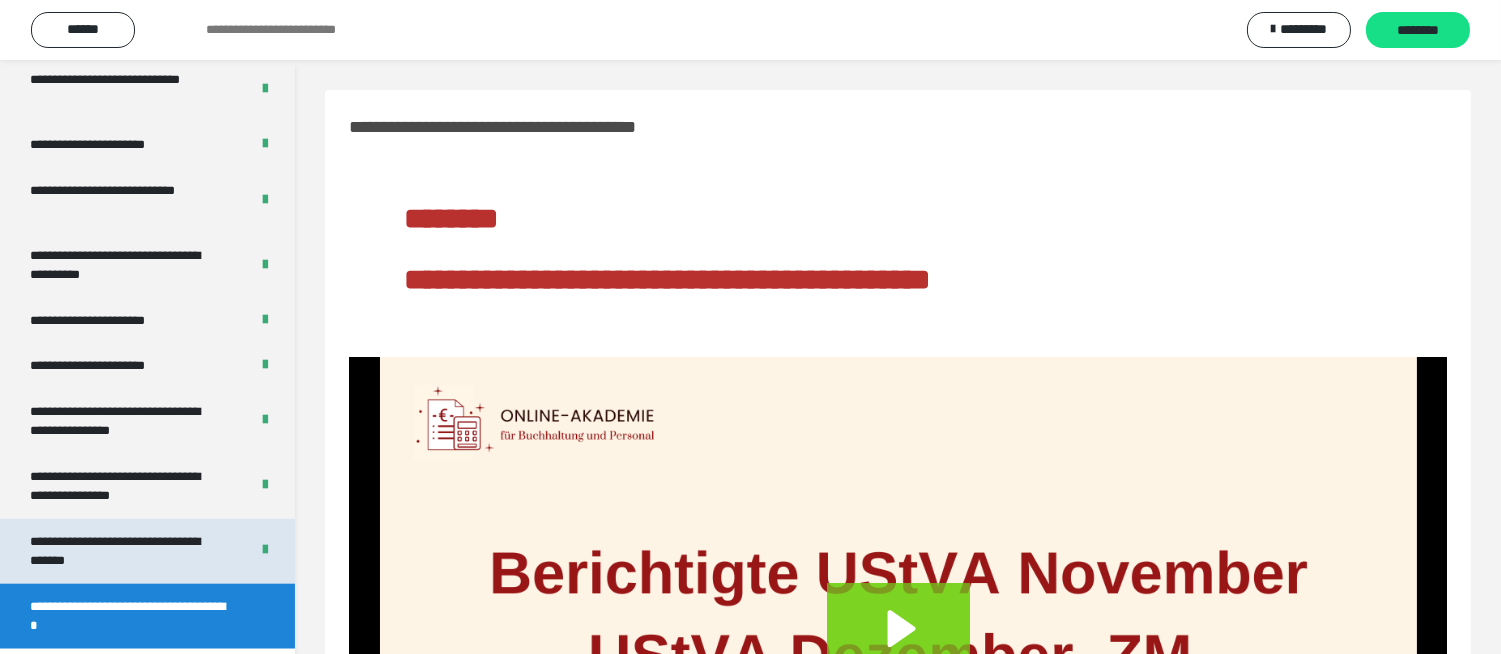 click on "**********" at bounding box center (123, 551) 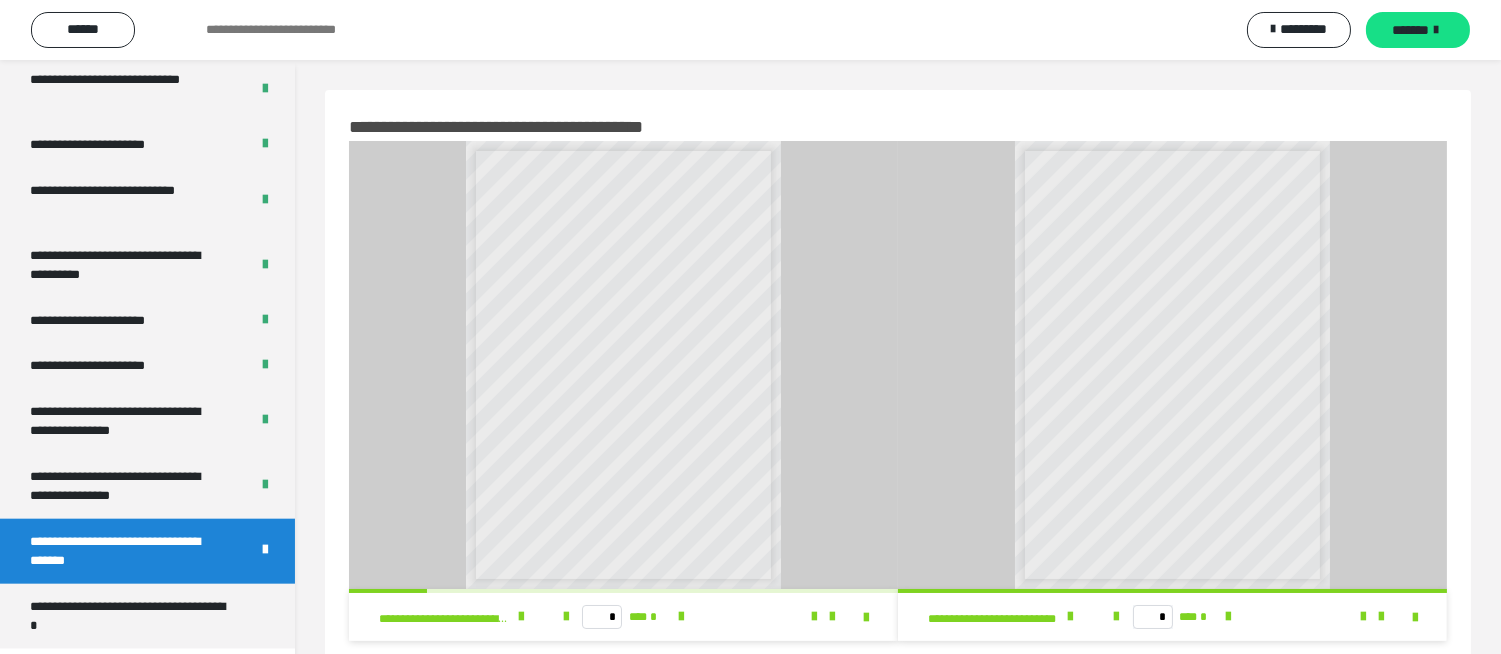 scroll, scrollTop: 60, scrollLeft: 0, axis: vertical 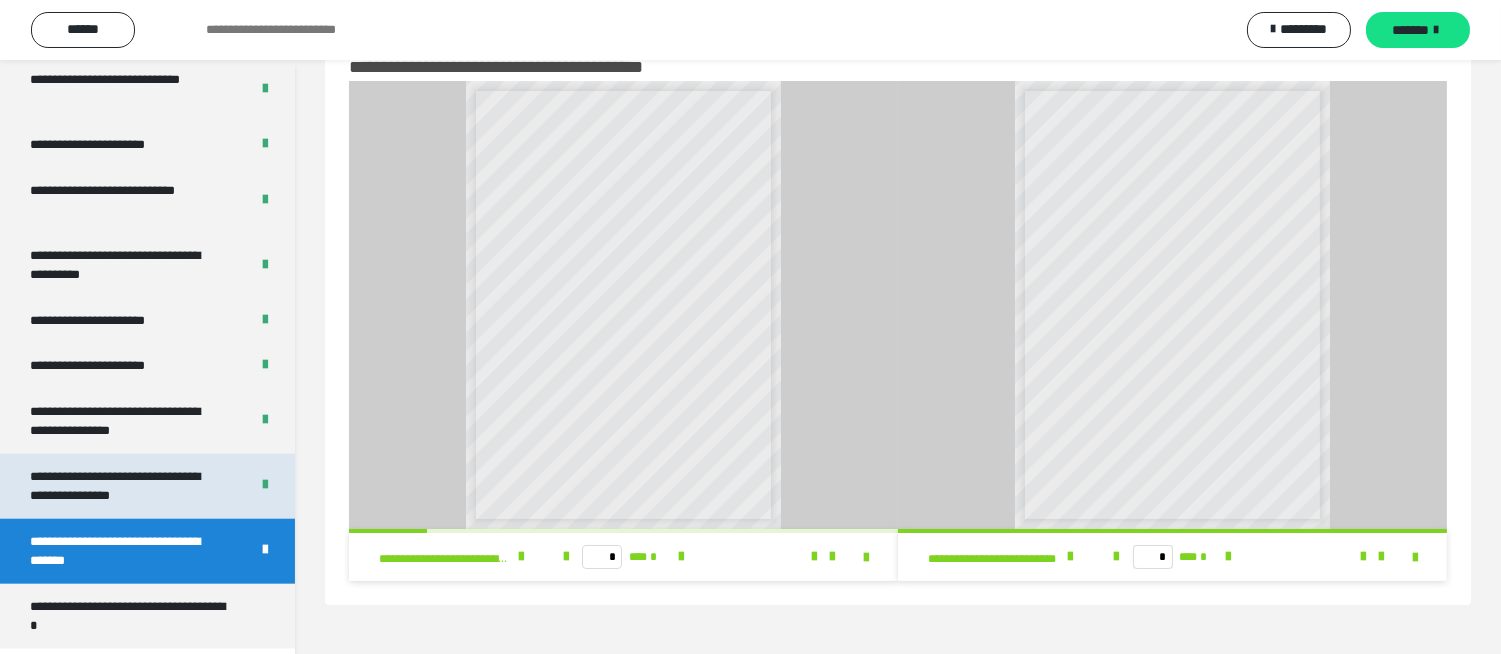 click on "**********" at bounding box center [123, 486] 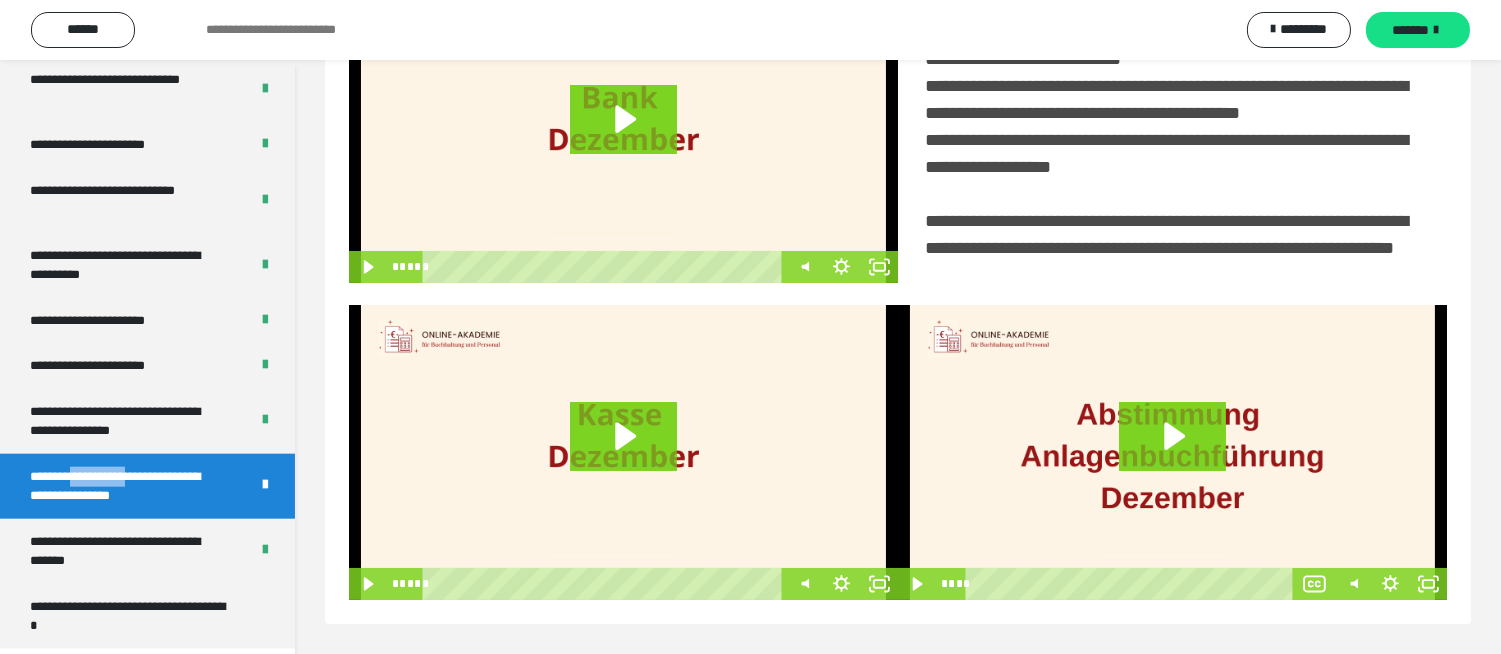 scroll, scrollTop: 523, scrollLeft: 0, axis: vertical 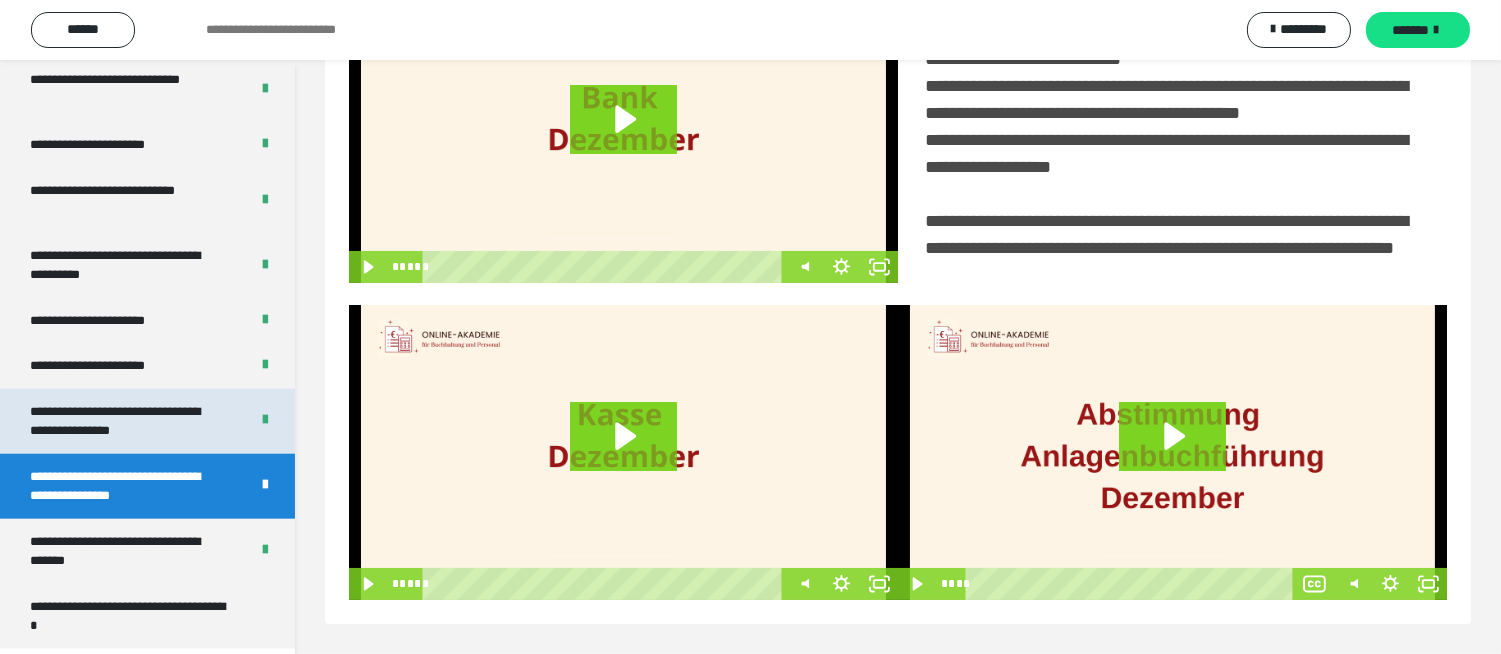 click on "**********" at bounding box center (123, 421) 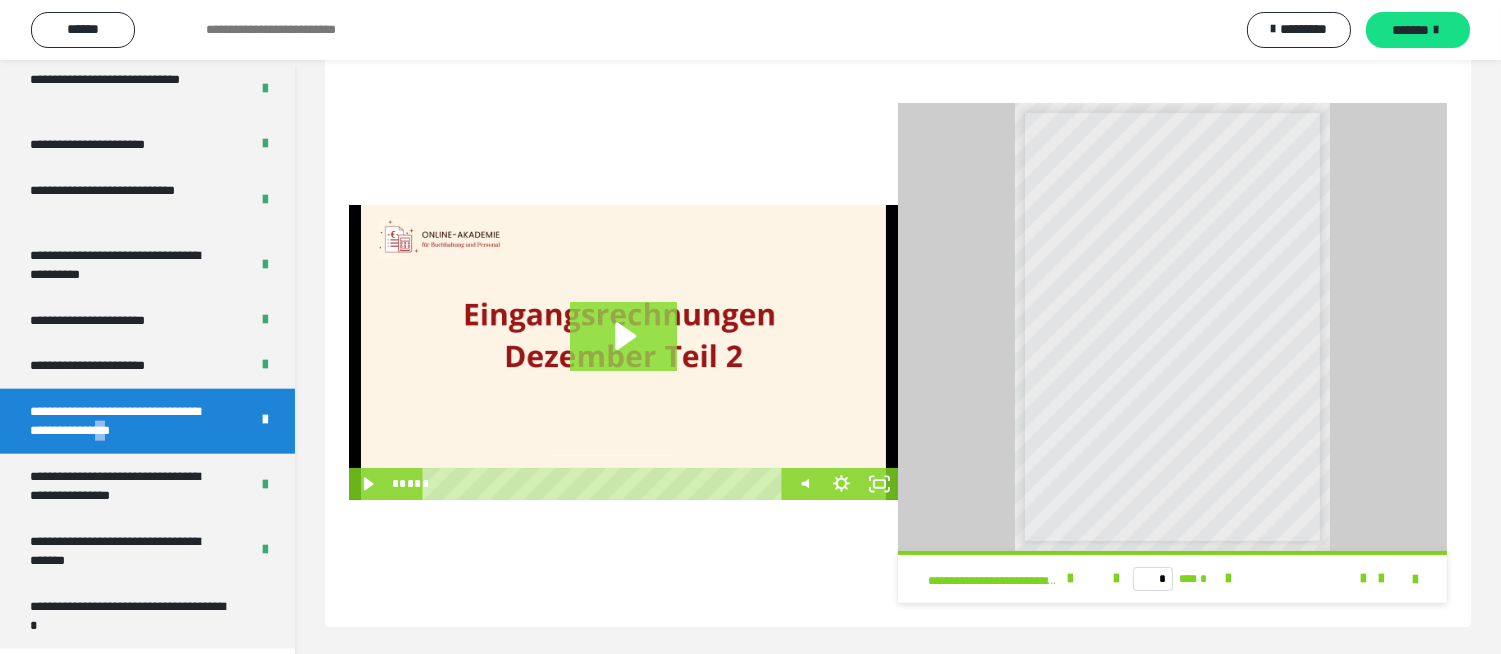 scroll, scrollTop: 548, scrollLeft: 0, axis: vertical 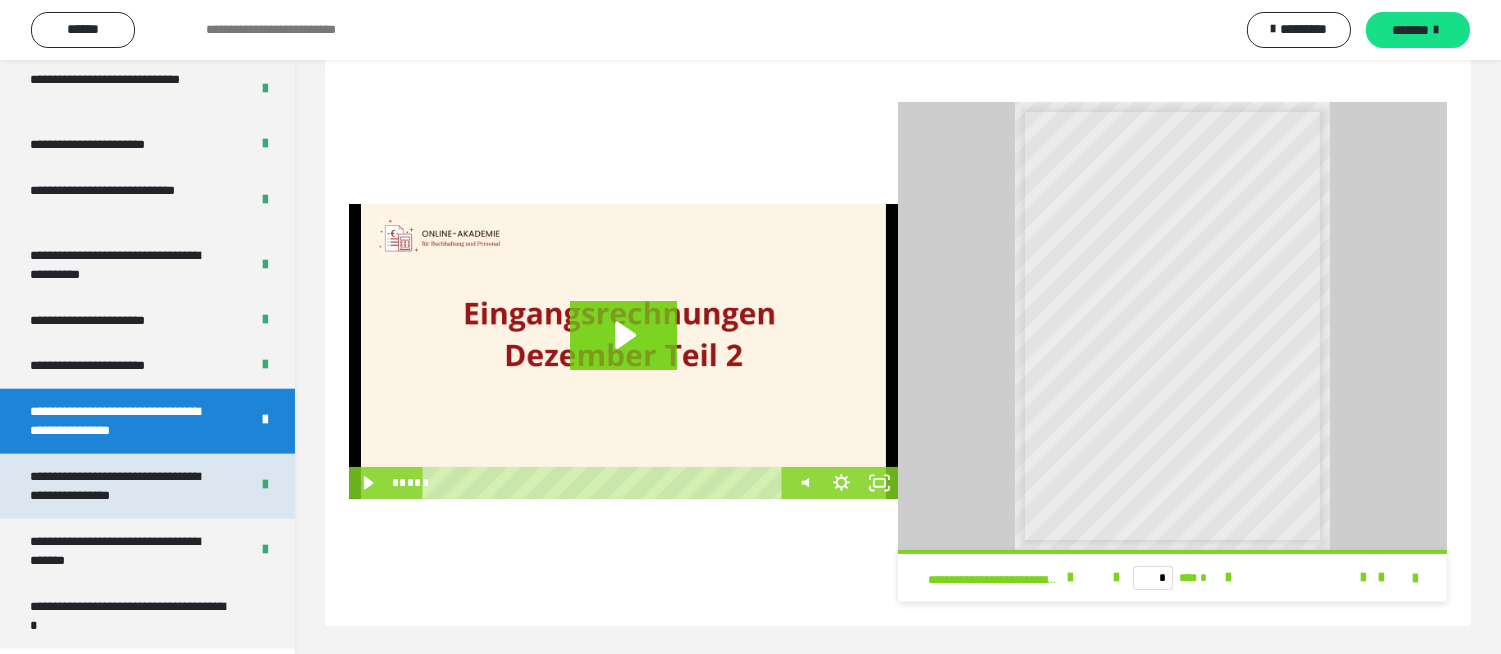 click on "**********" at bounding box center (123, 486) 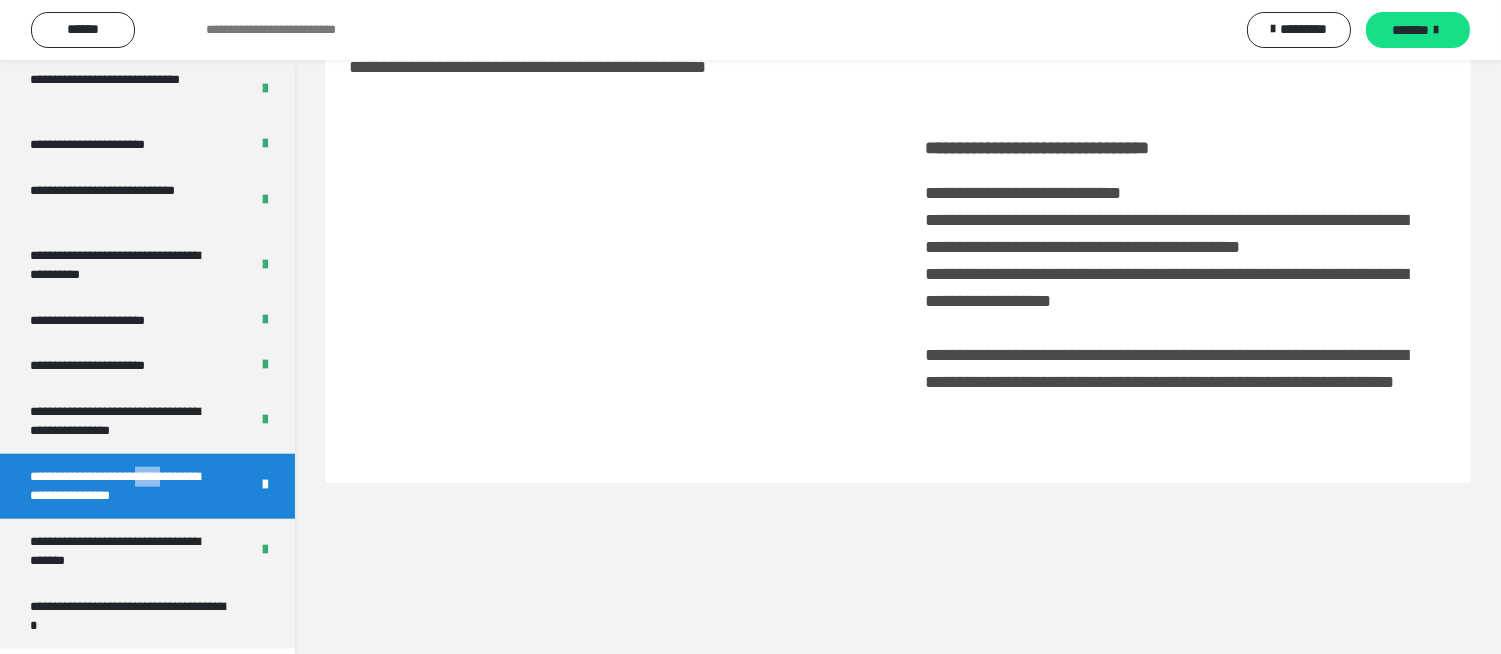 scroll, scrollTop: 60, scrollLeft: 0, axis: vertical 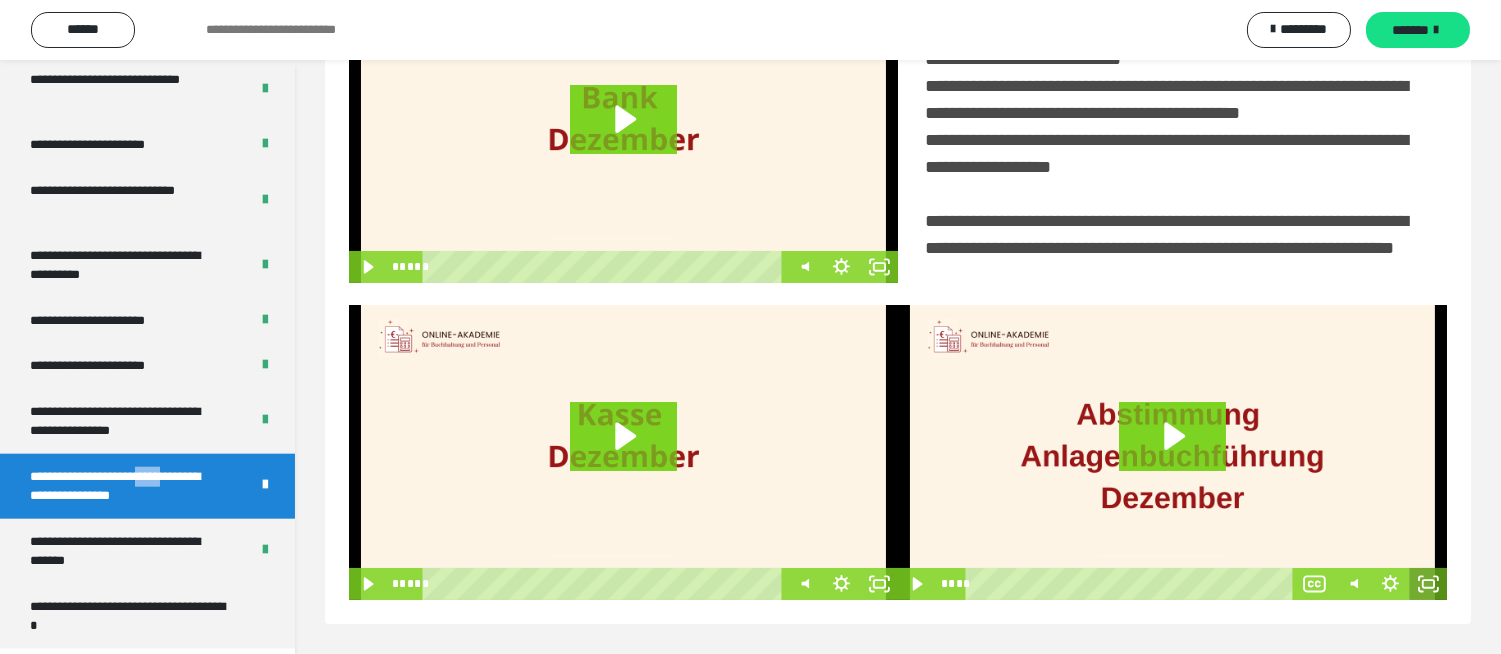 click 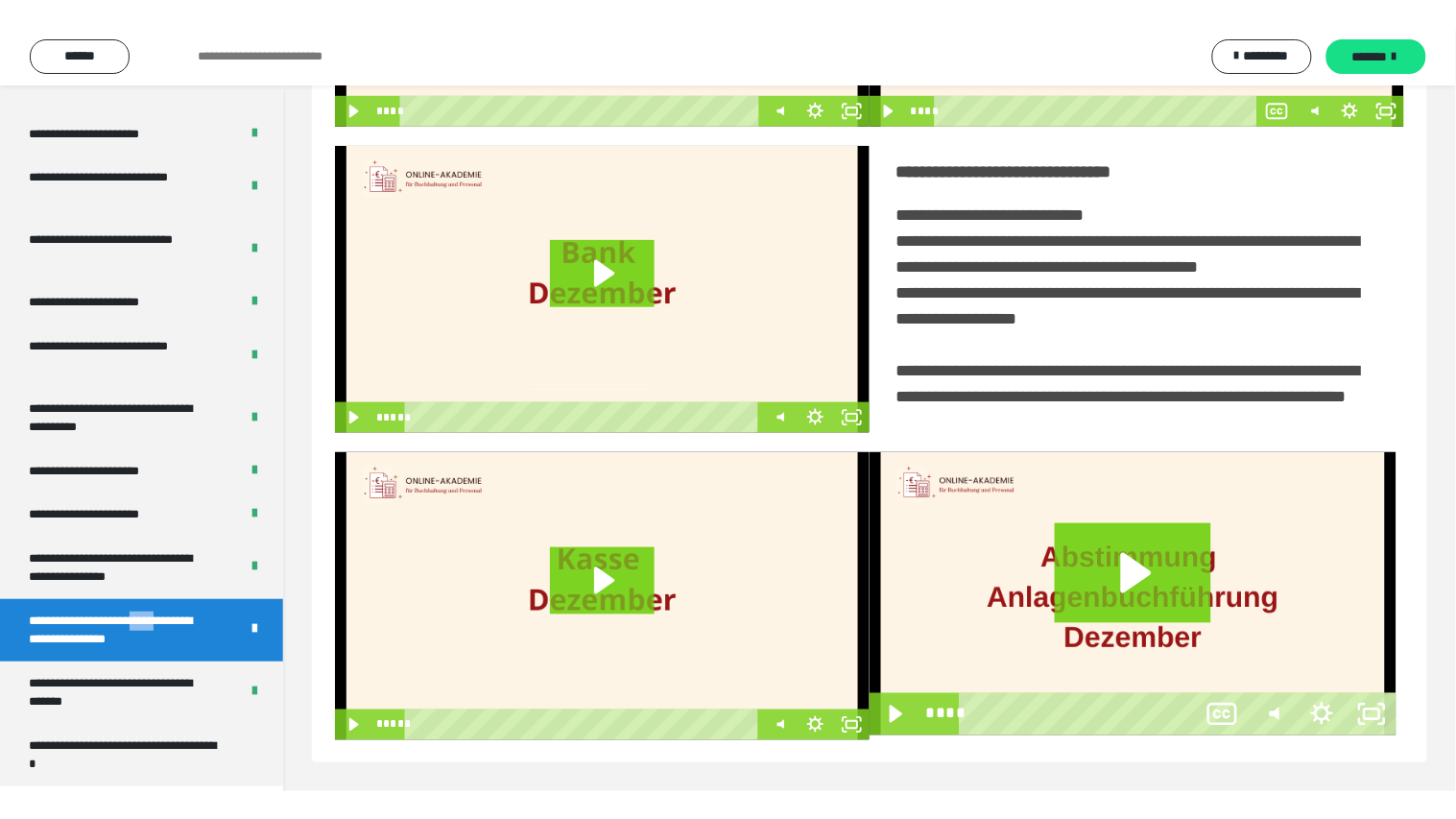 scroll, scrollTop: 321, scrollLeft: 0, axis: vertical 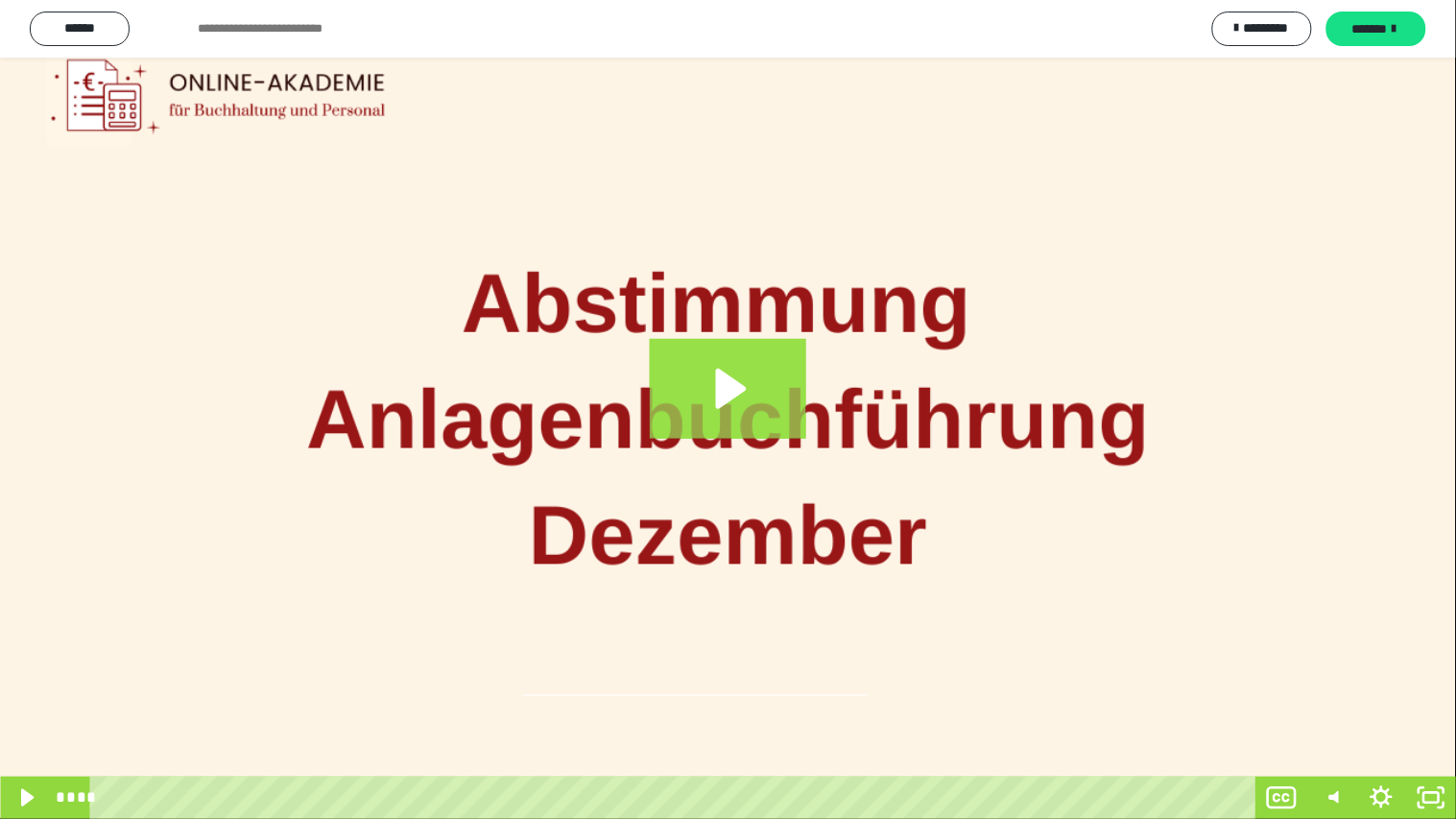 click 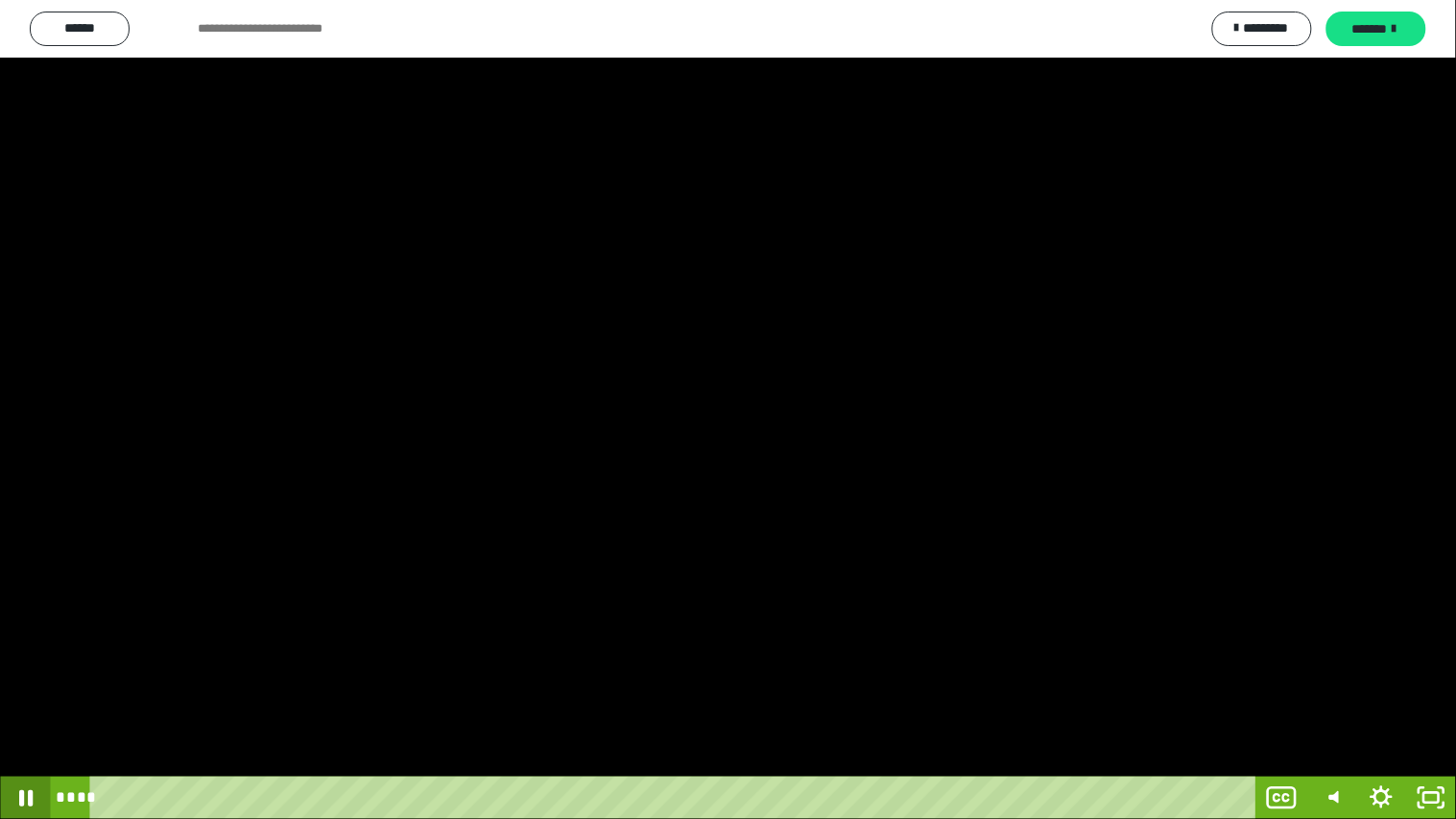 click 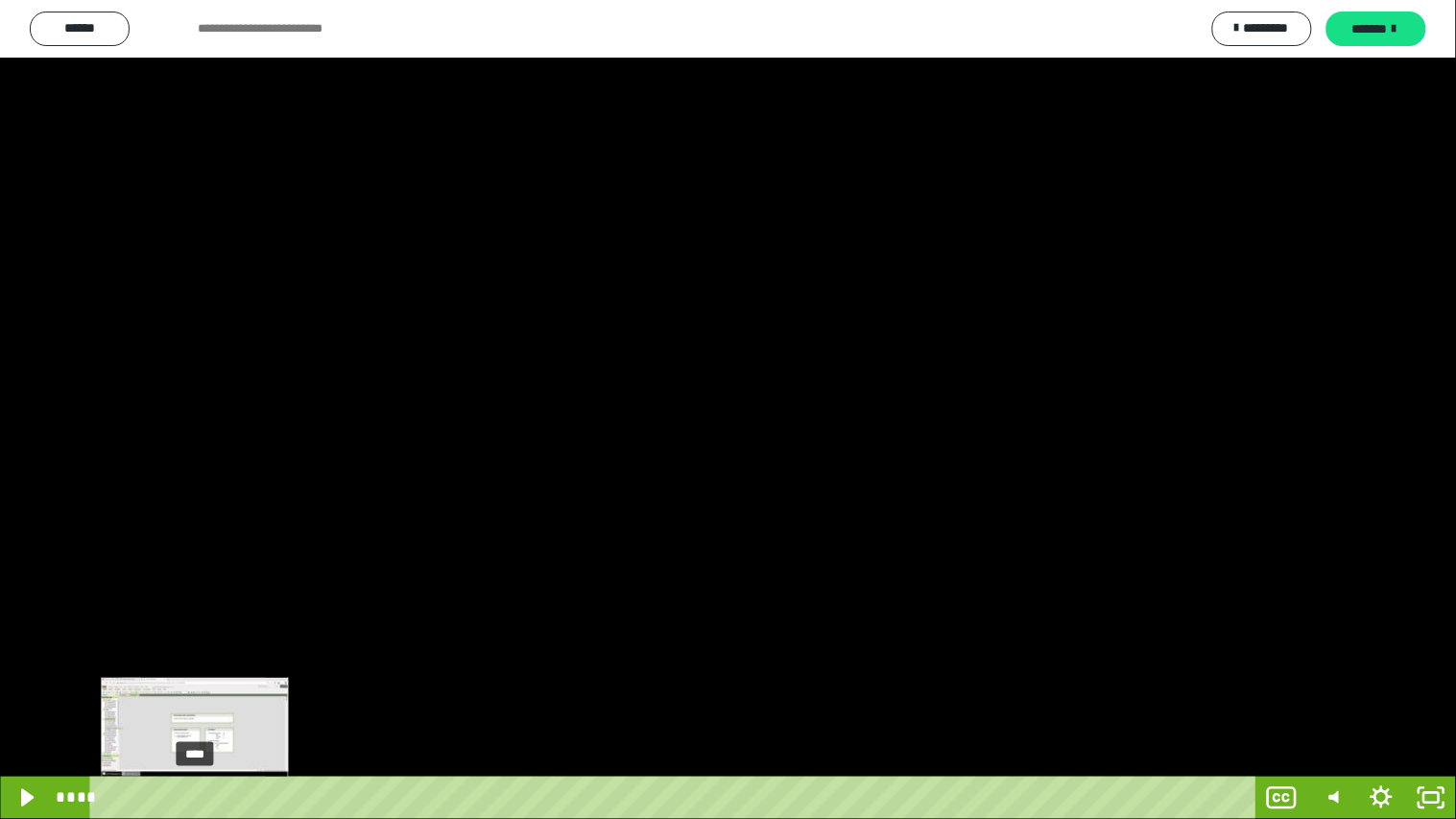 click at bounding box center [203, 798] 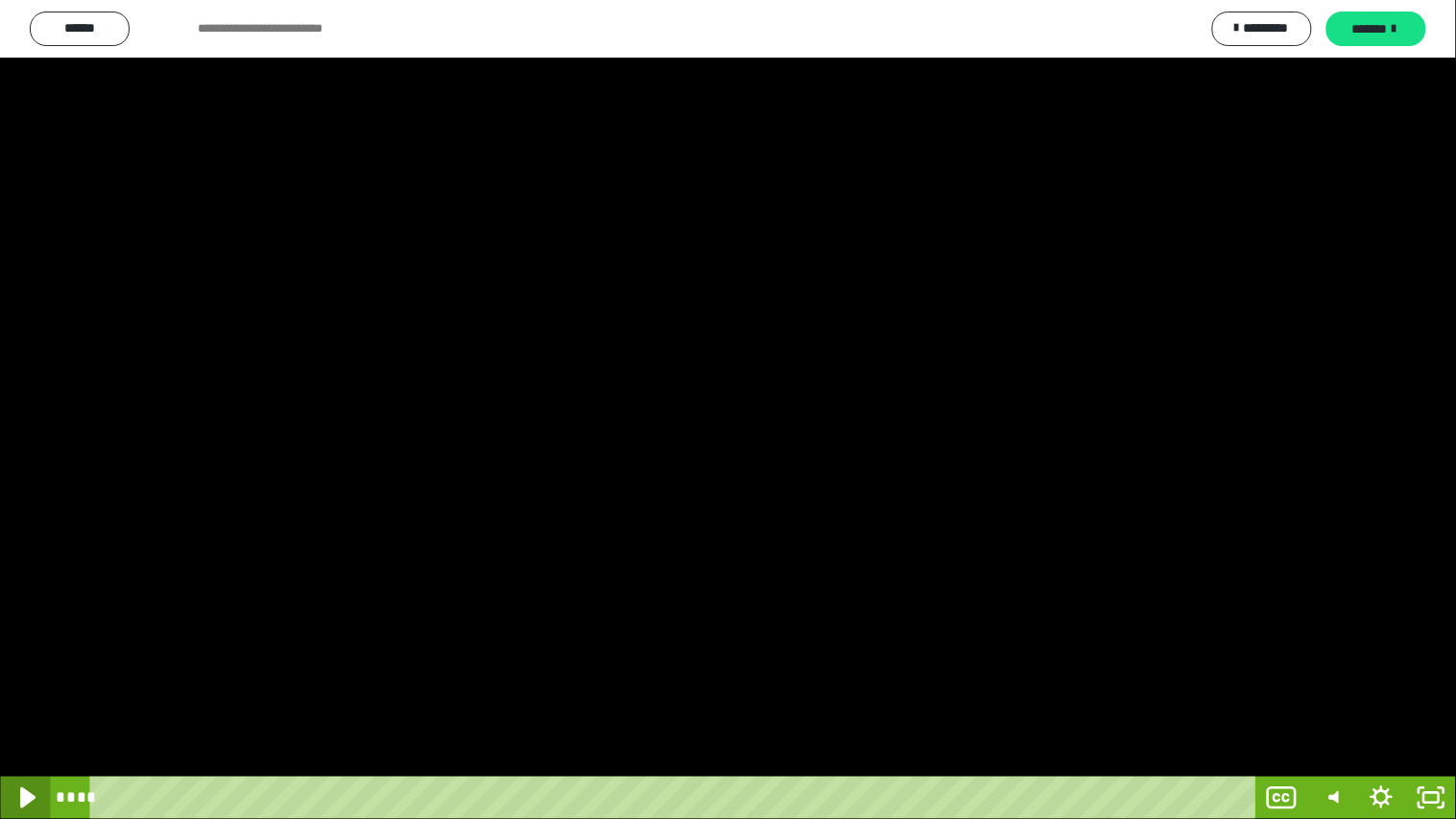 click 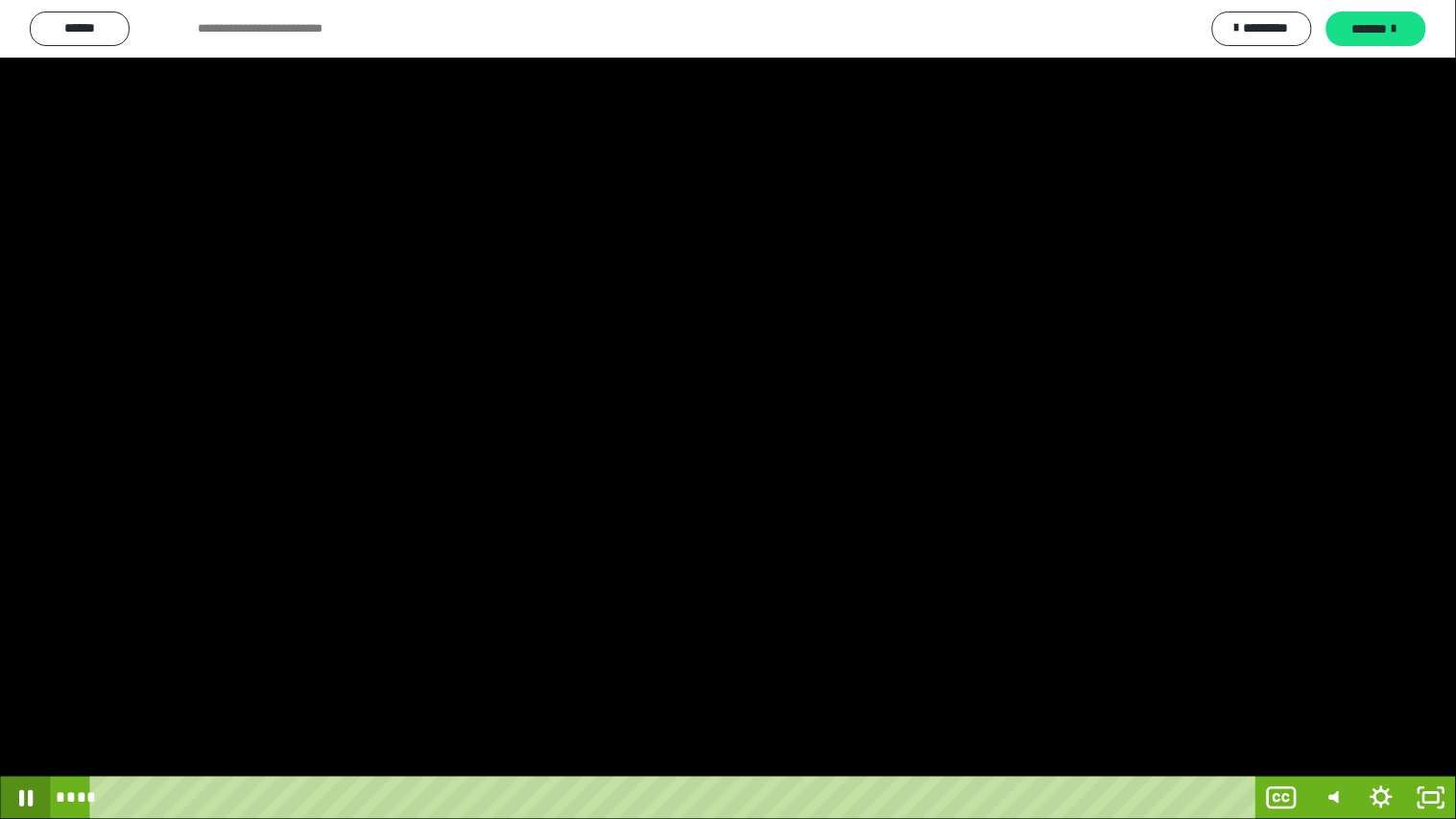 click 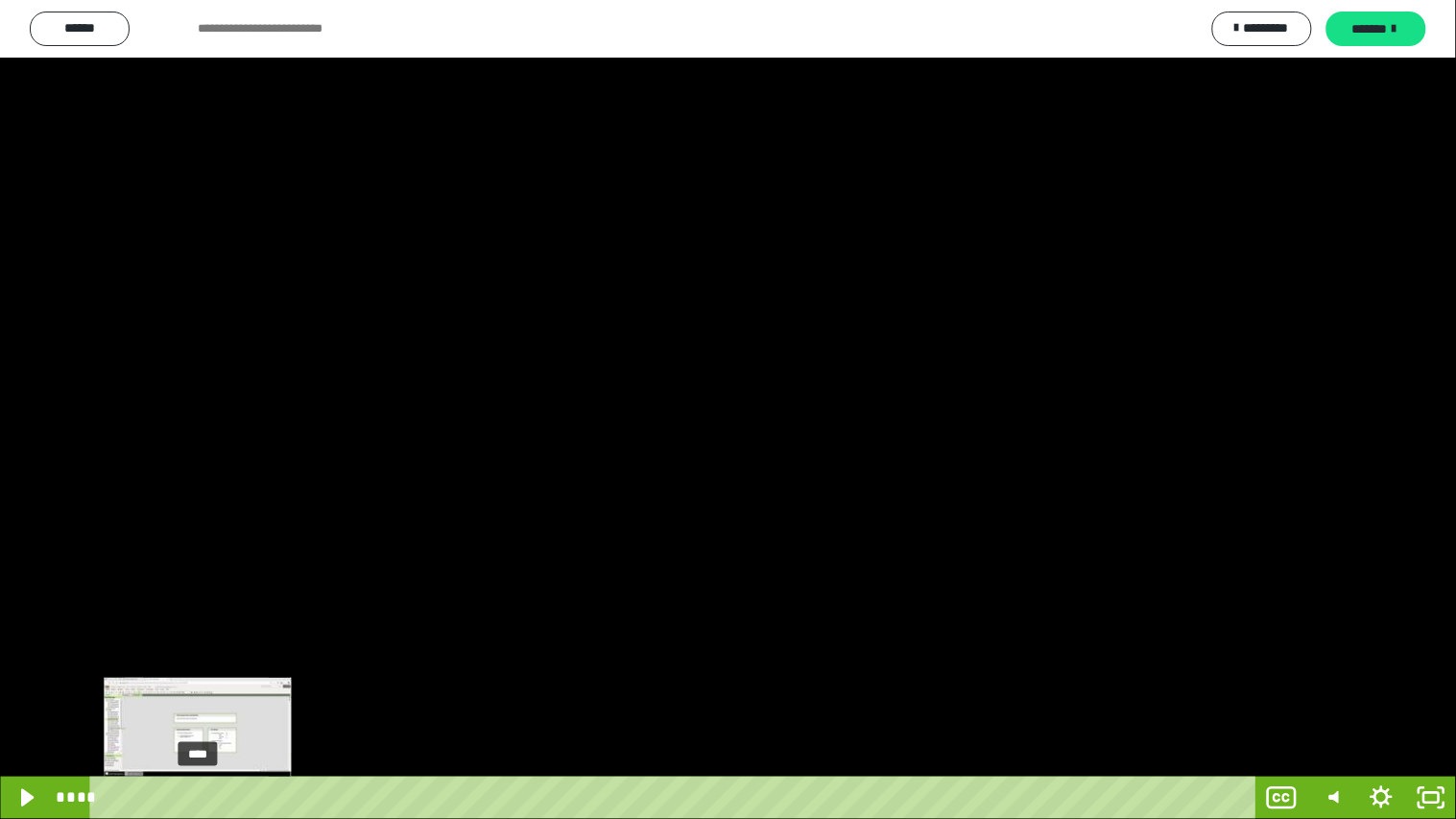 click at bounding box center (203, 798) 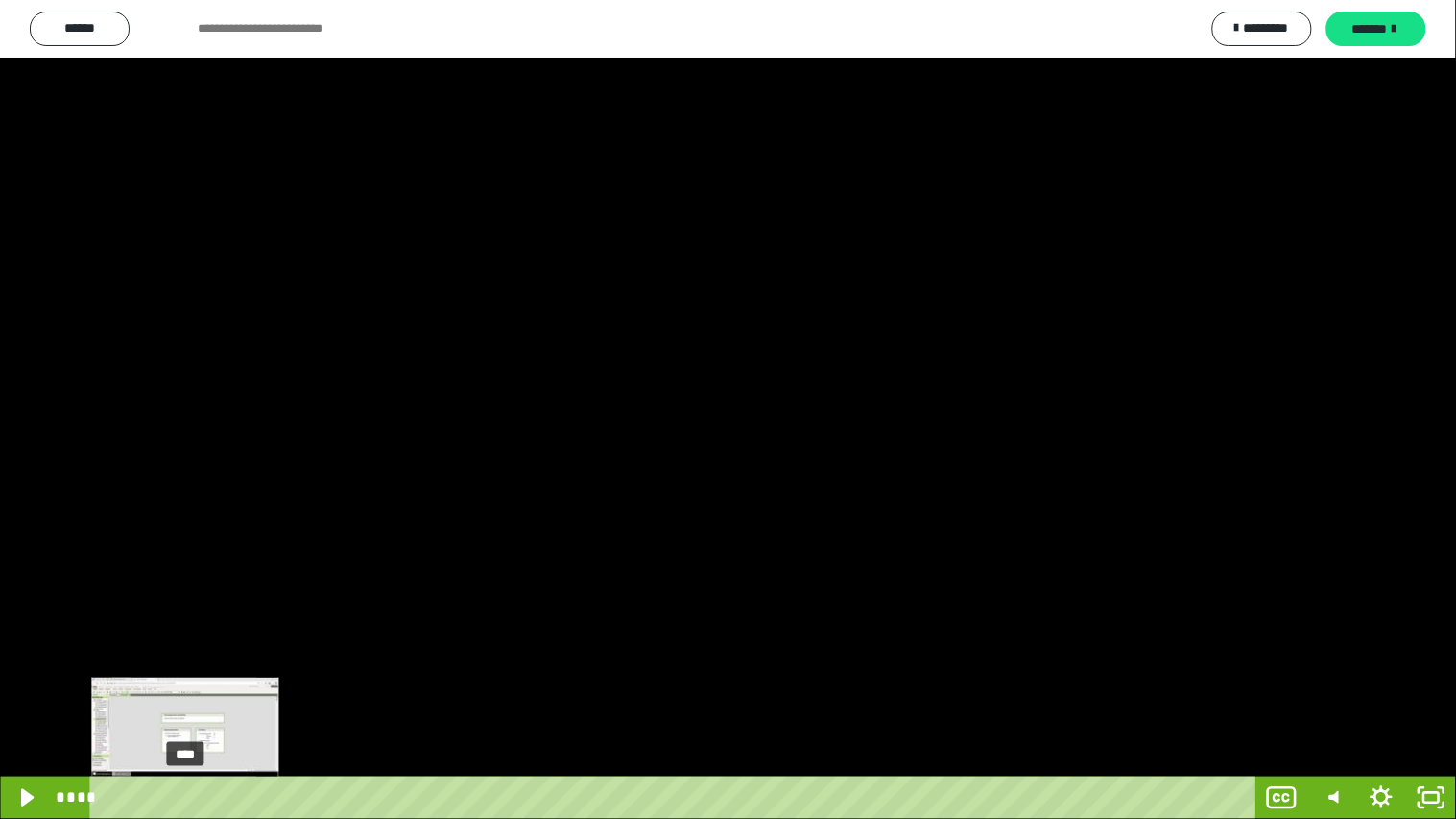 click on "****" at bounding box center [676, 798] 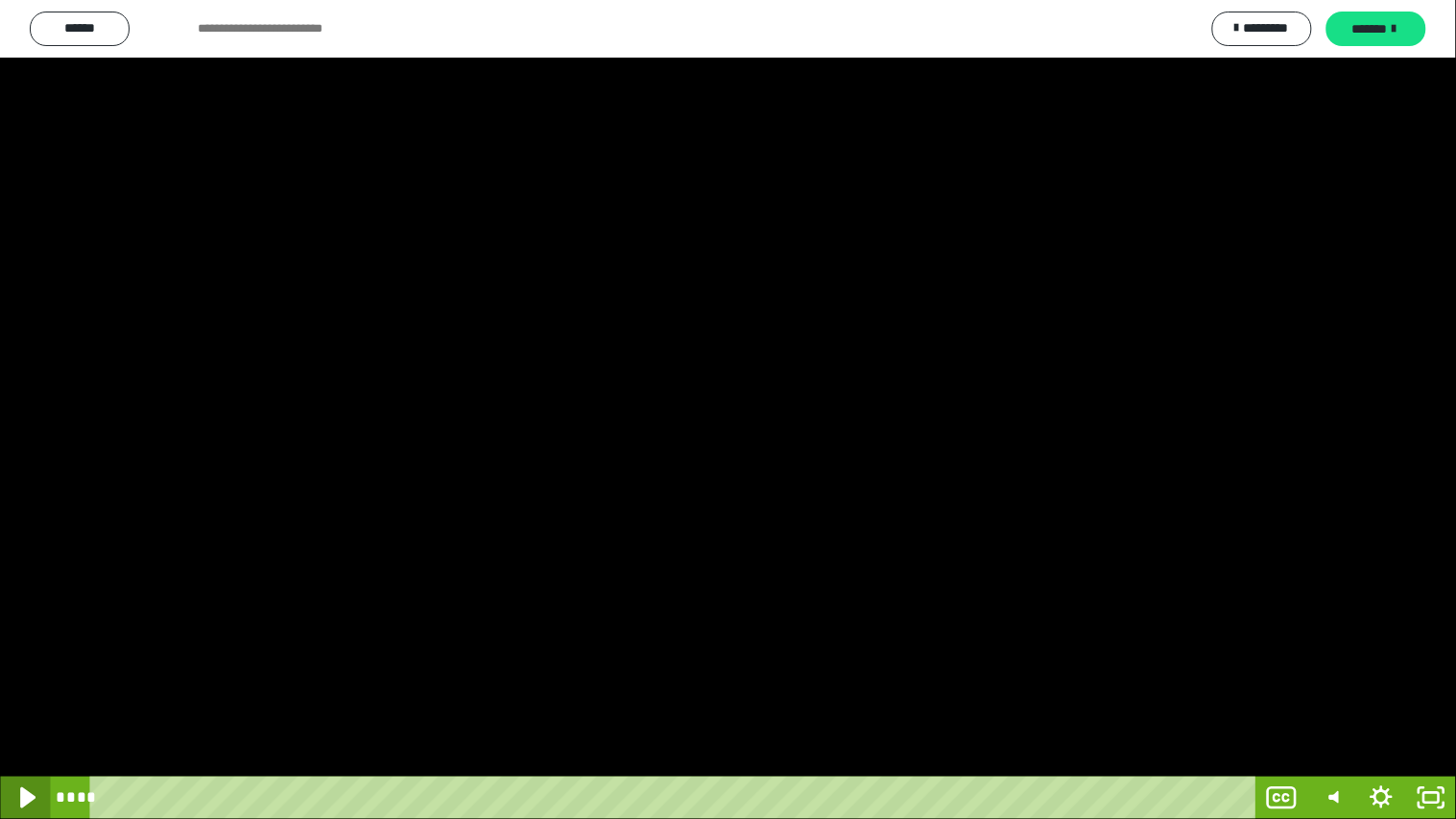click 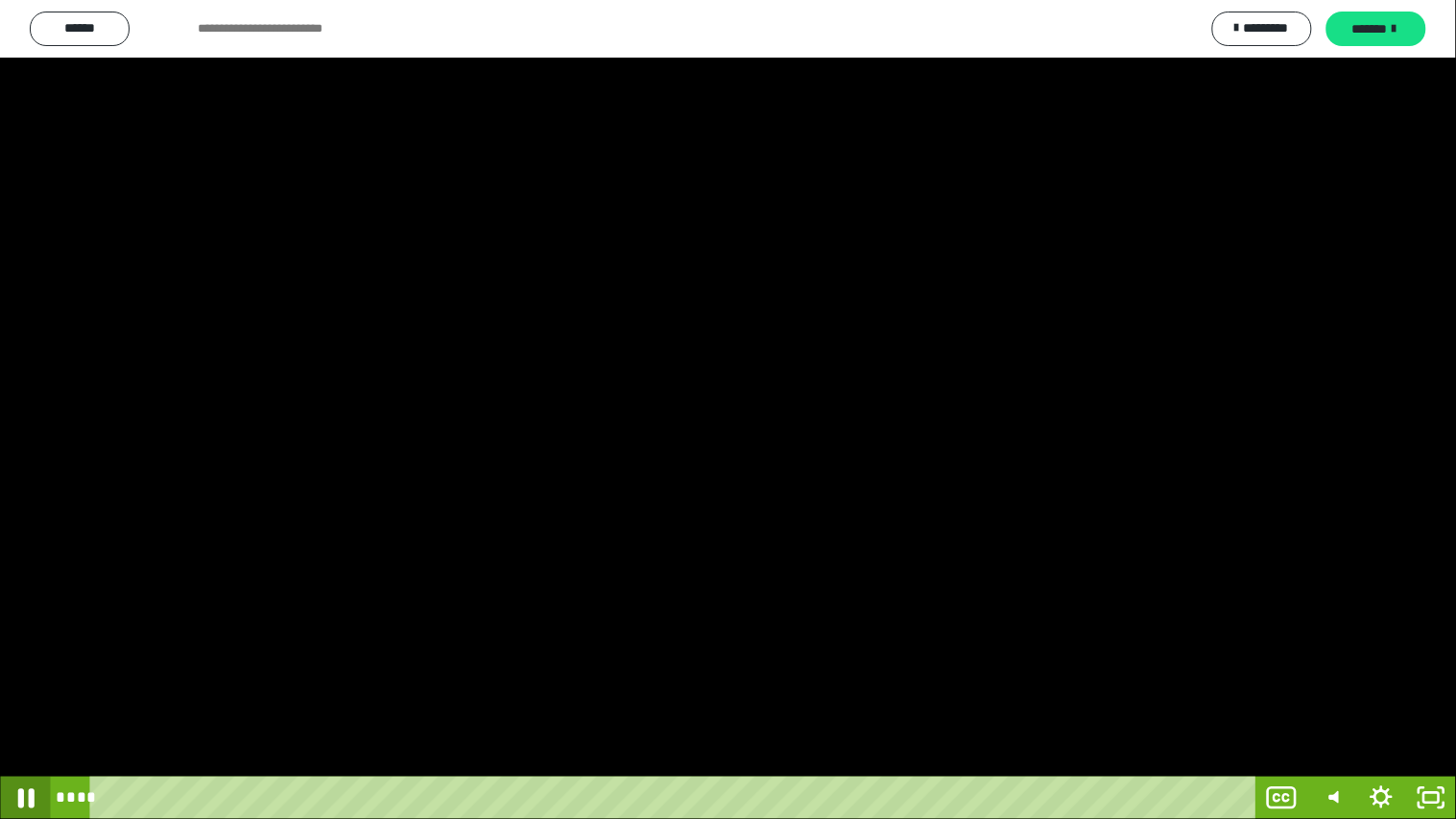 click 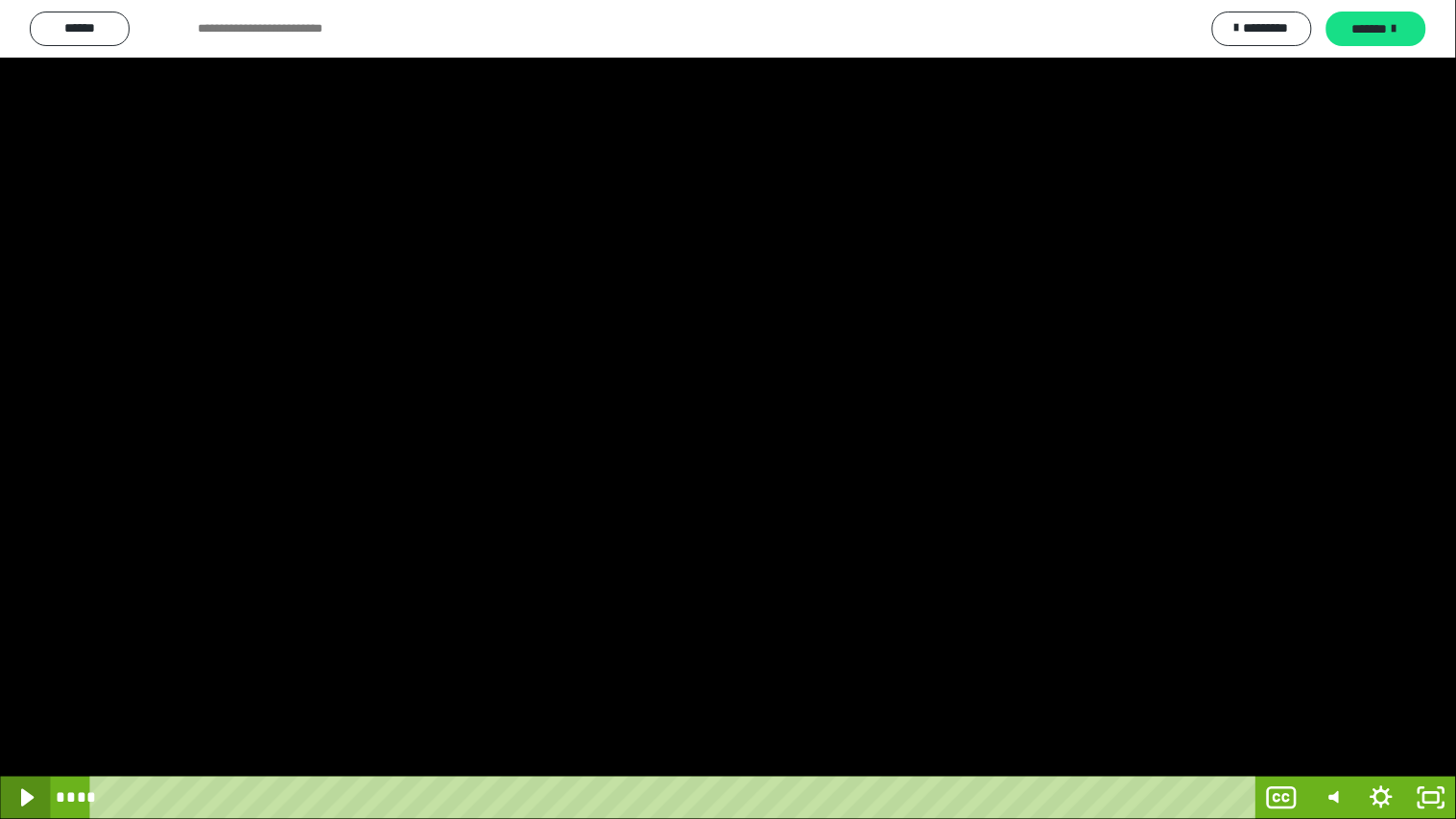 click 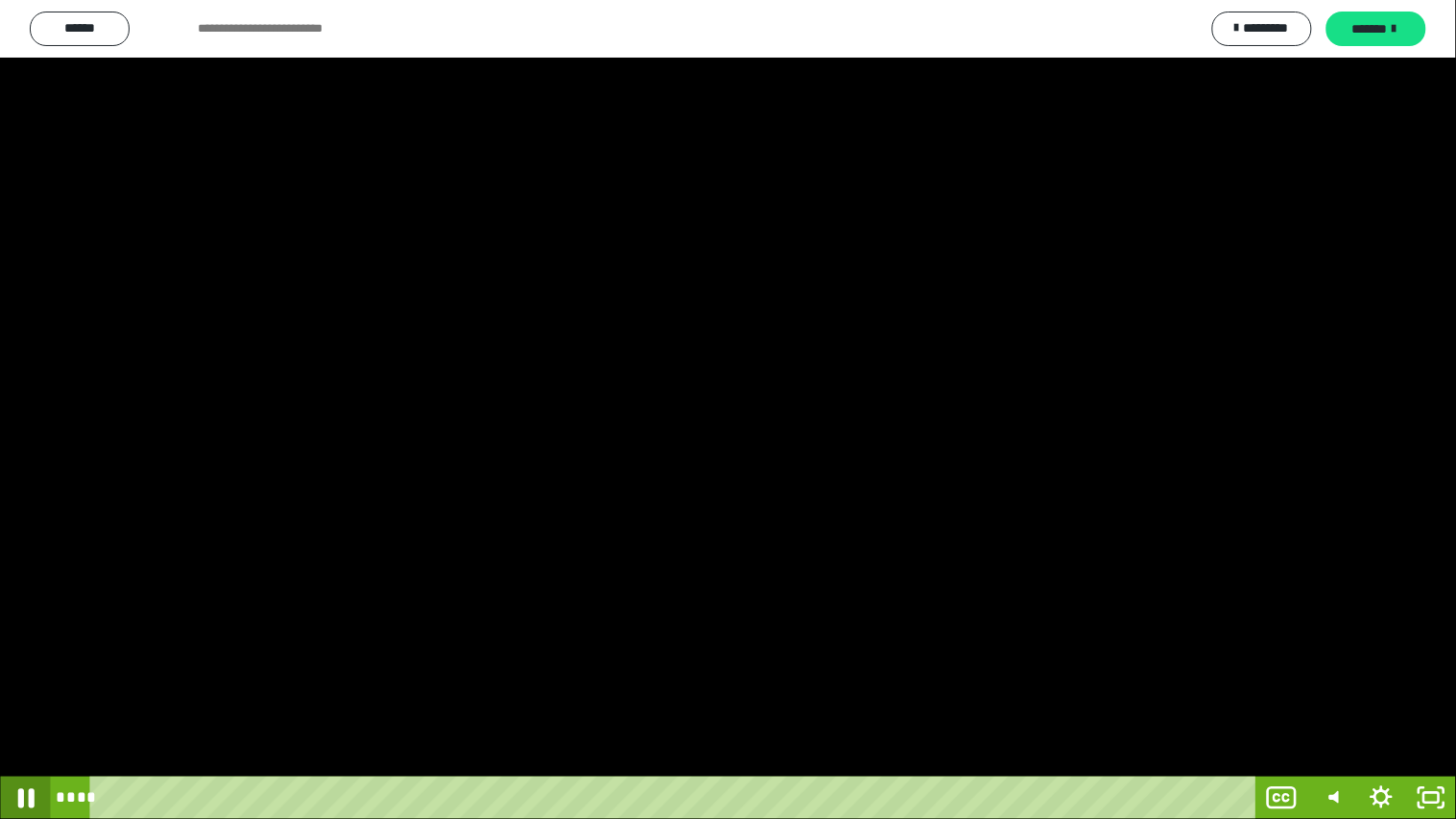 click 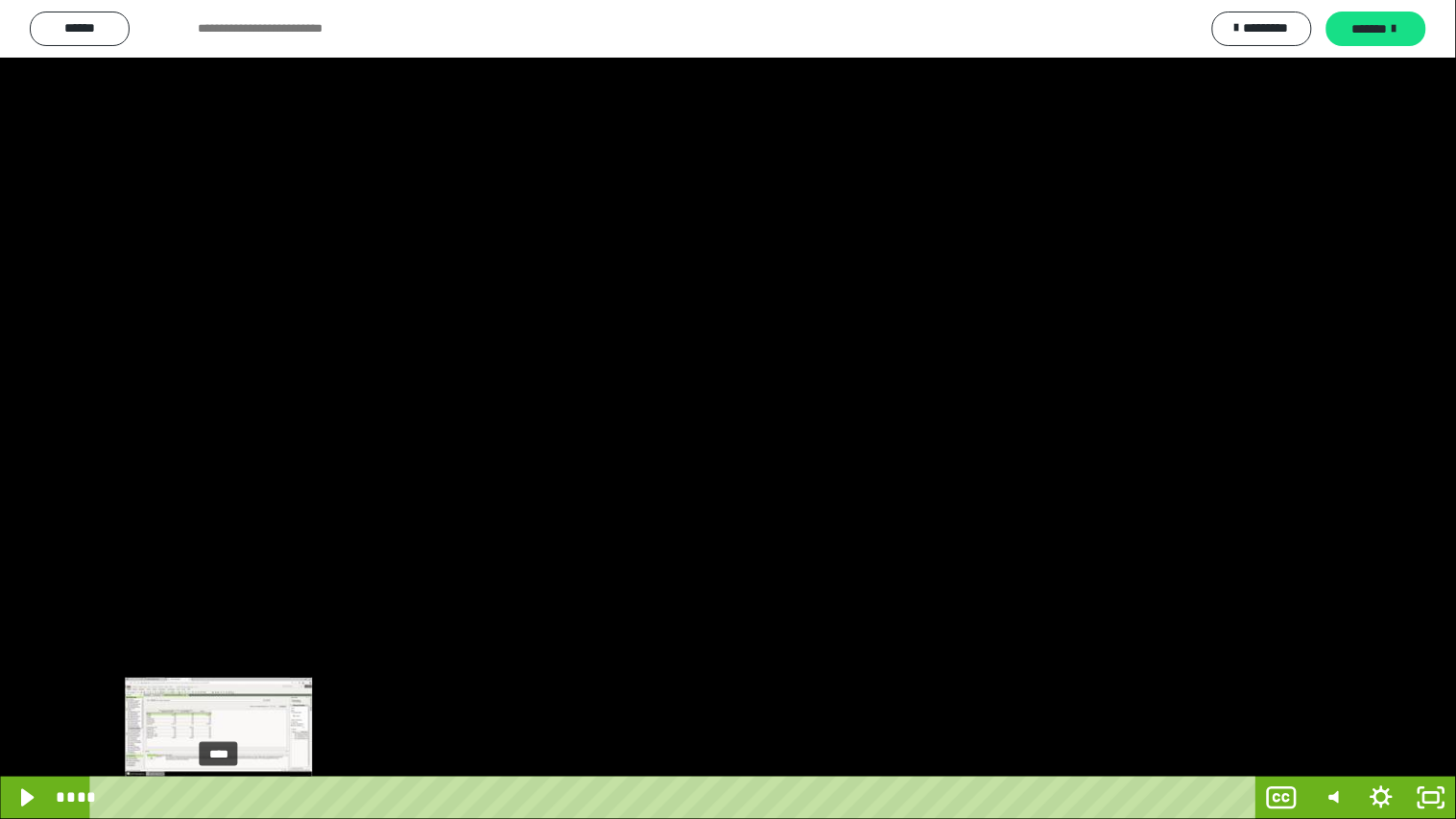 click on "****" at bounding box center [676, 798] 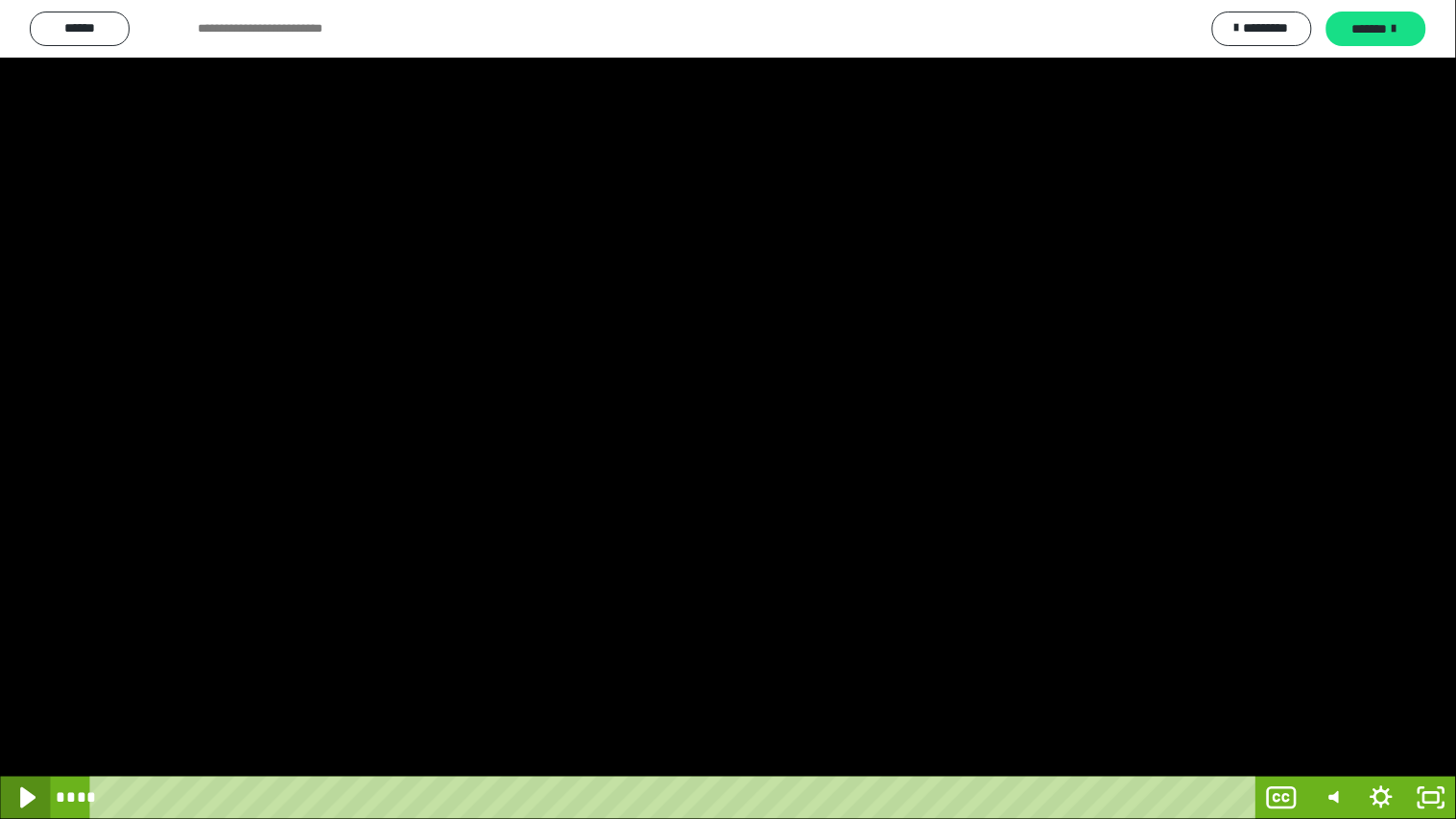 click 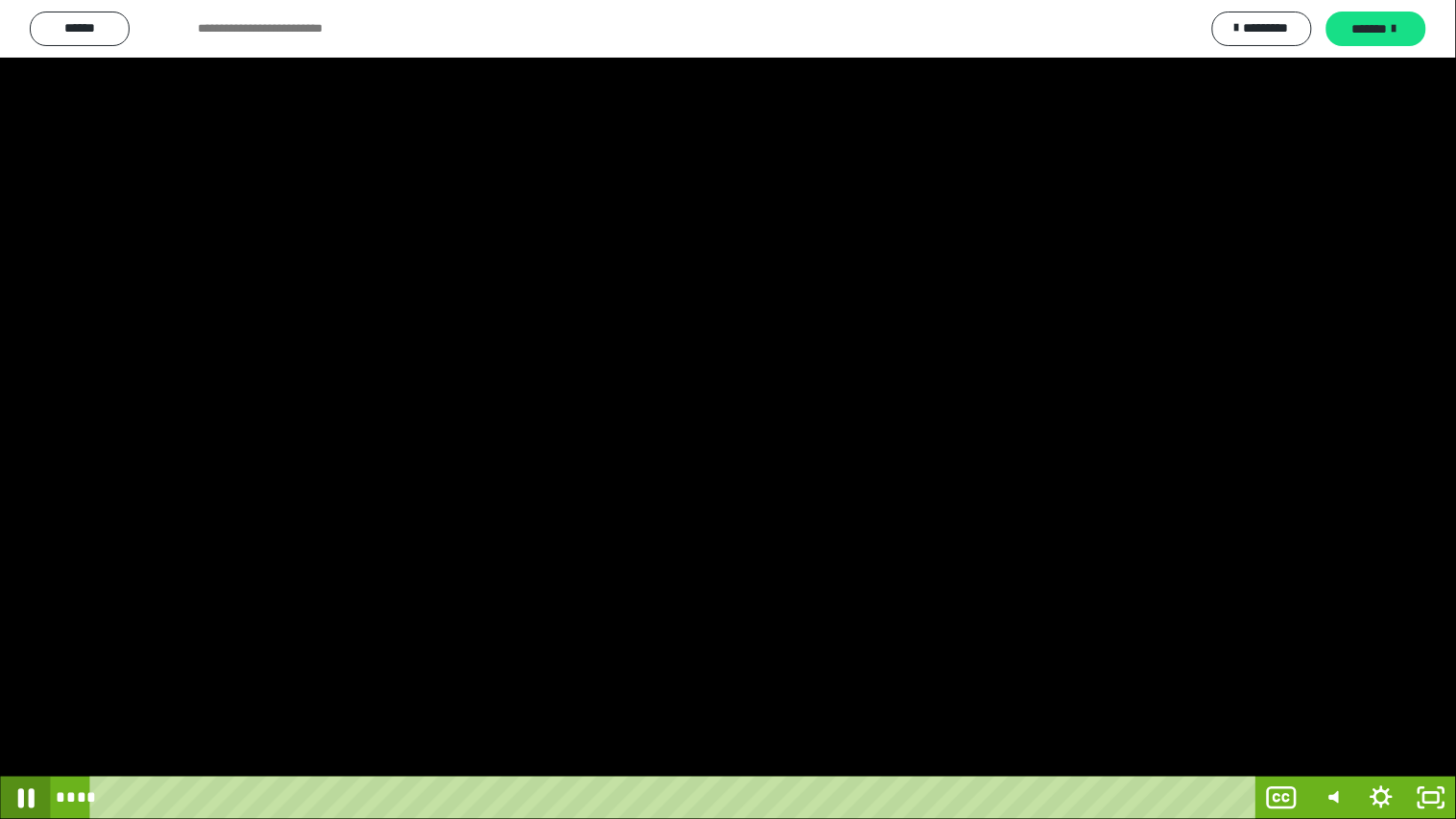 click 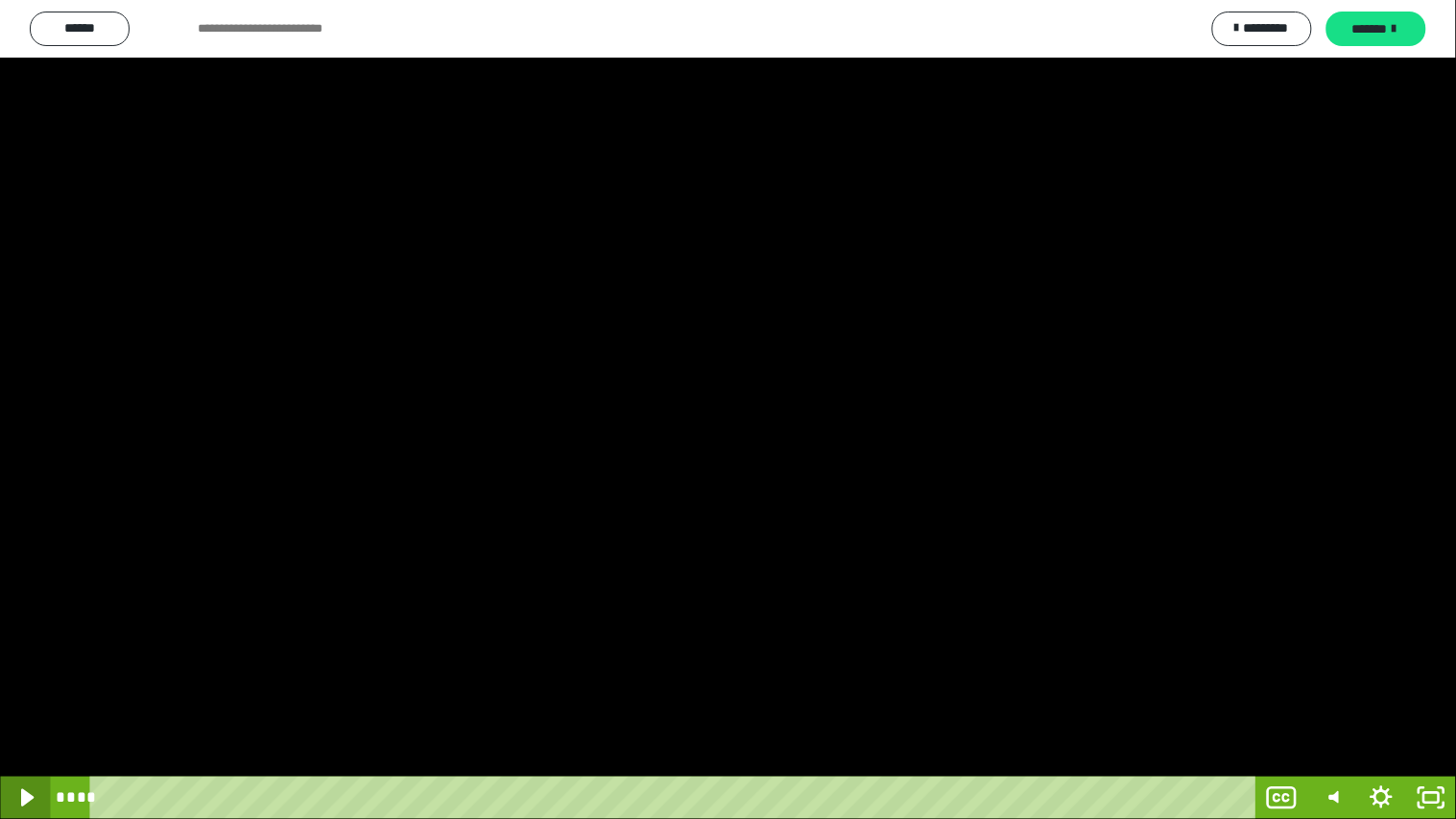 click 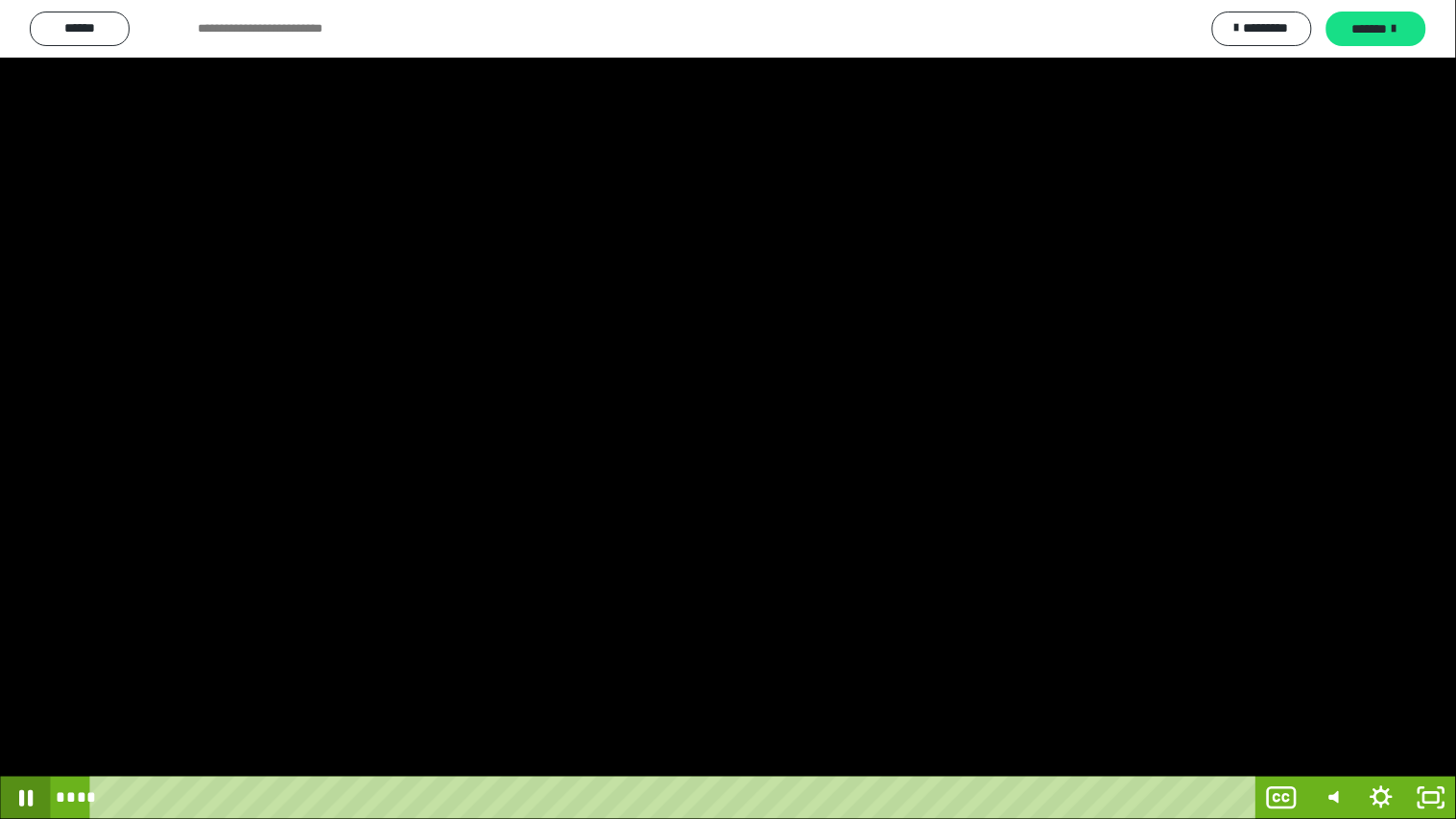 click 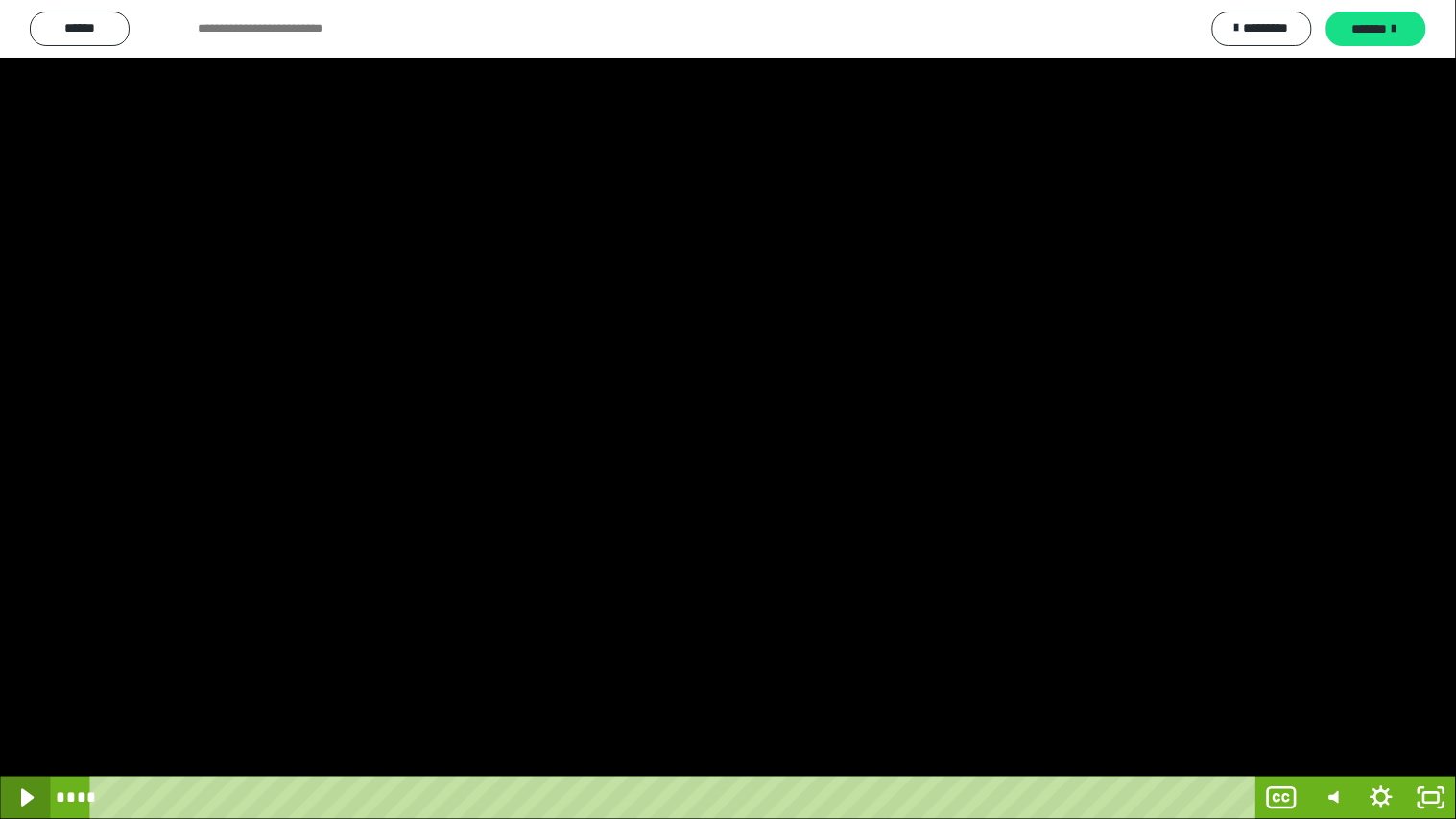 click 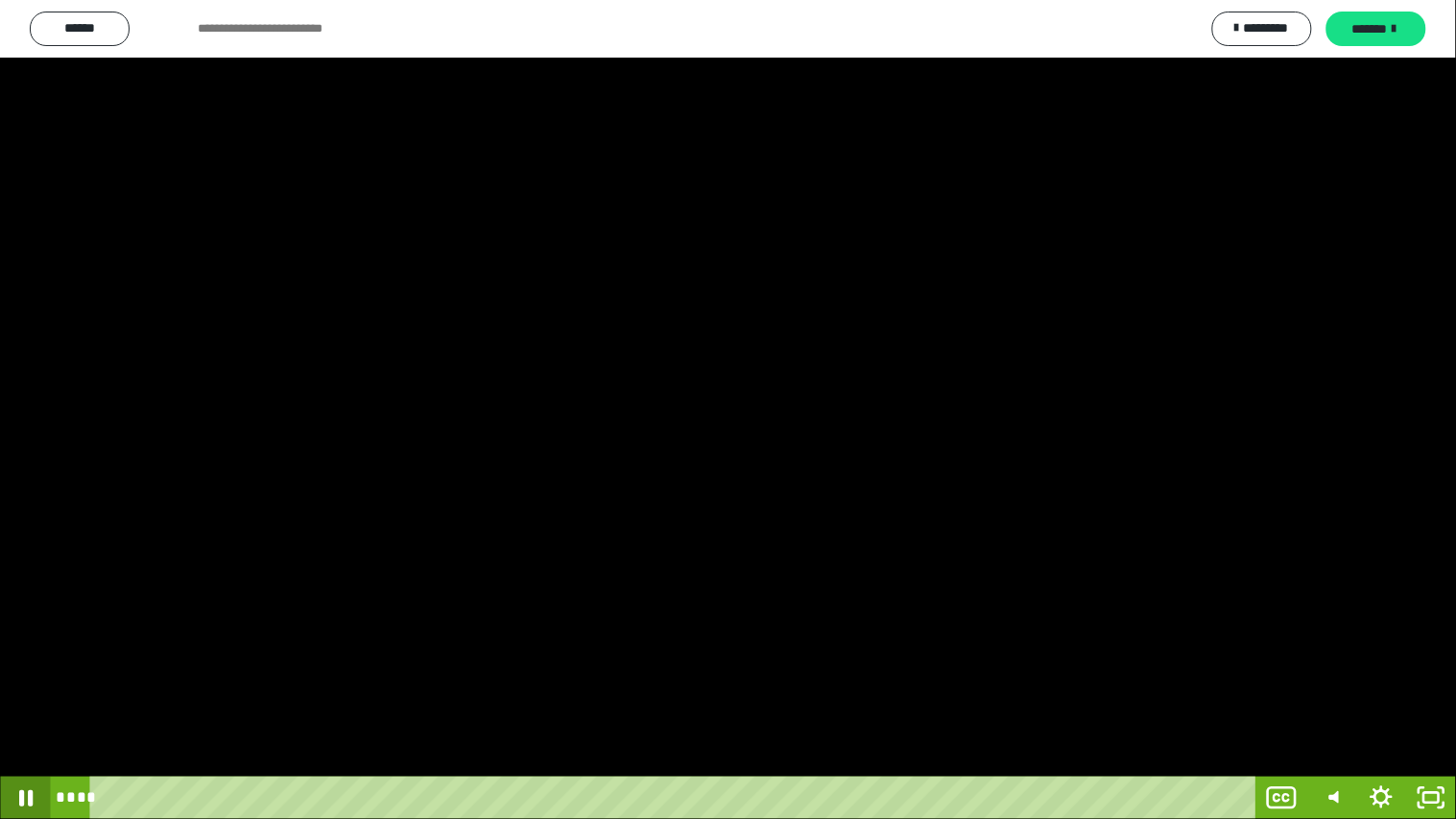 click 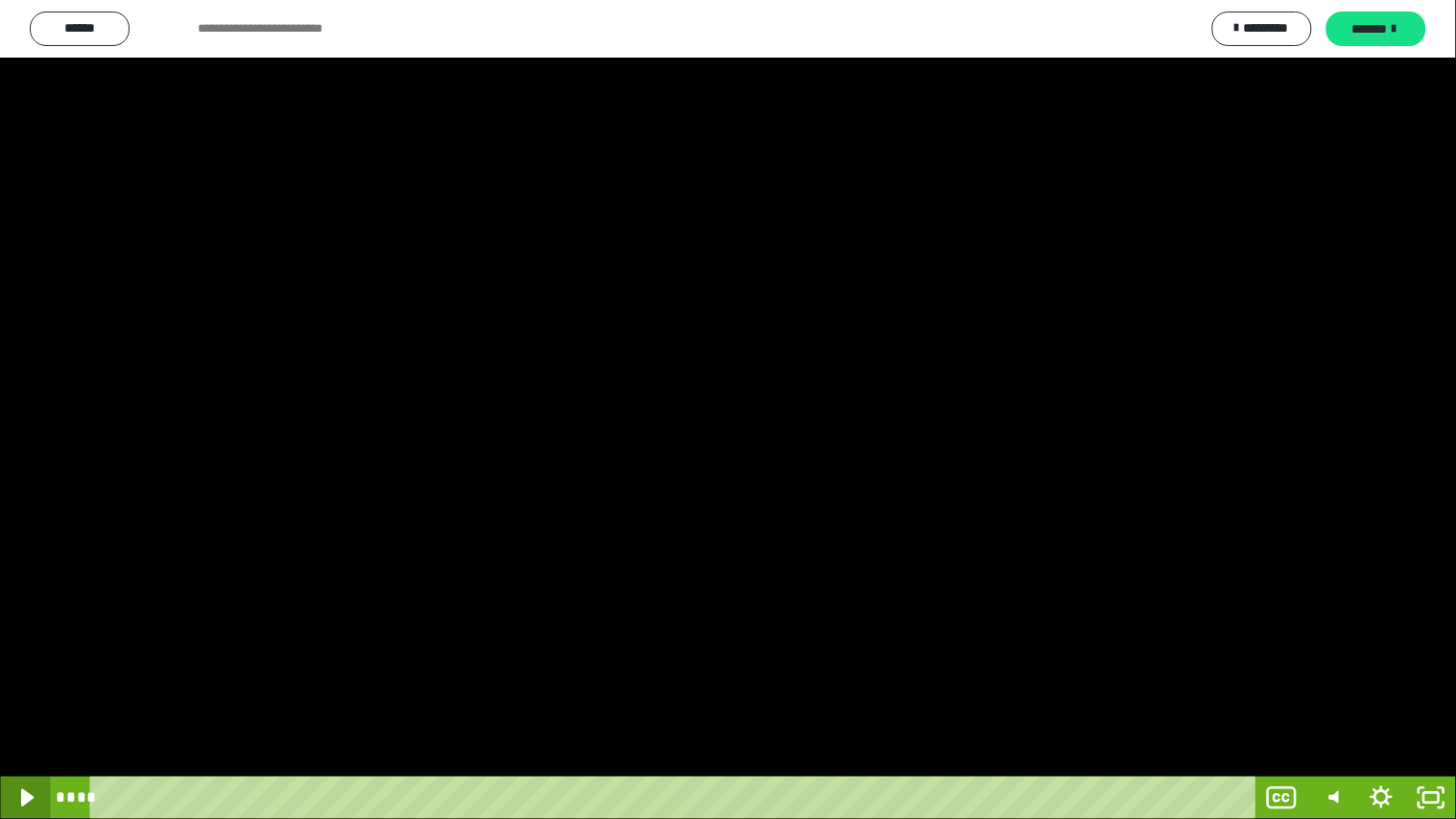 click 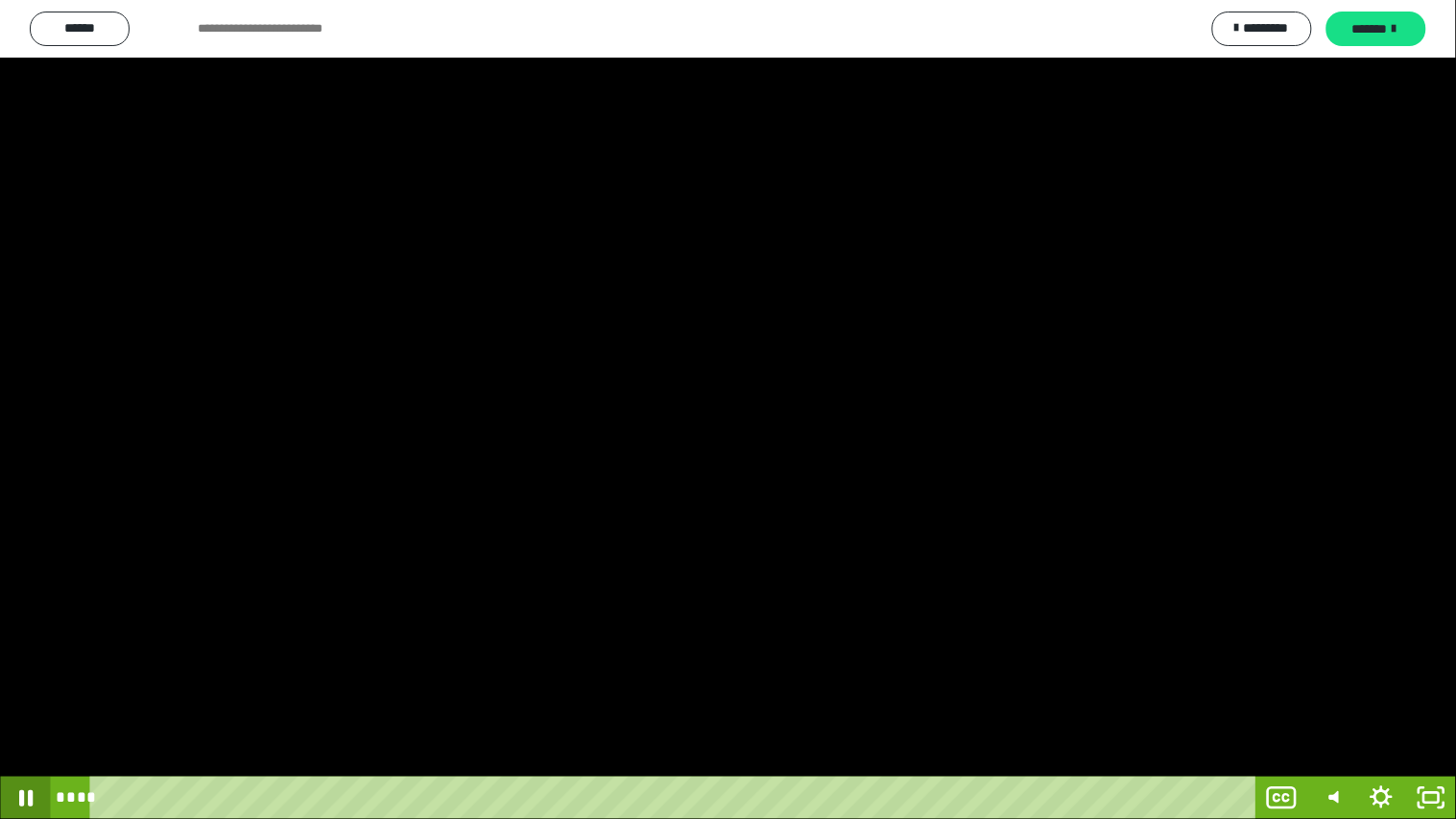 click 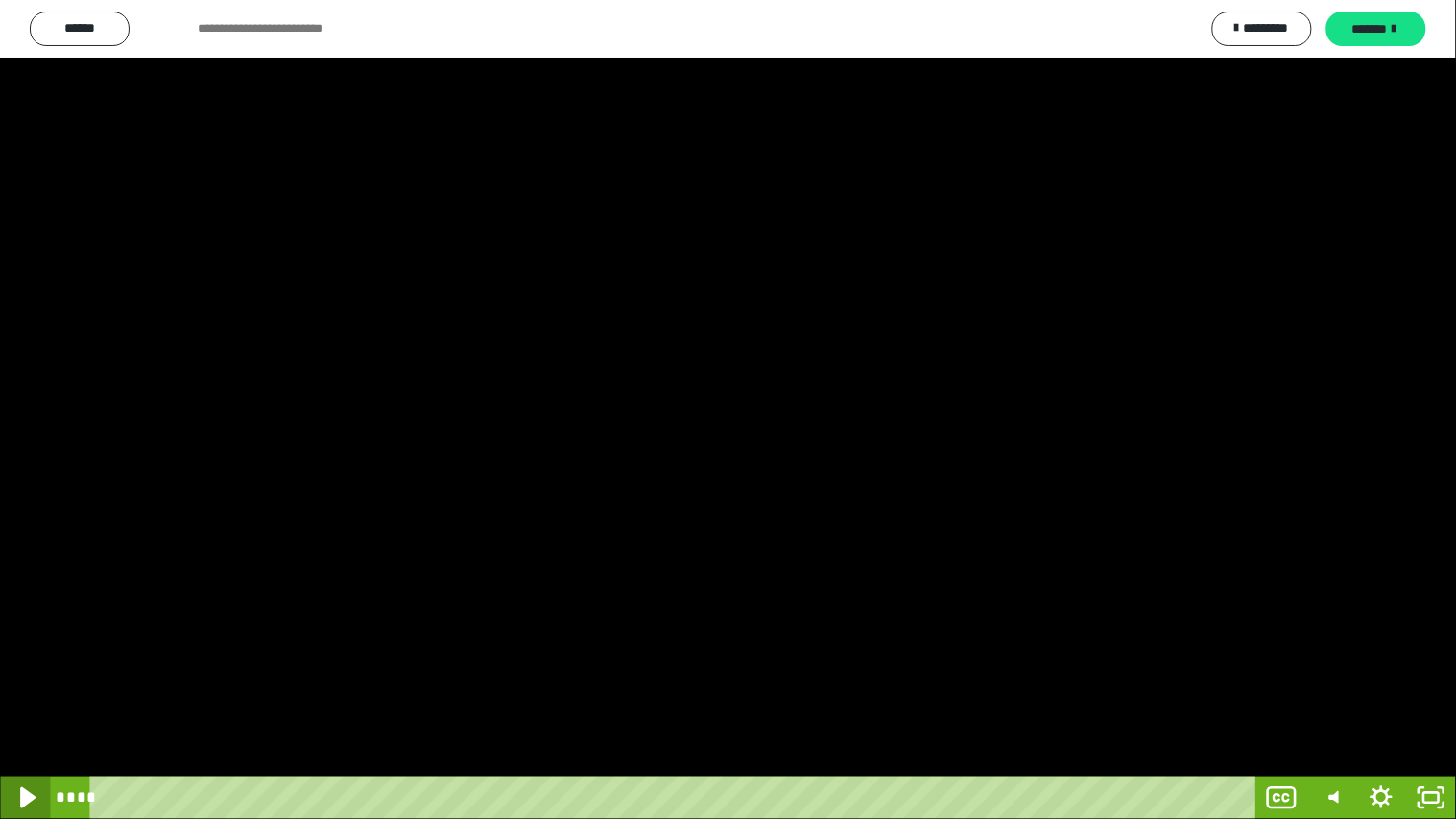 click 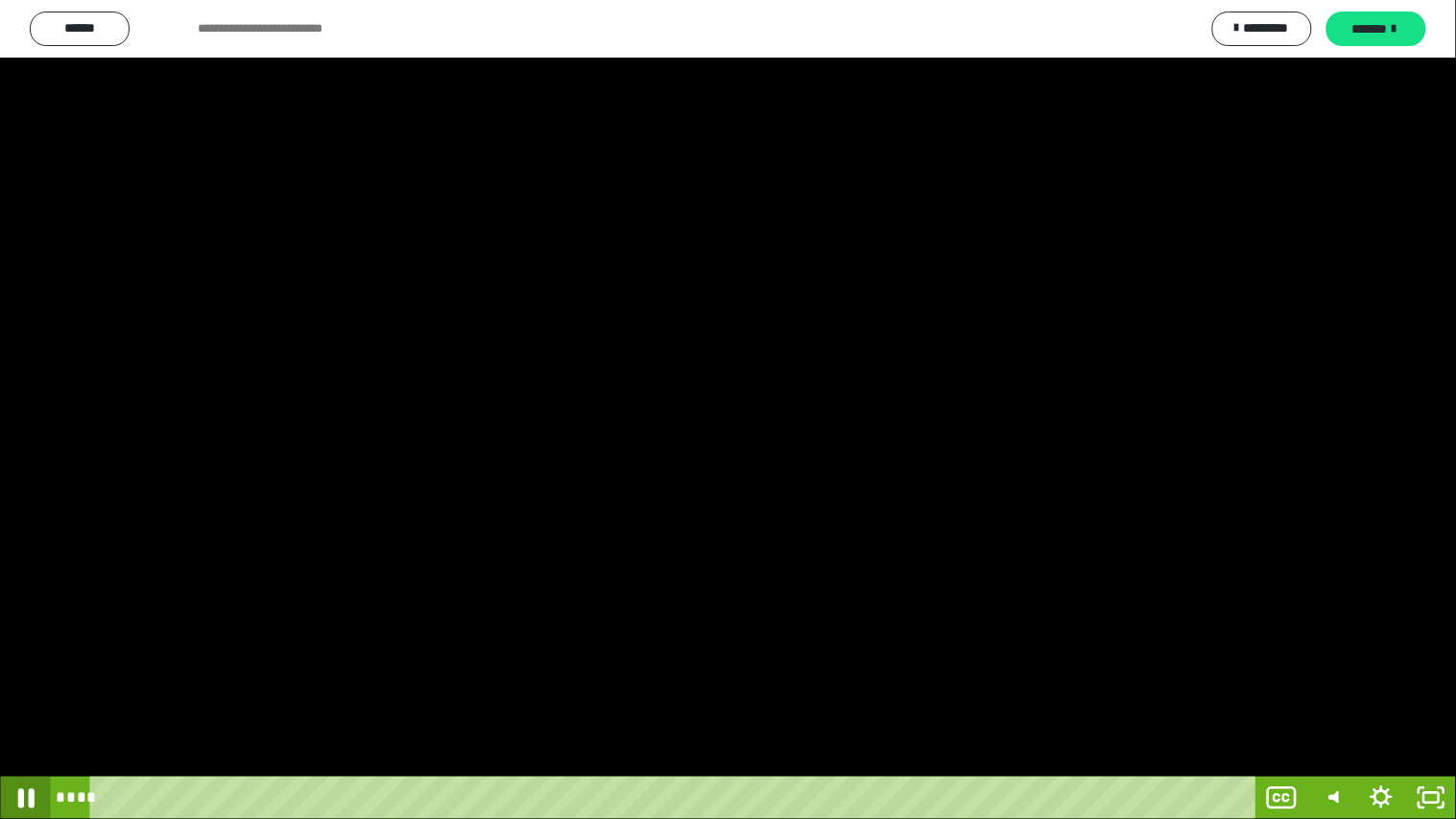 click 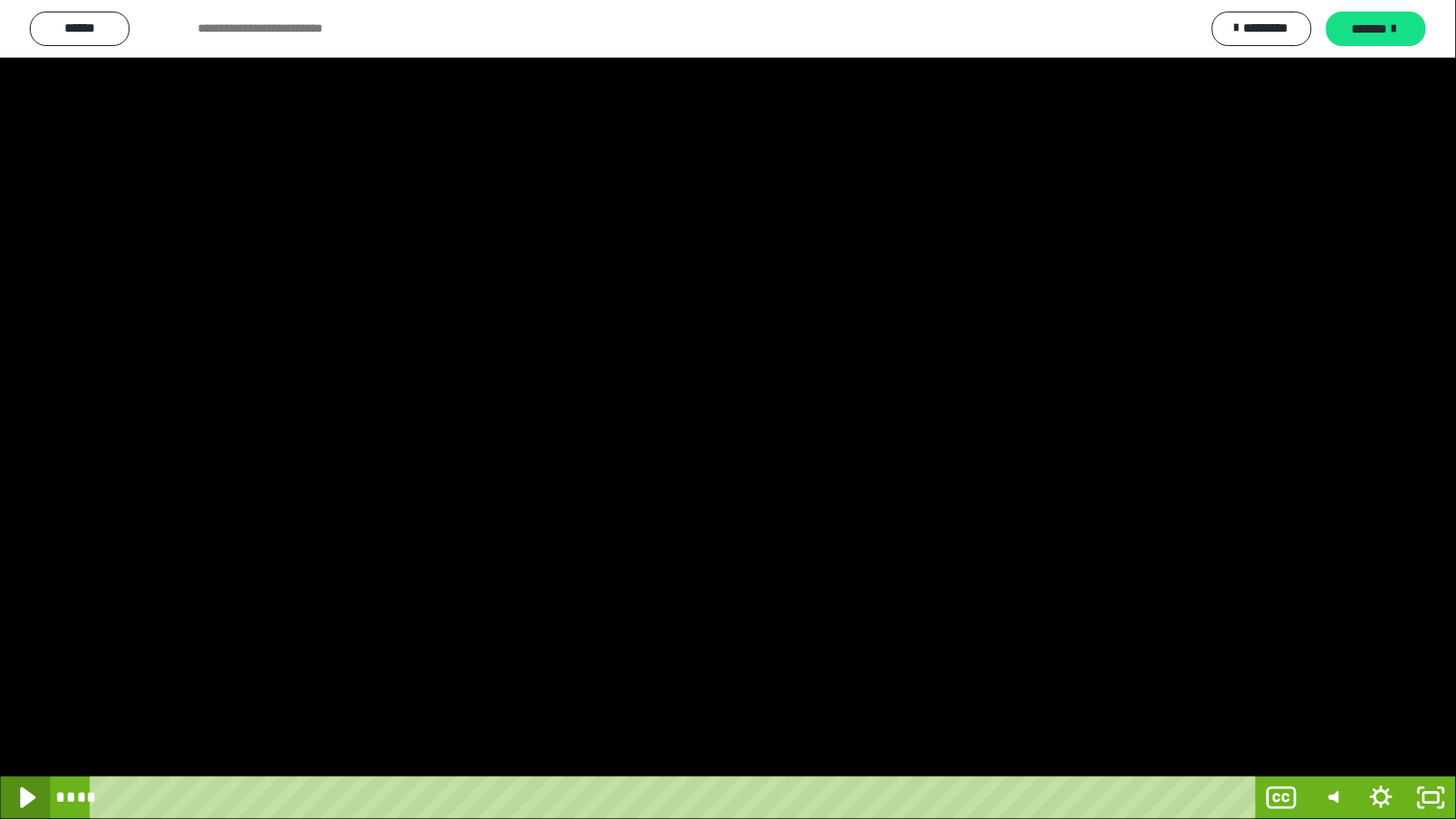 click 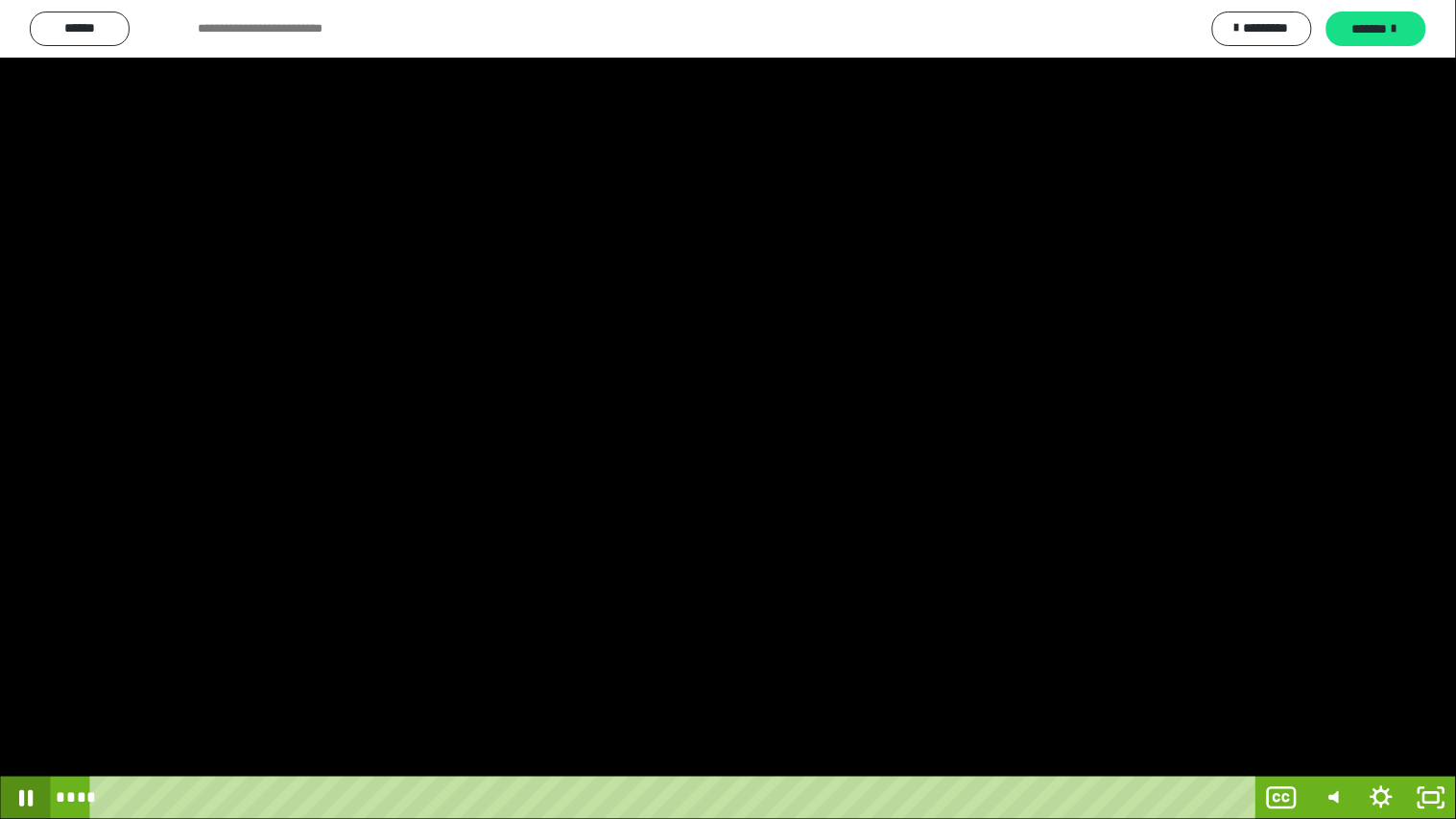 click 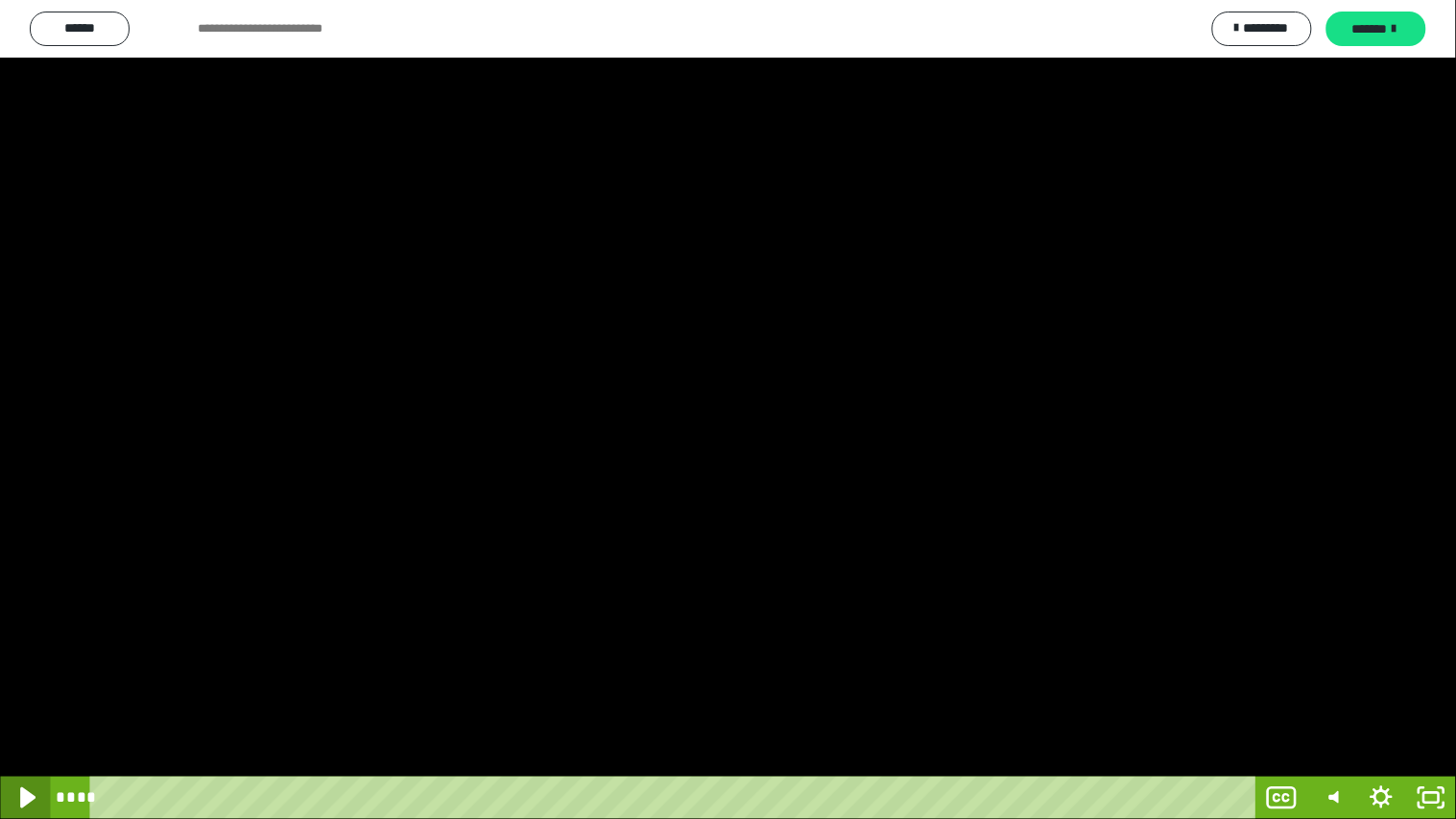 click 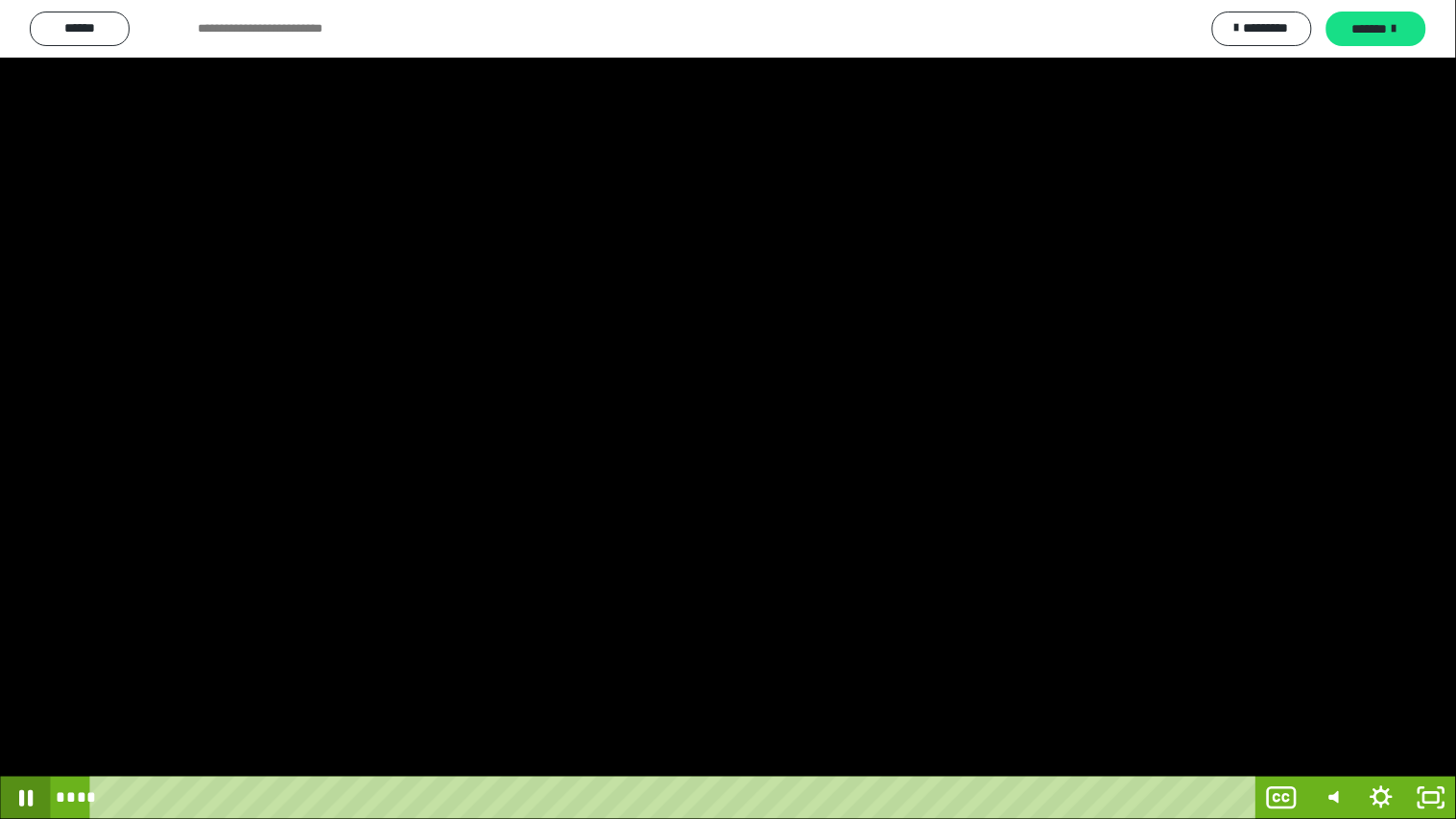 click 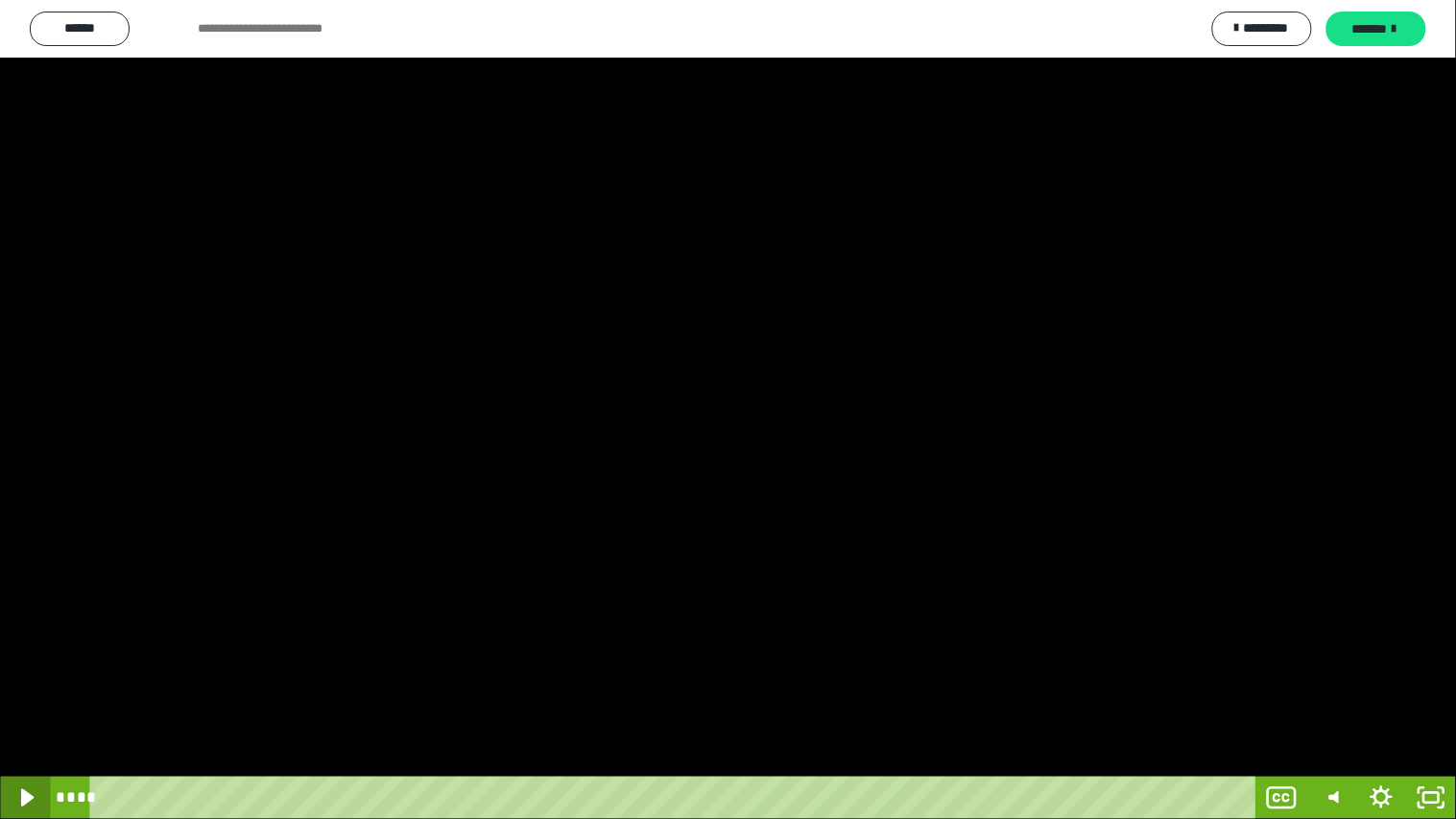 click 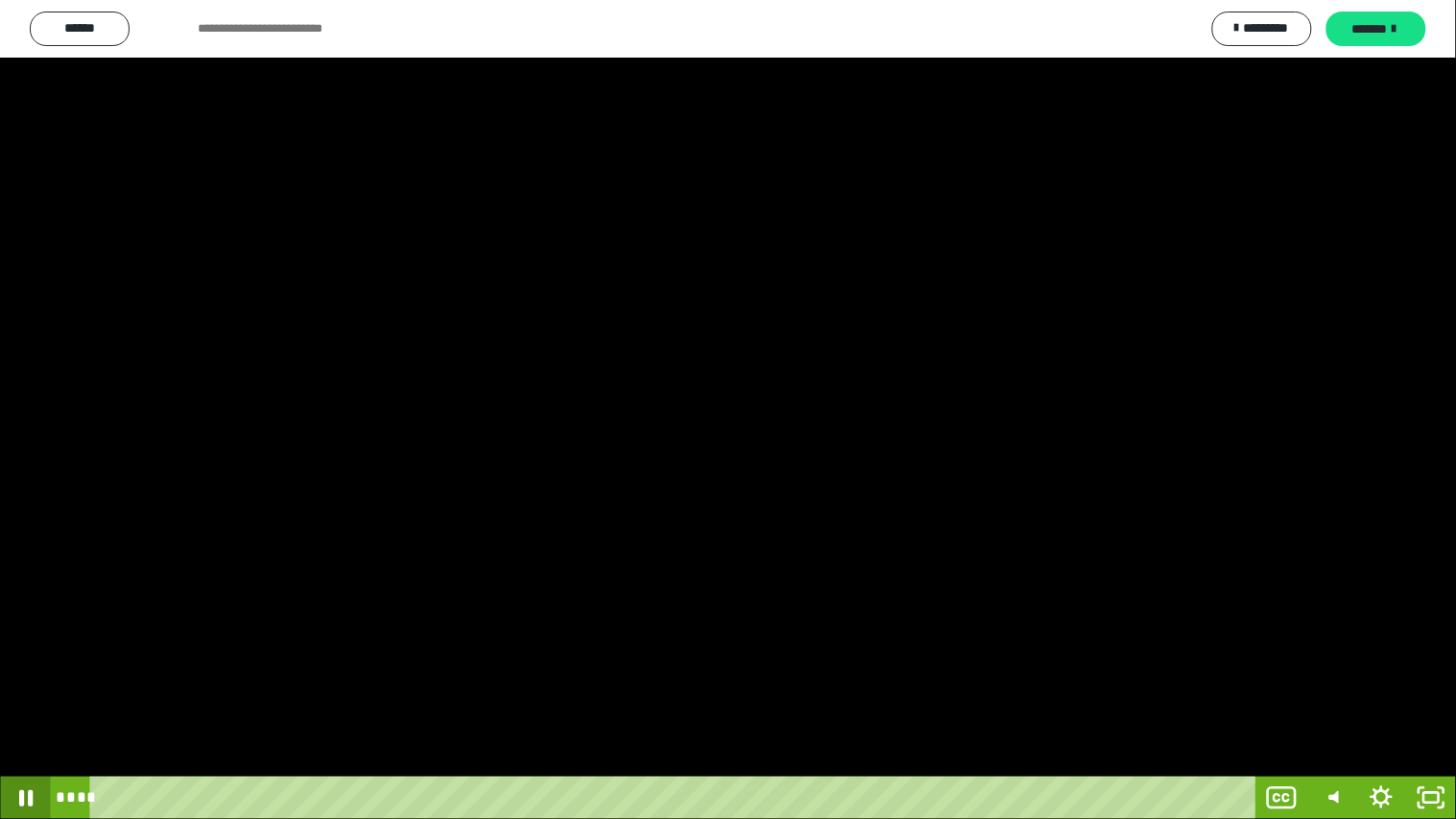 click 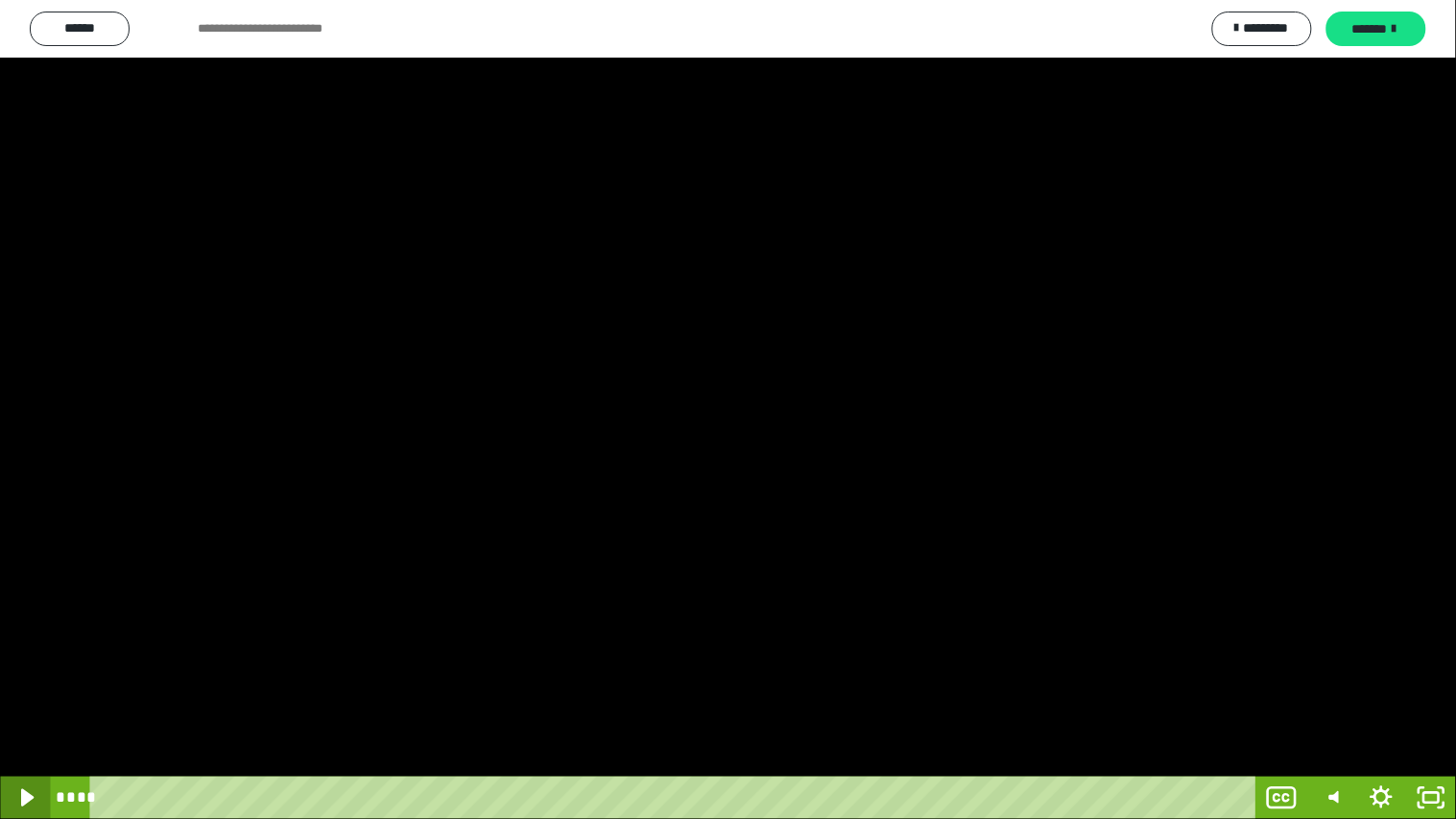click 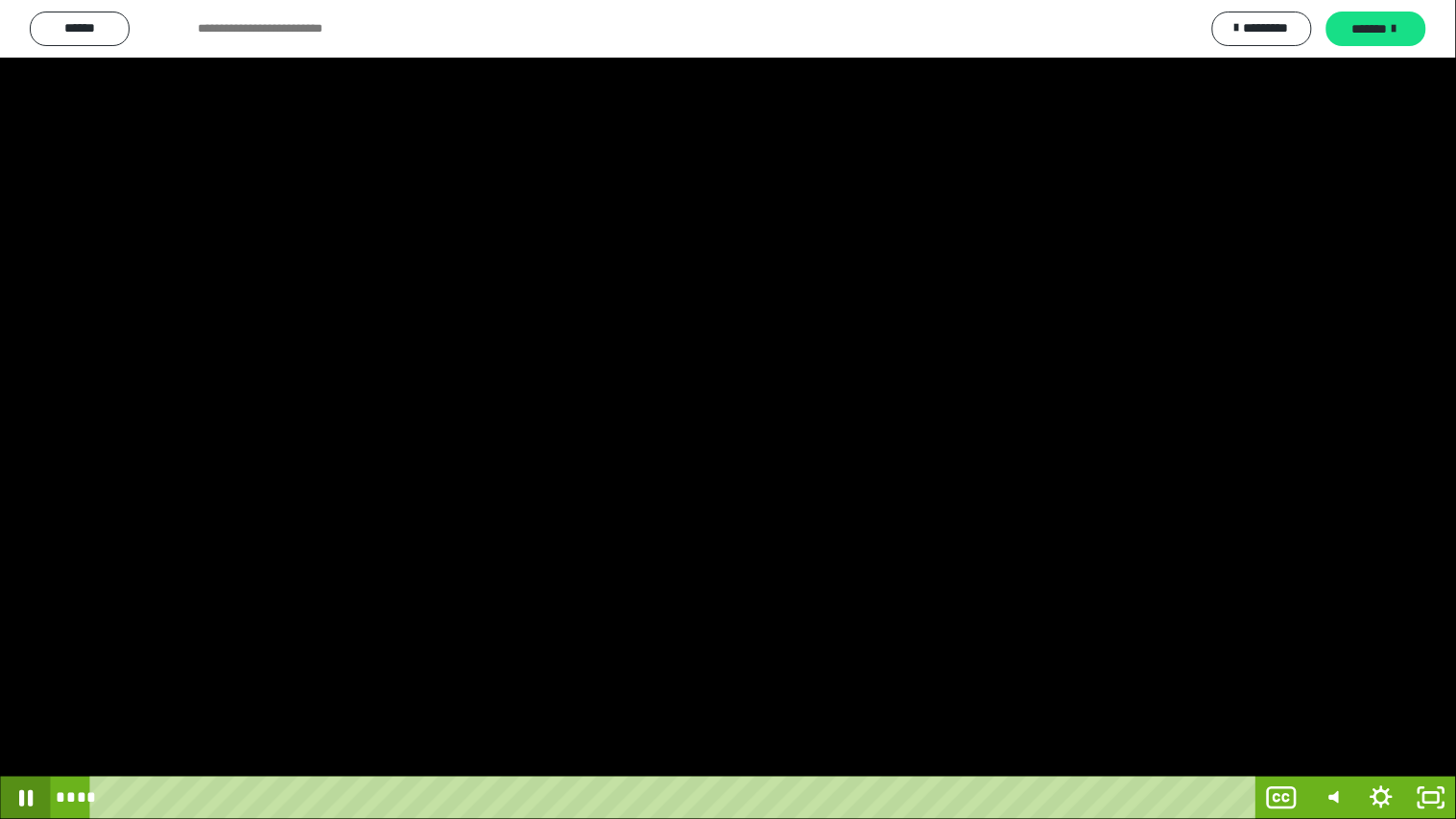 click 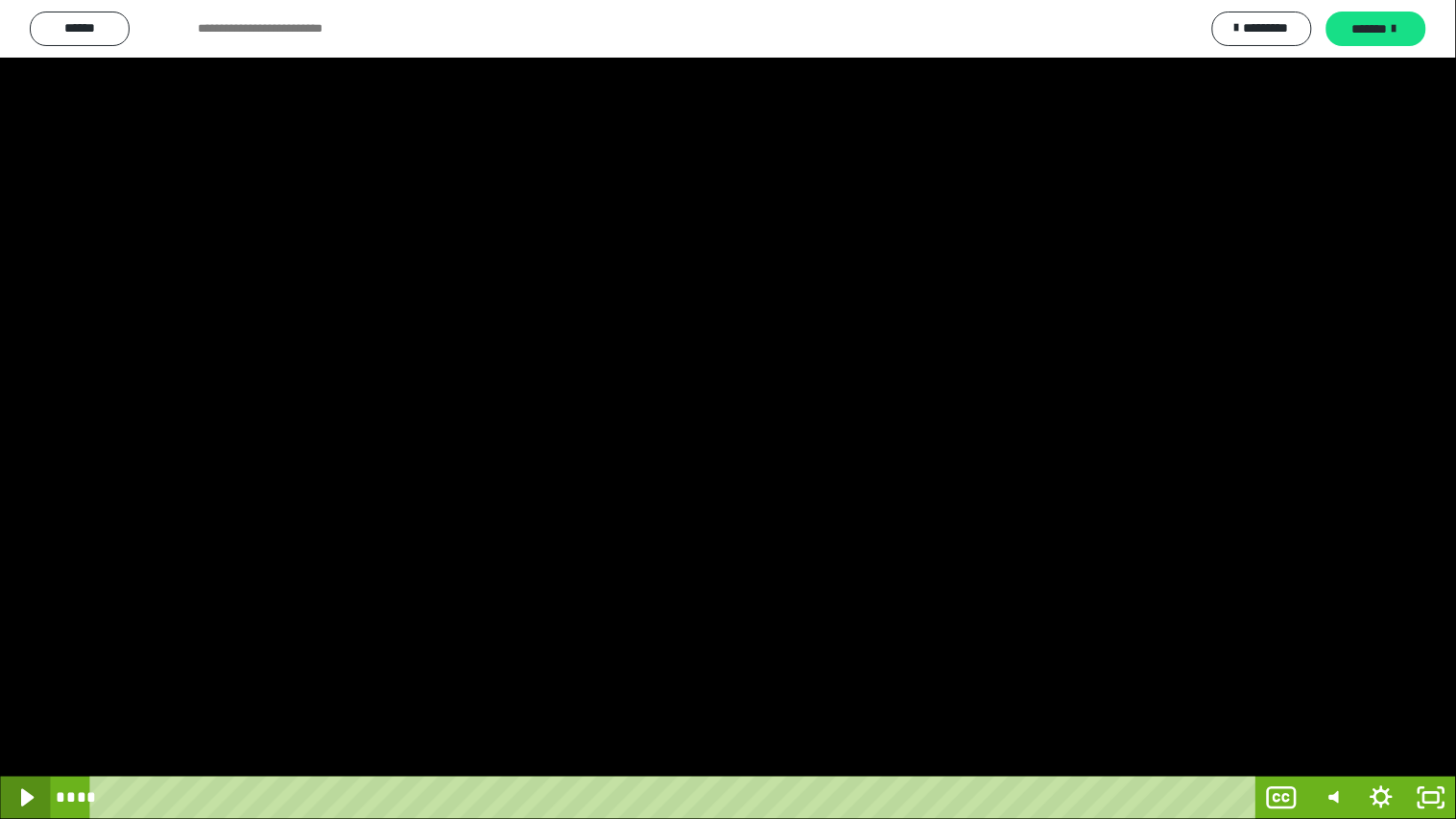 click 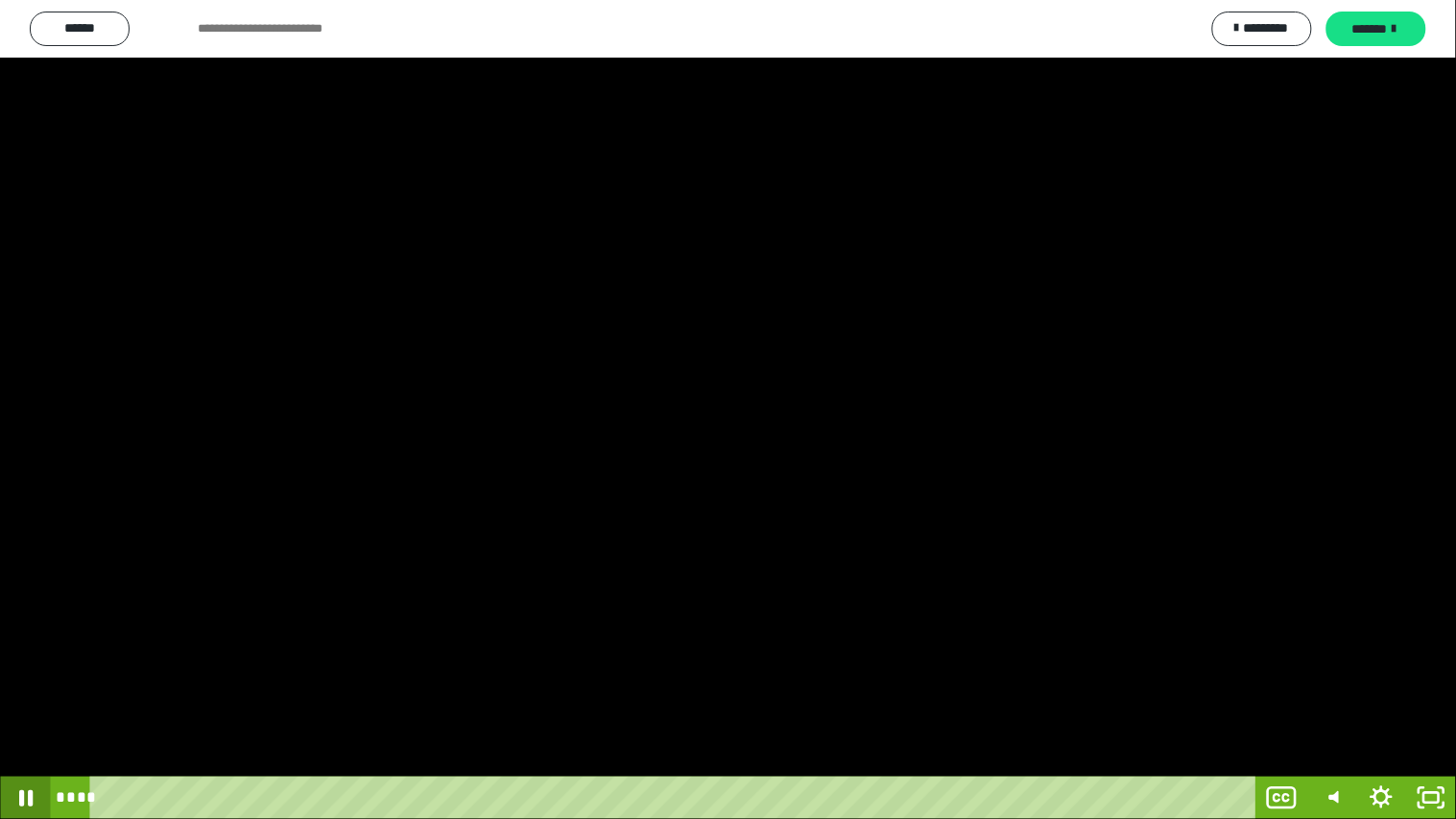 click 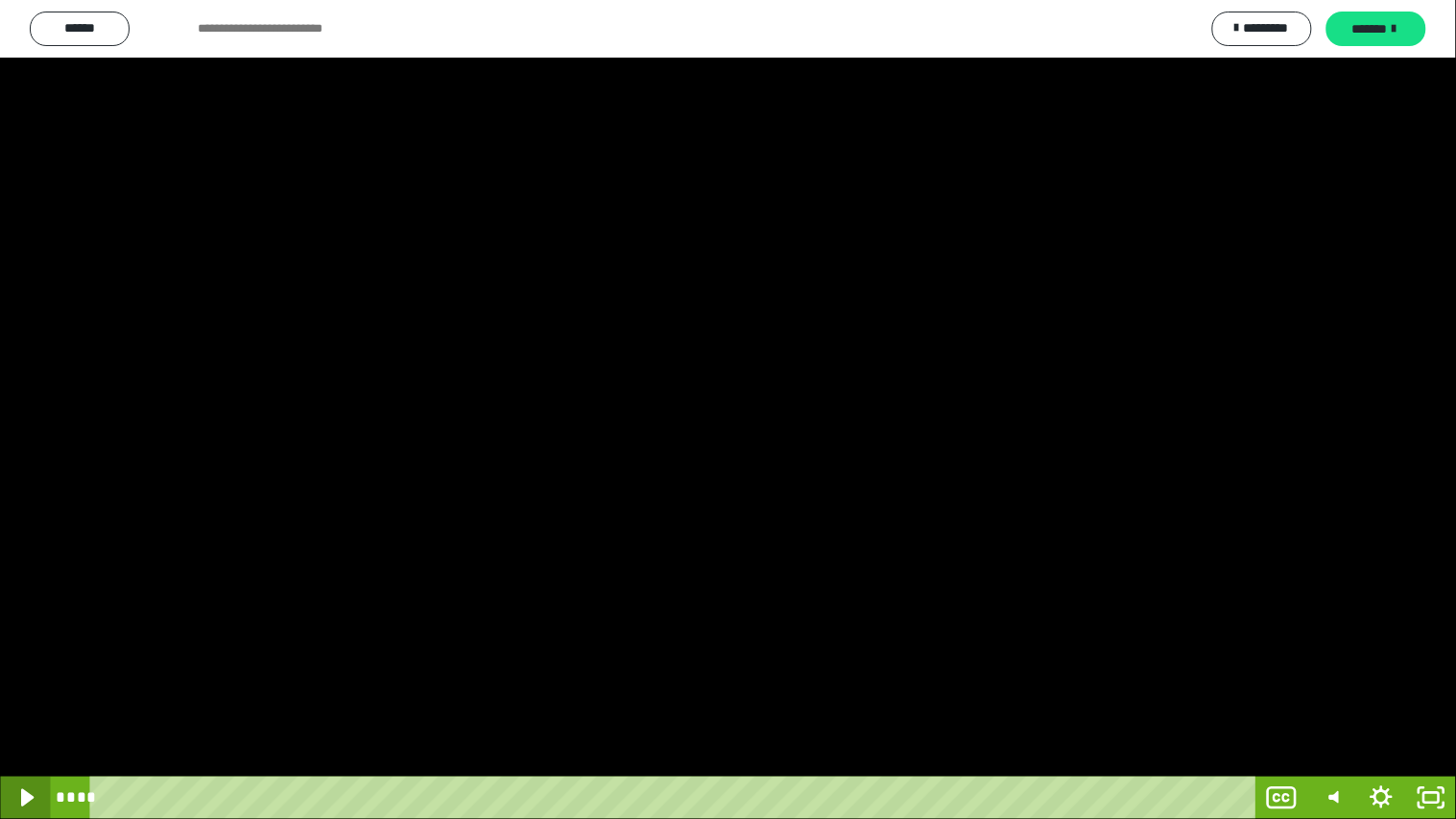 click 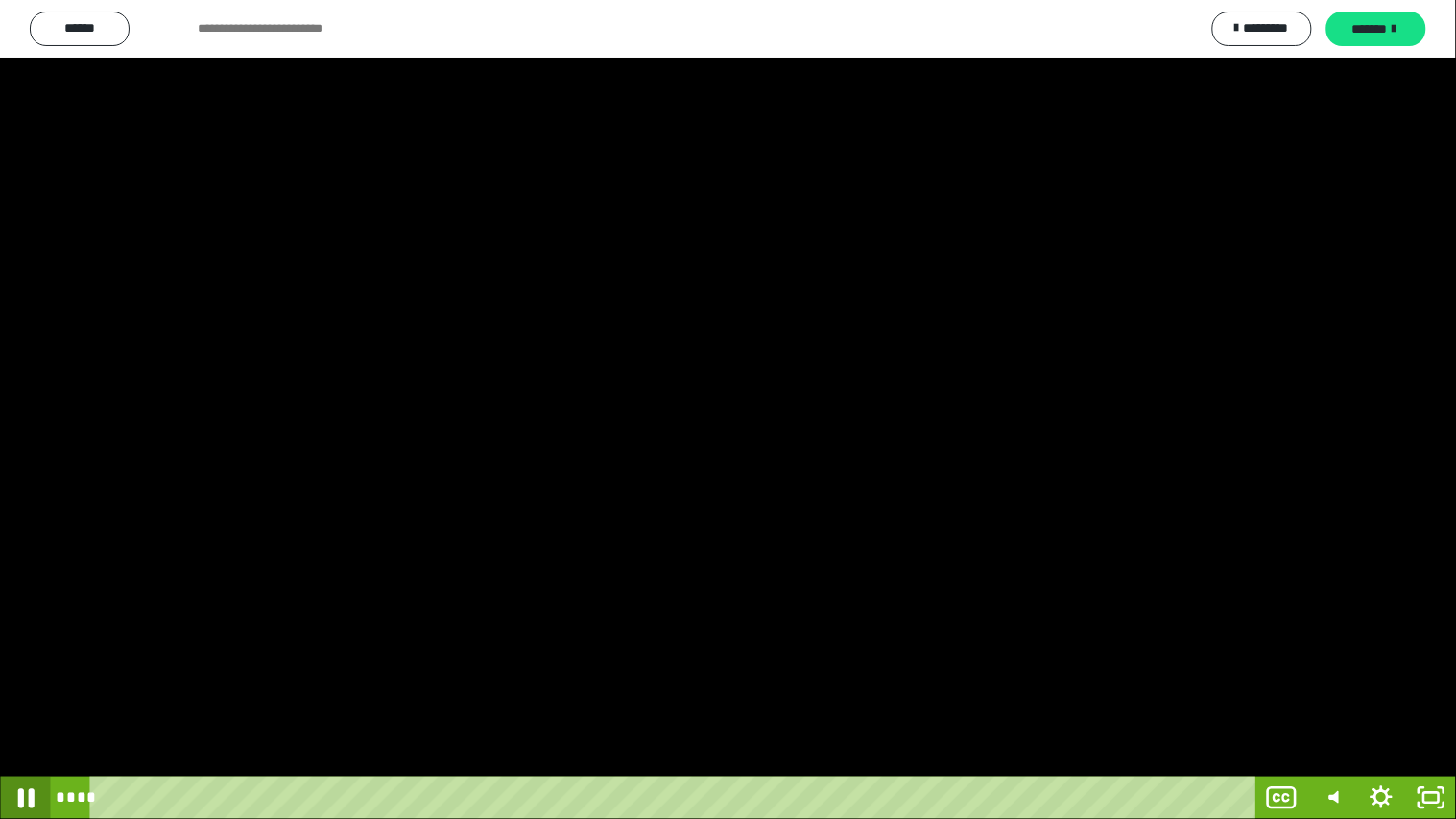 click 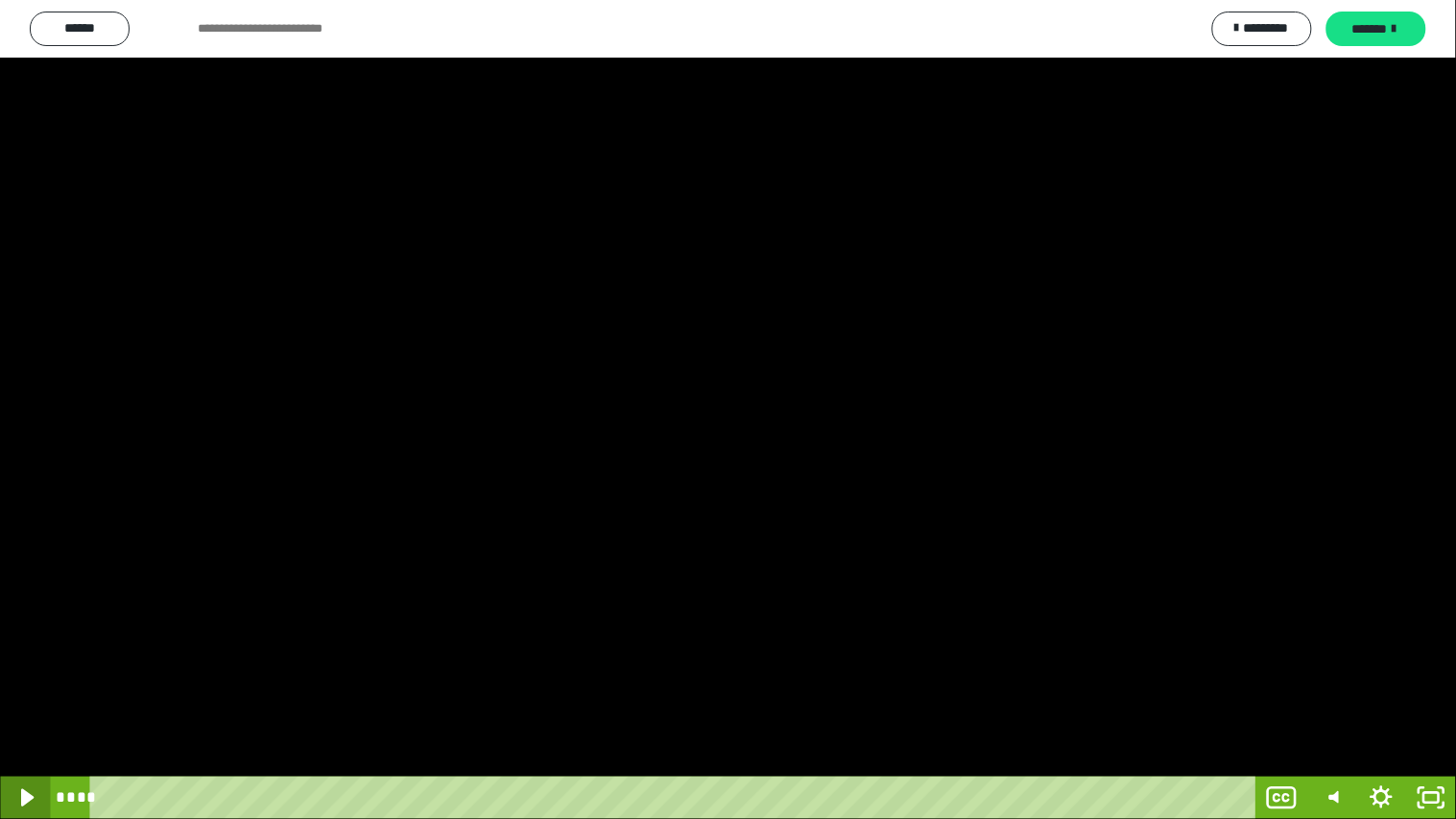 click 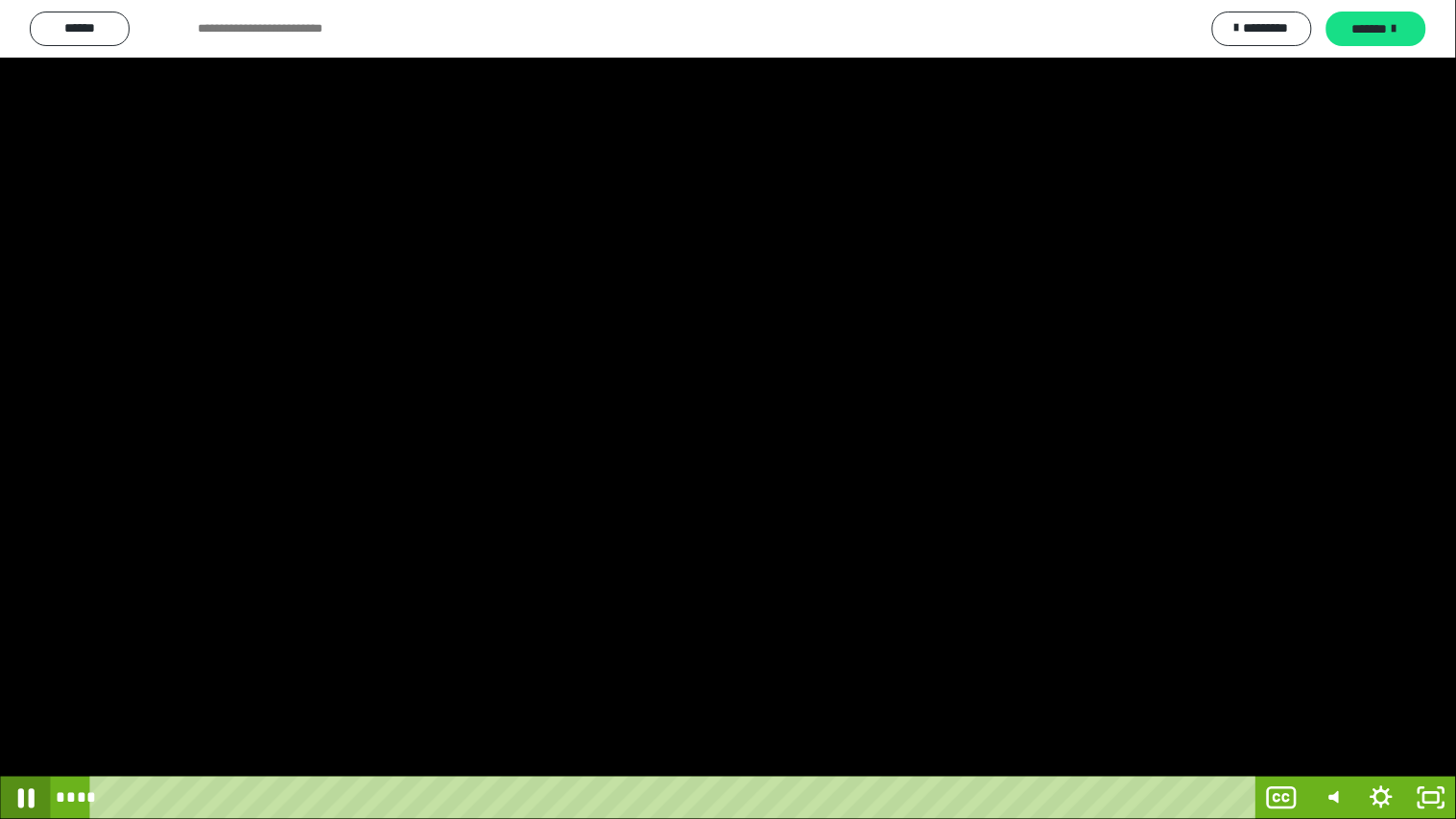 click 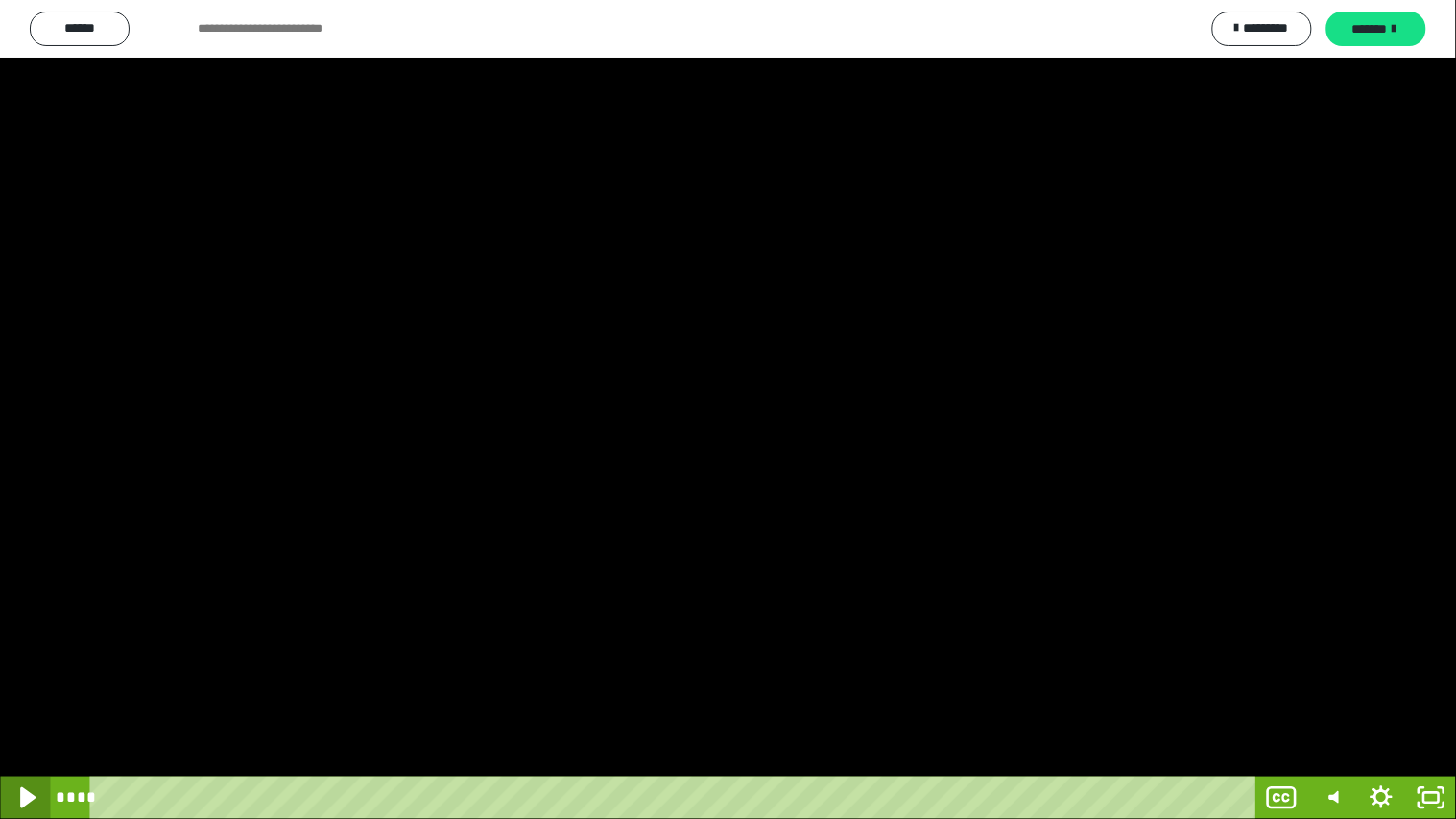 click 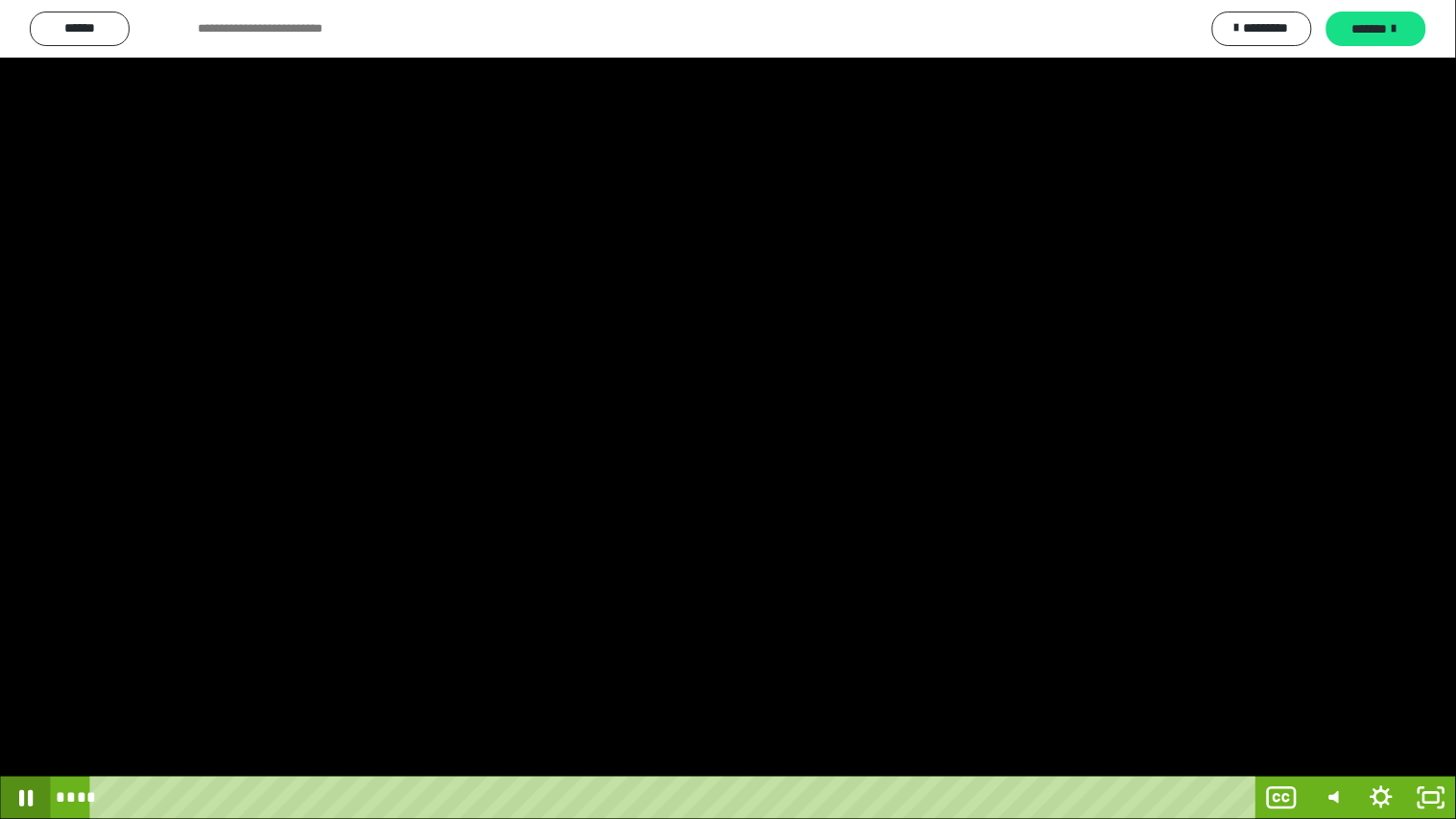 click 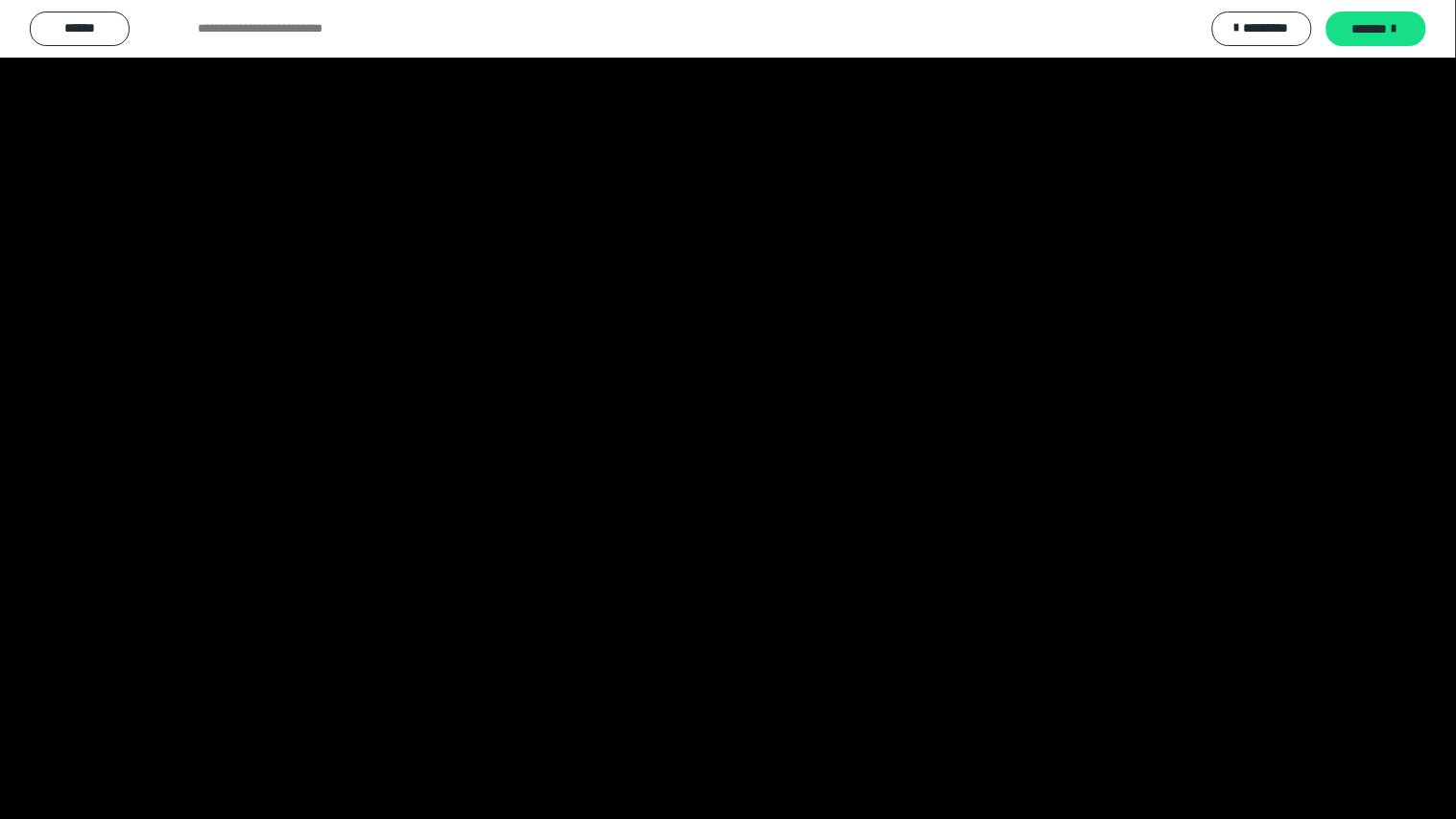 click at bounding box center [728, 409] 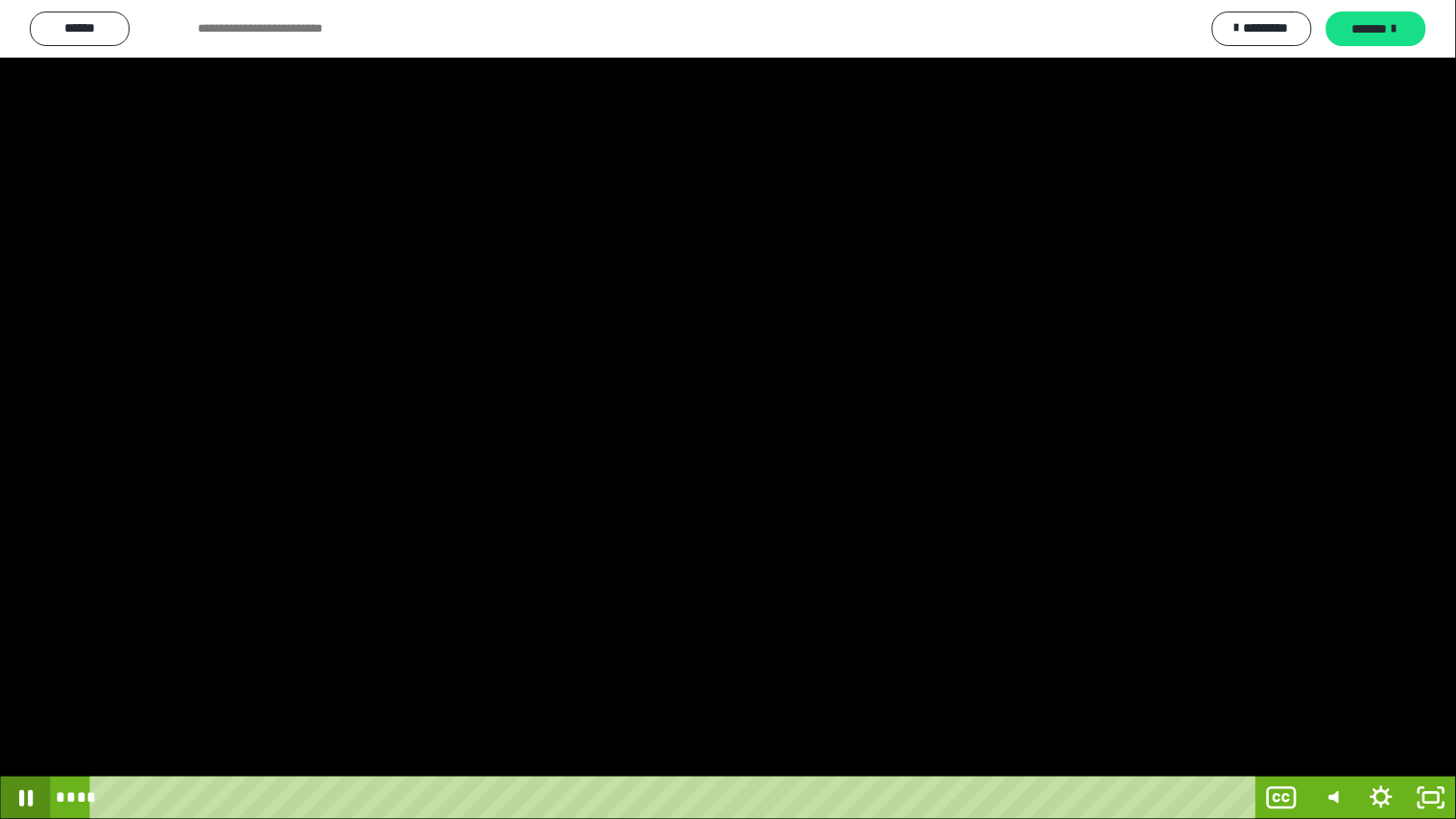 click 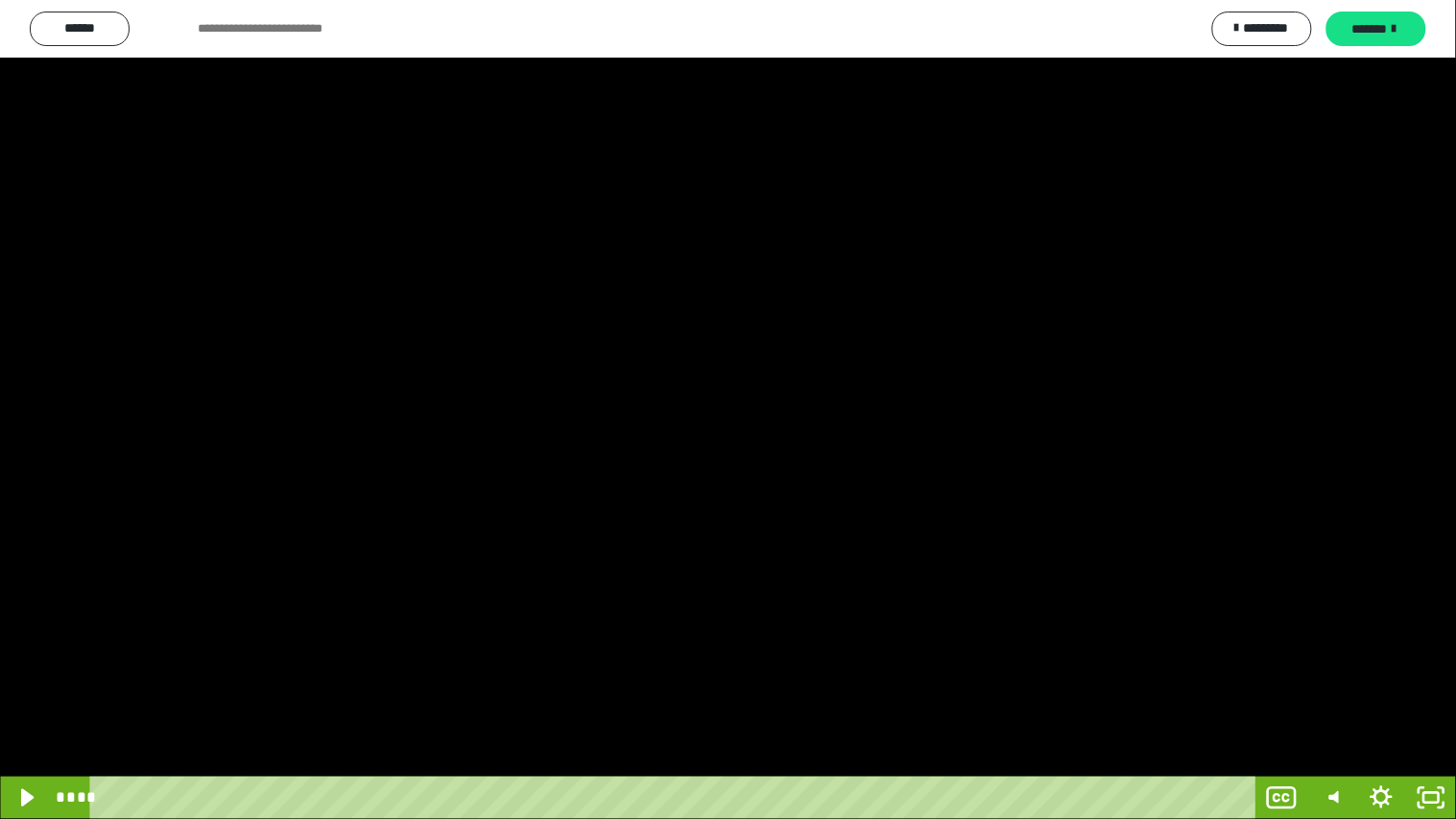 click on "**** ****" at bounding box center [653, 798] 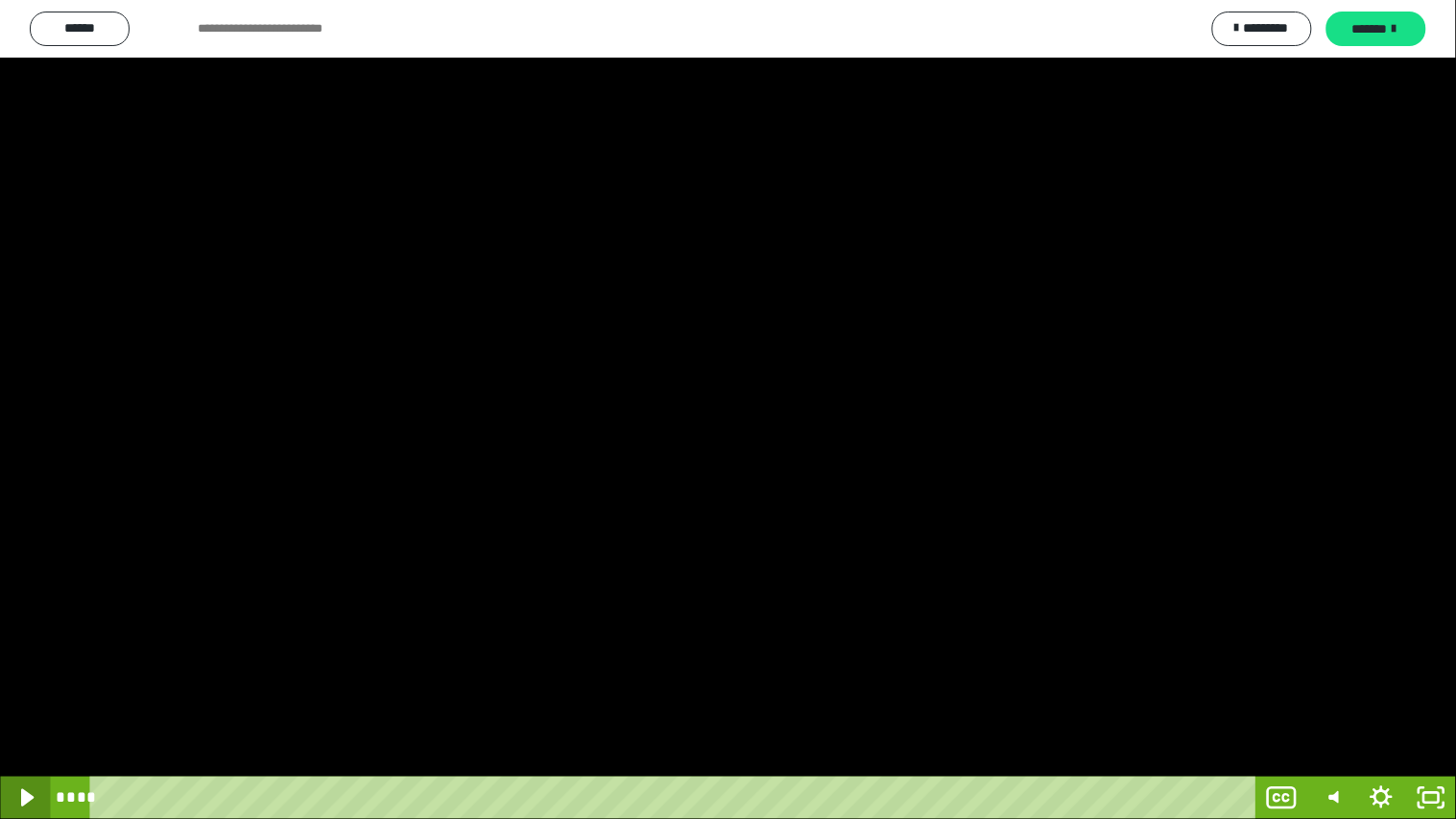 click 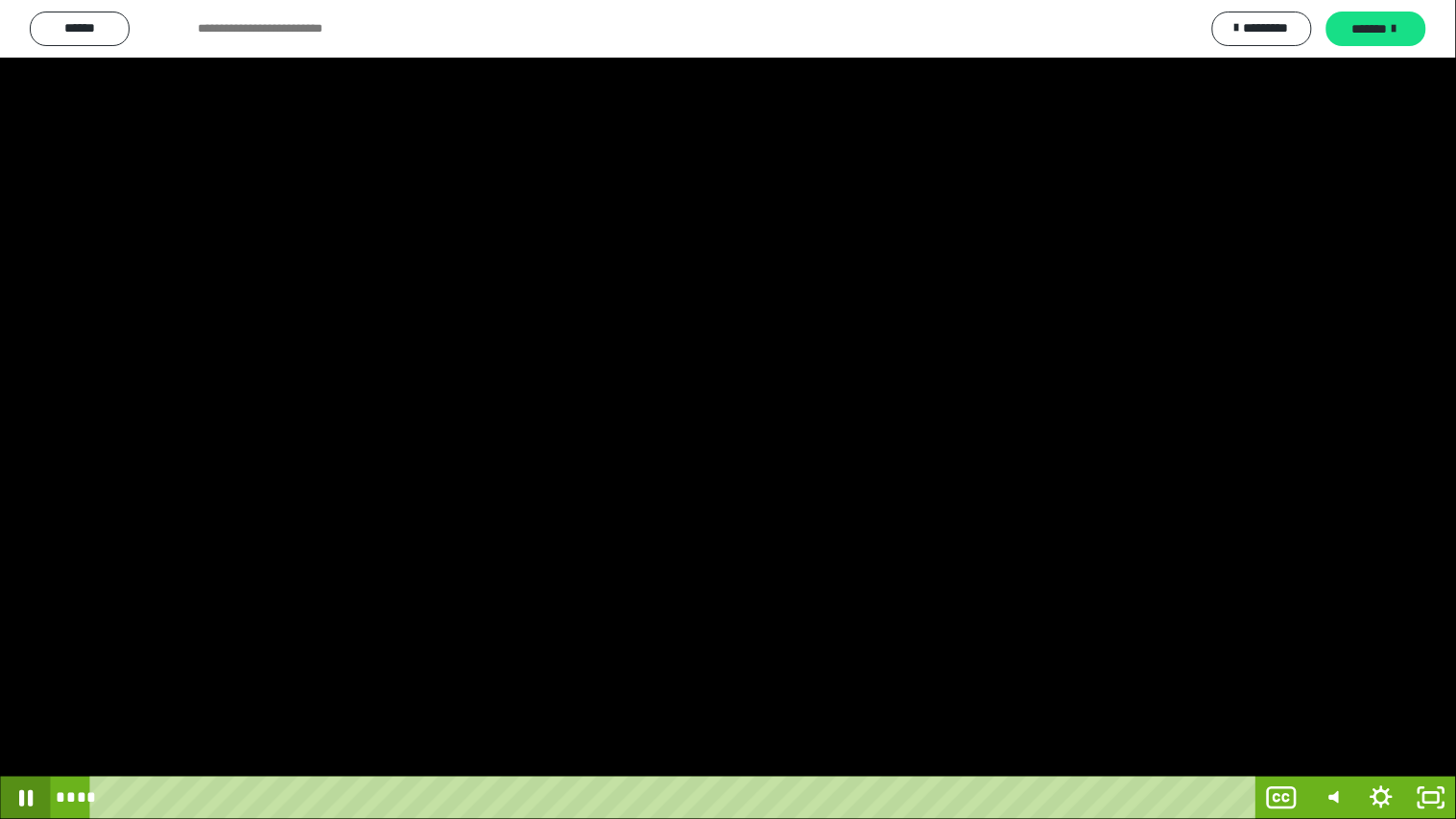 click 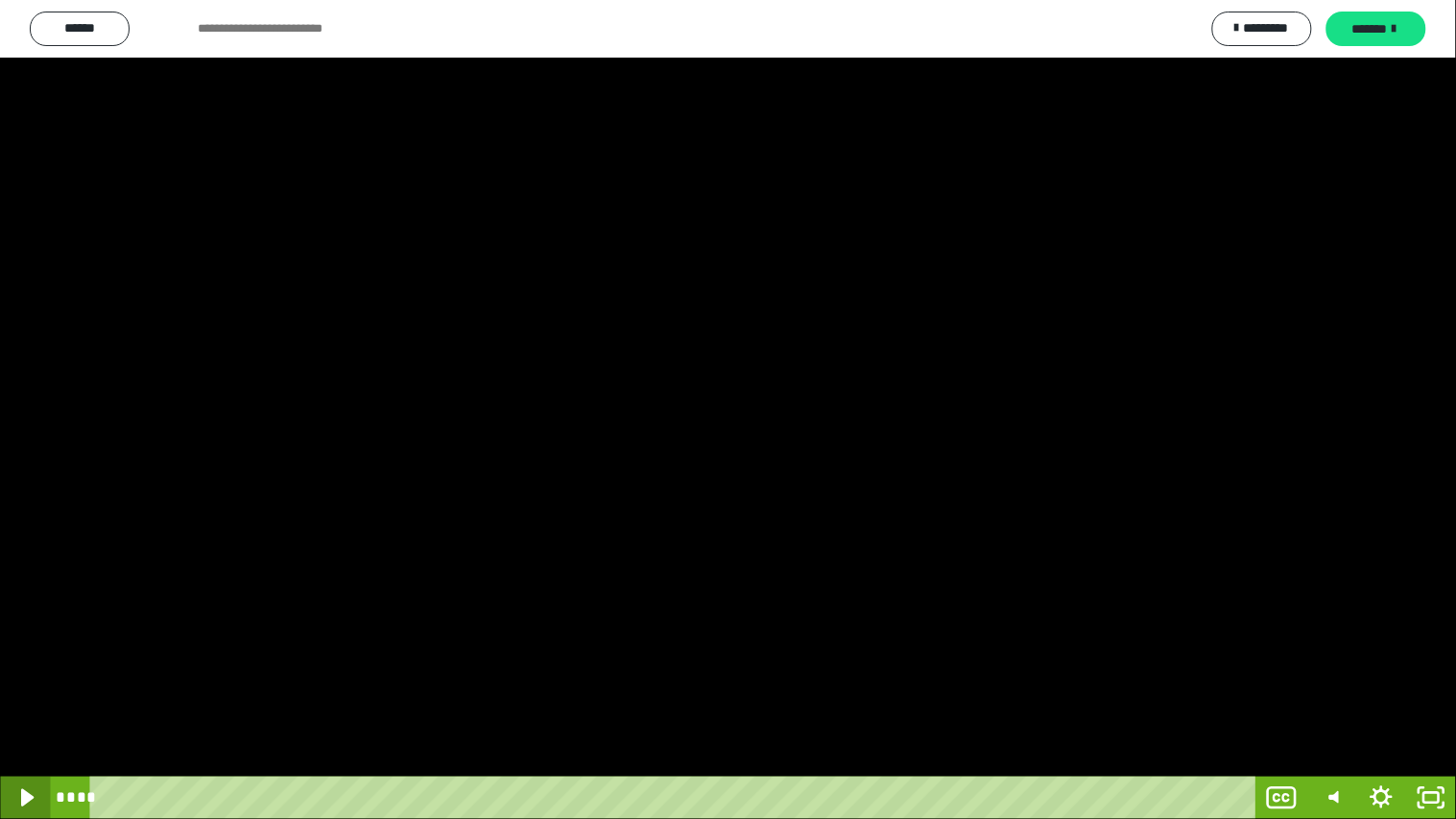 click 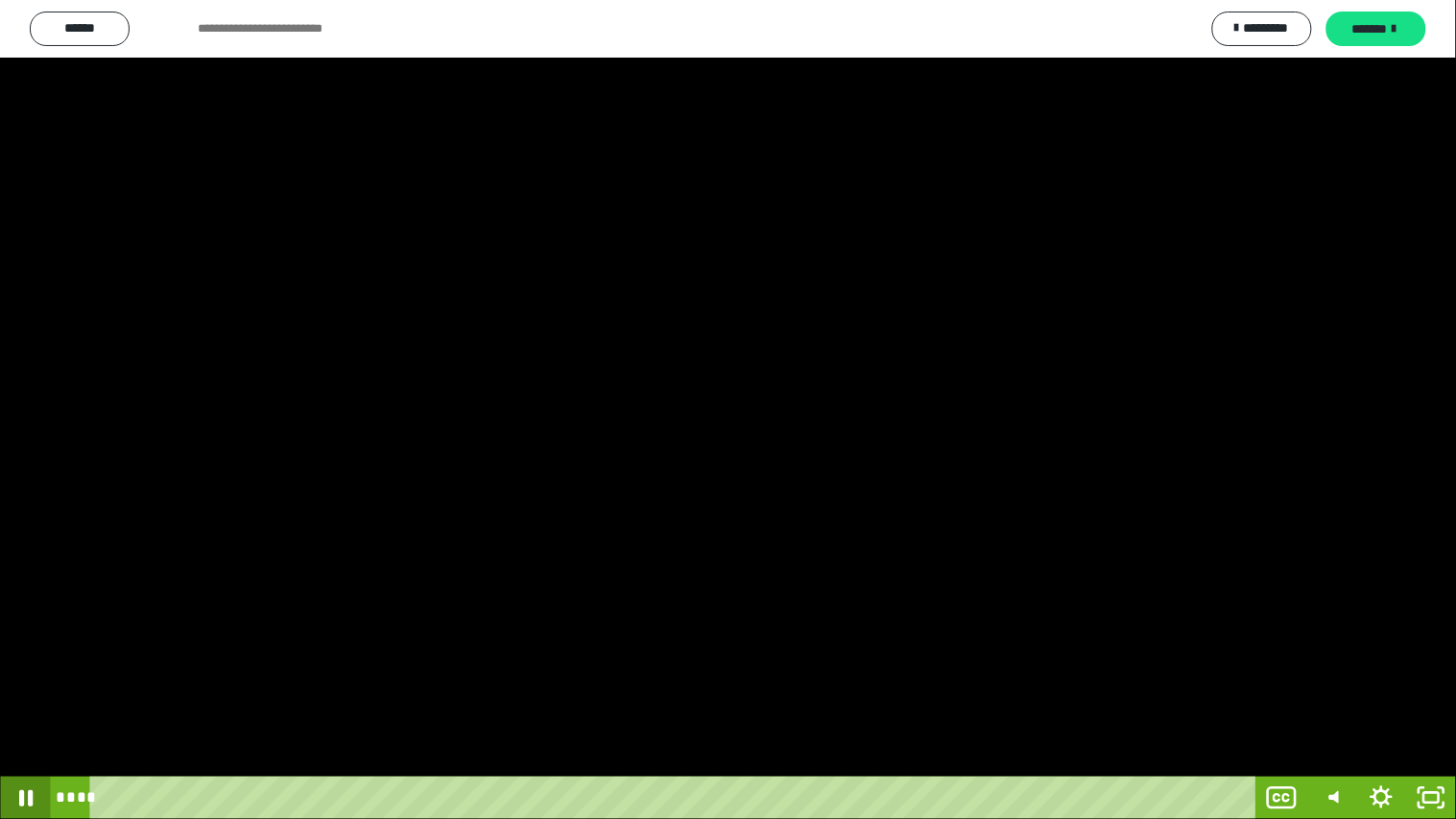 click 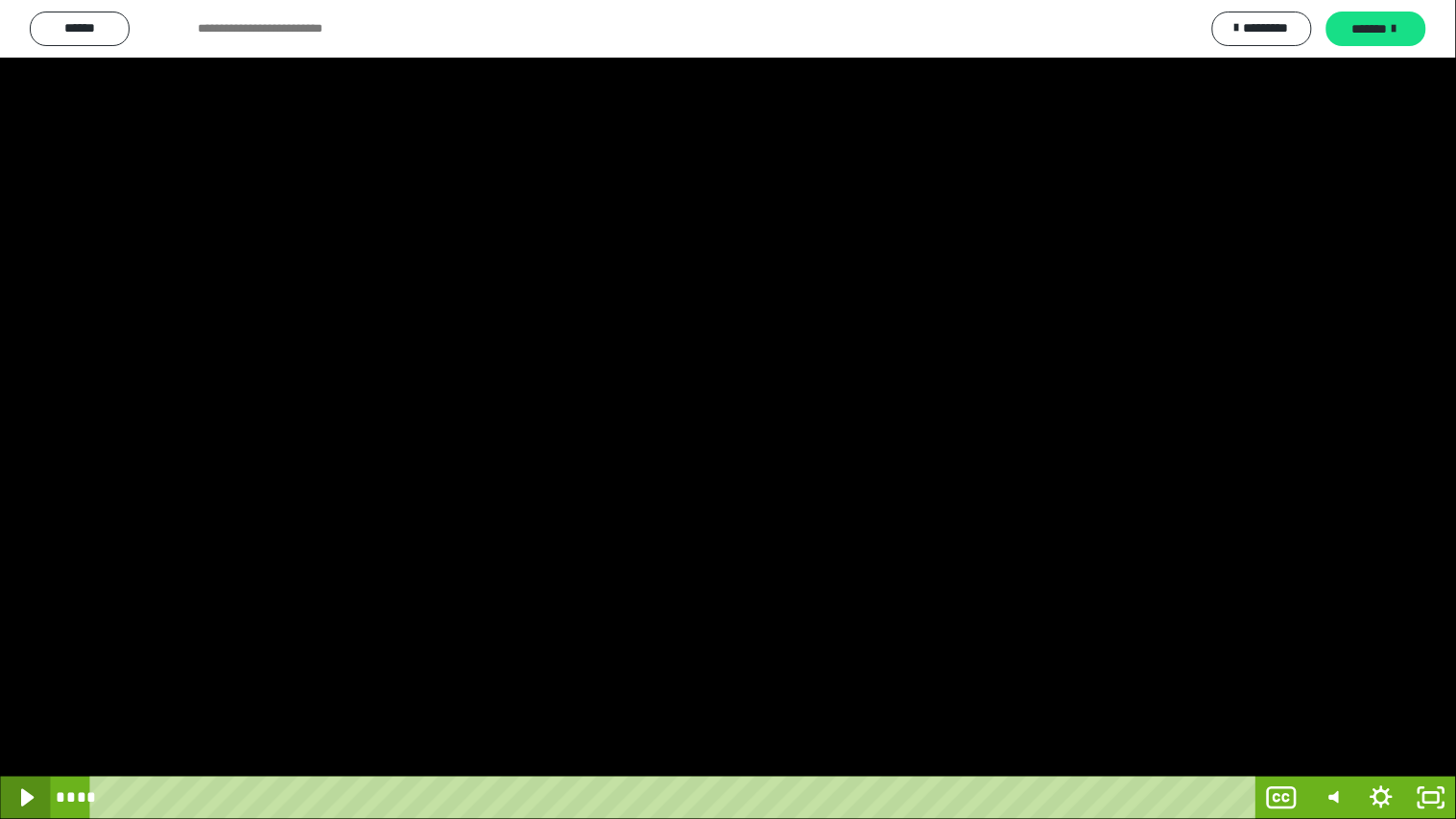 click 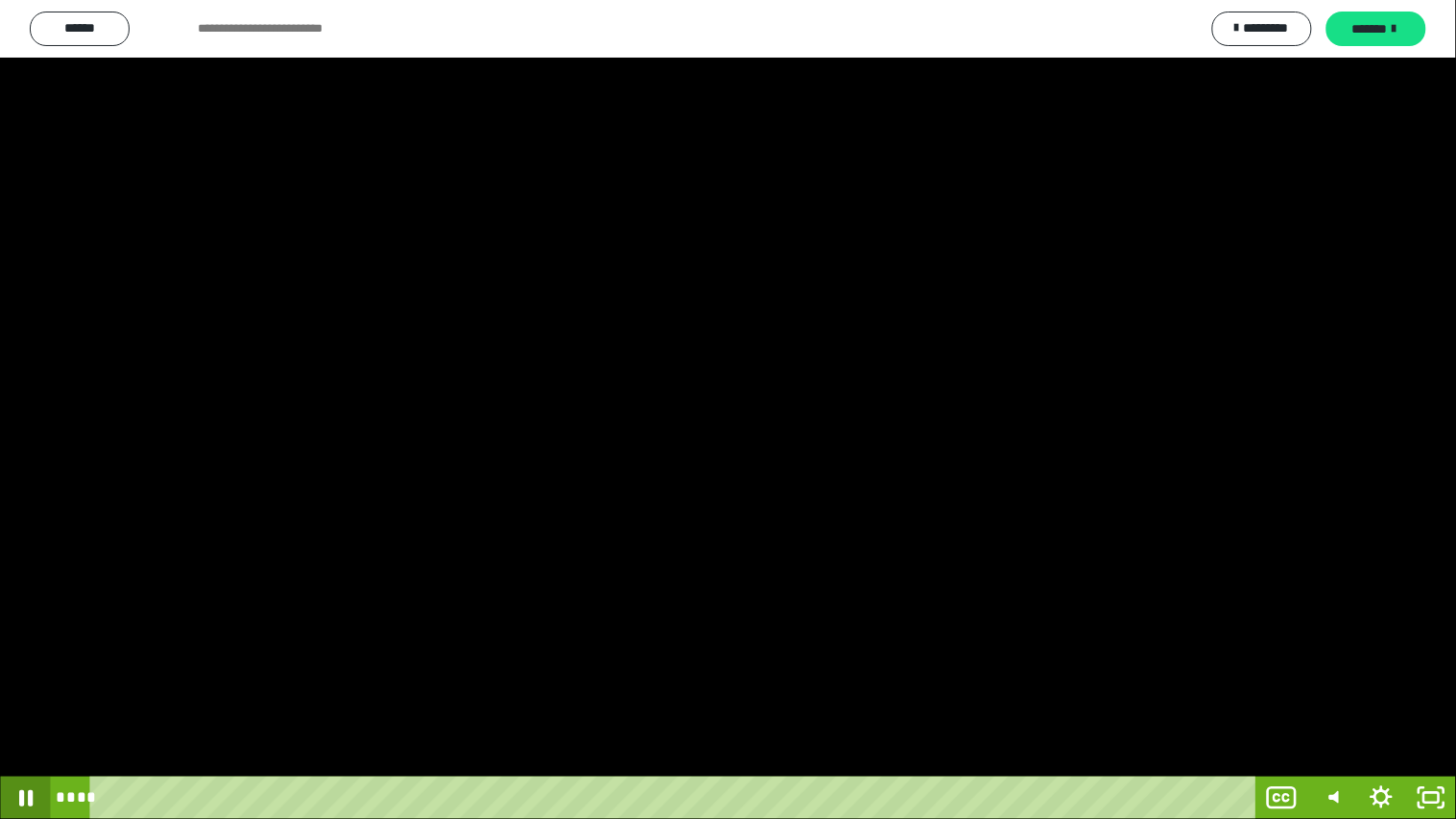 click 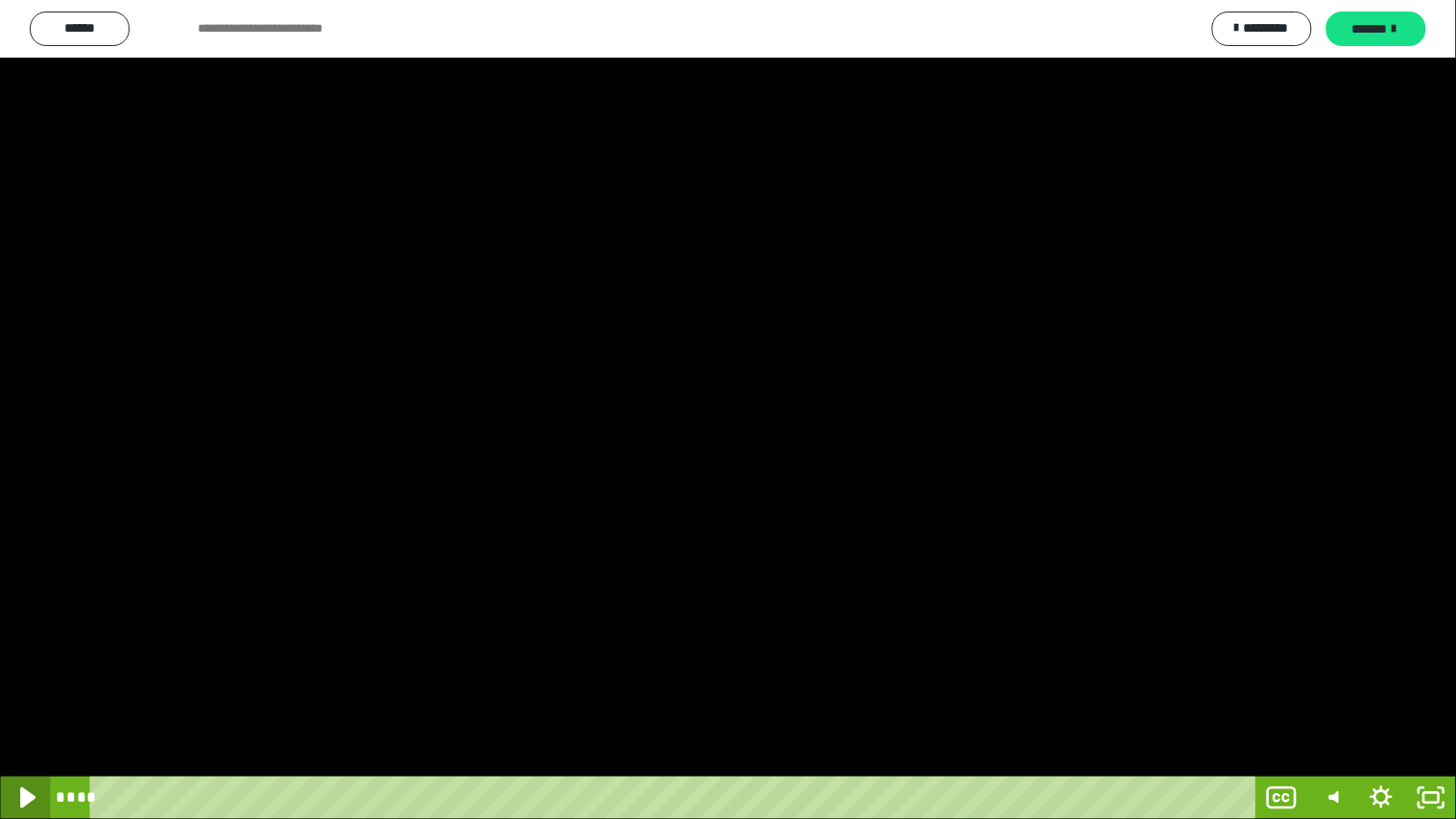click 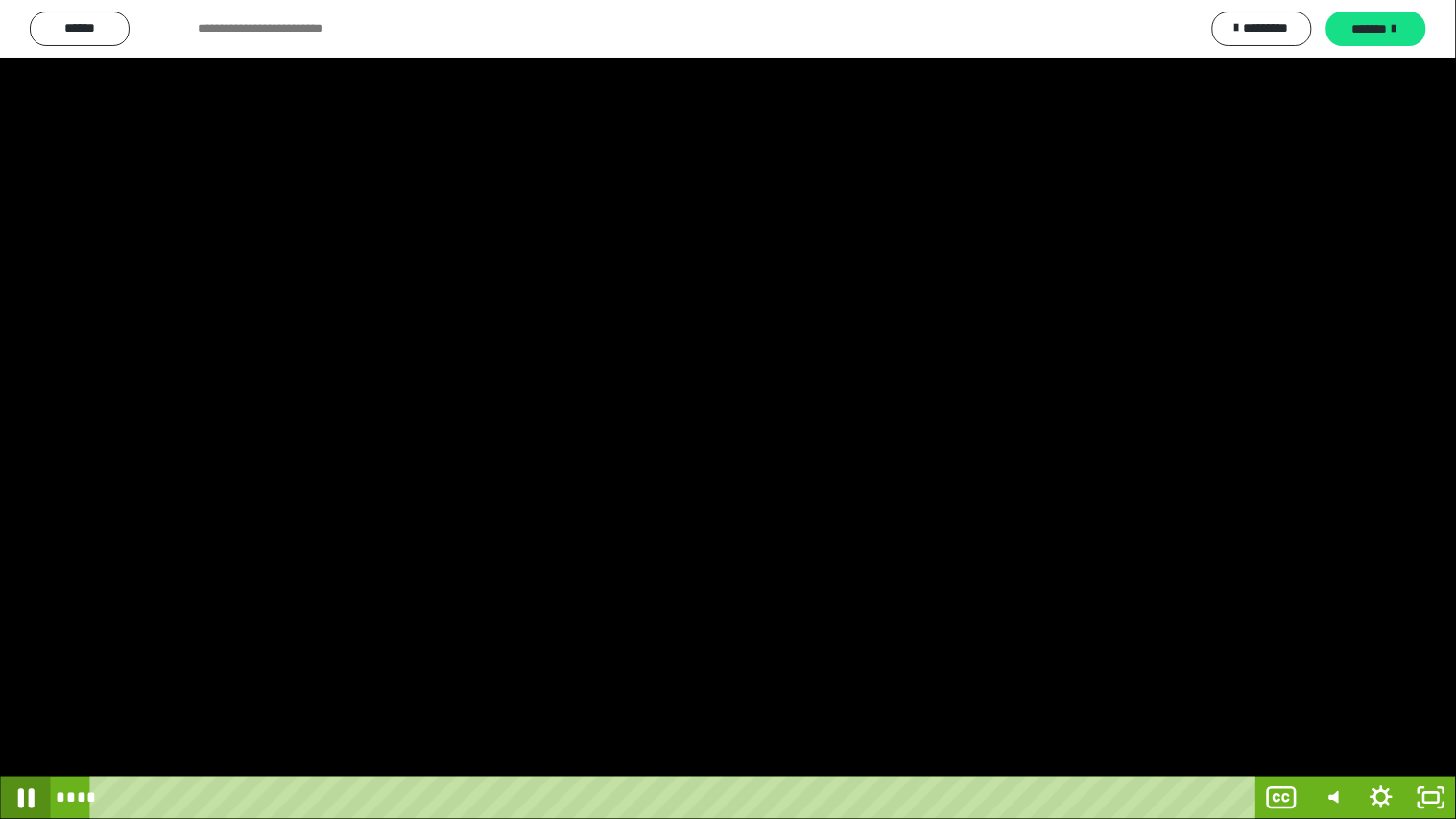 click 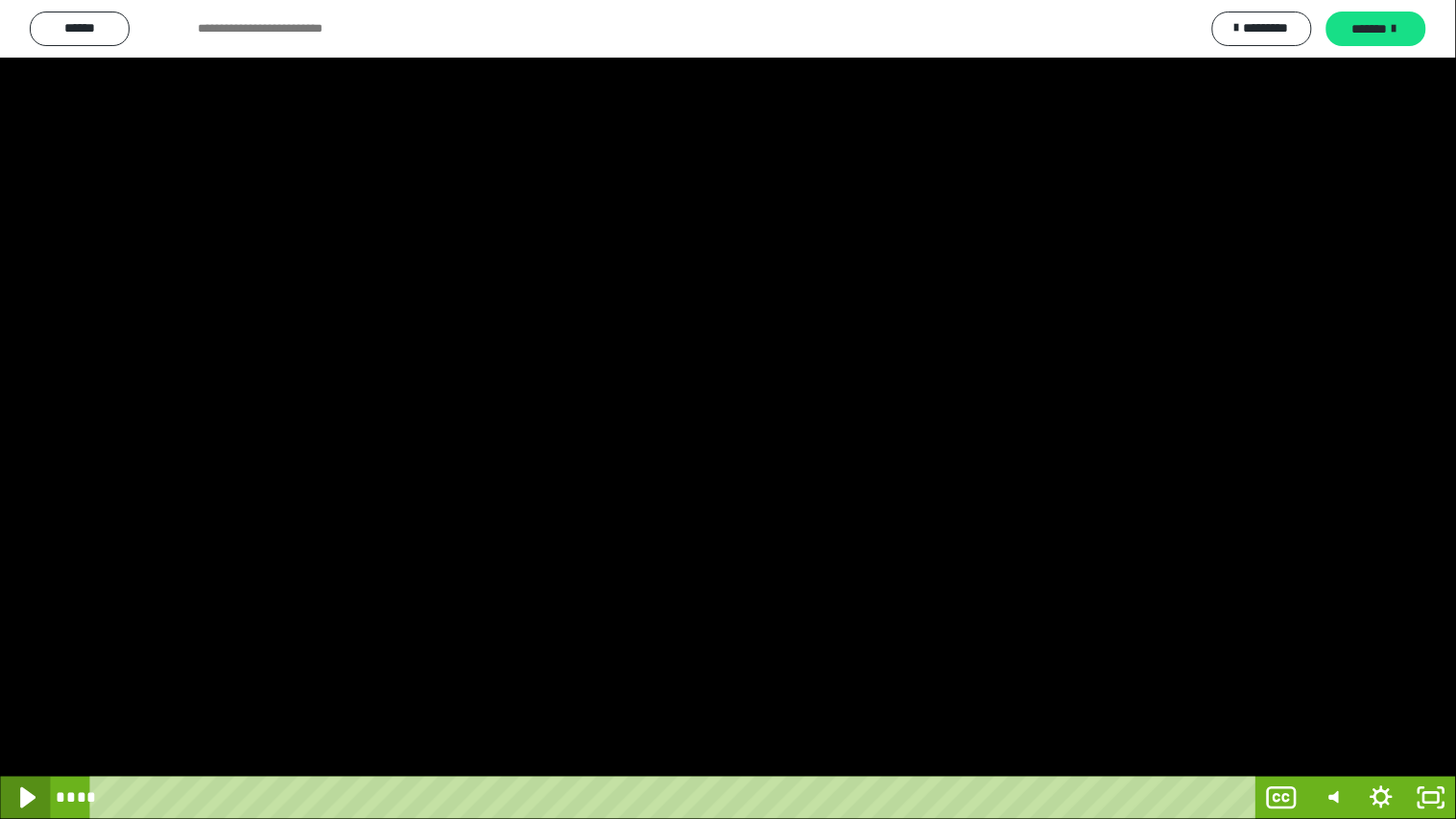 click 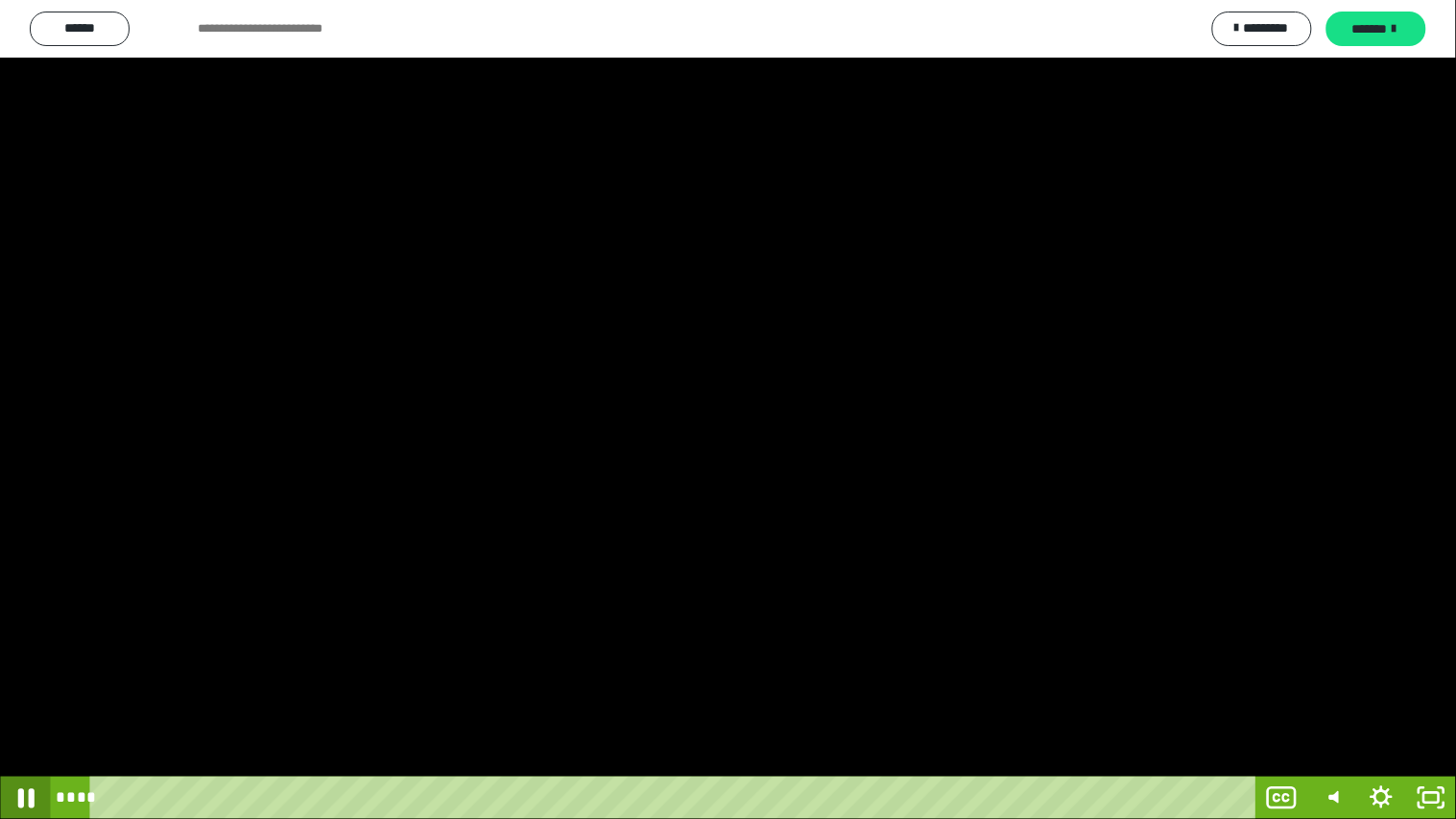 click 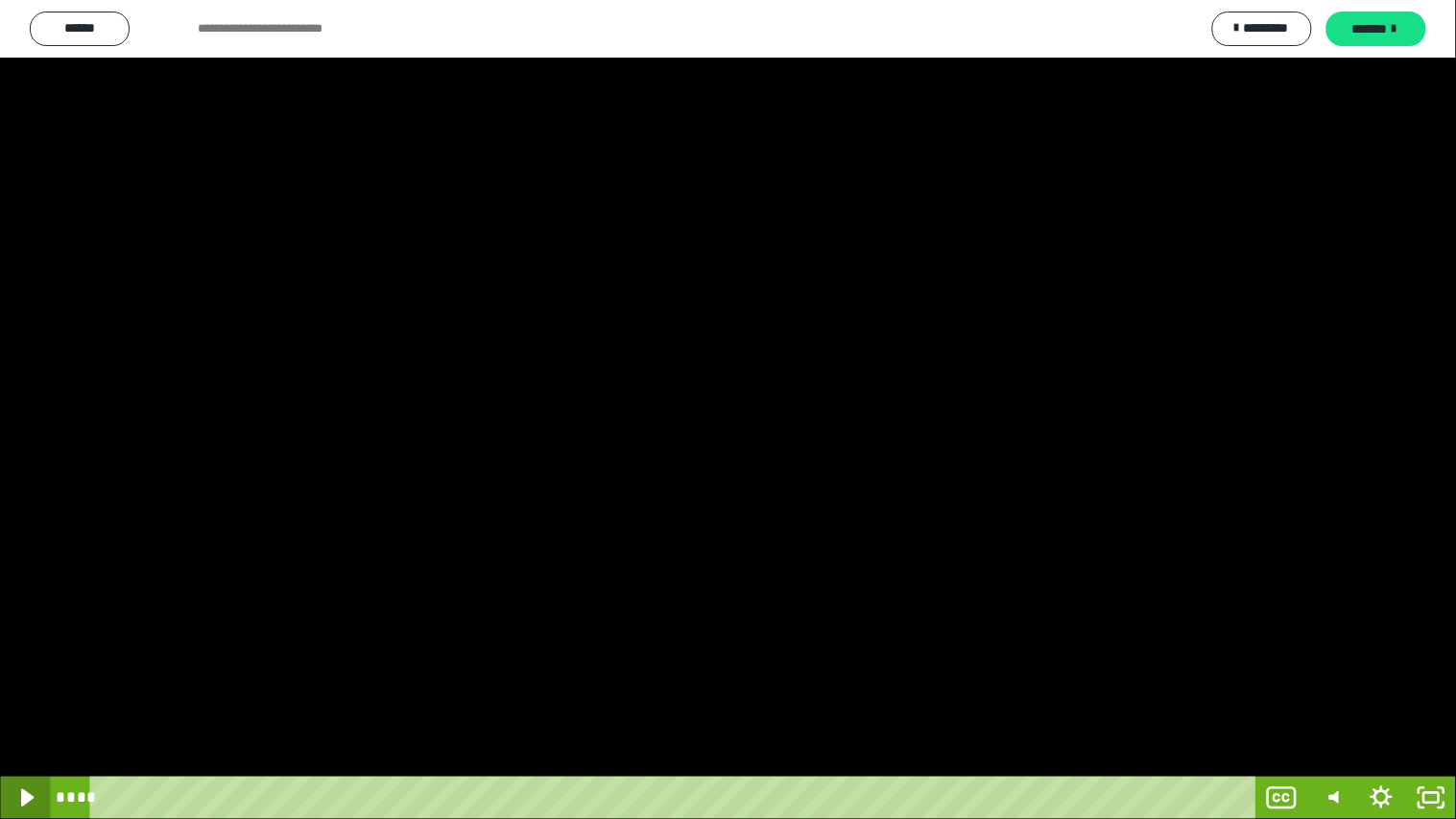 click 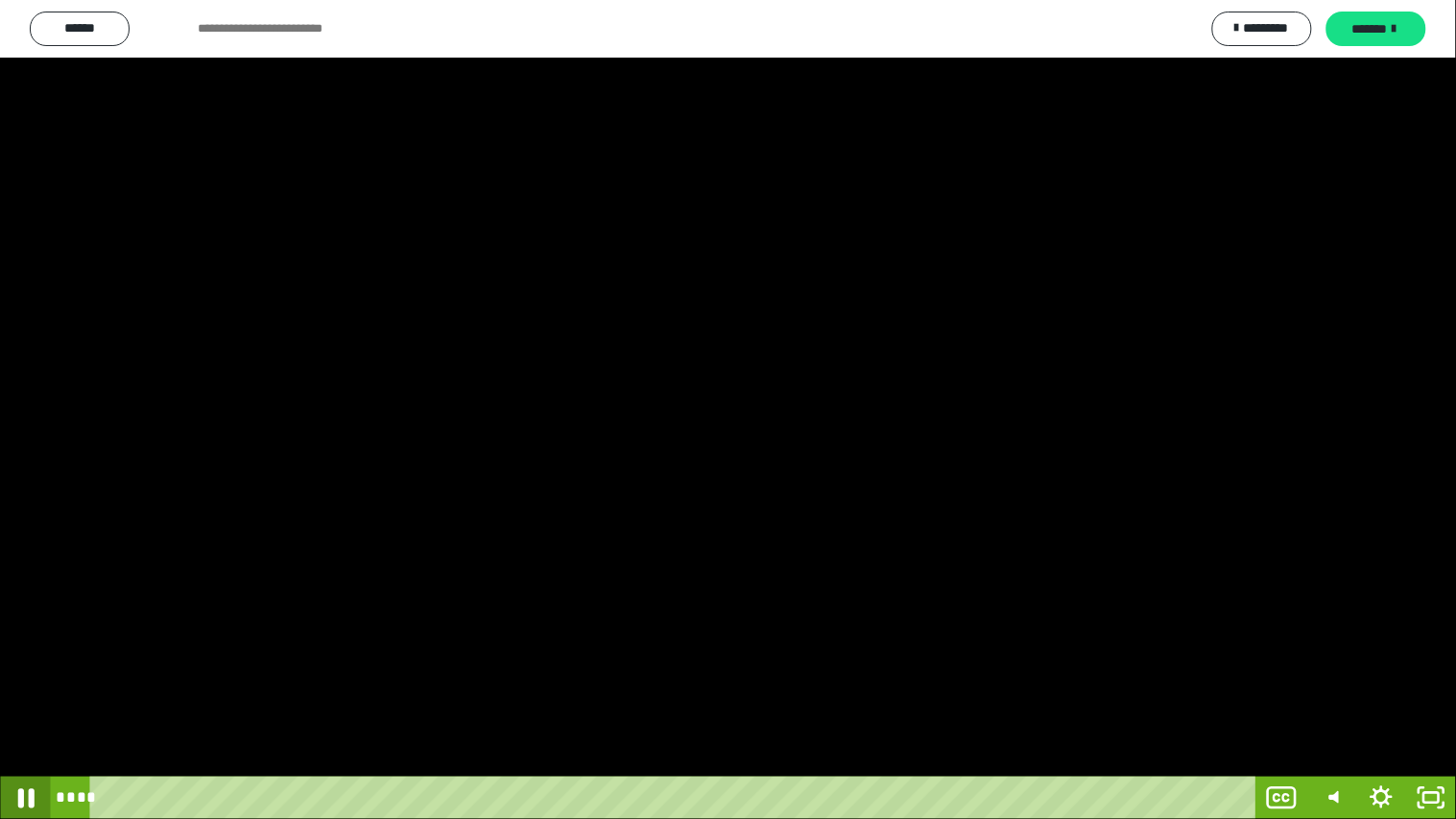 click 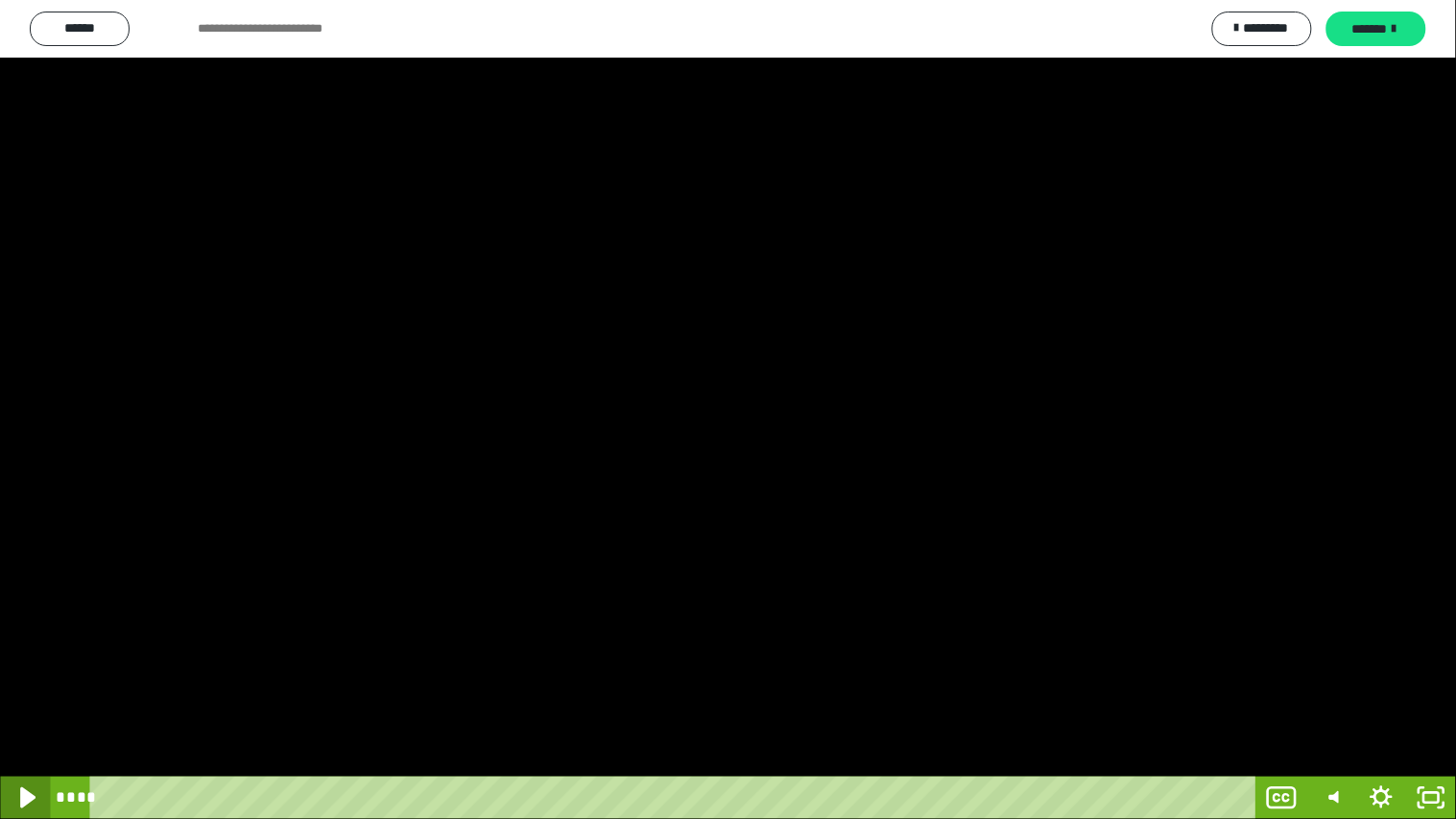 click 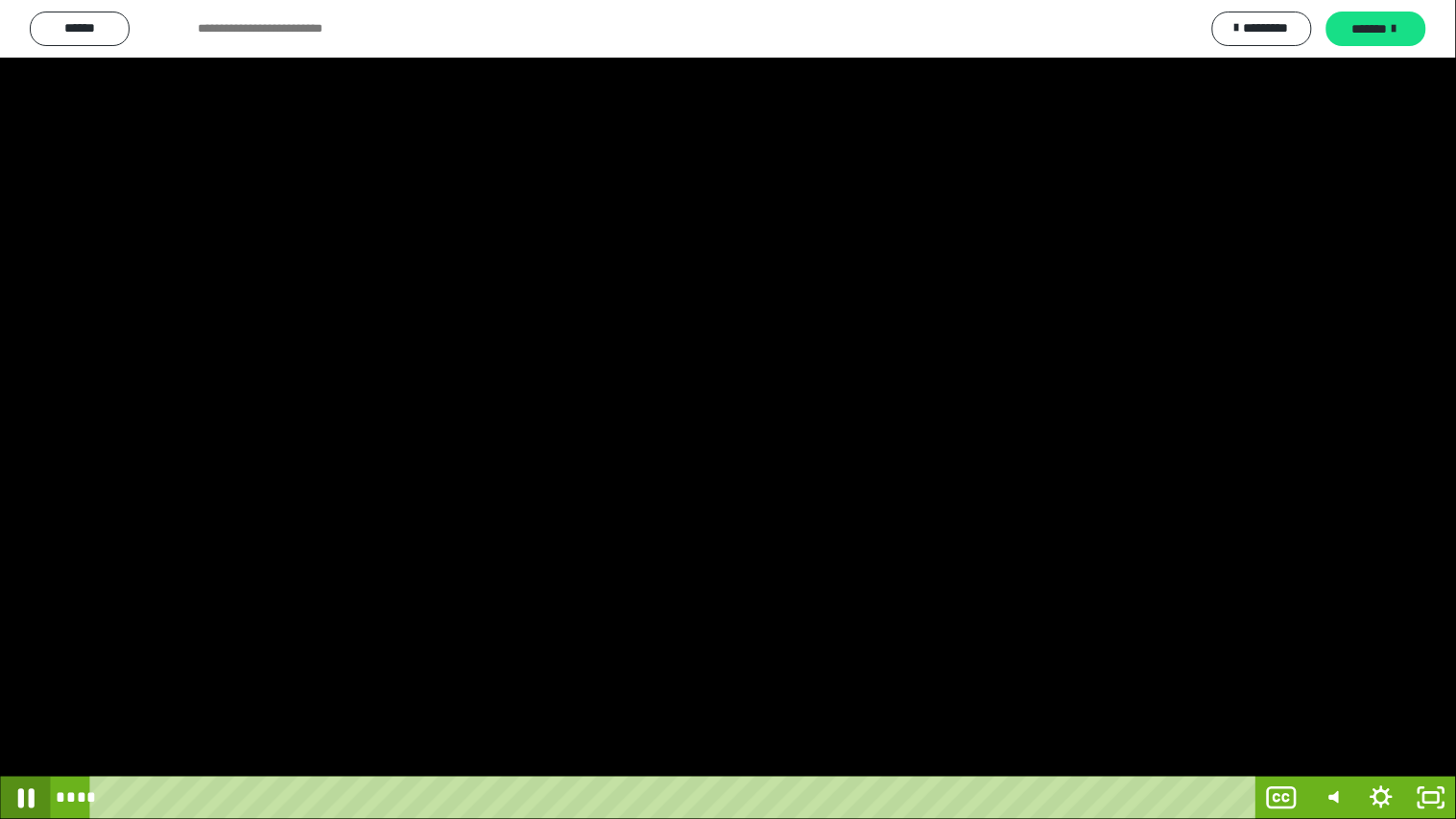 click 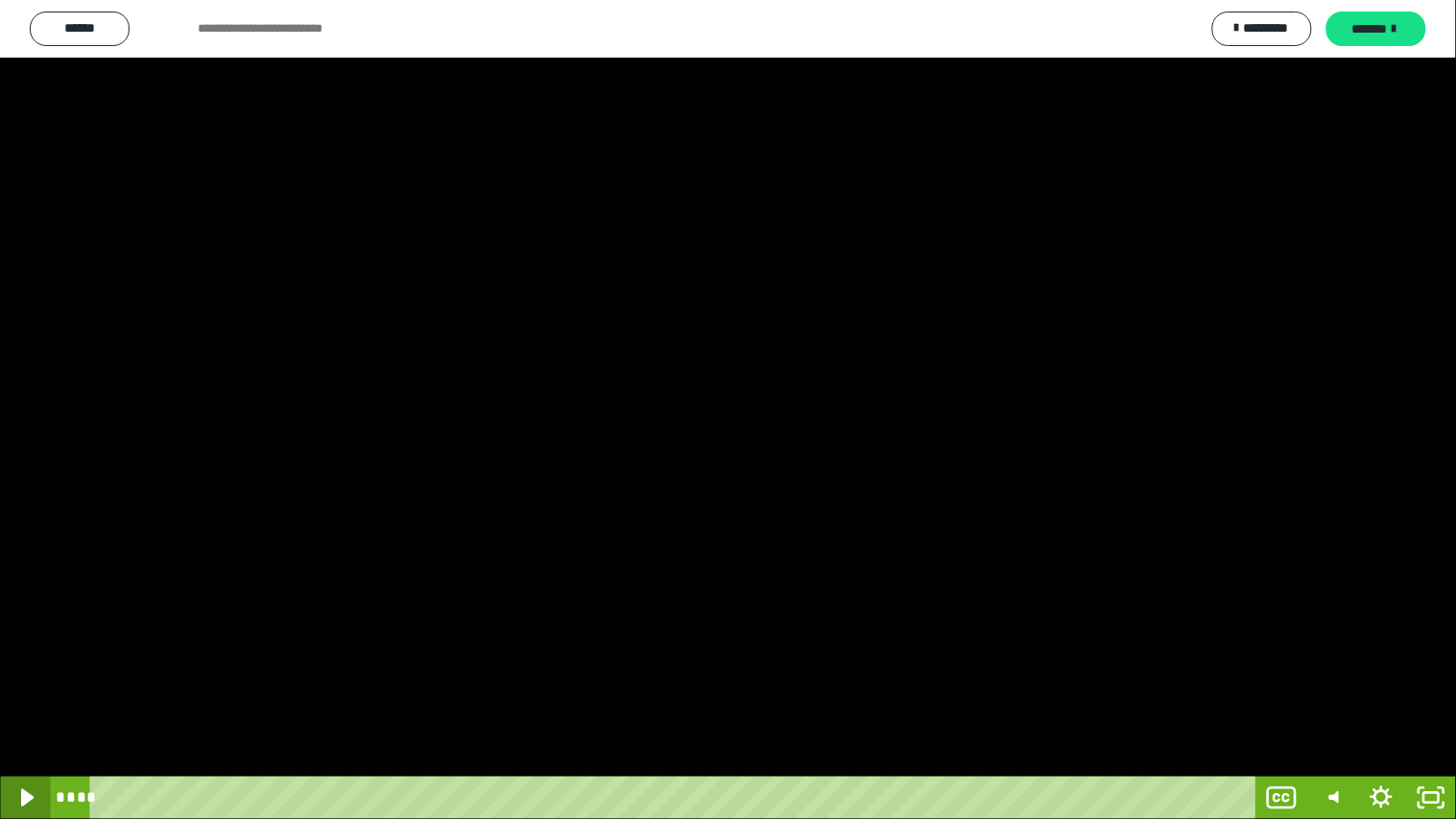 click 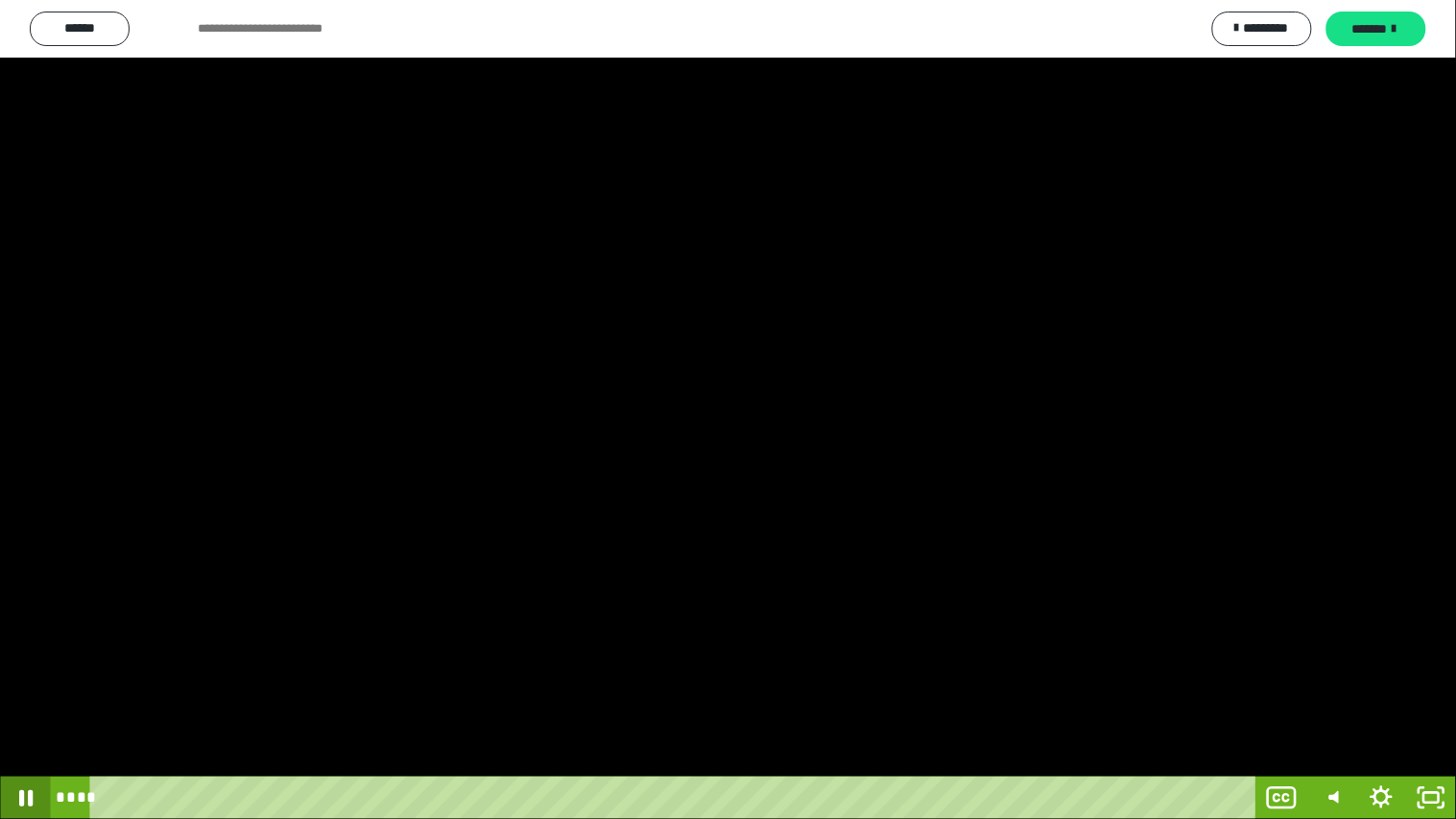 click 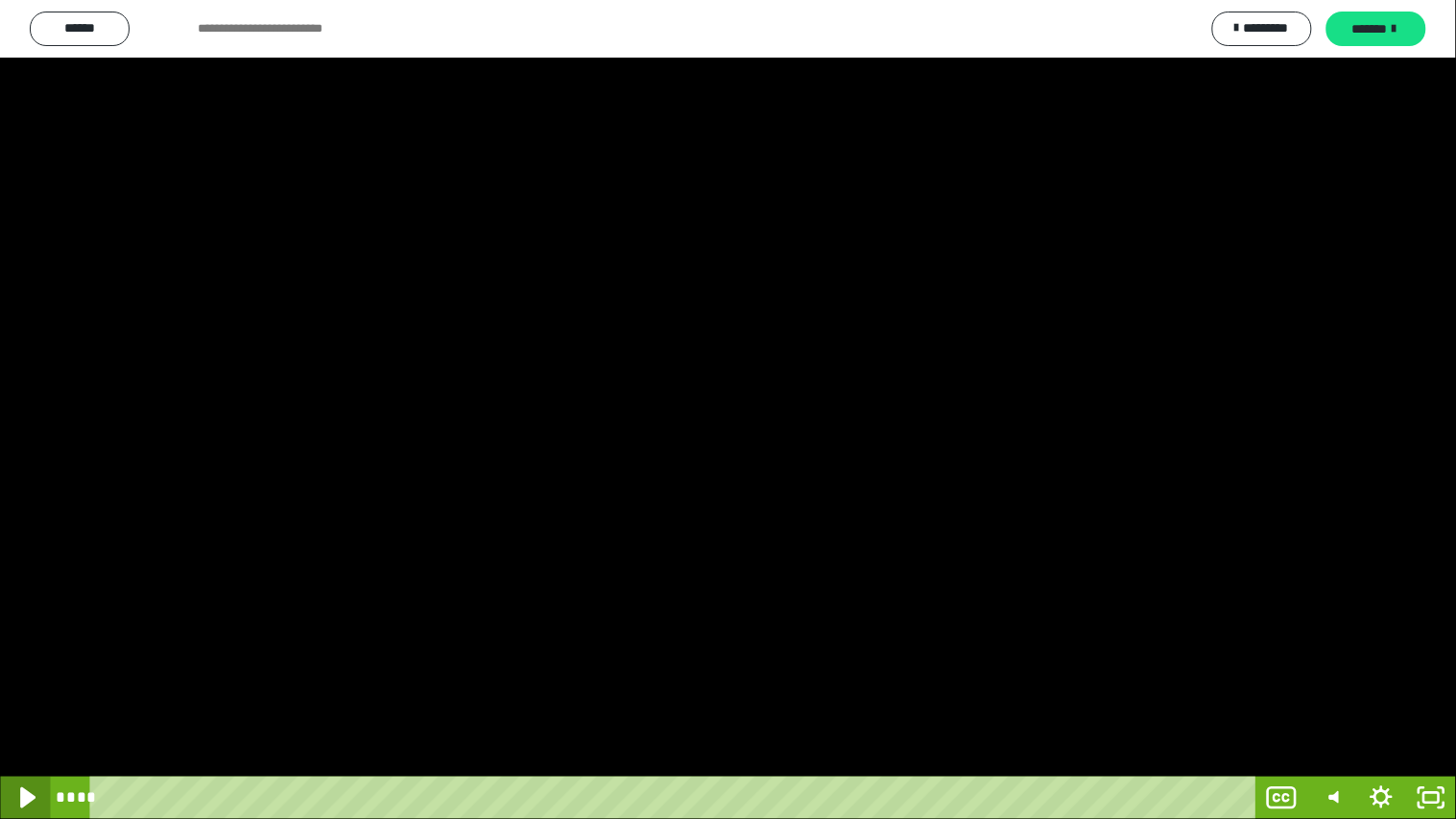 click 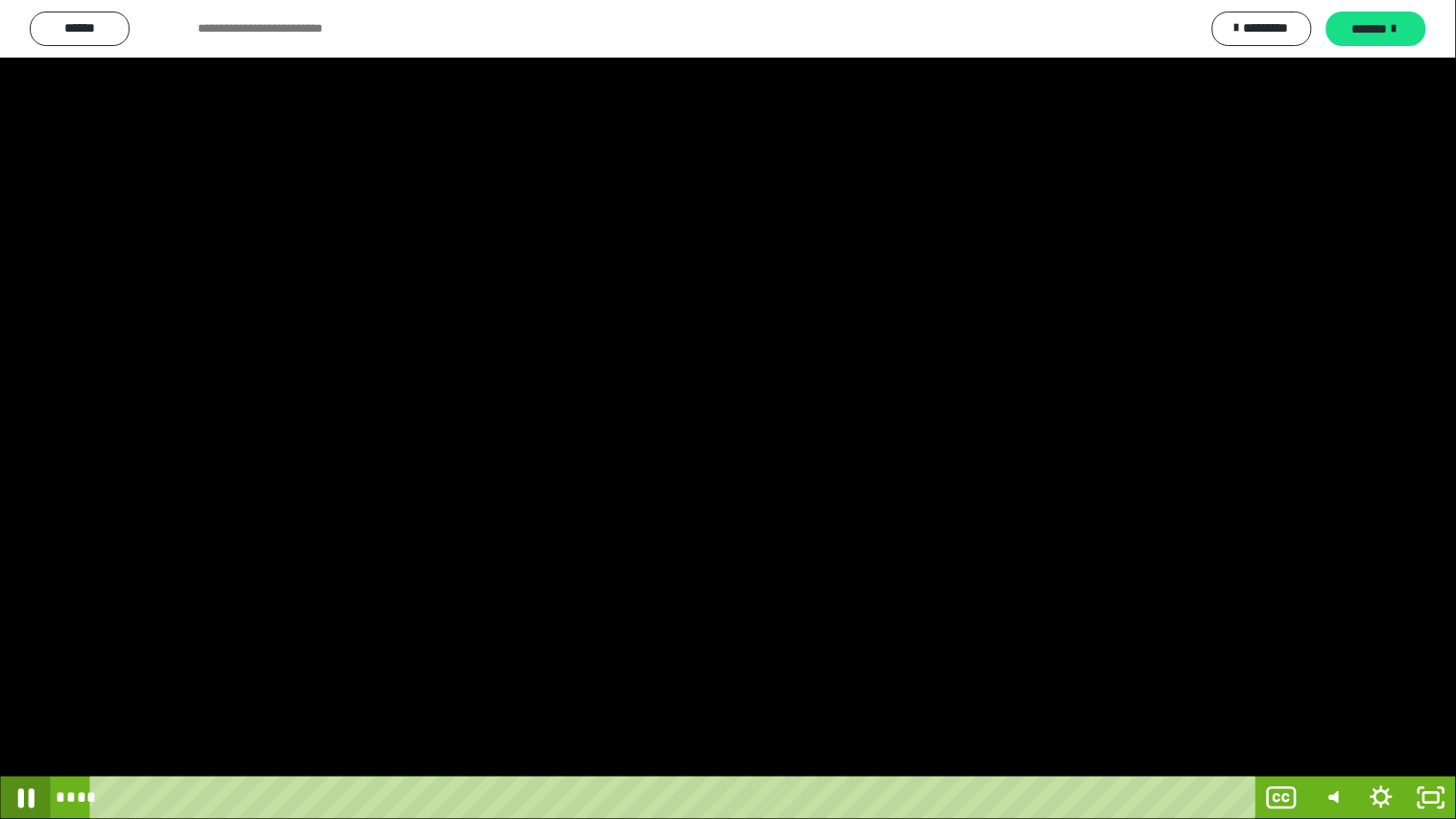 click 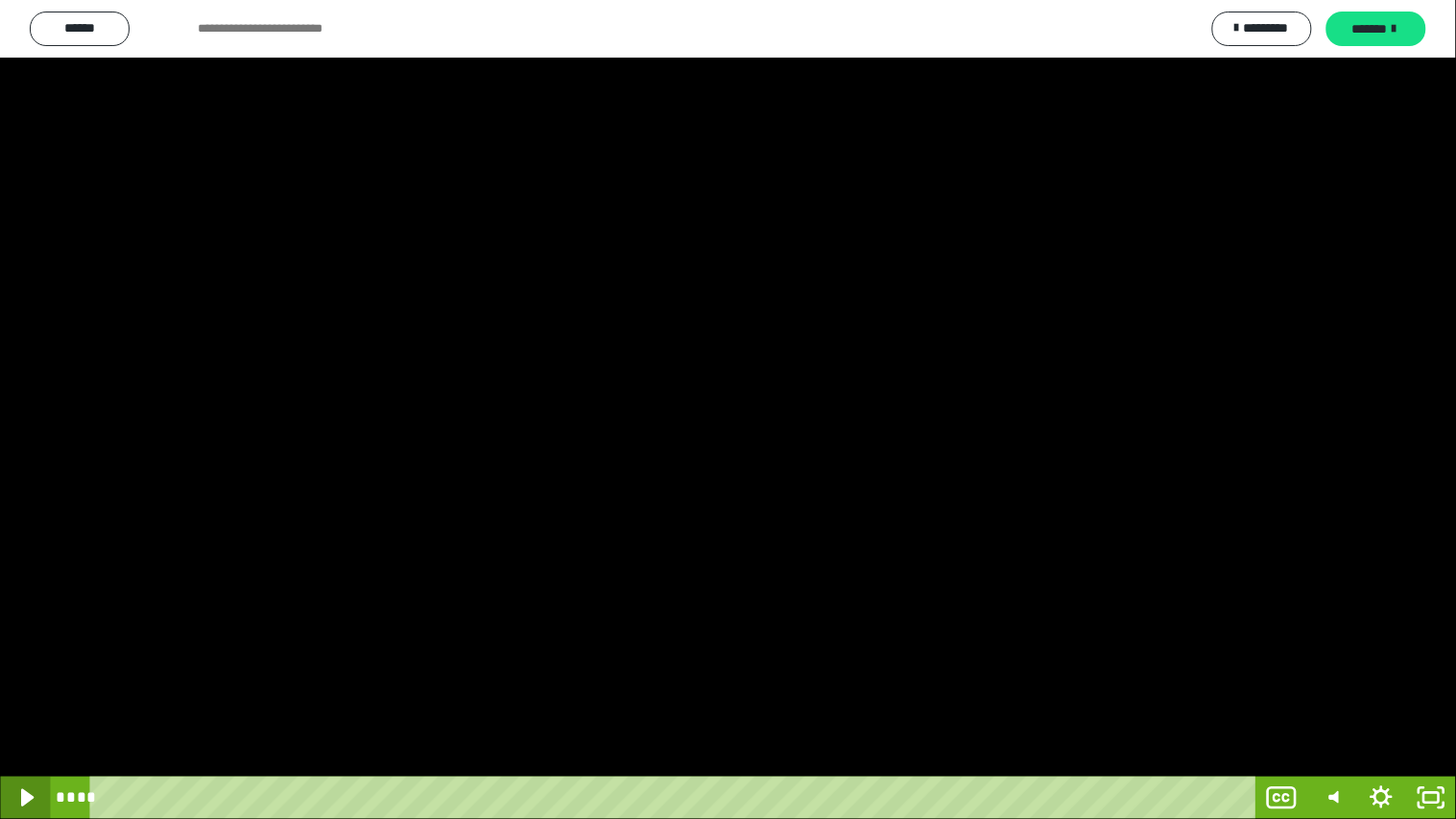 click 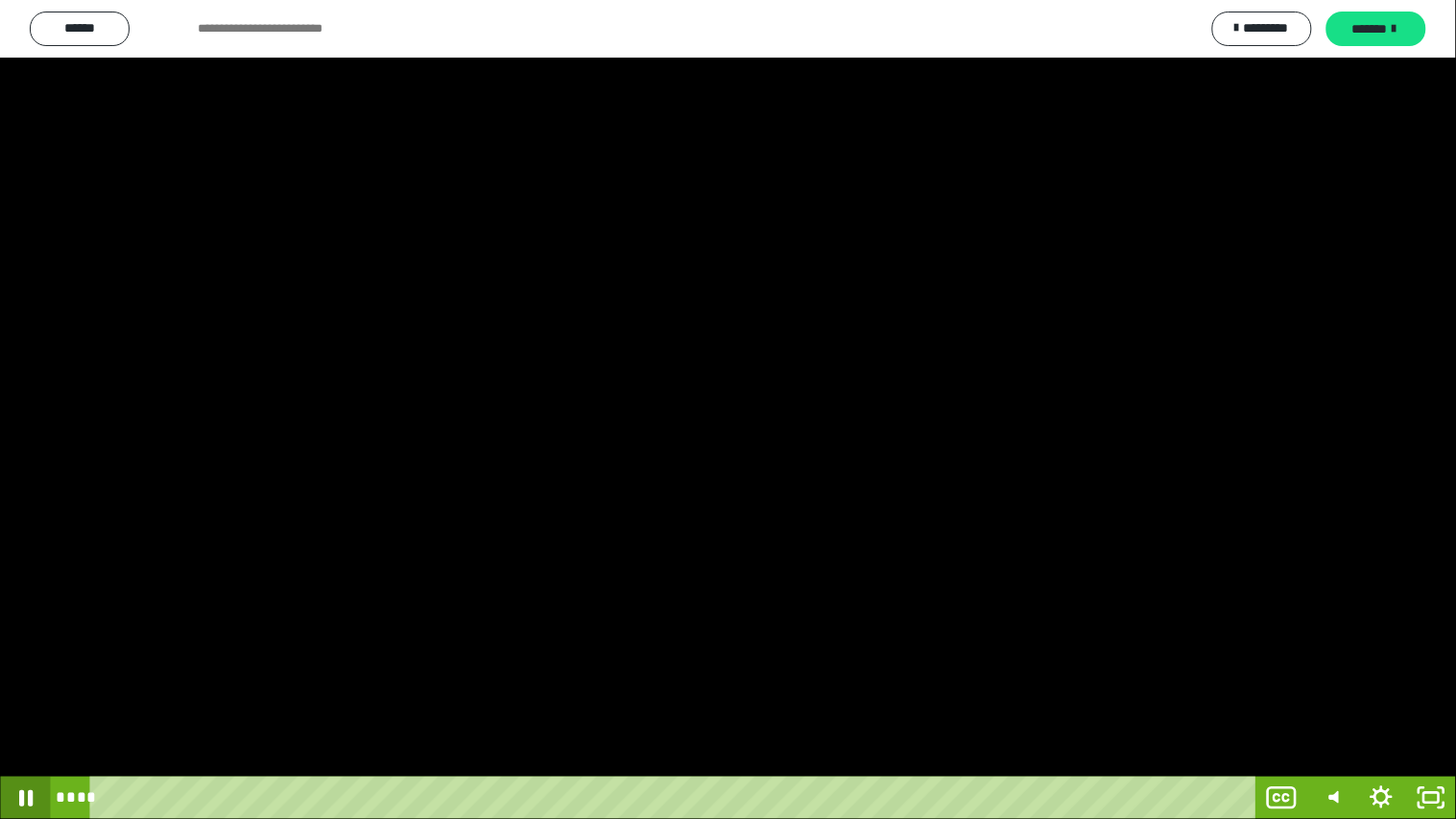 click 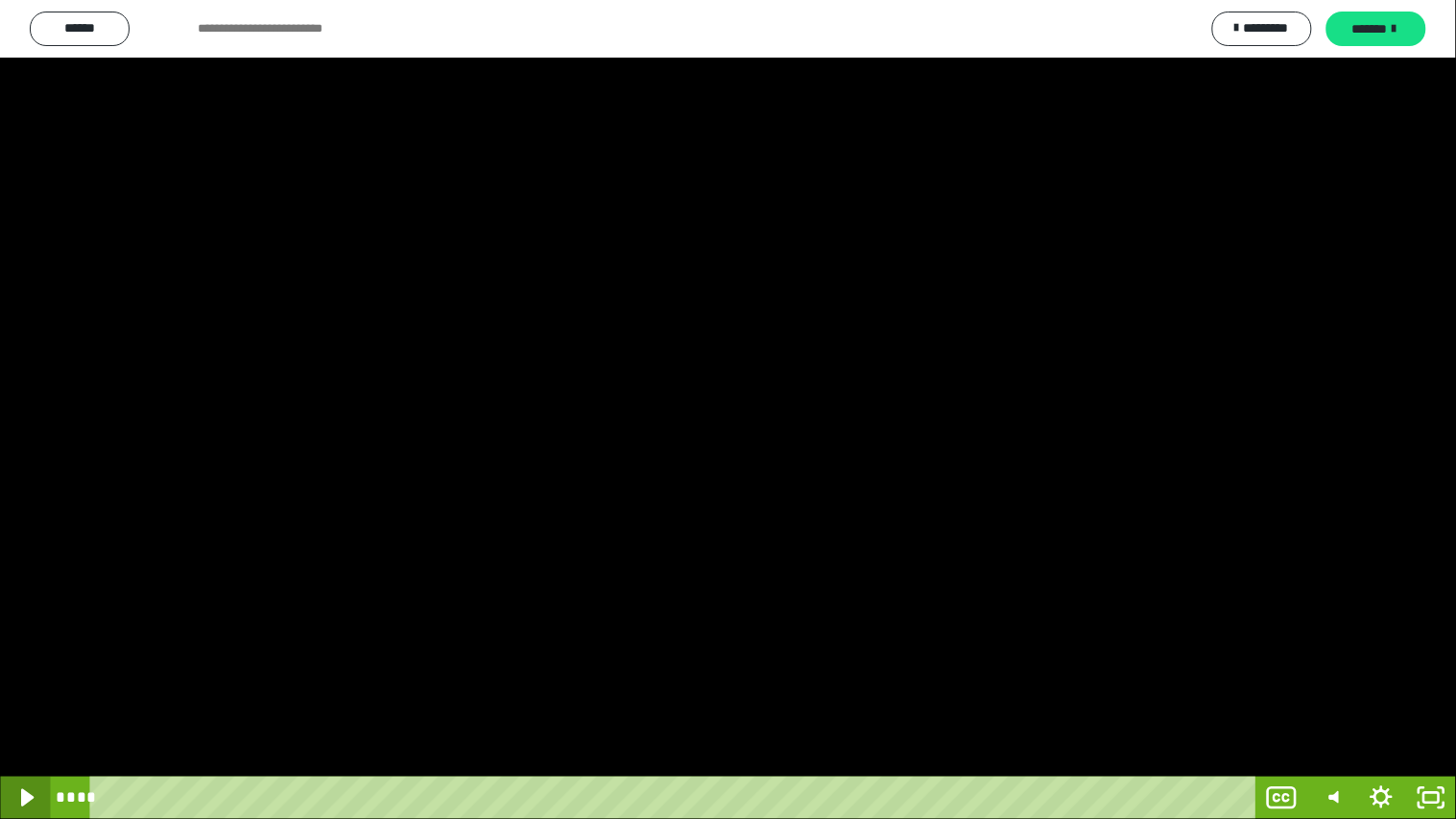 click 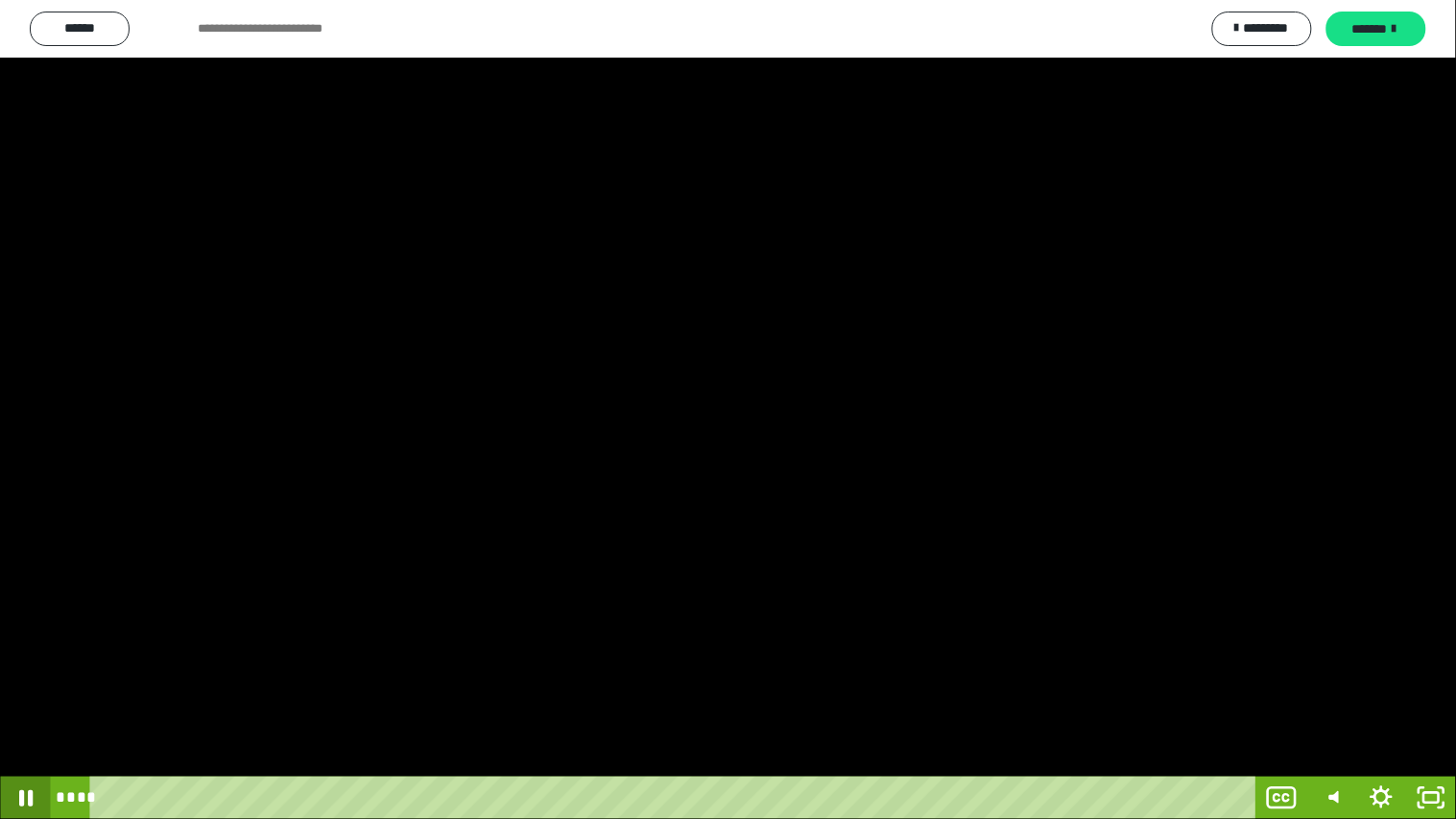 click 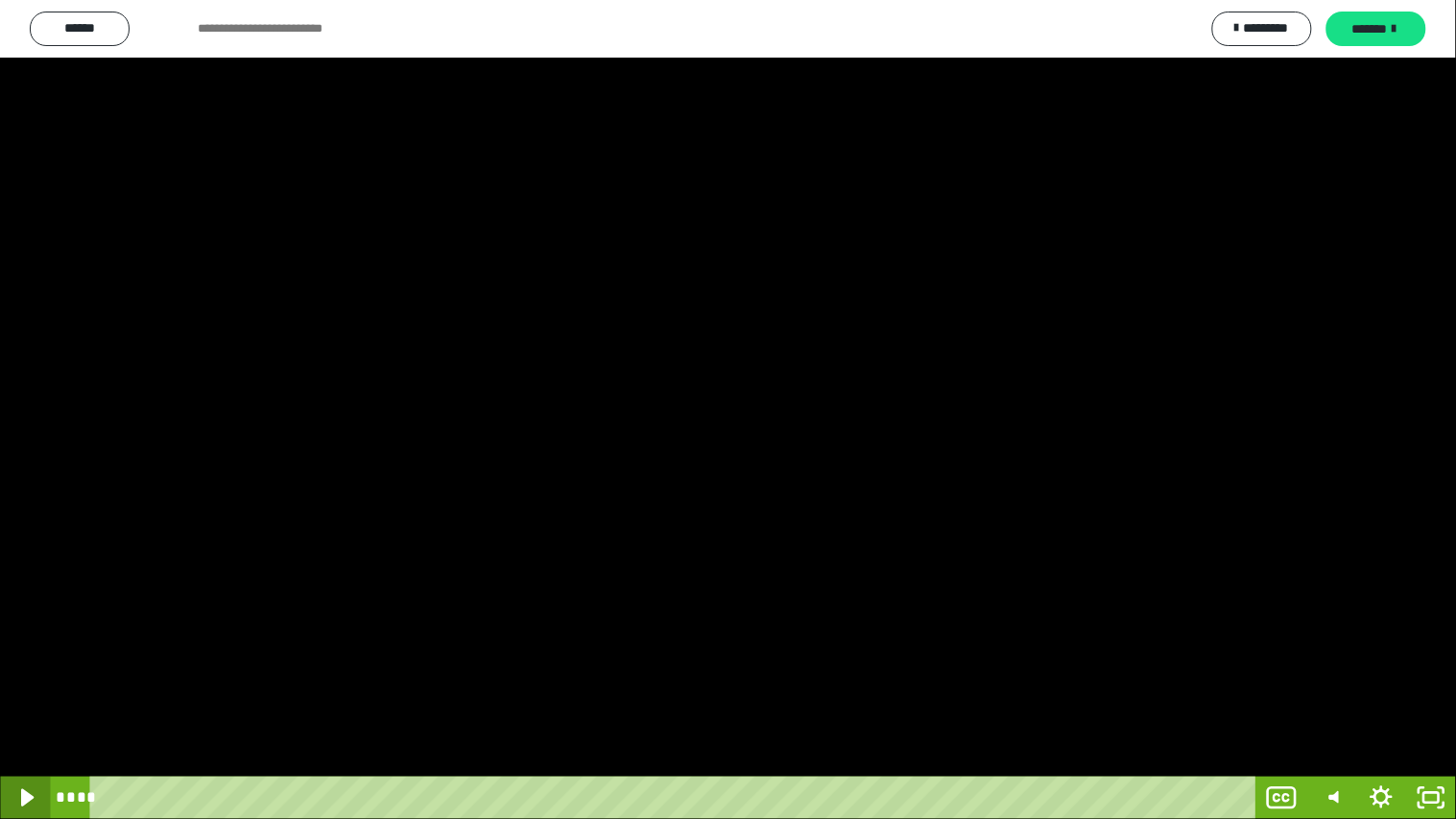 click on "**** ****" at bounding box center (728, 798) 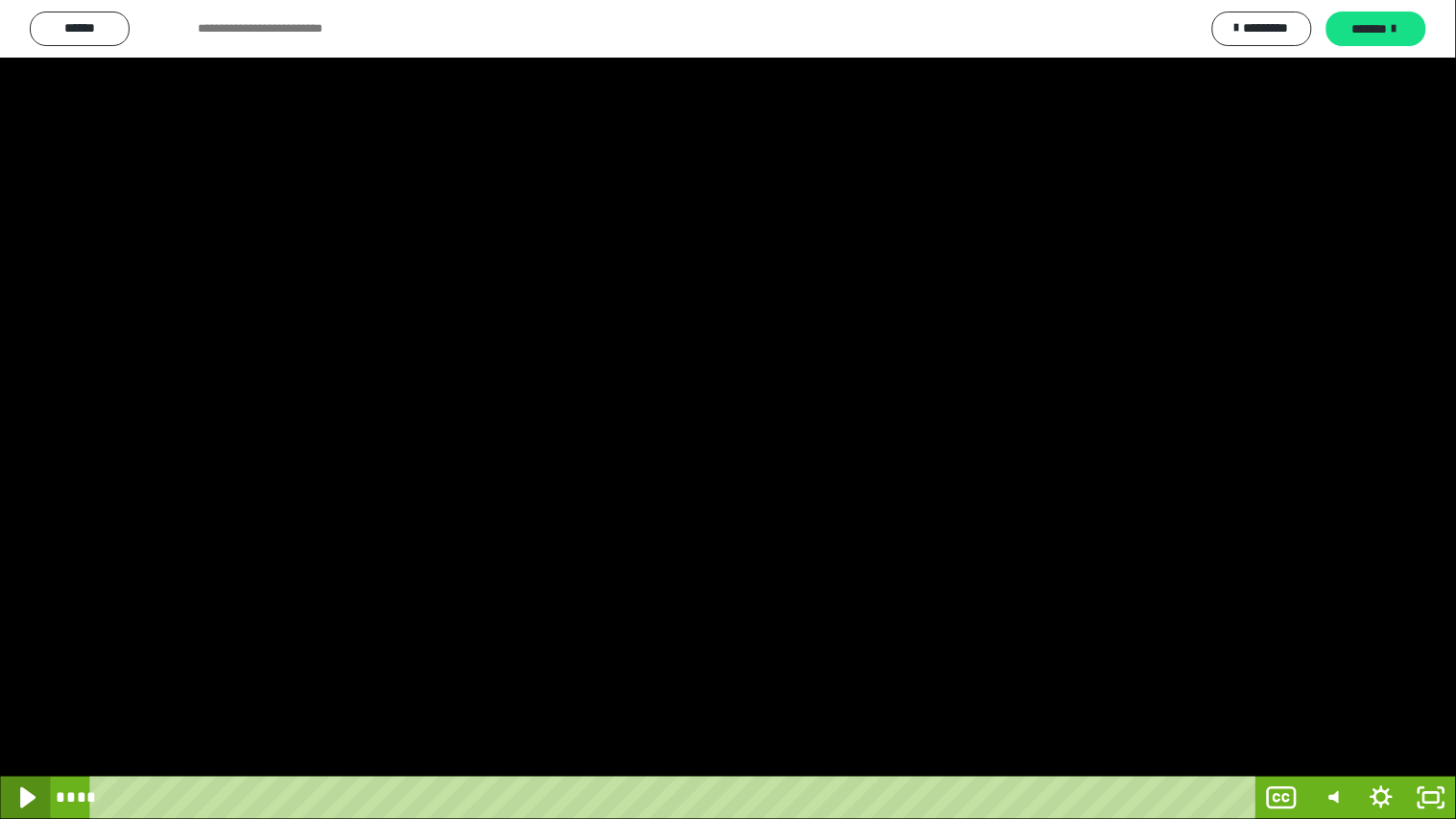 click 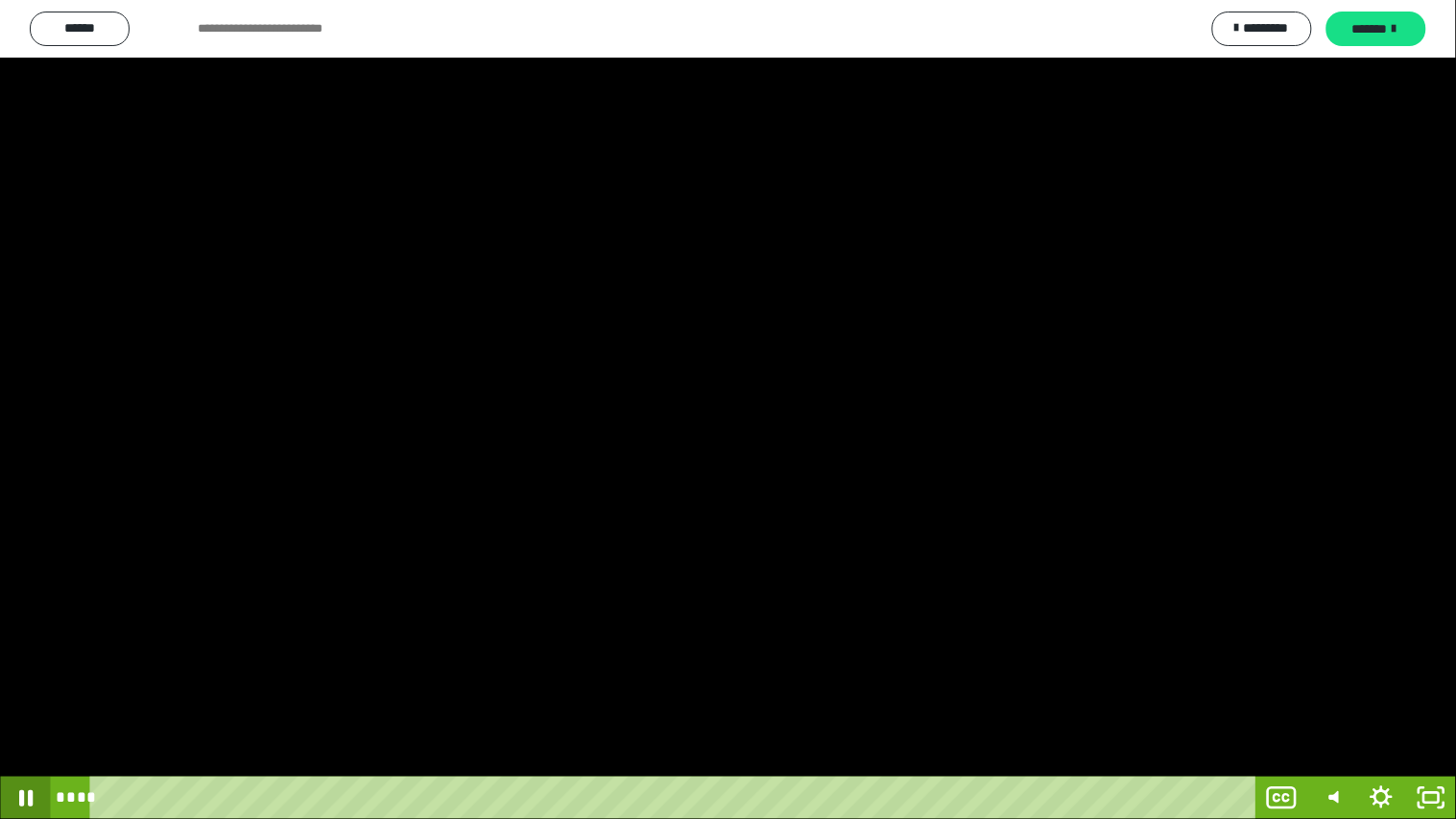 click 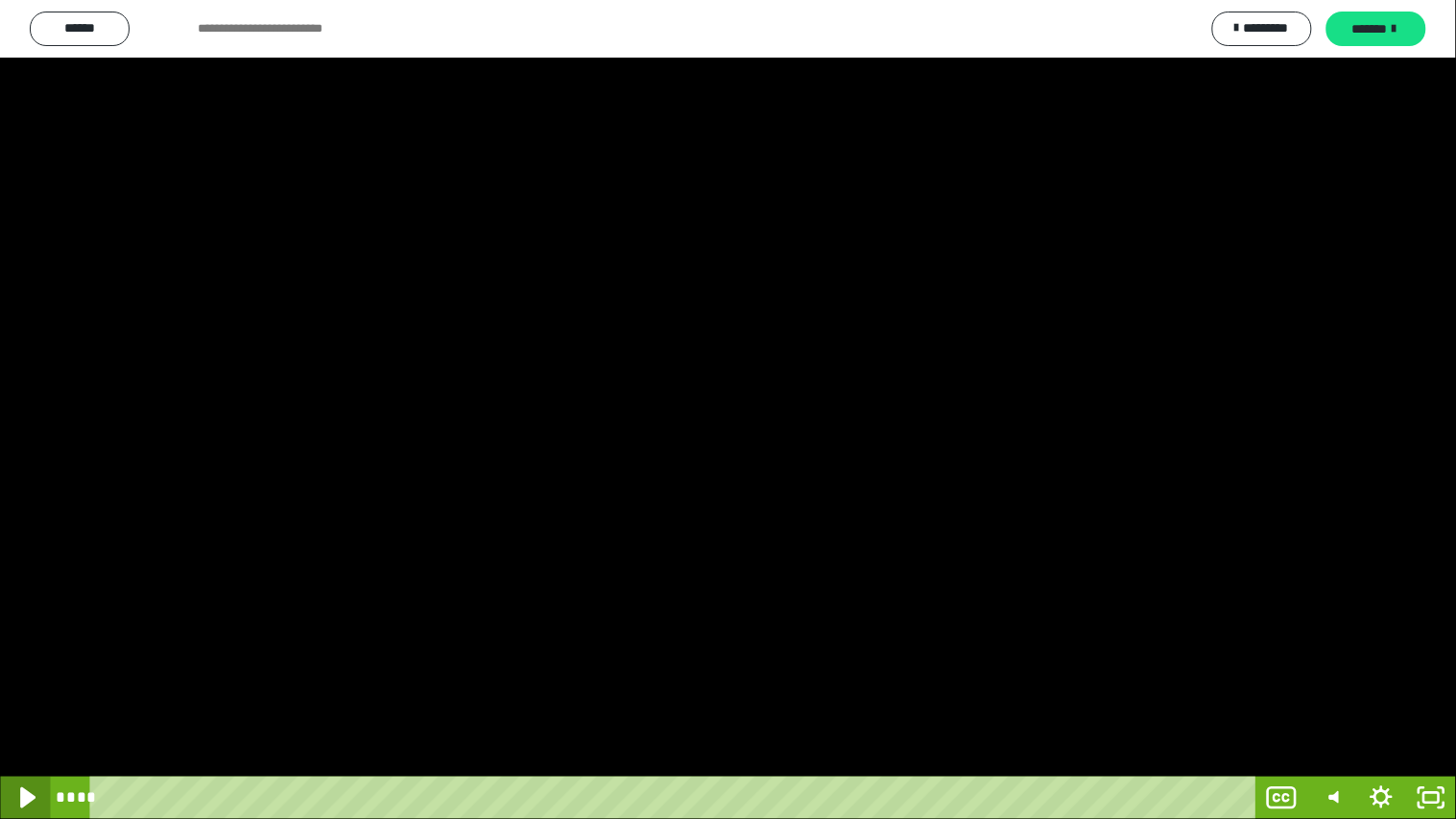 click 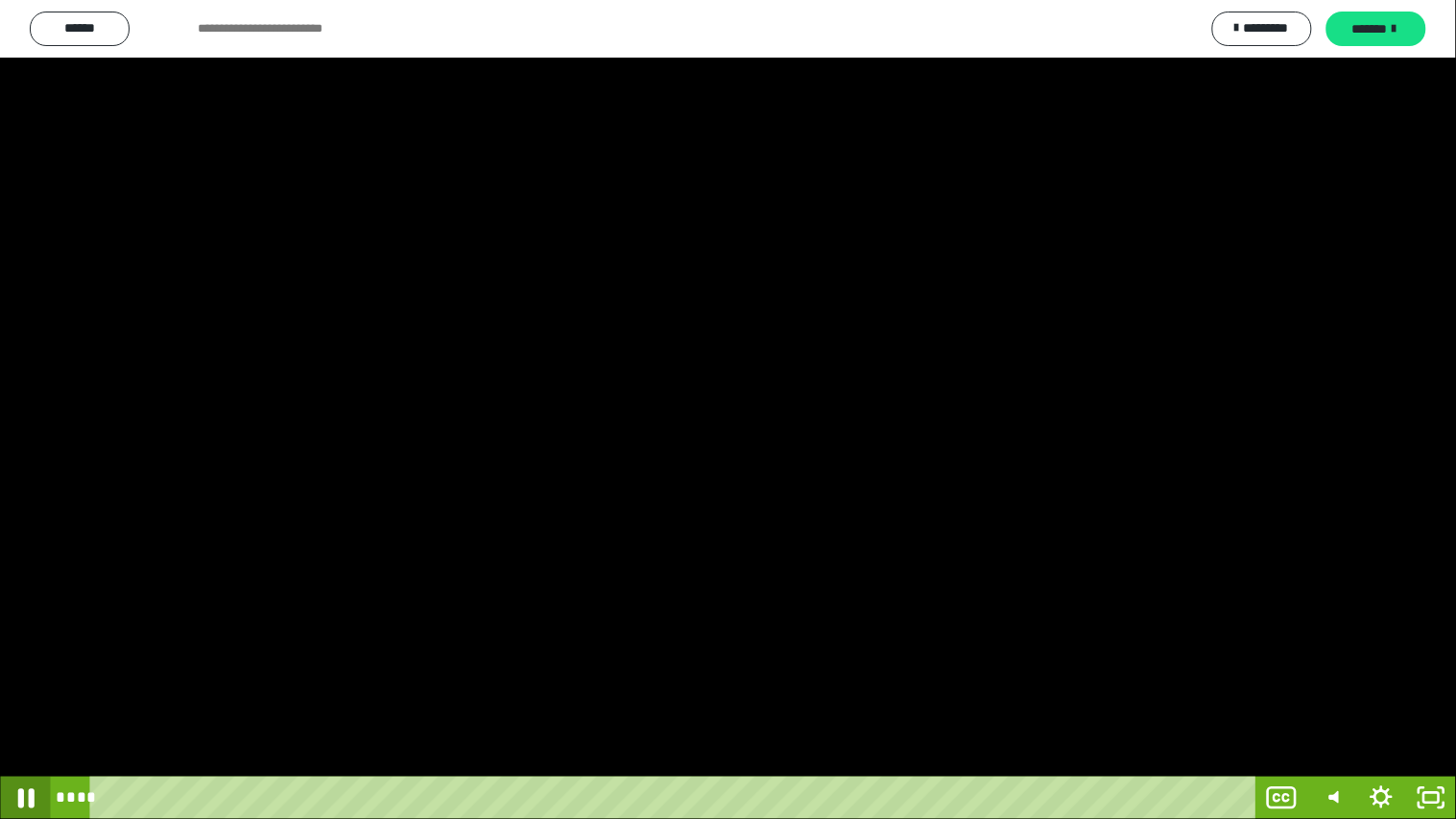 click 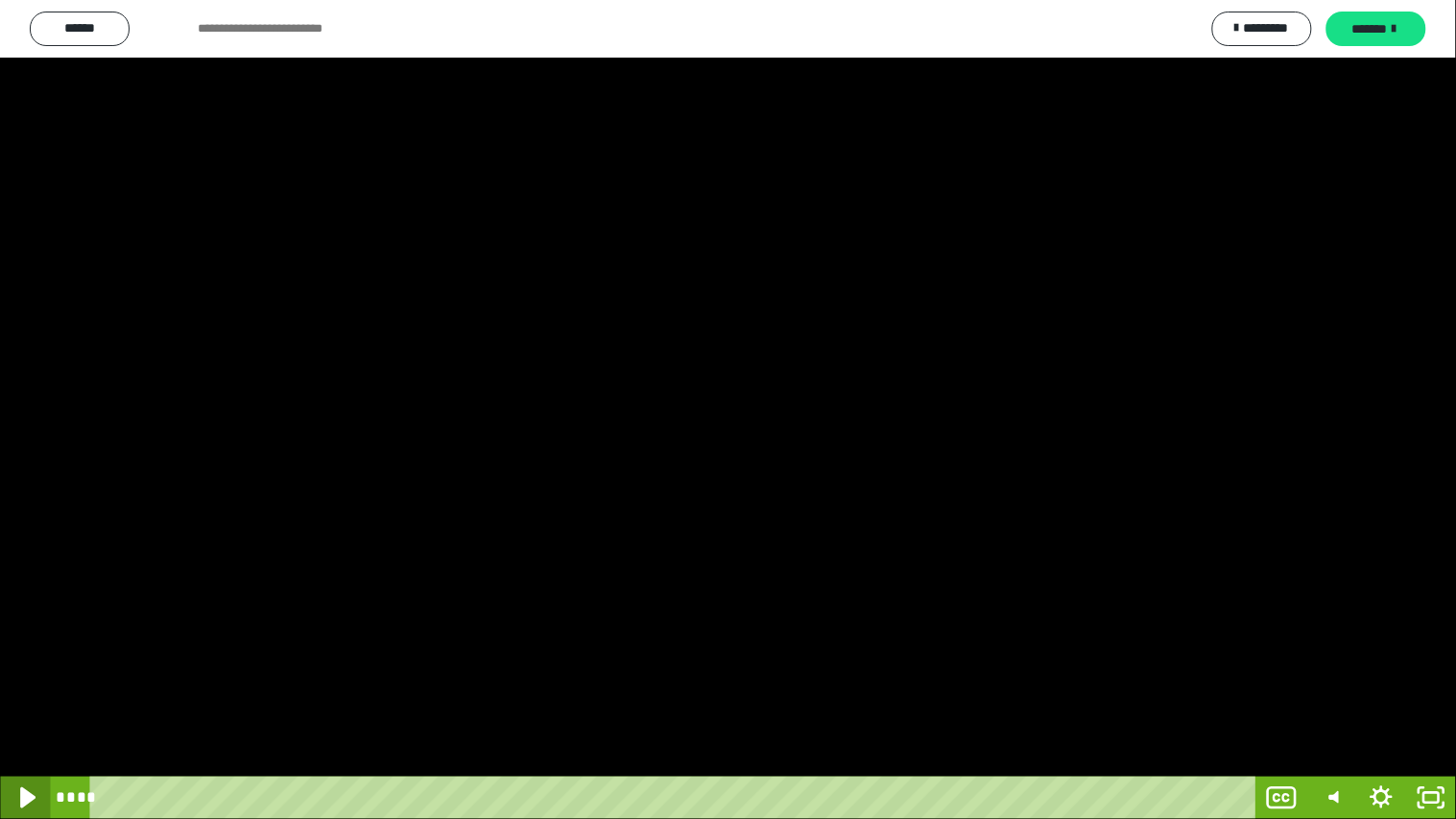 click 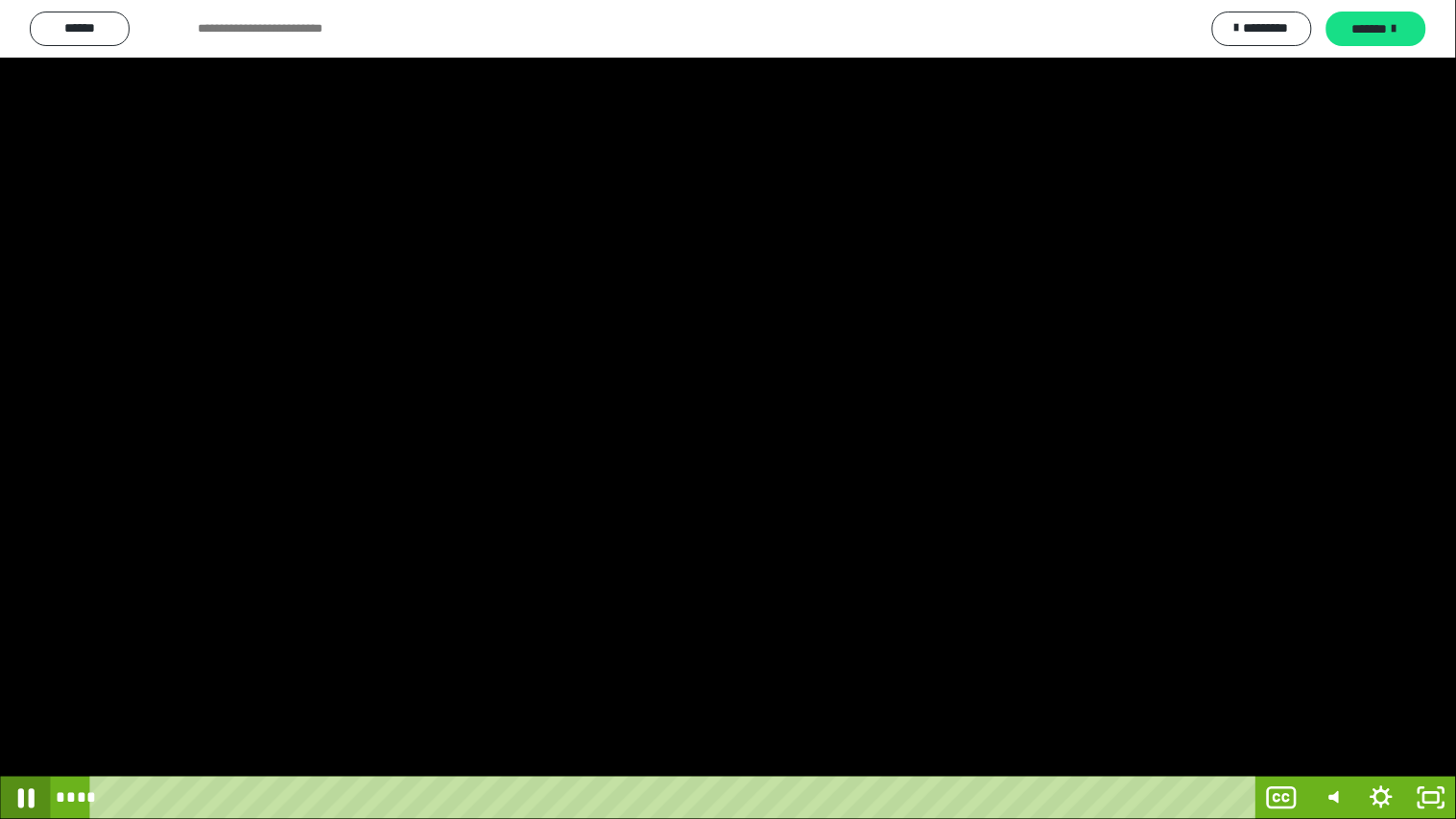click 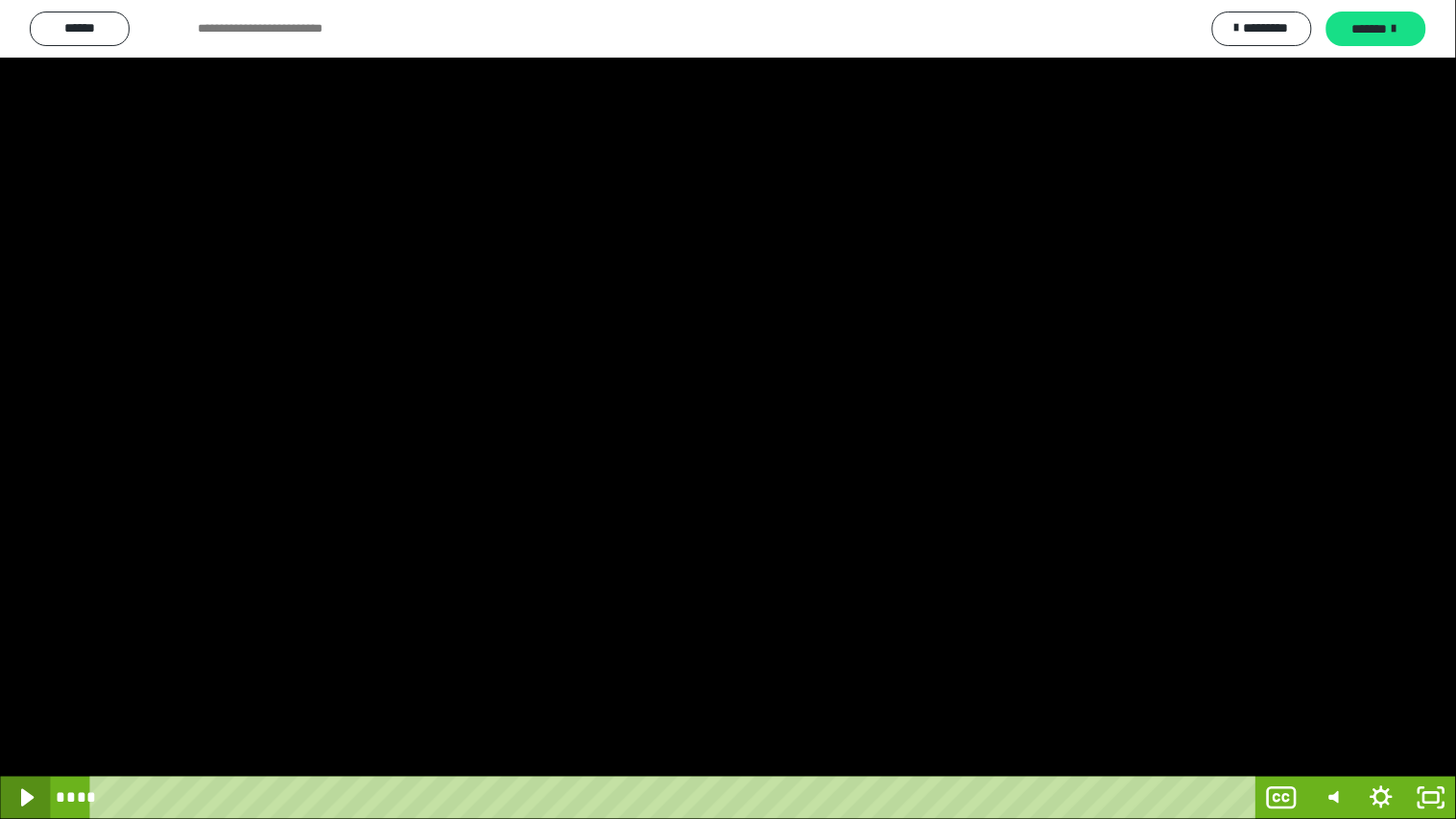 click 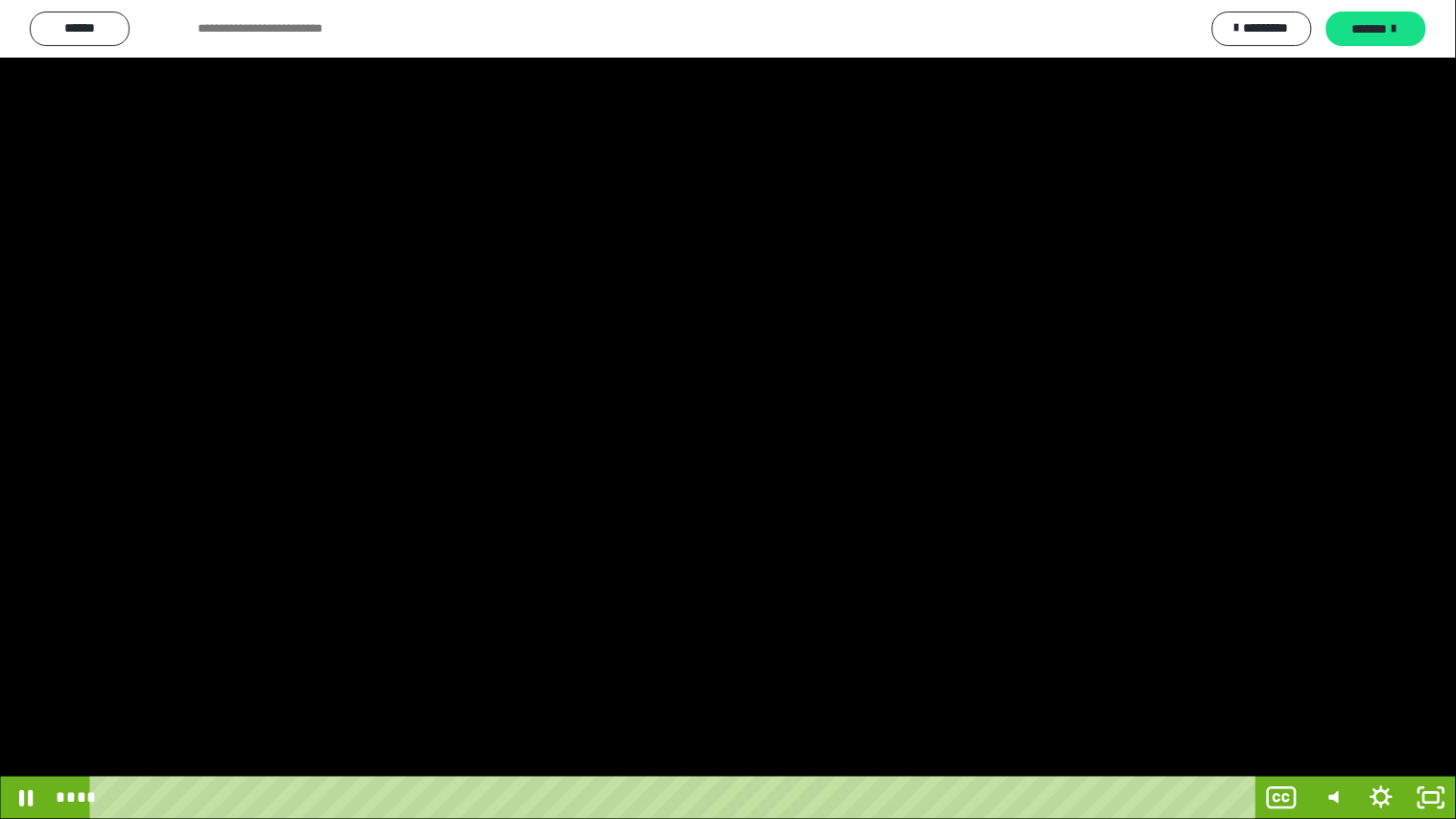 click at bounding box center [728, 409] 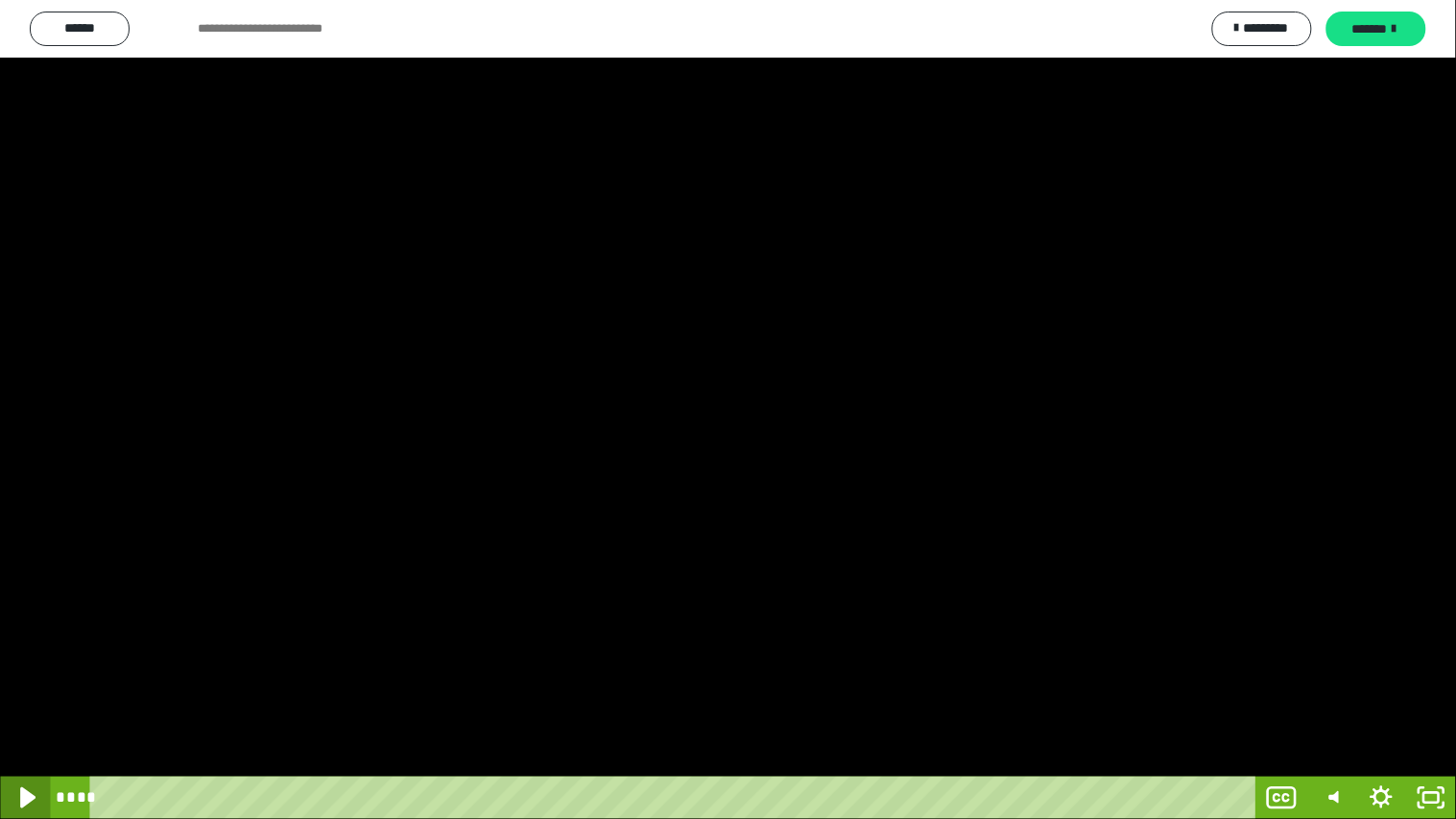 click 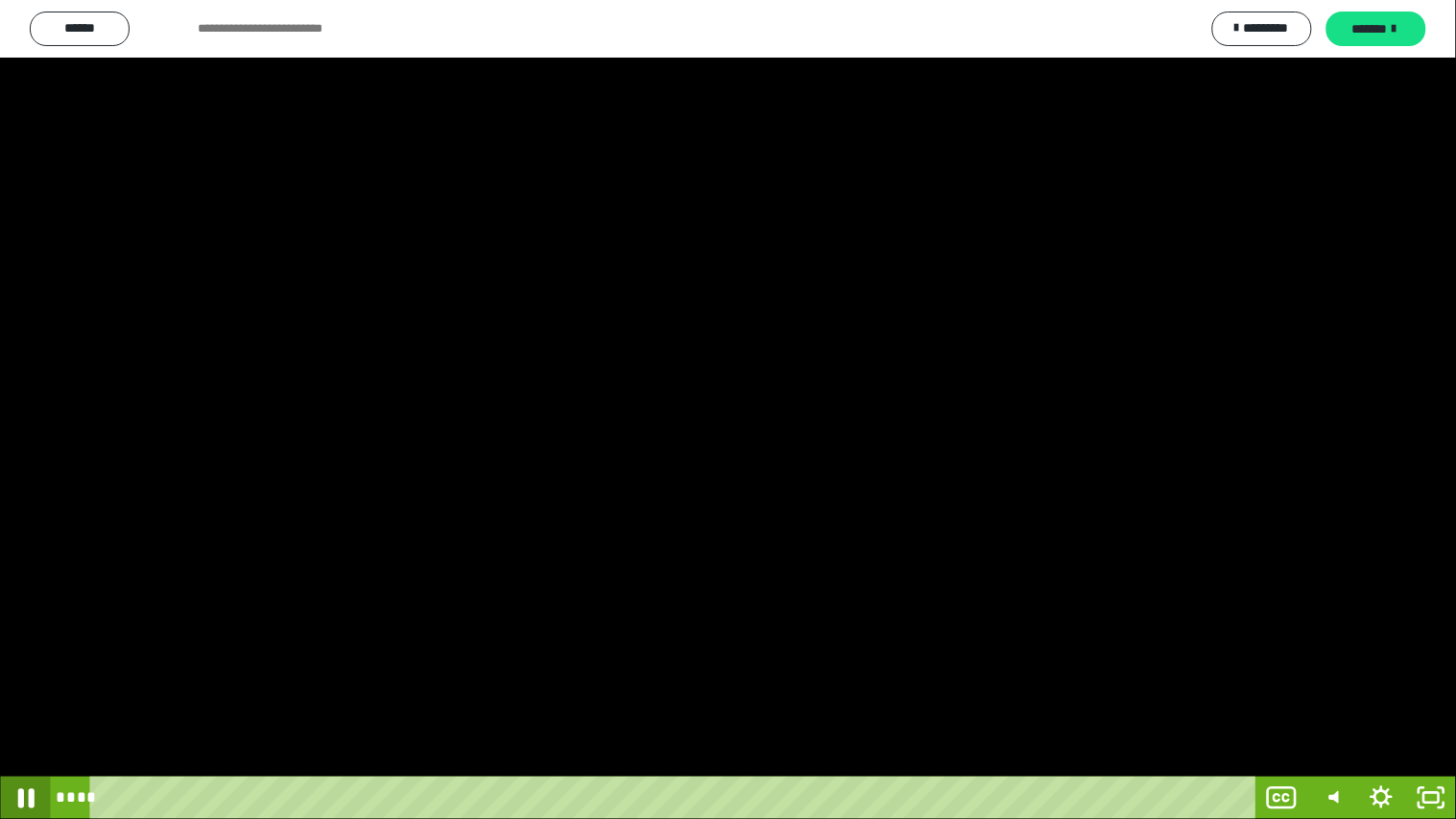 click 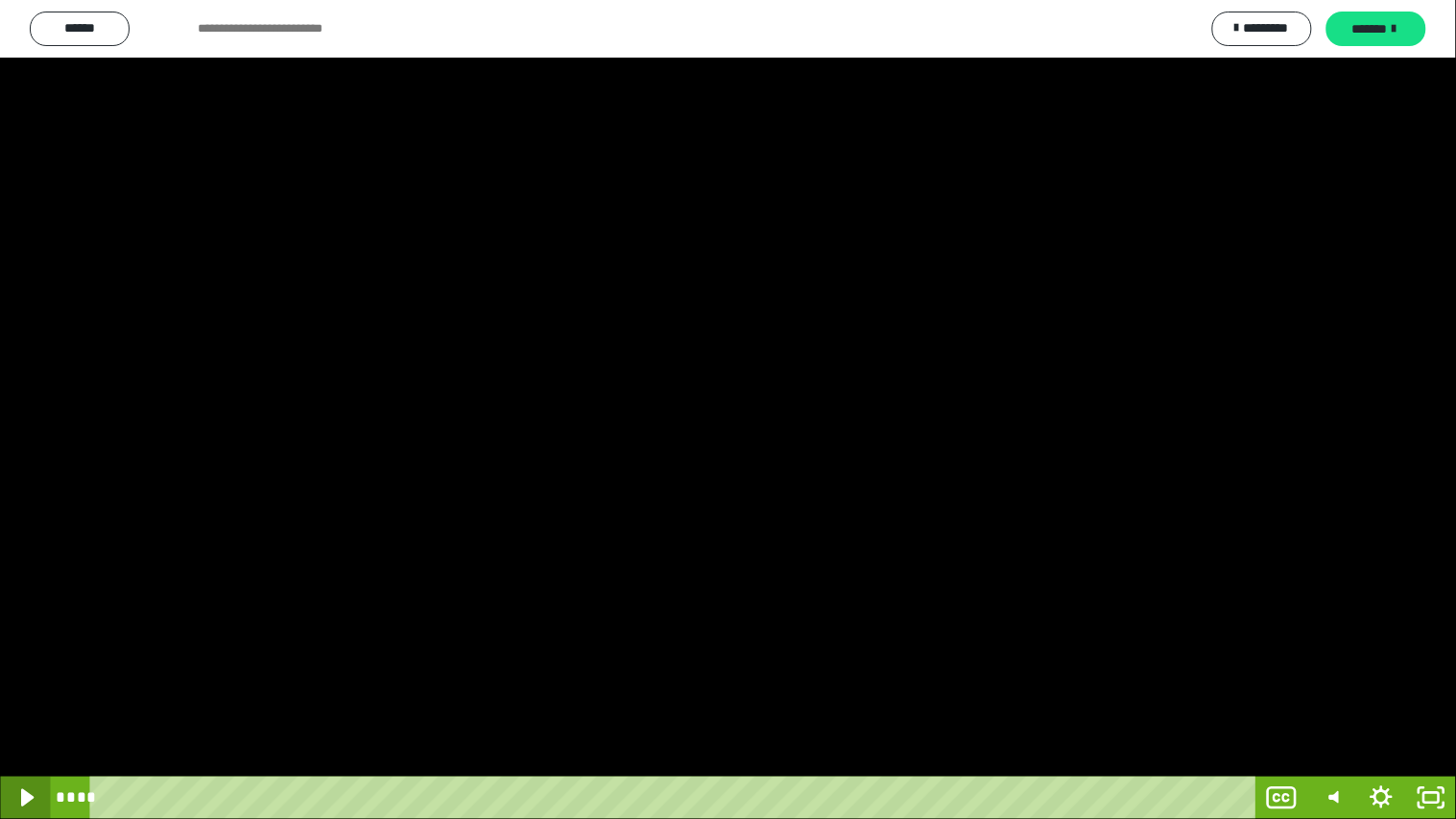 click 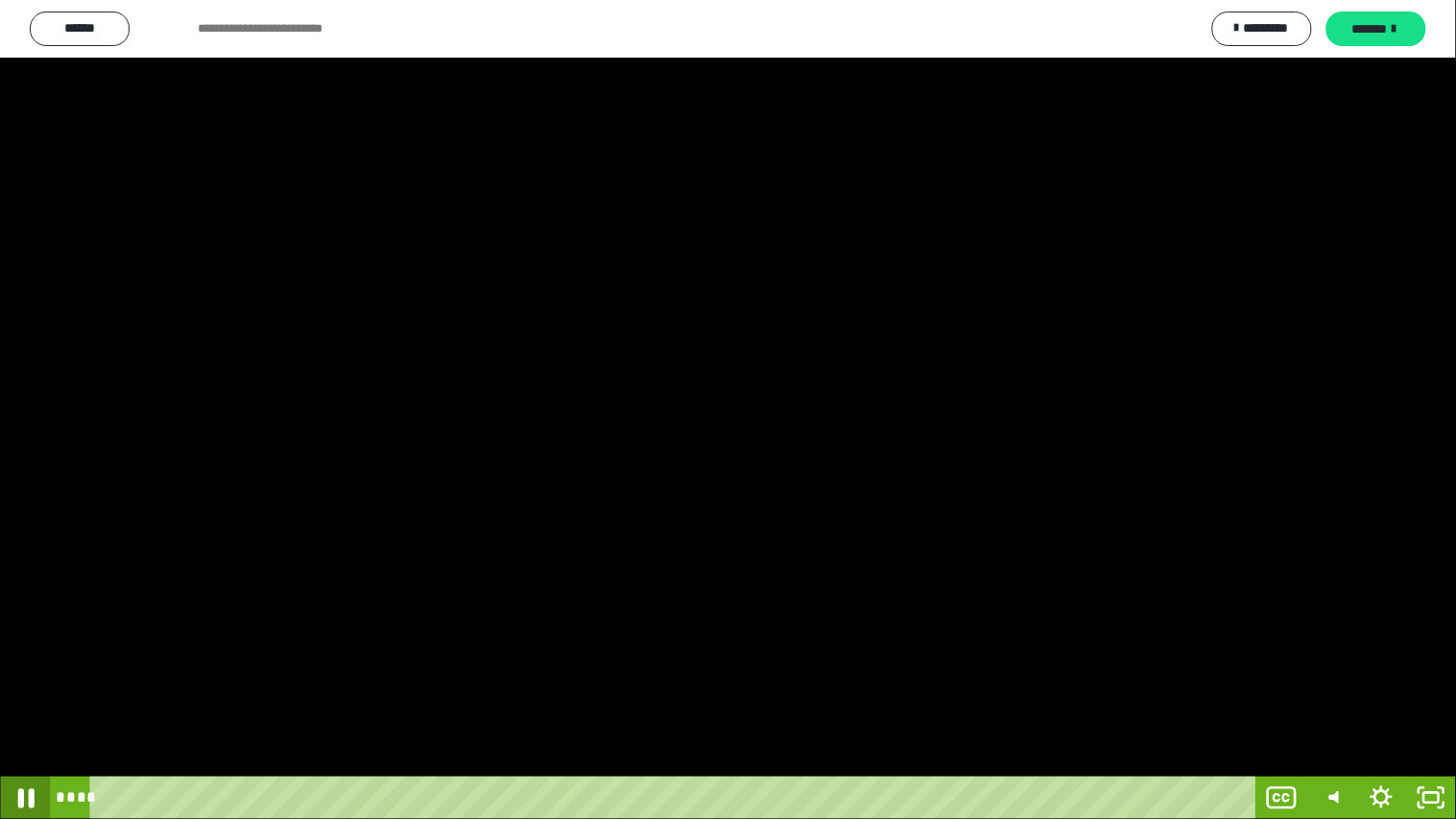 click 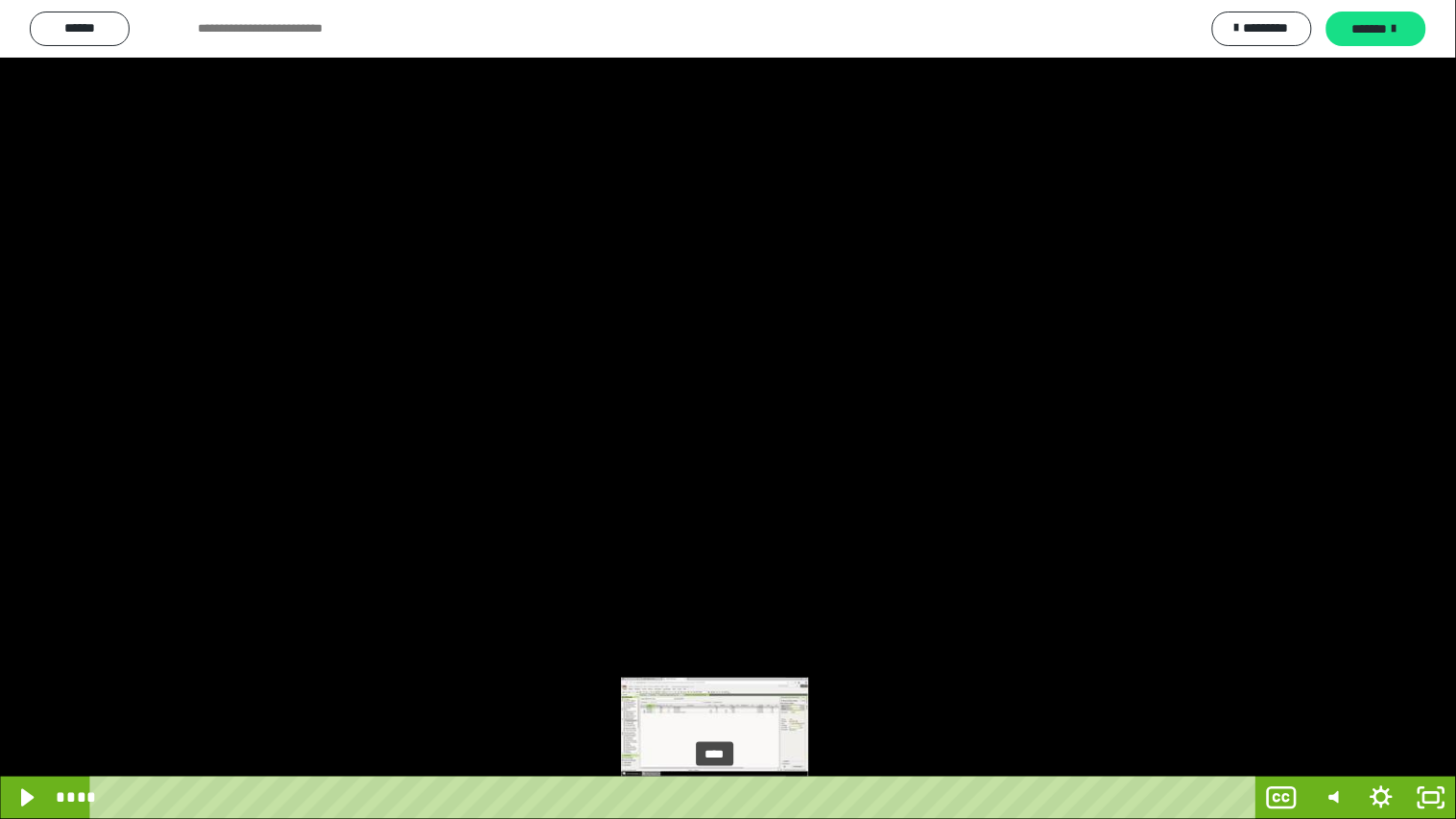 click on "****" at bounding box center (676, 798) 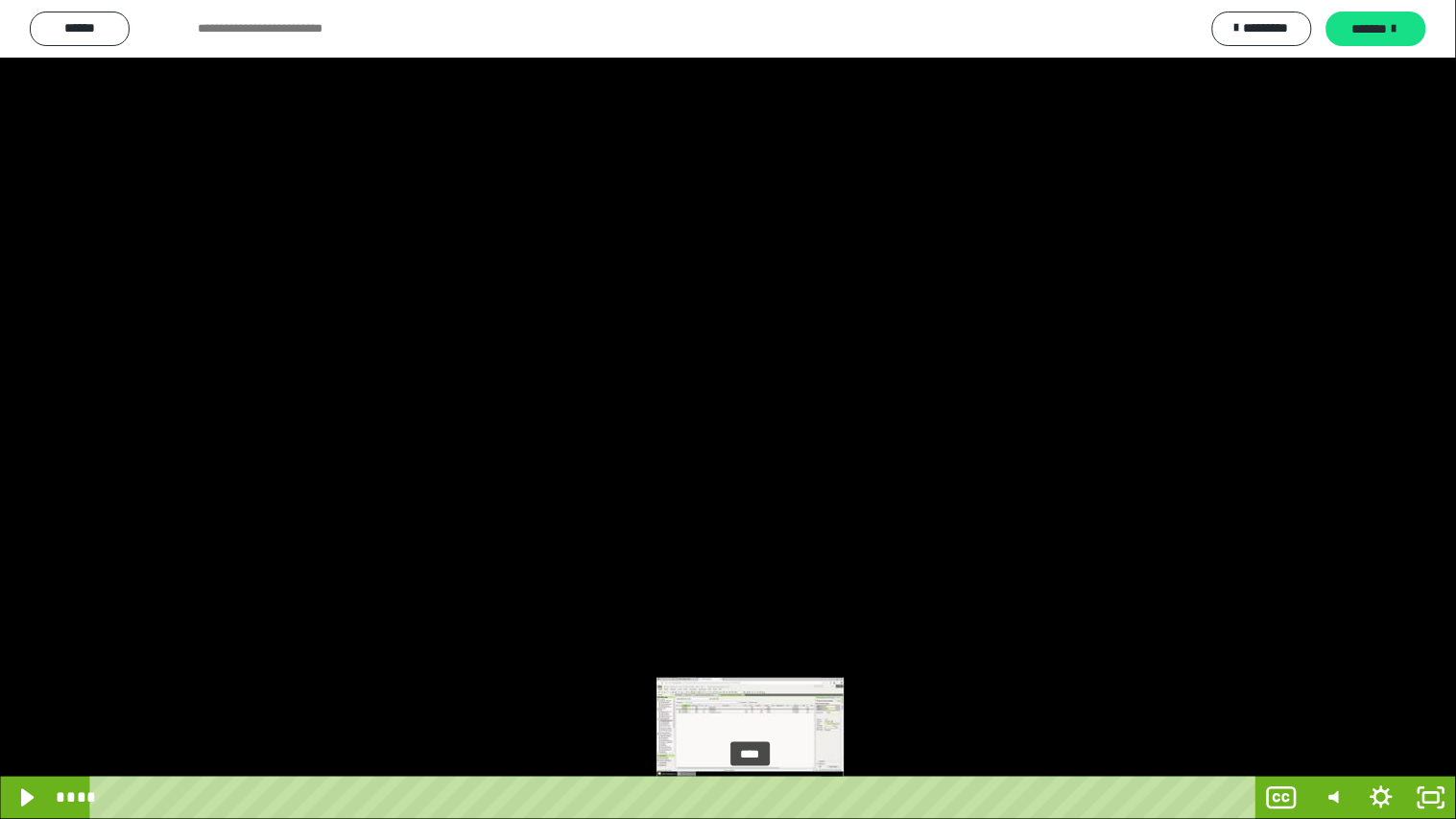 click on "****" at bounding box center (676, 798) 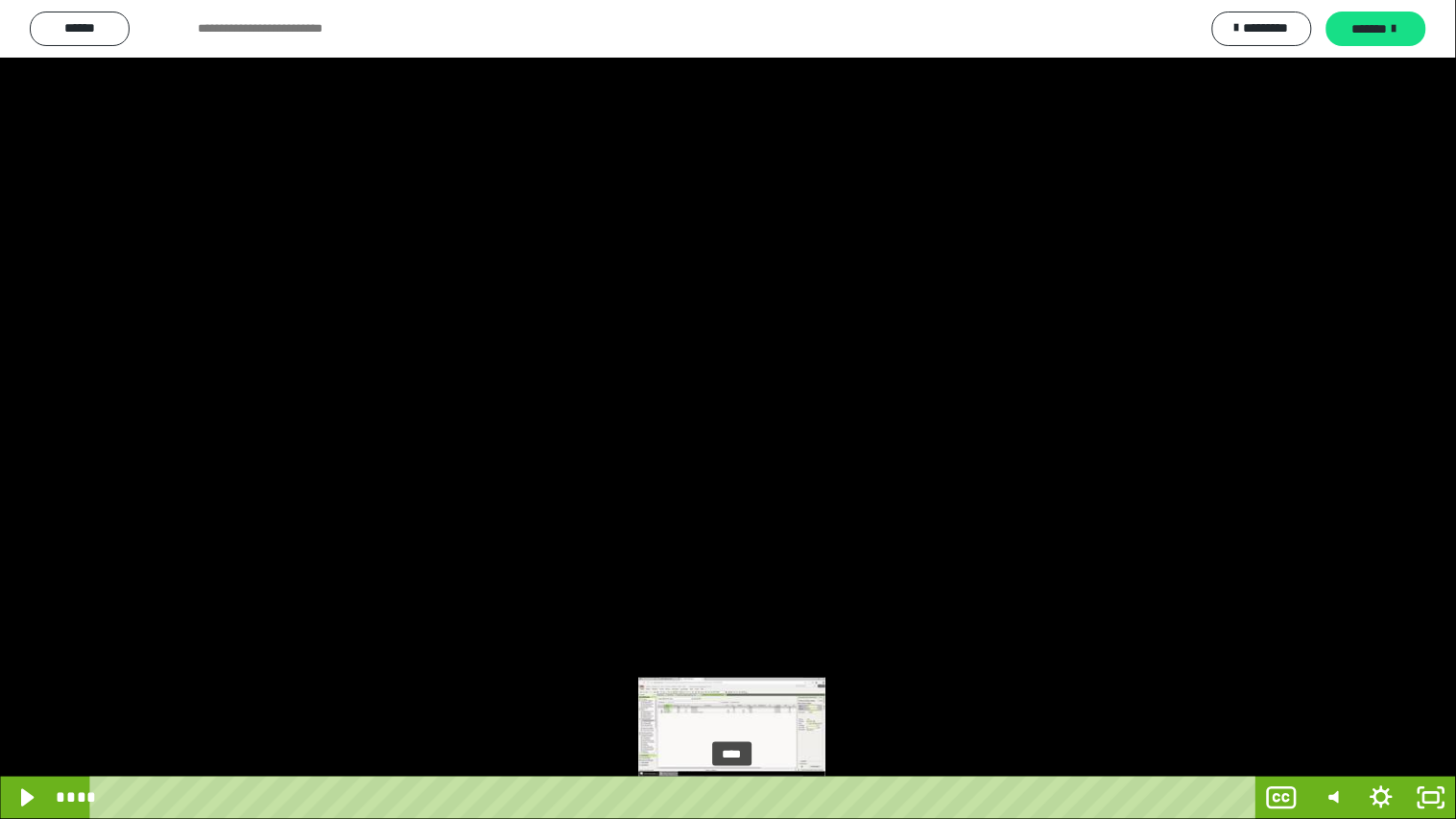 click on "****" at bounding box center (676, 798) 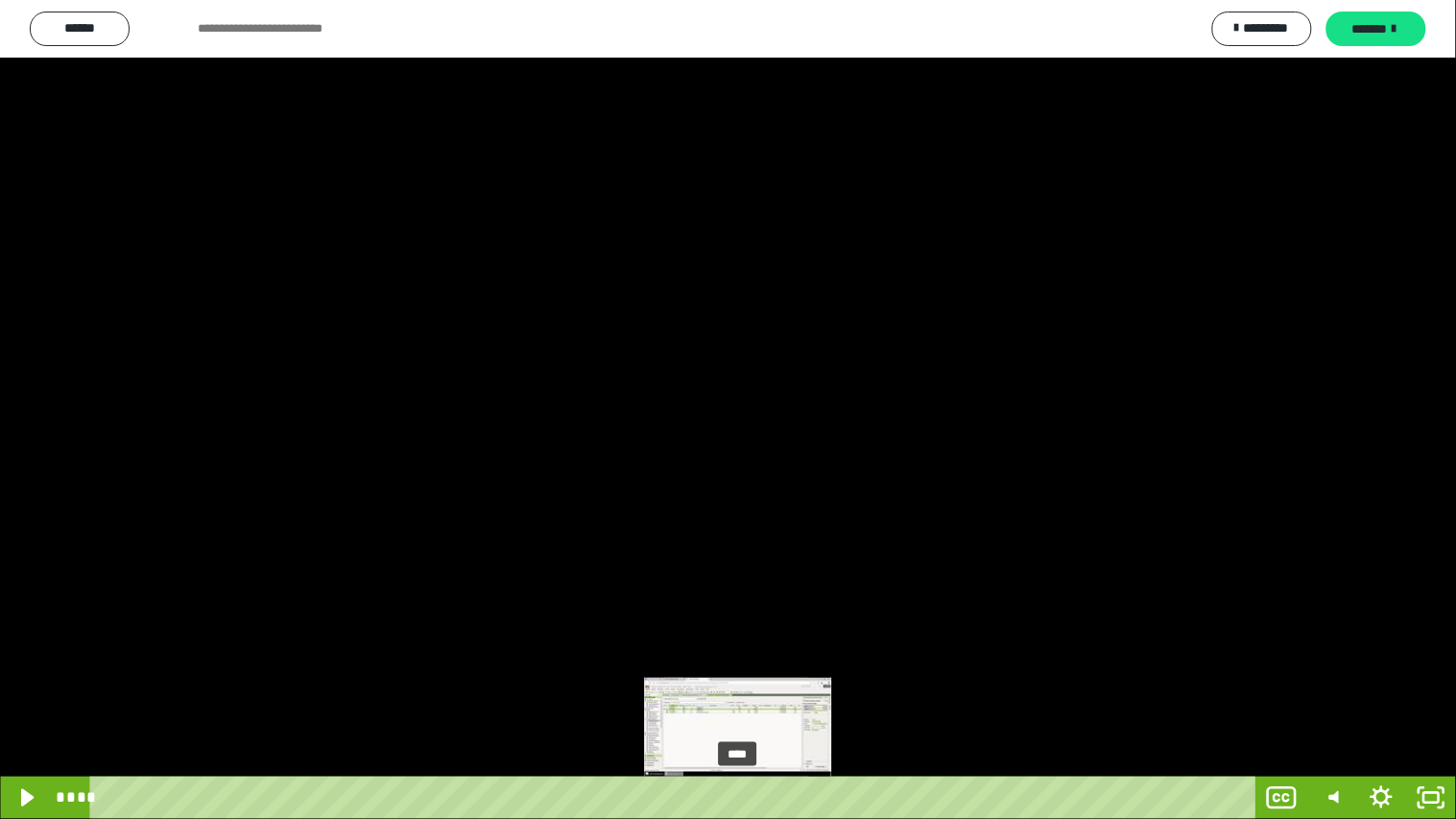 click at bounding box center (738, 798) 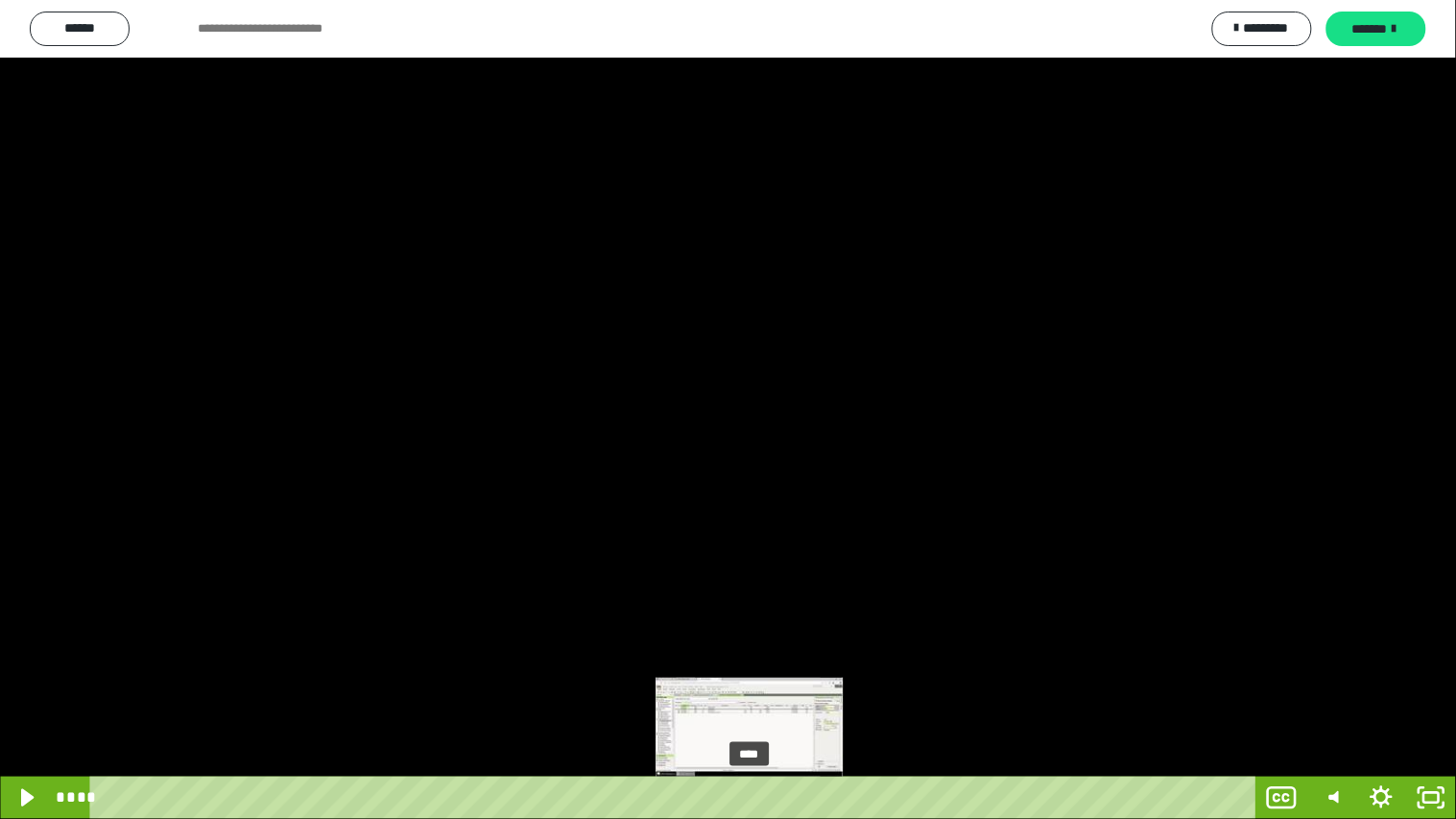 click on "****" at bounding box center (676, 798) 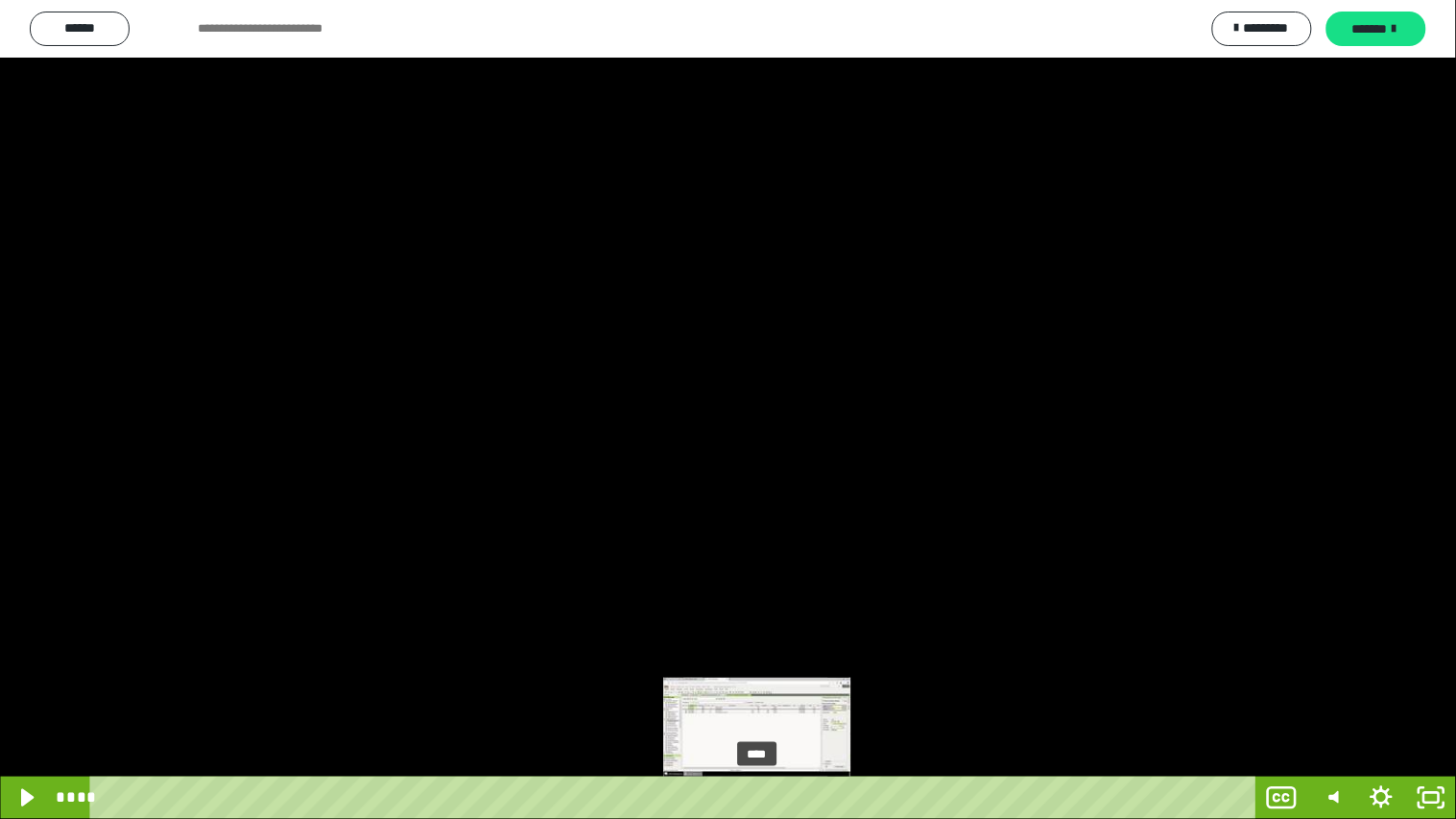 click on "****" at bounding box center [676, 798] 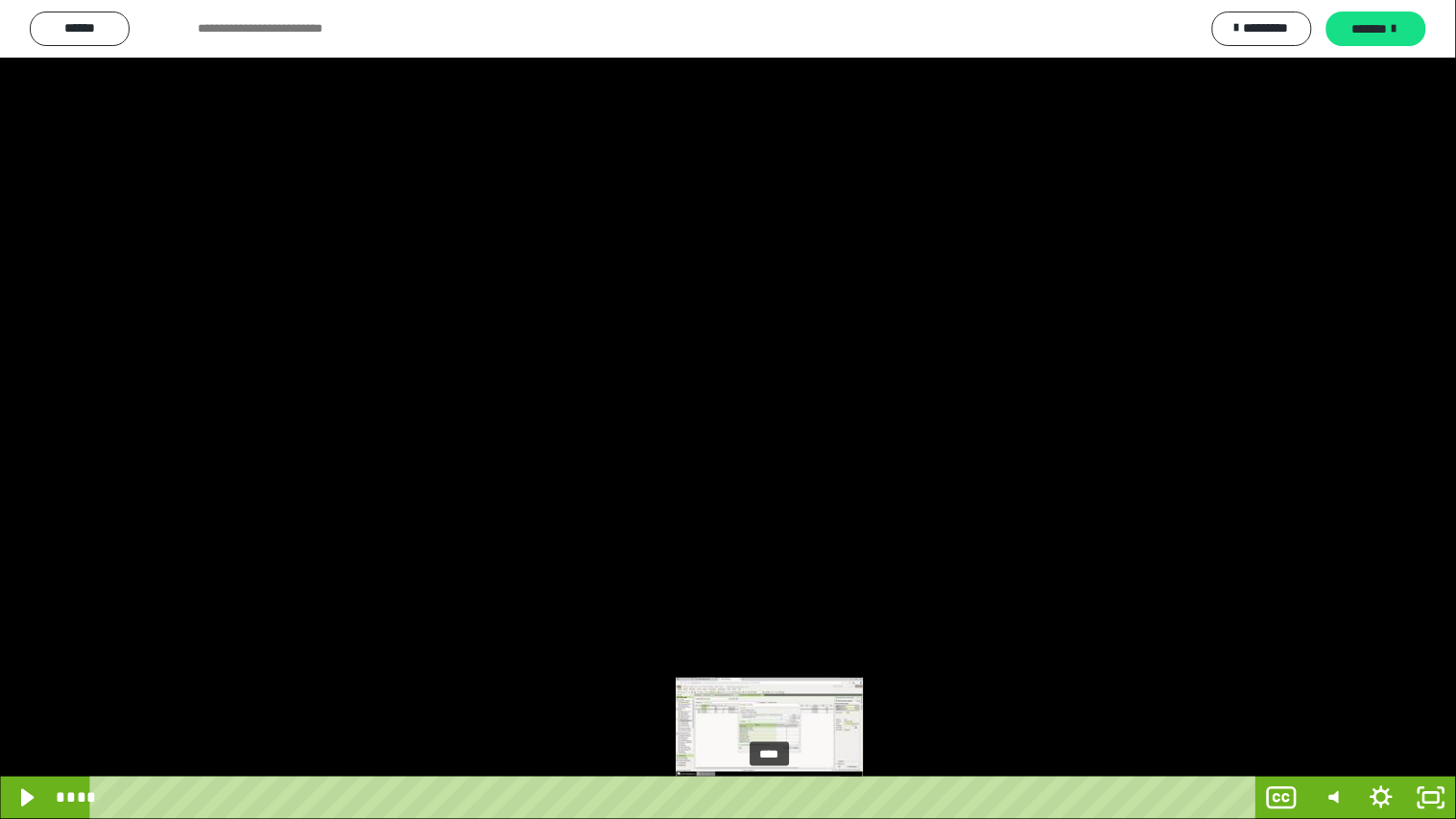 click on "****" at bounding box center (676, 798) 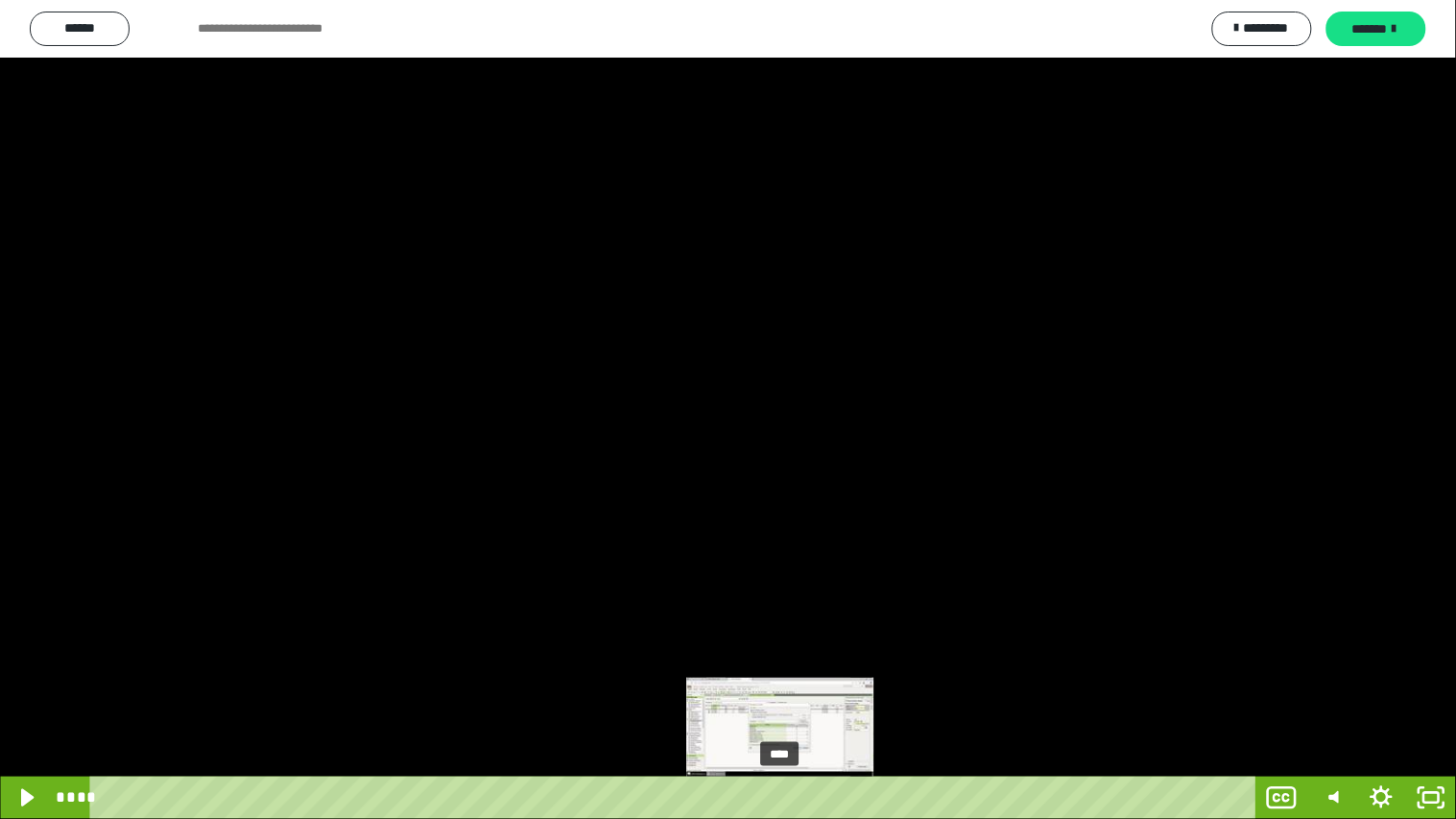 click on "****" at bounding box center [676, 798] 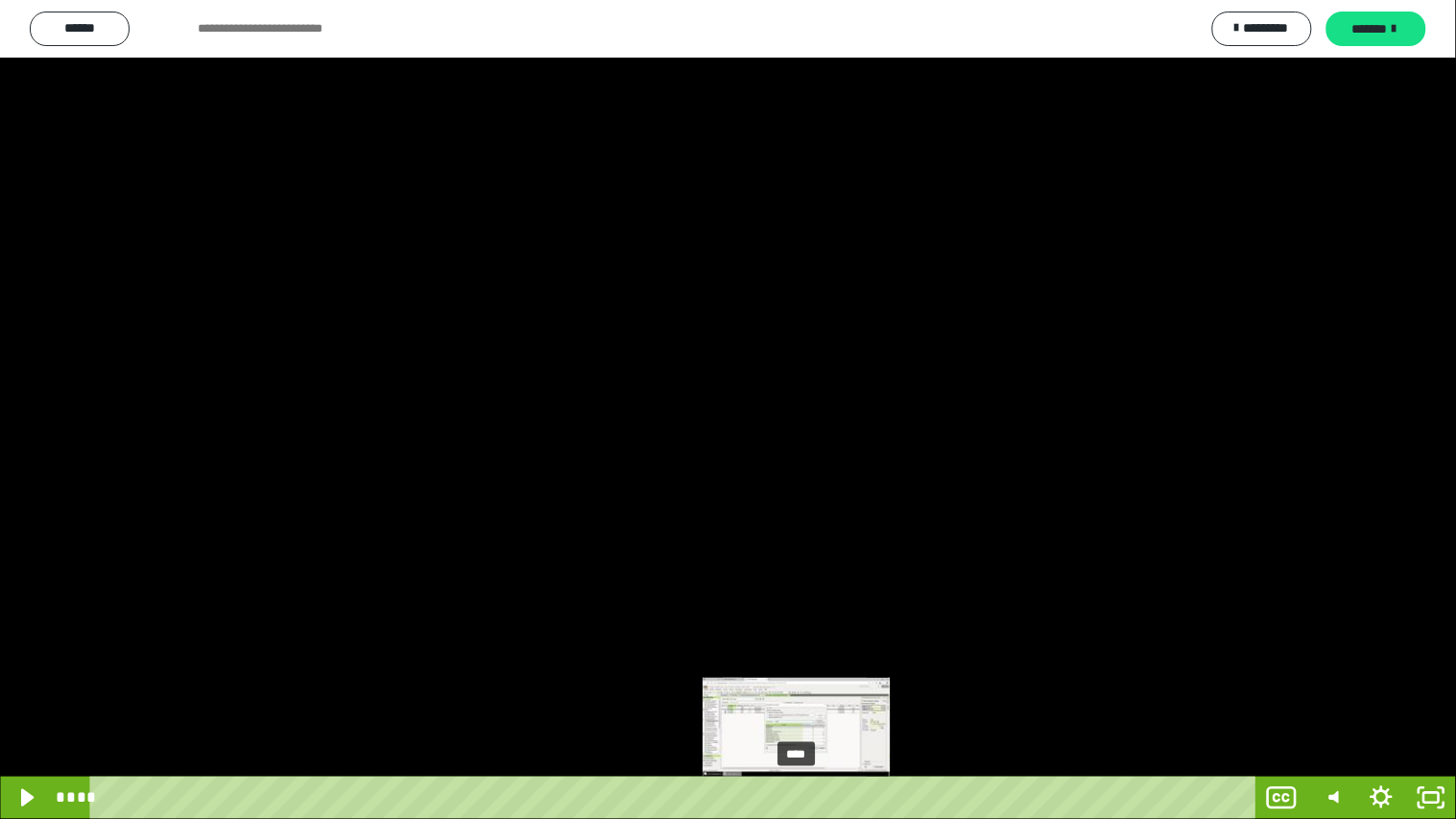 click on "****" at bounding box center (676, 798) 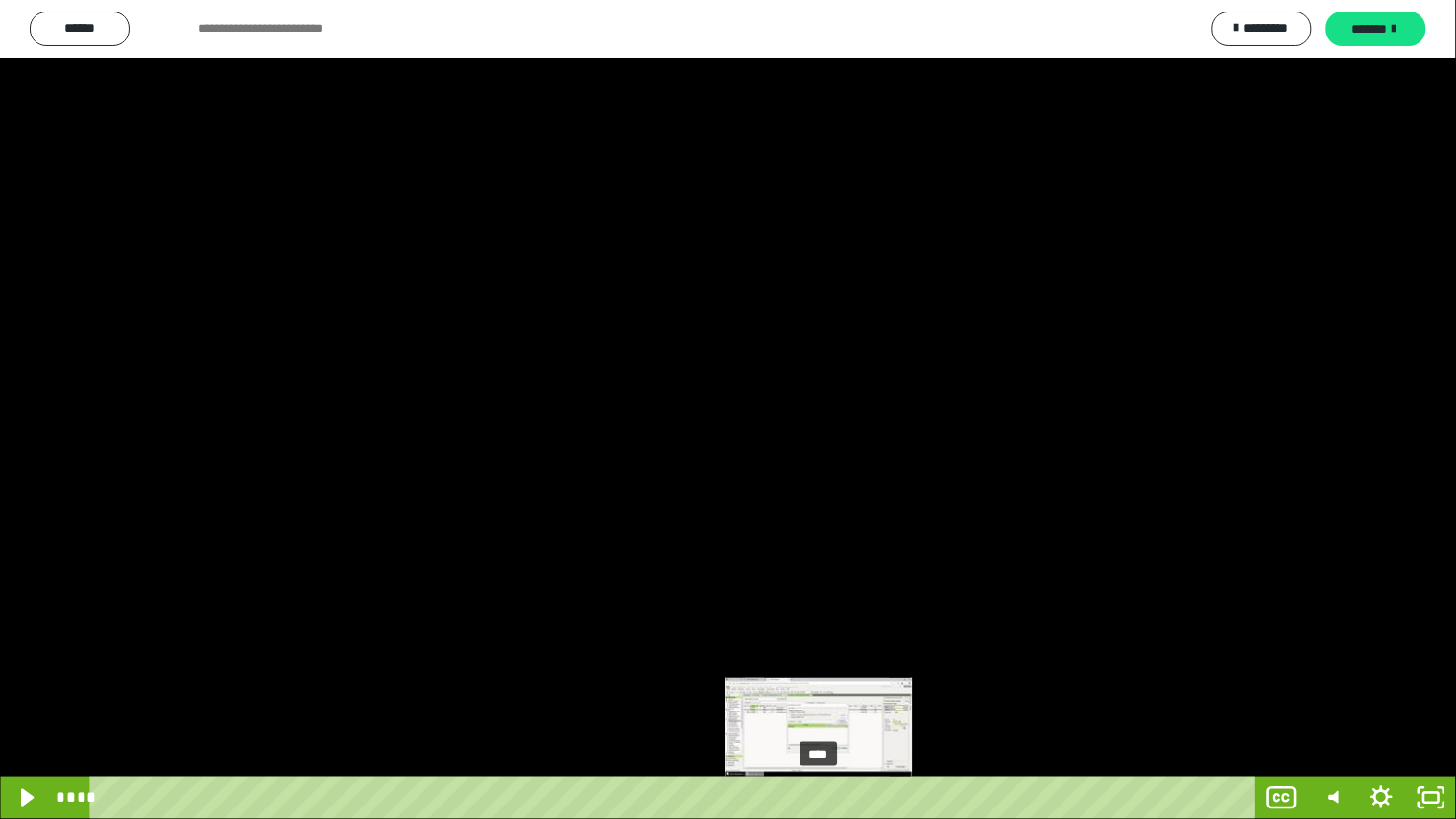 click on "****" at bounding box center [676, 798] 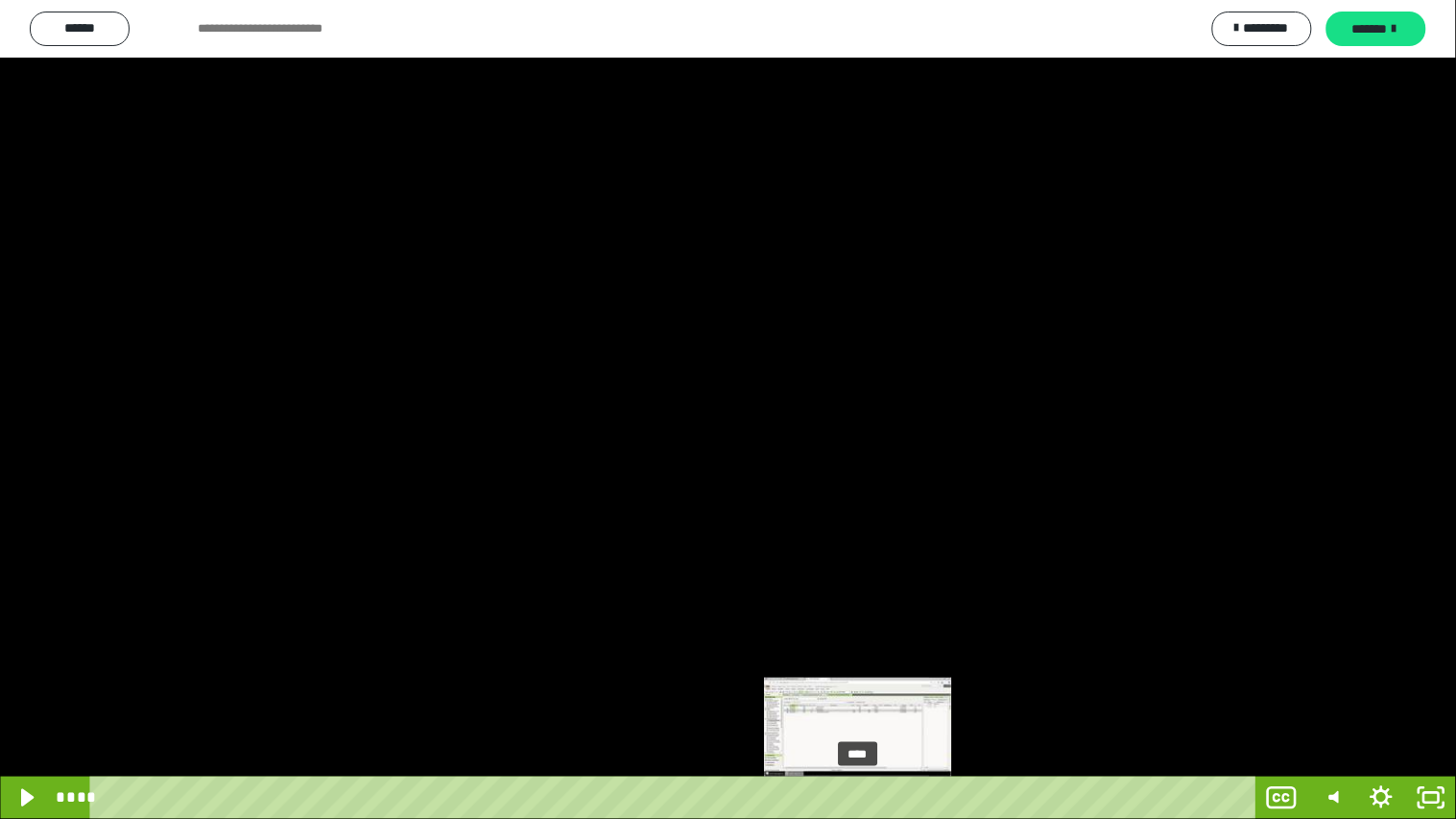 click on "****" at bounding box center [676, 798] 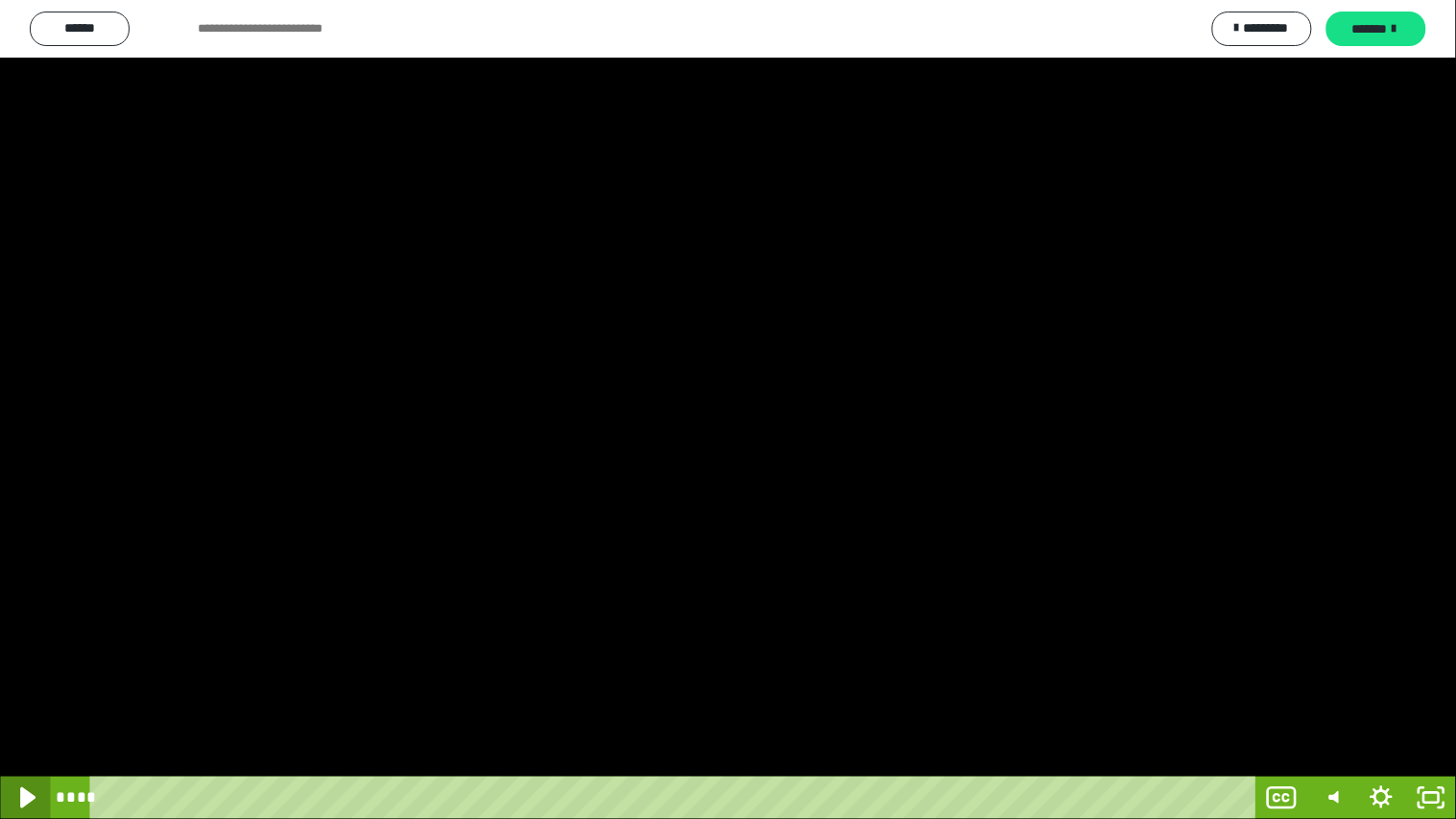 click 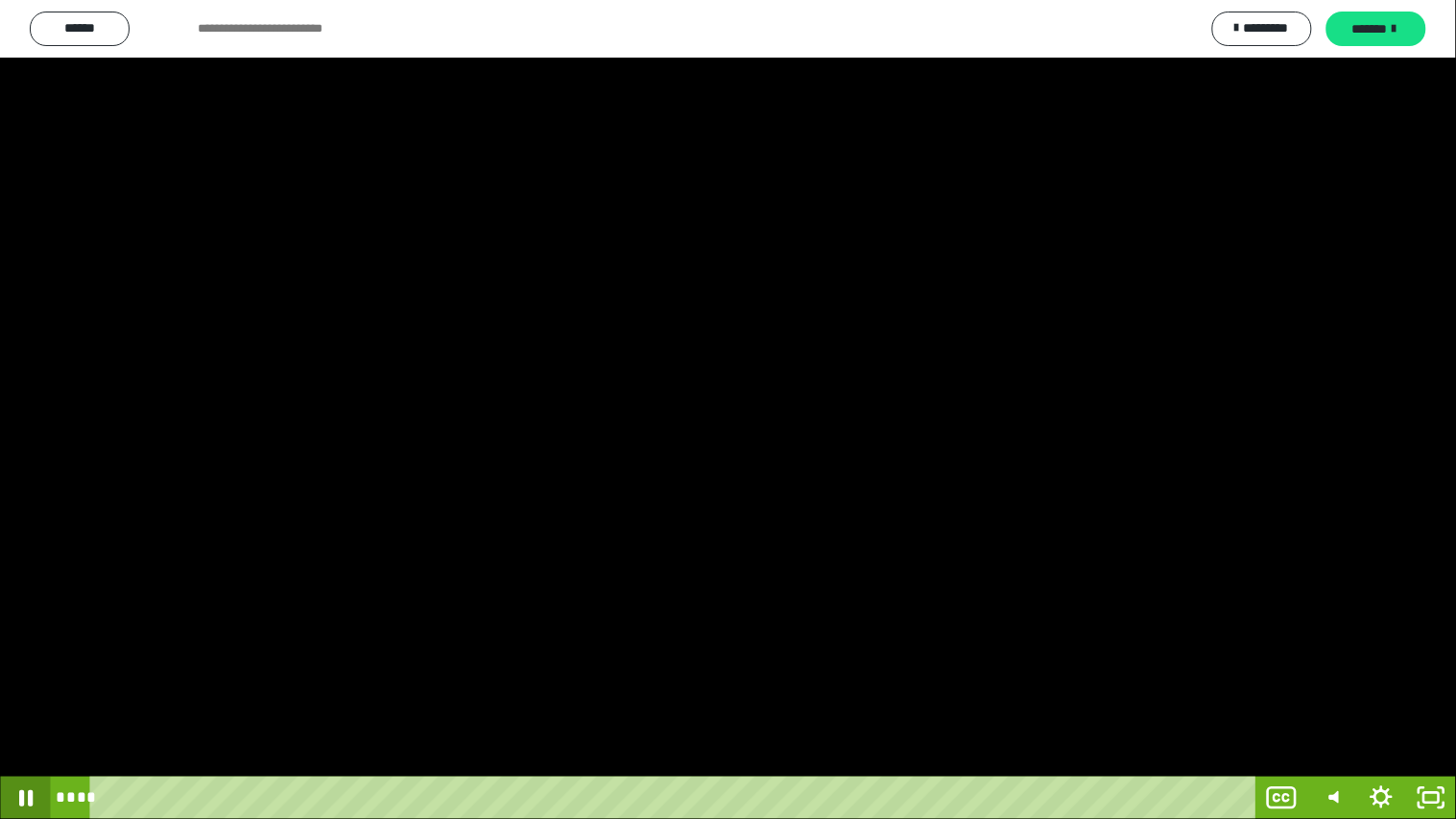 click 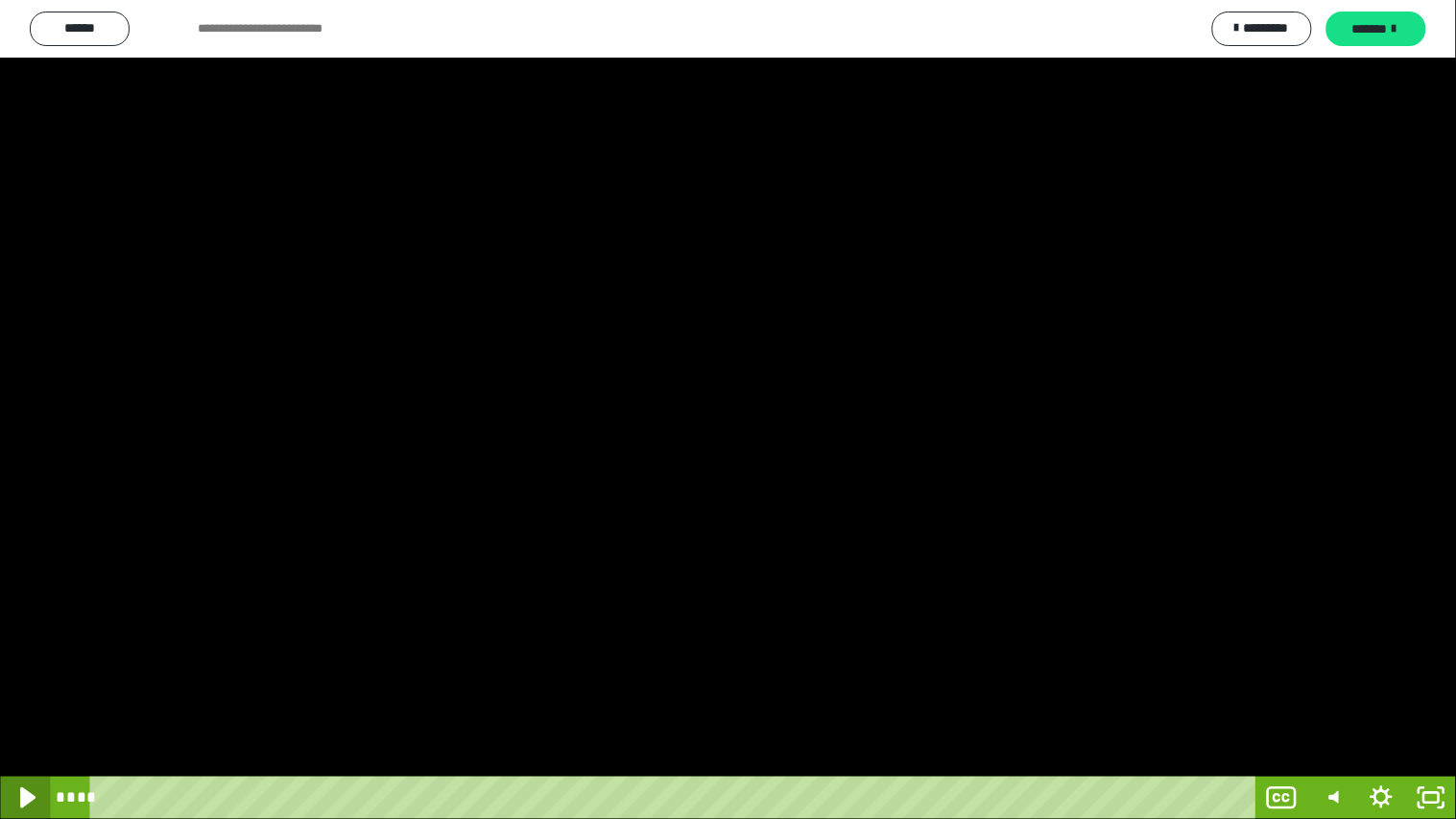click 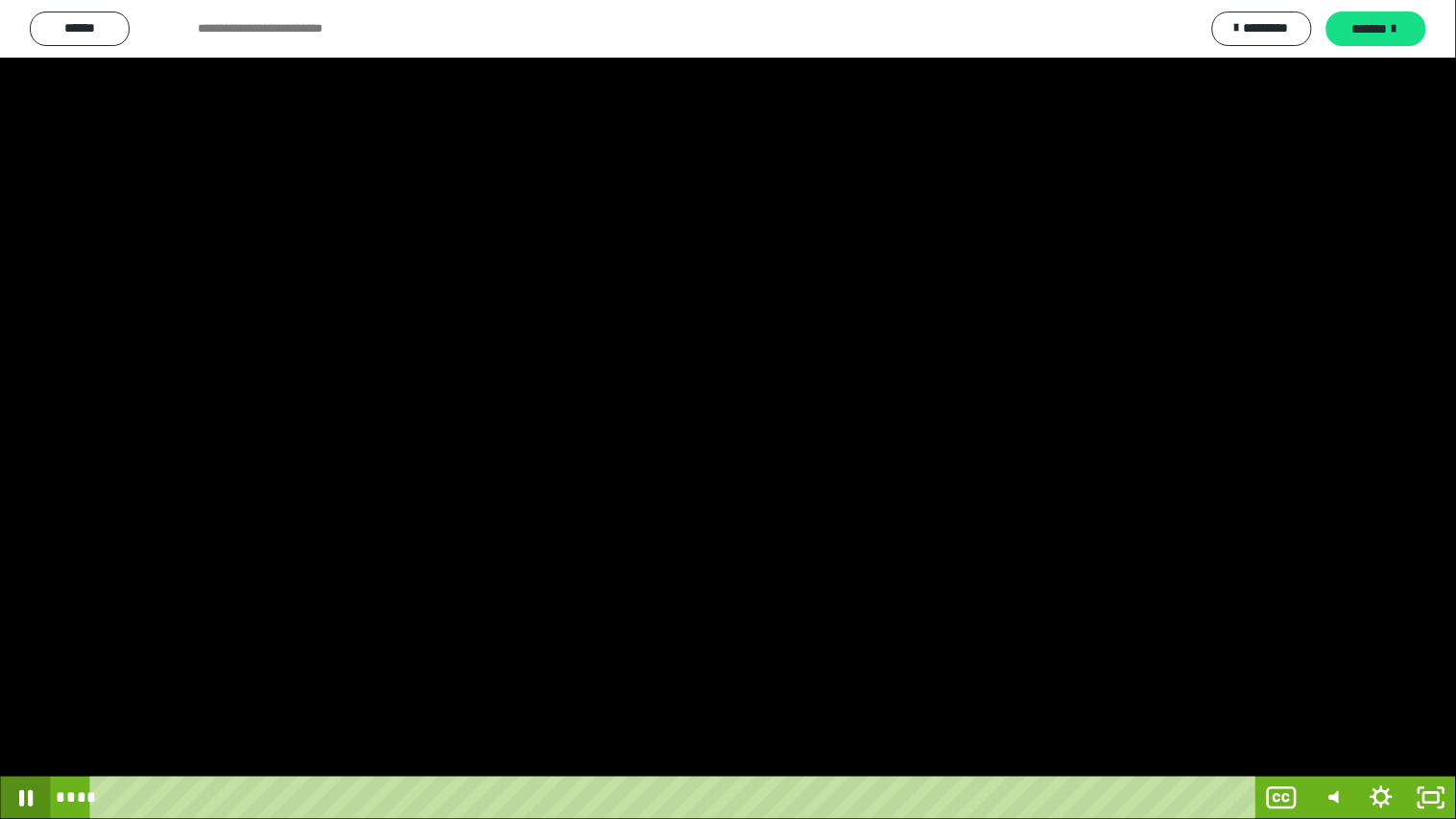 click 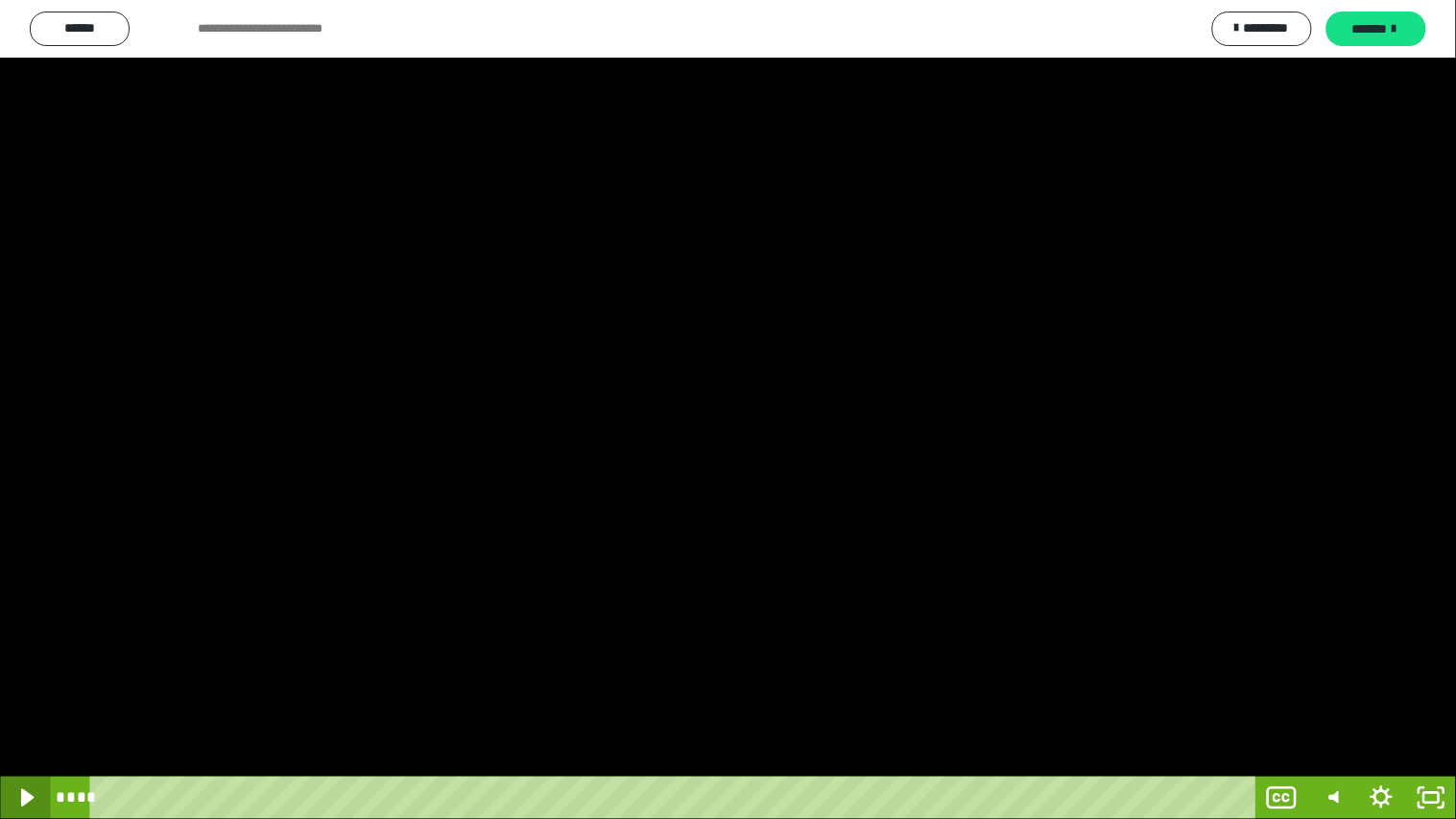 click 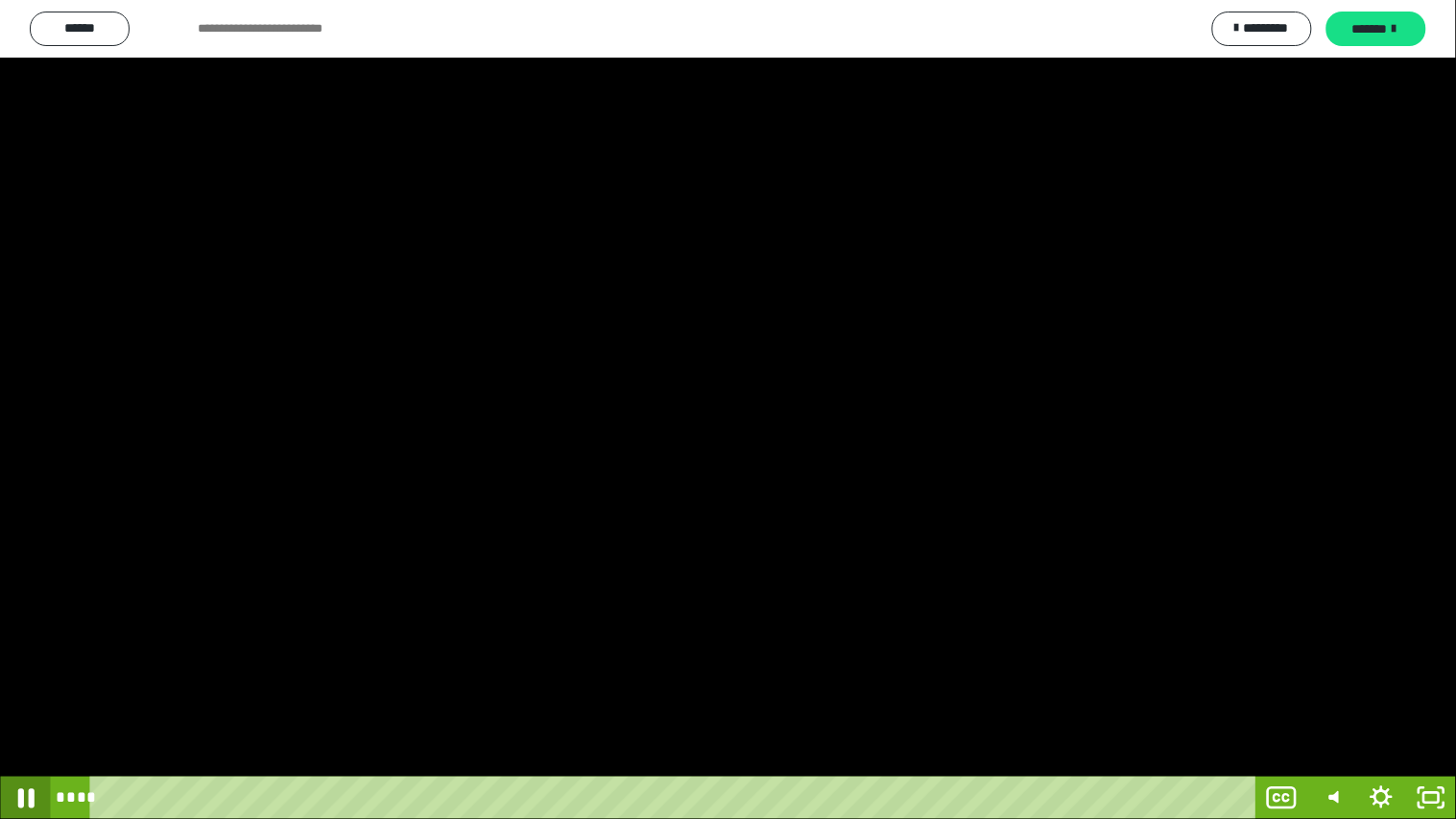 click 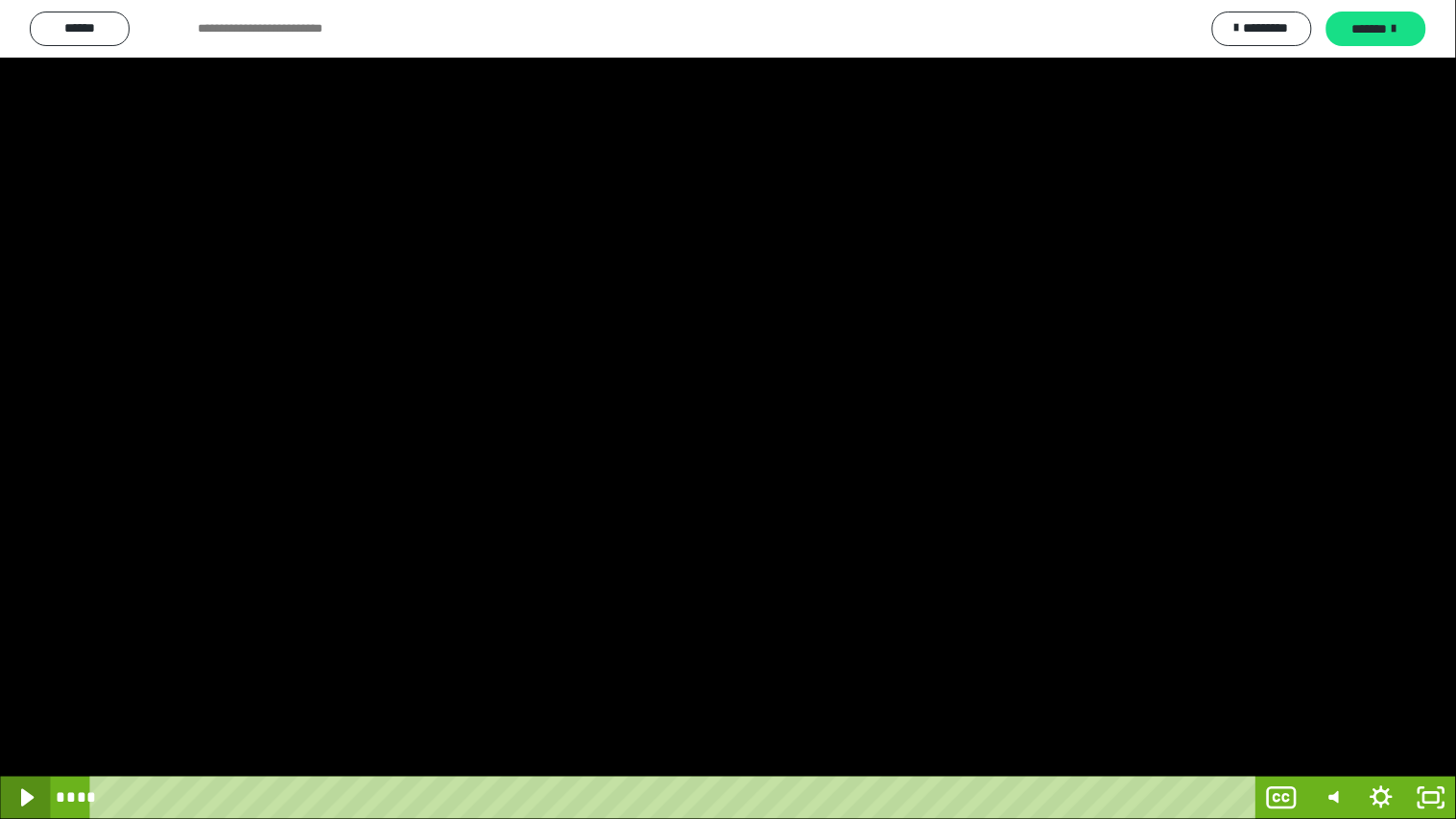 click 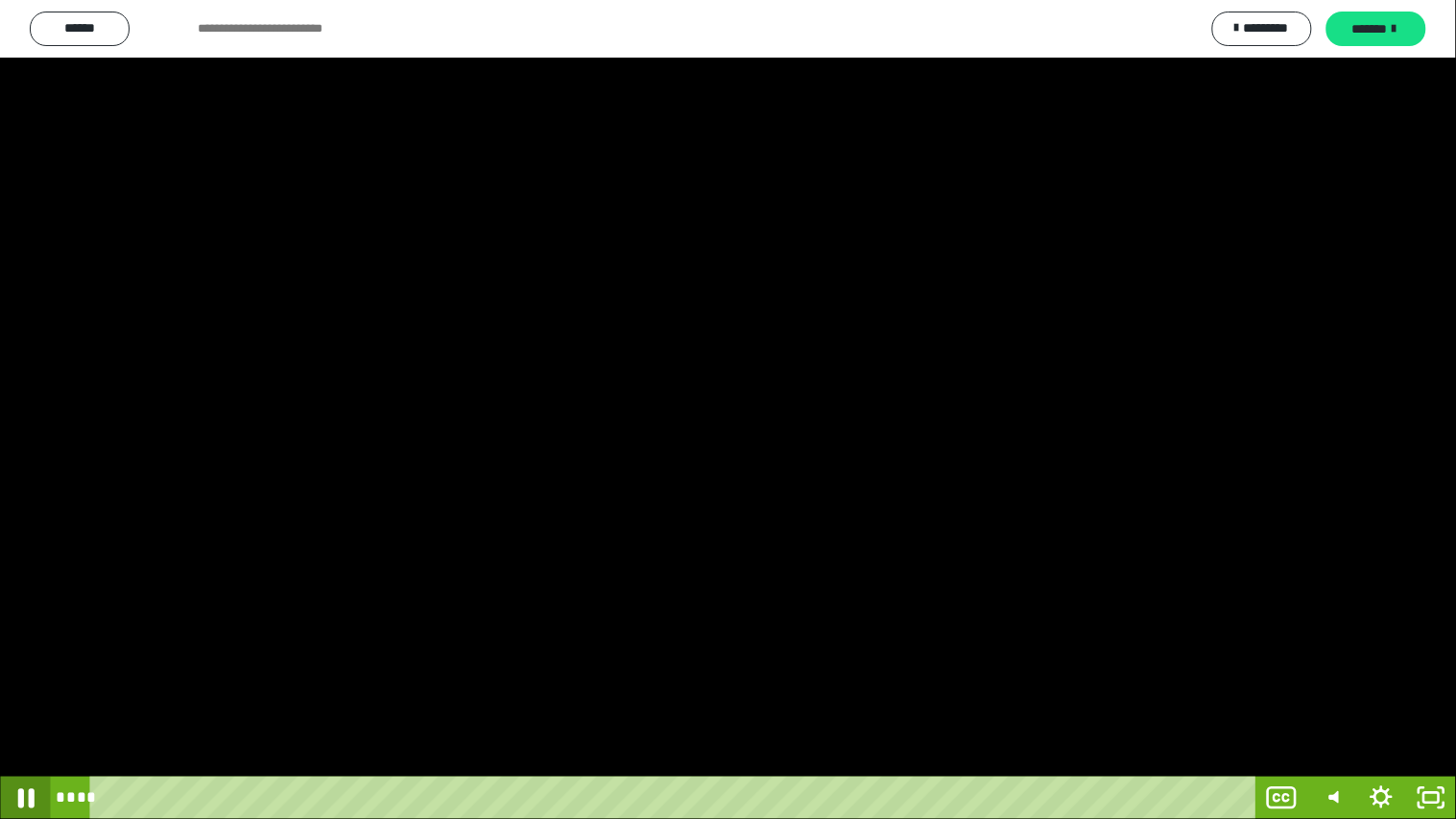 click 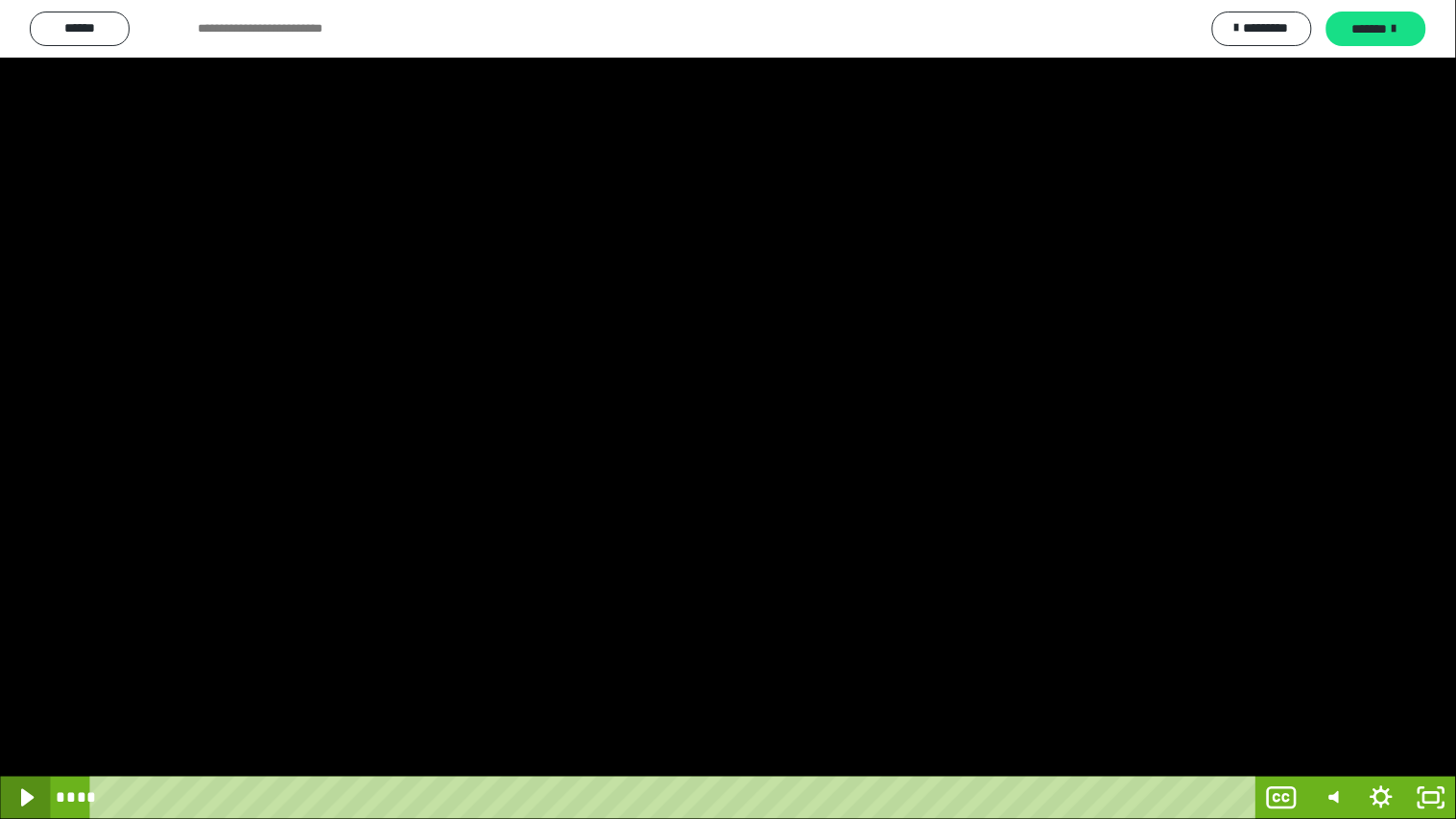 click 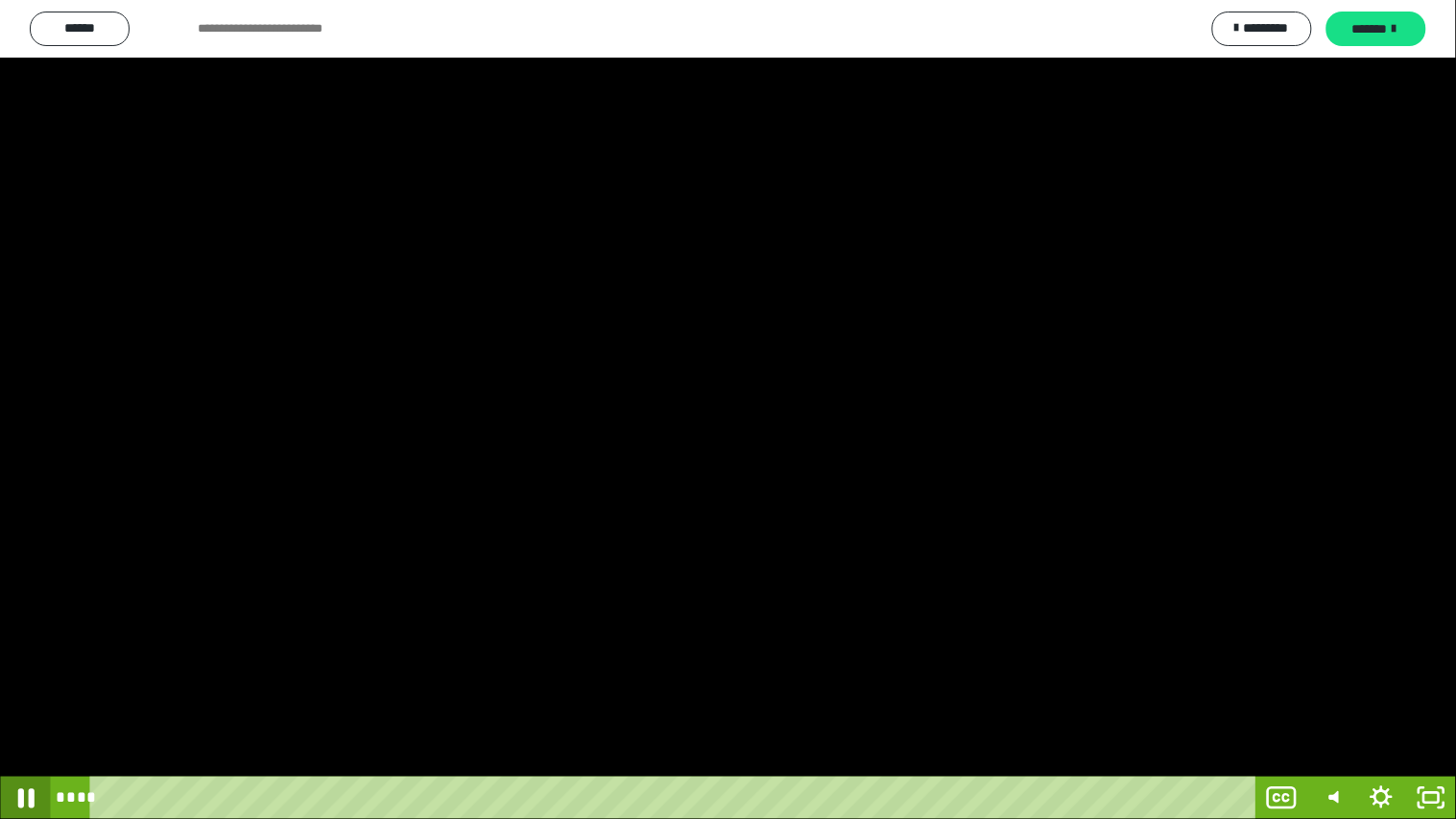 click 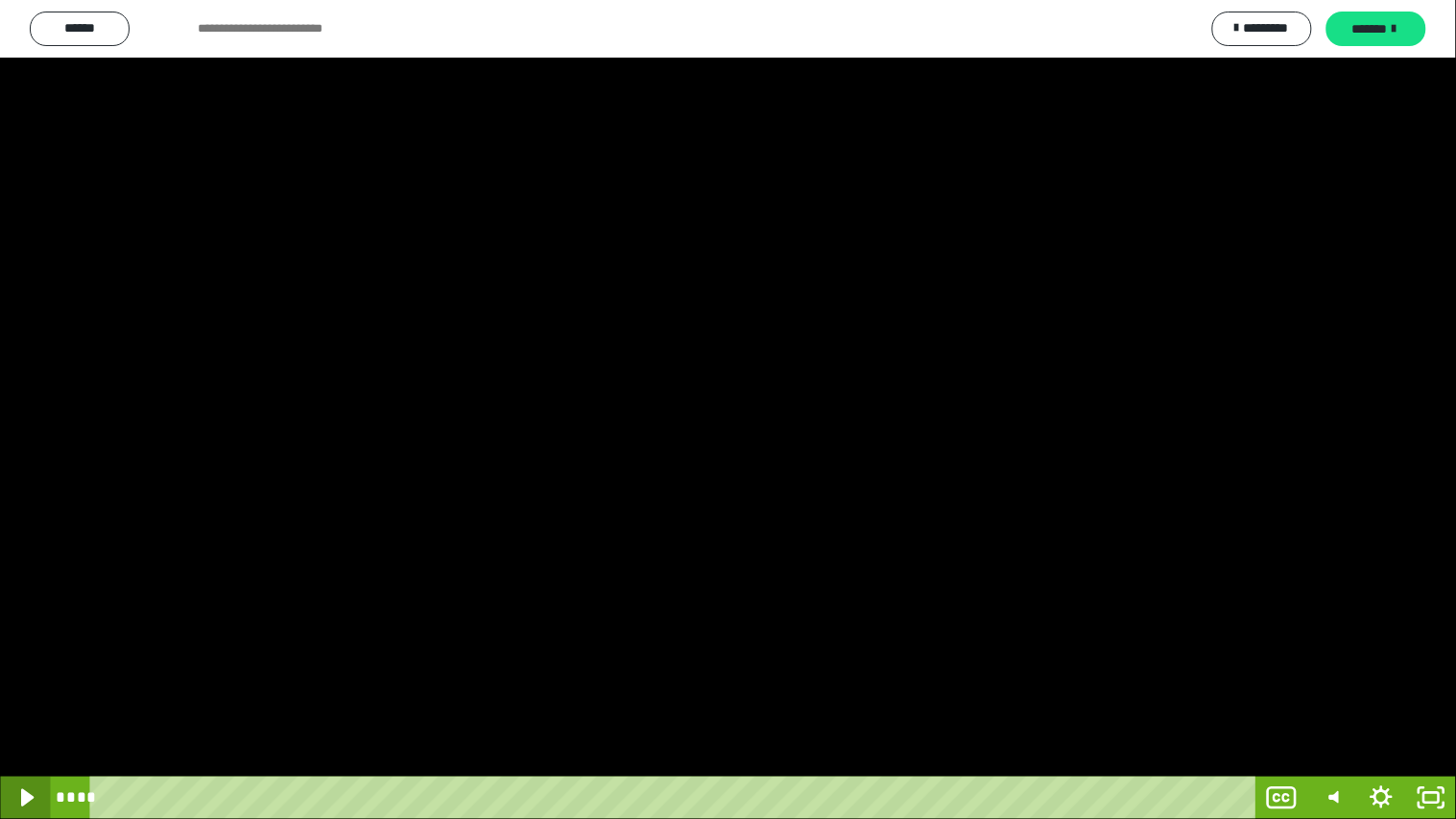 click 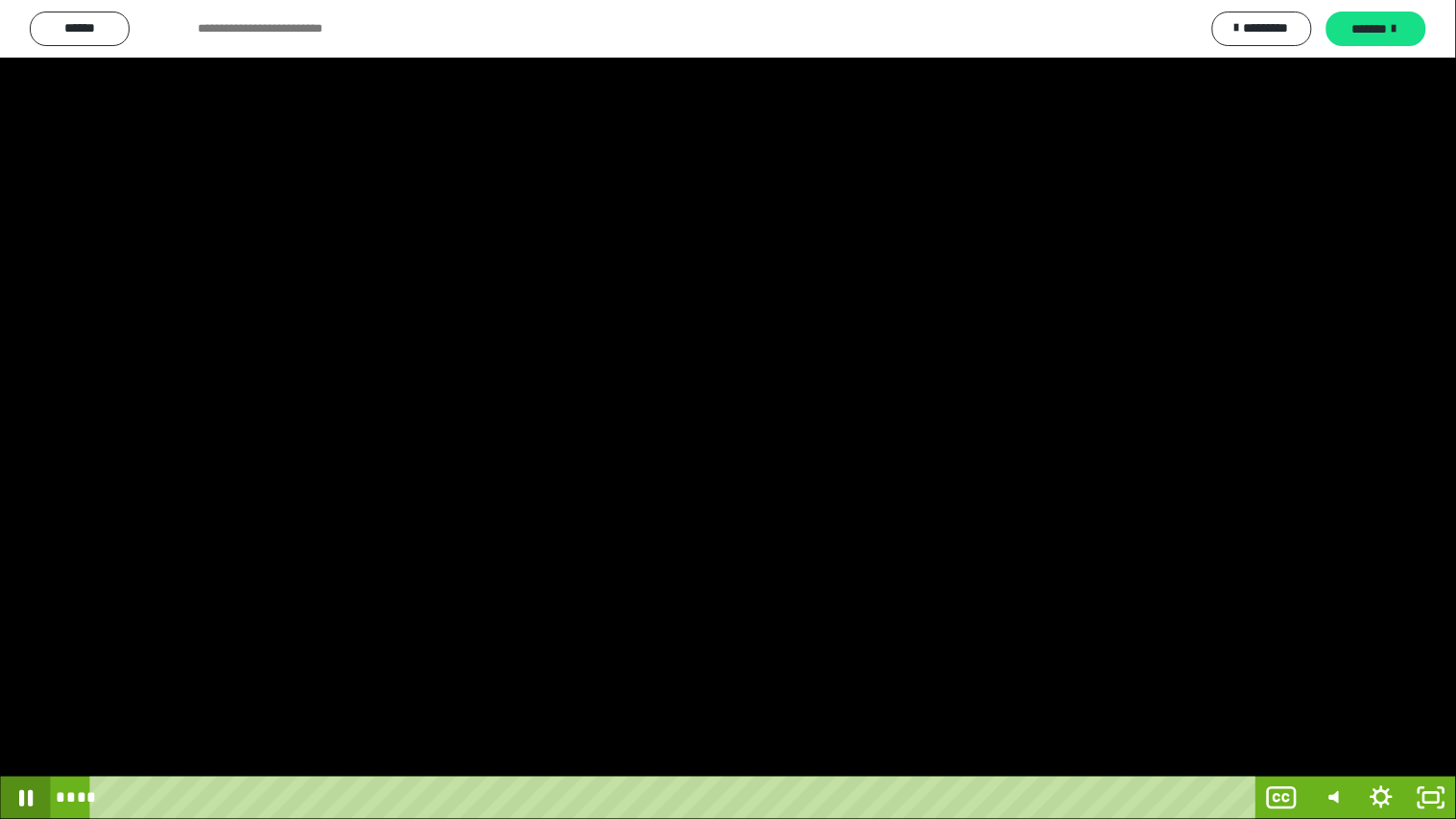 click 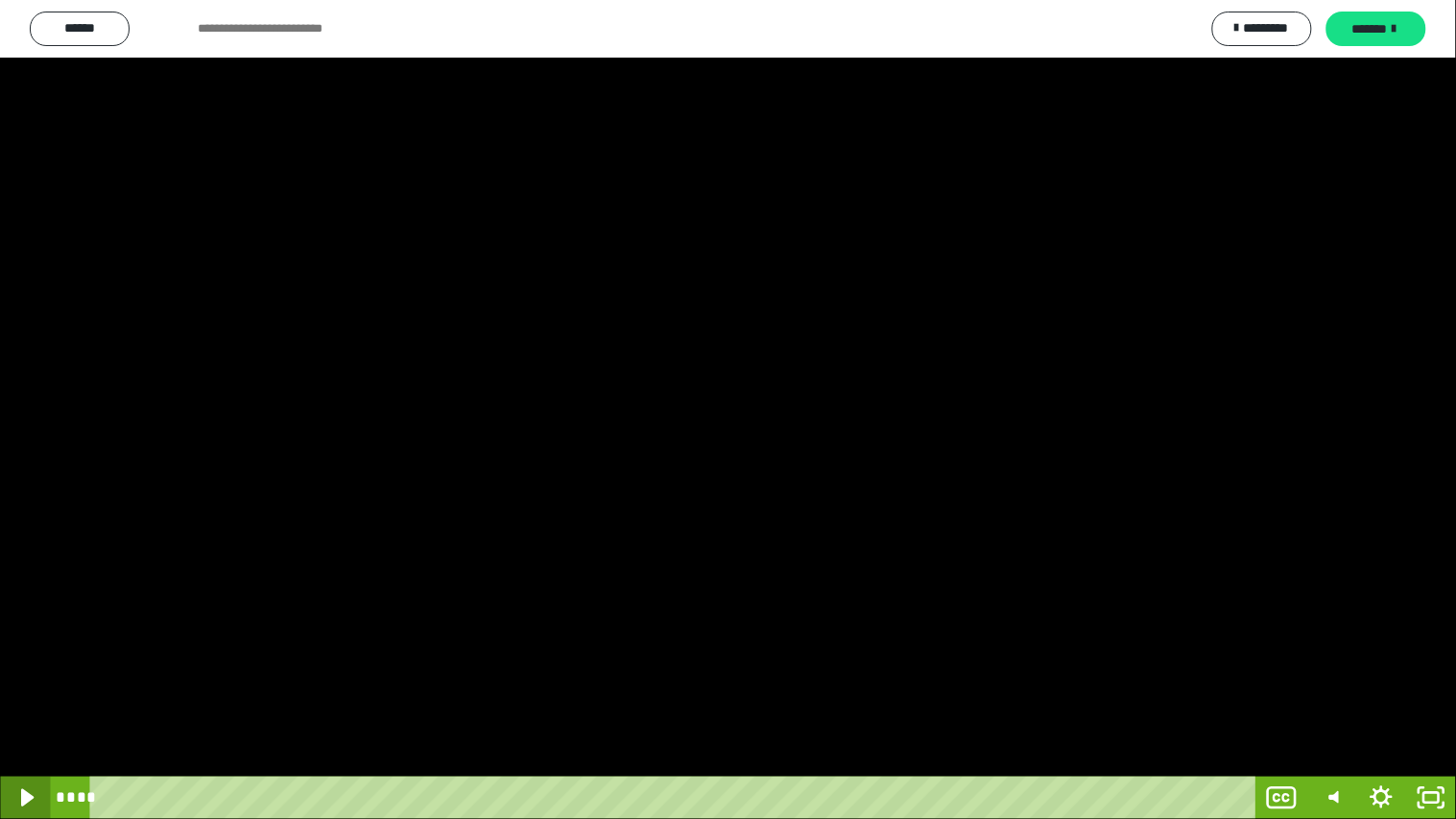 click 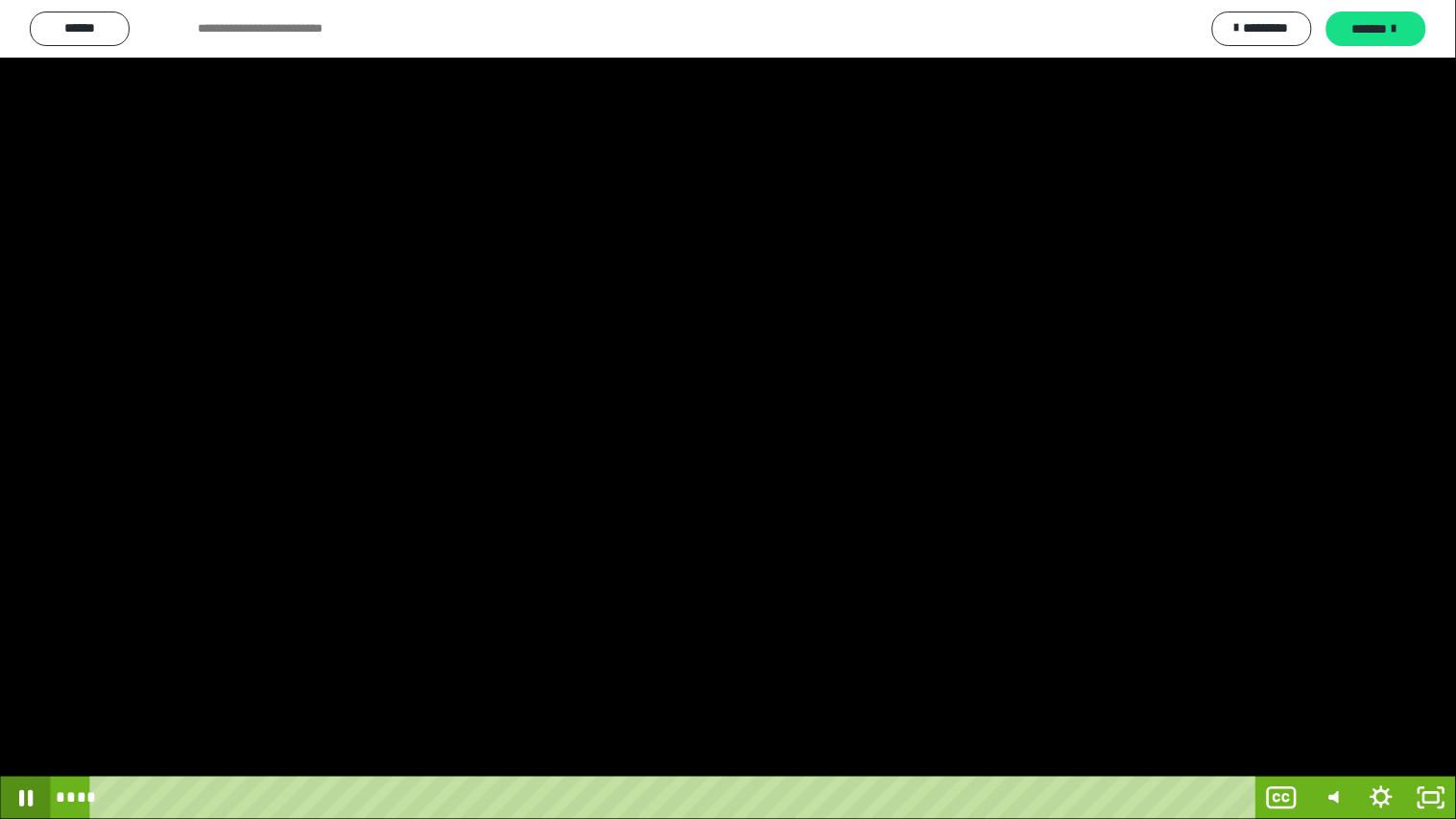 click 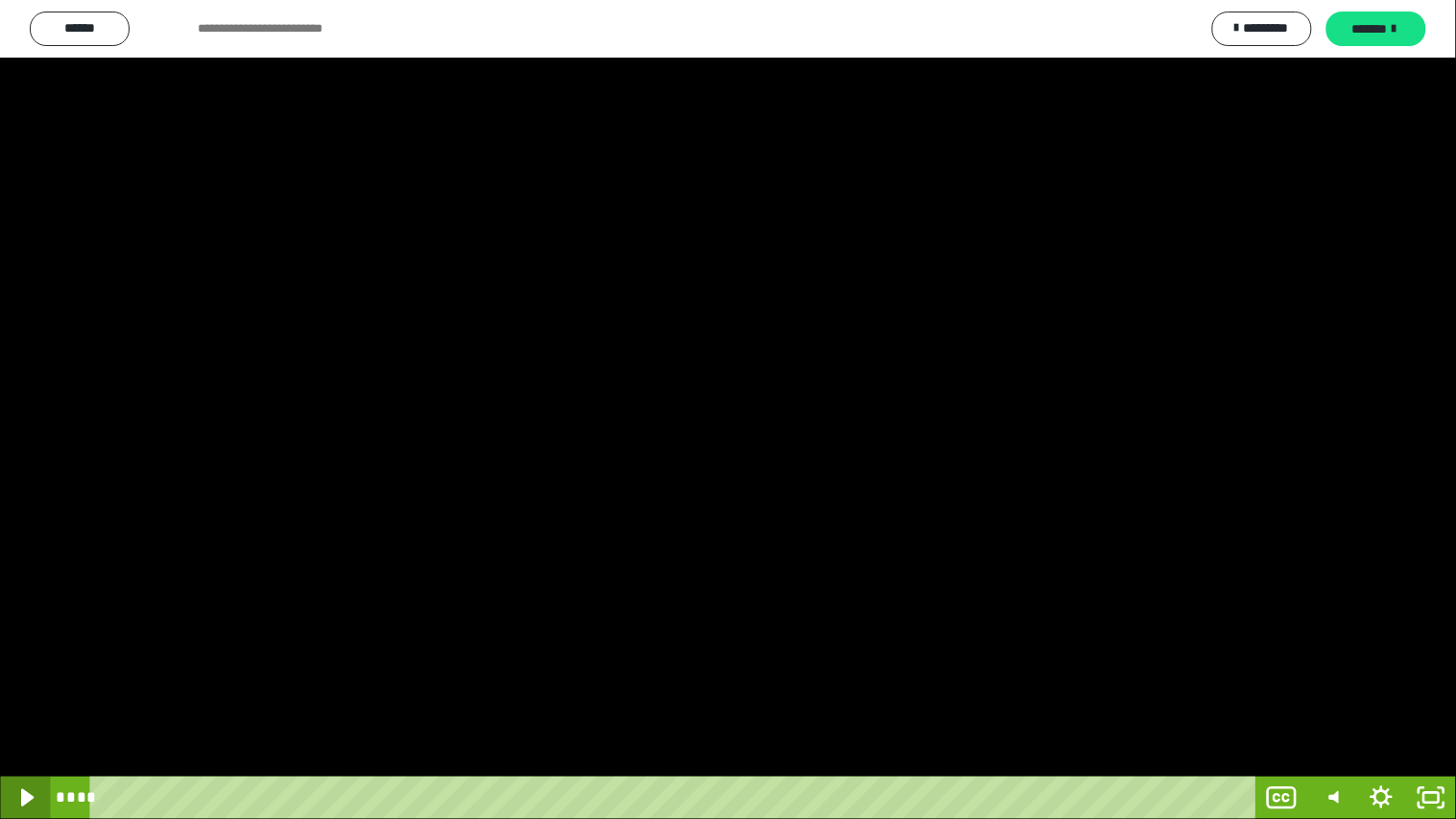 click 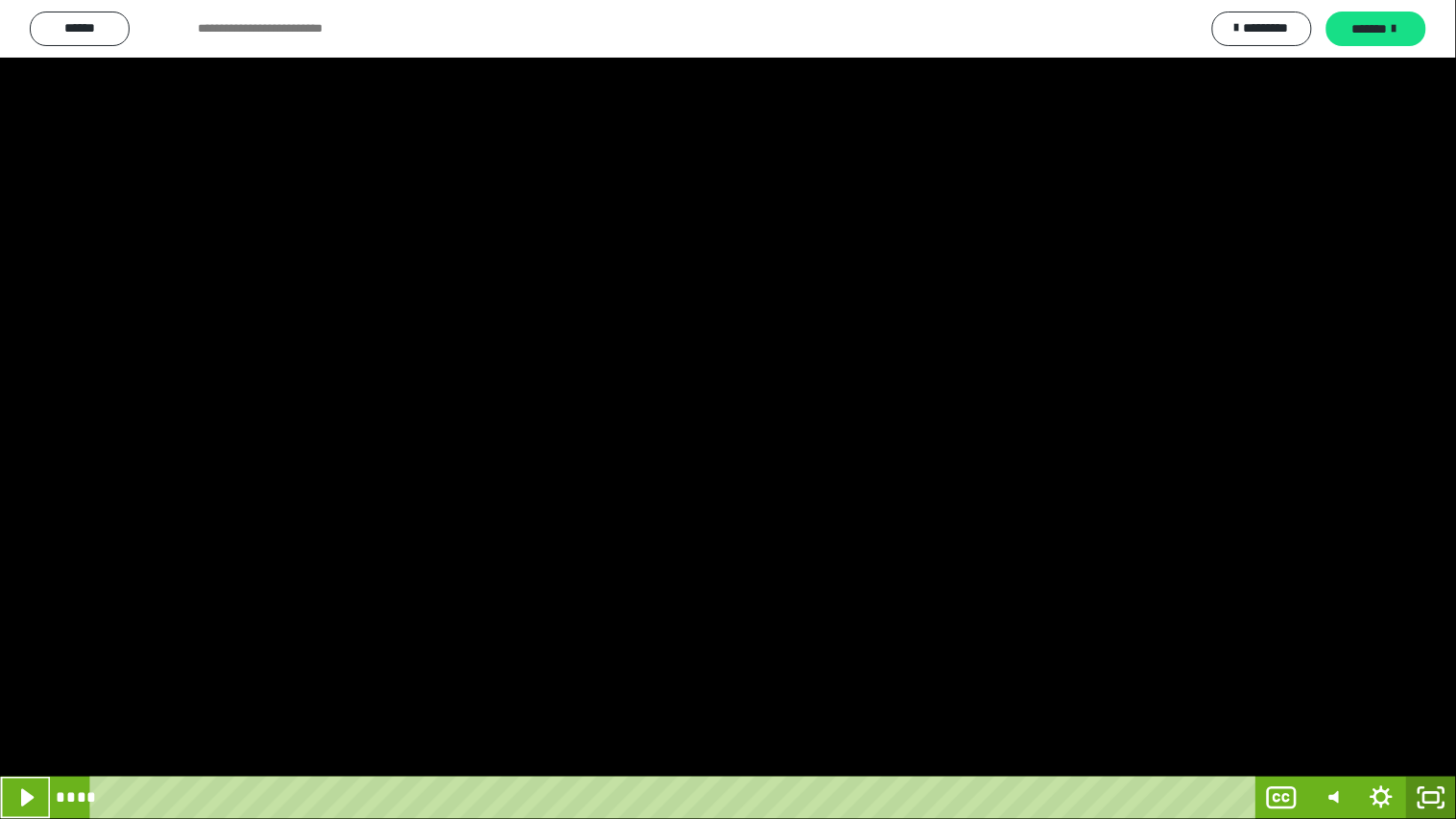 click 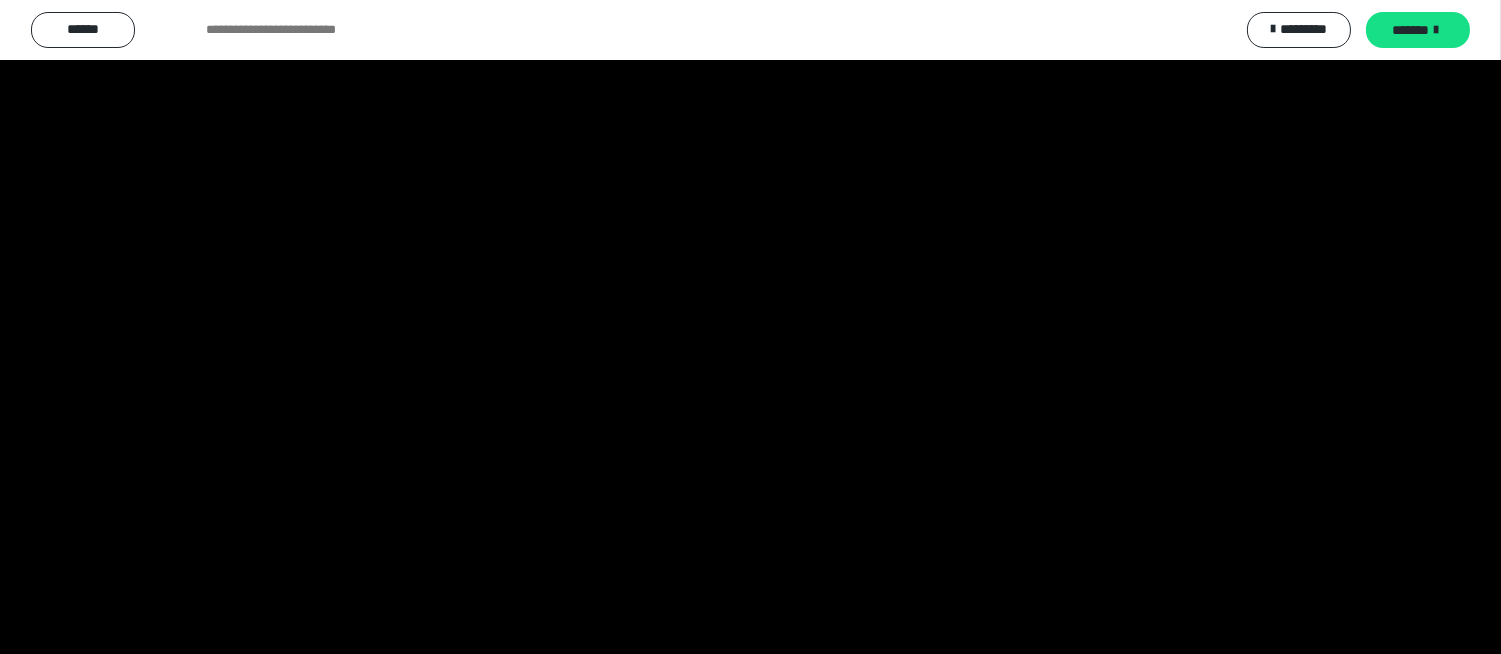 scroll, scrollTop: 4034, scrollLeft: 0, axis: vertical 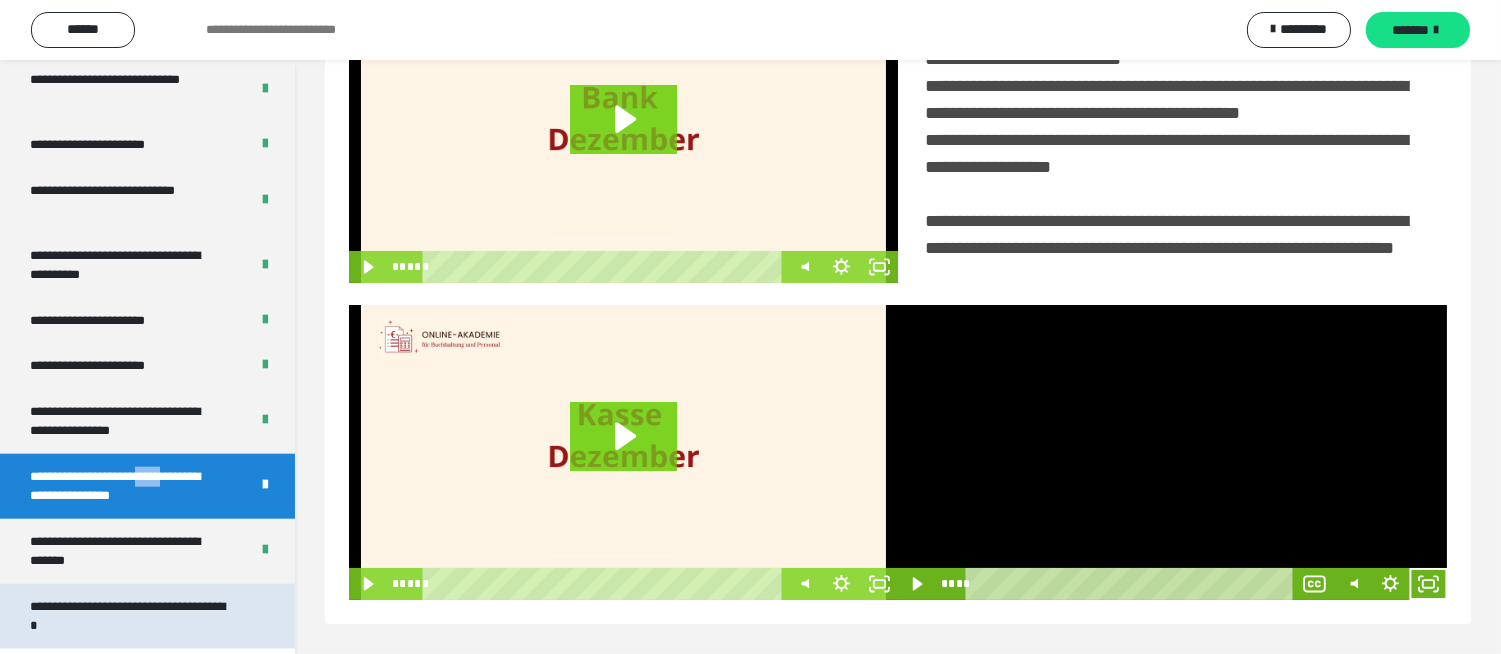 click on "**********" at bounding box center (131, 616) 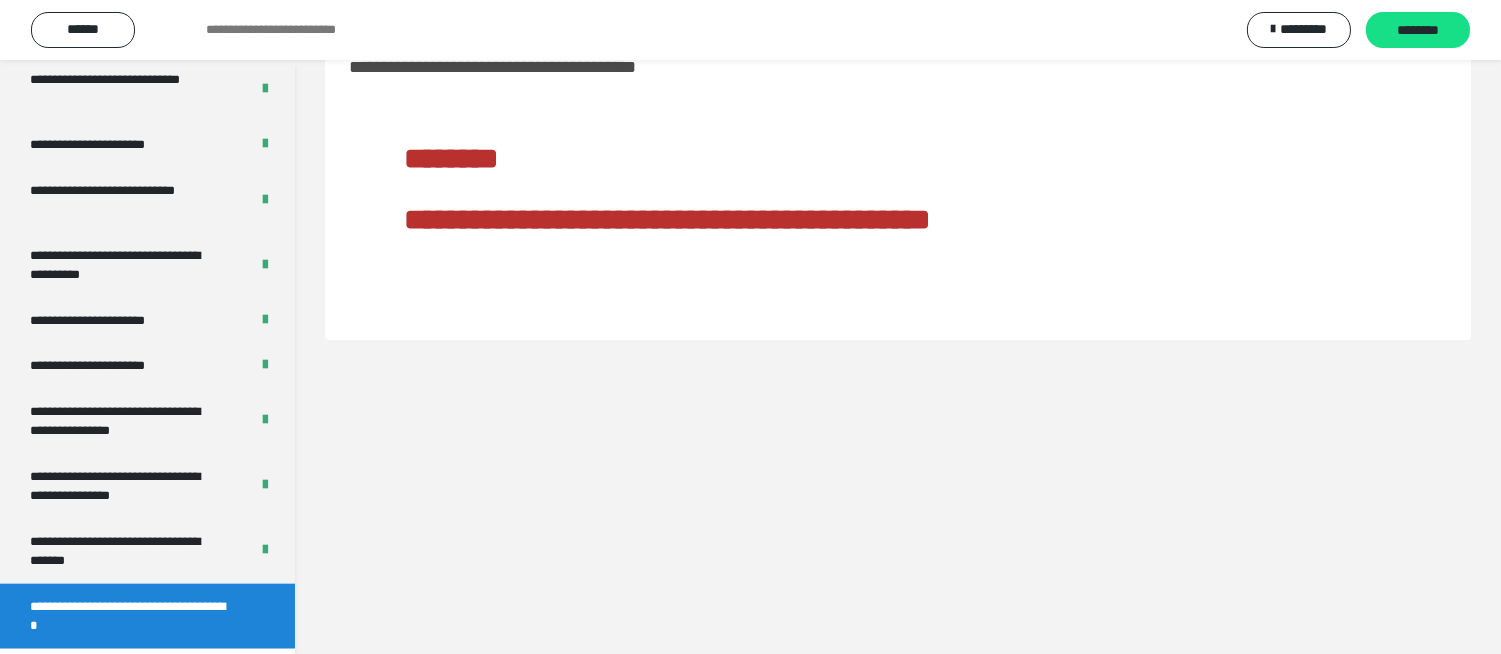 scroll, scrollTop: 60, scrollLeft: 0, axis: vertical 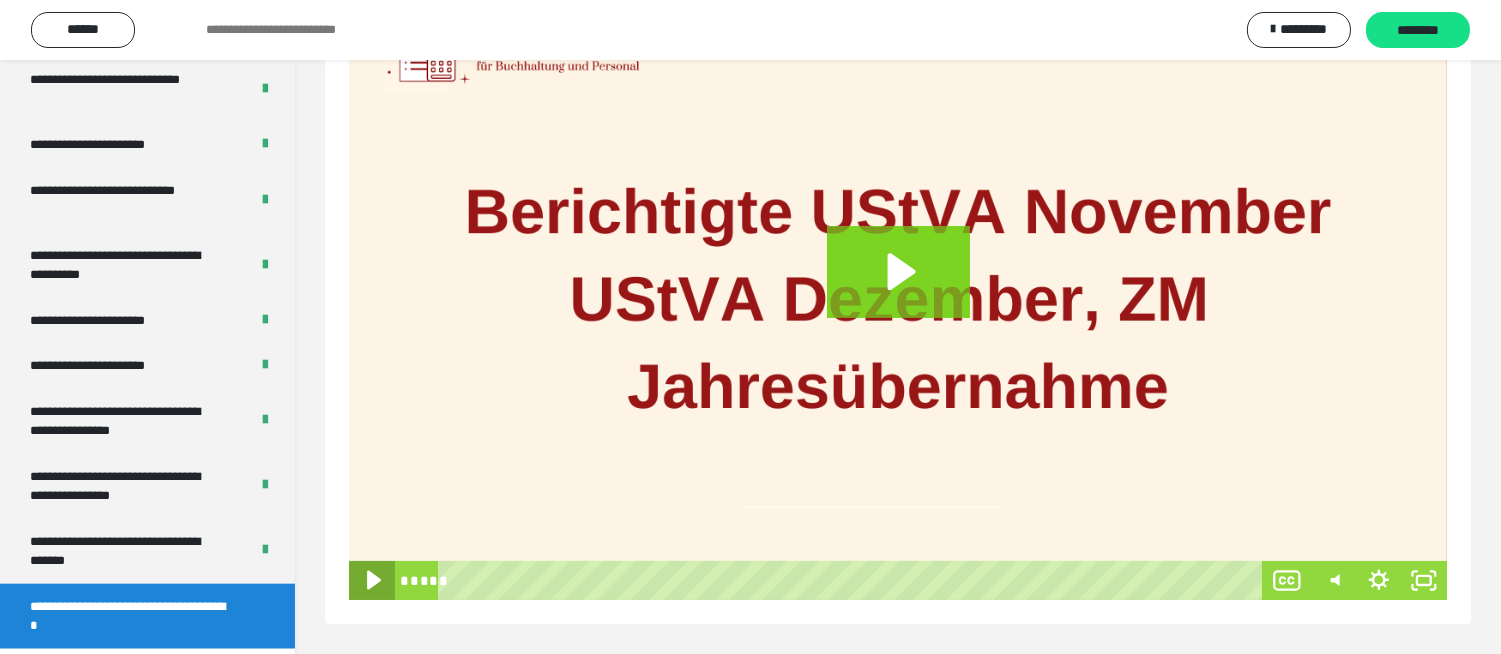 click 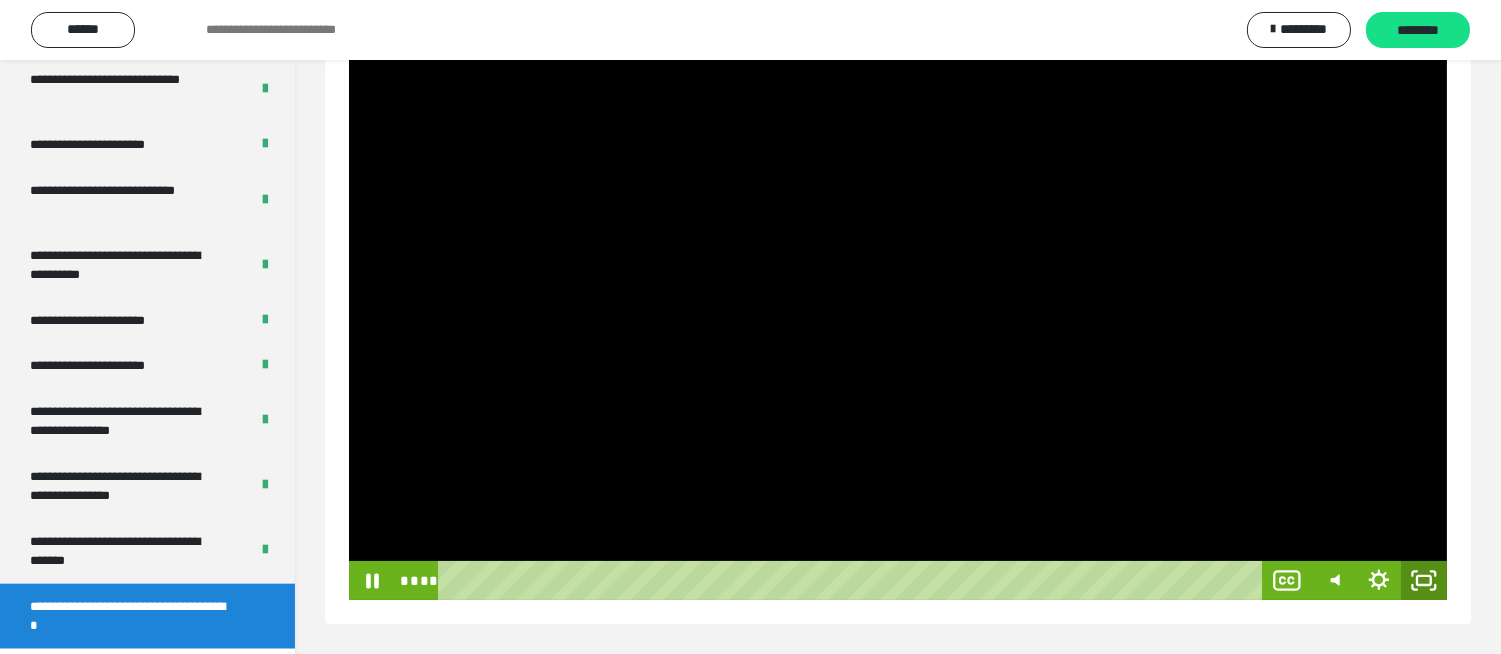 click 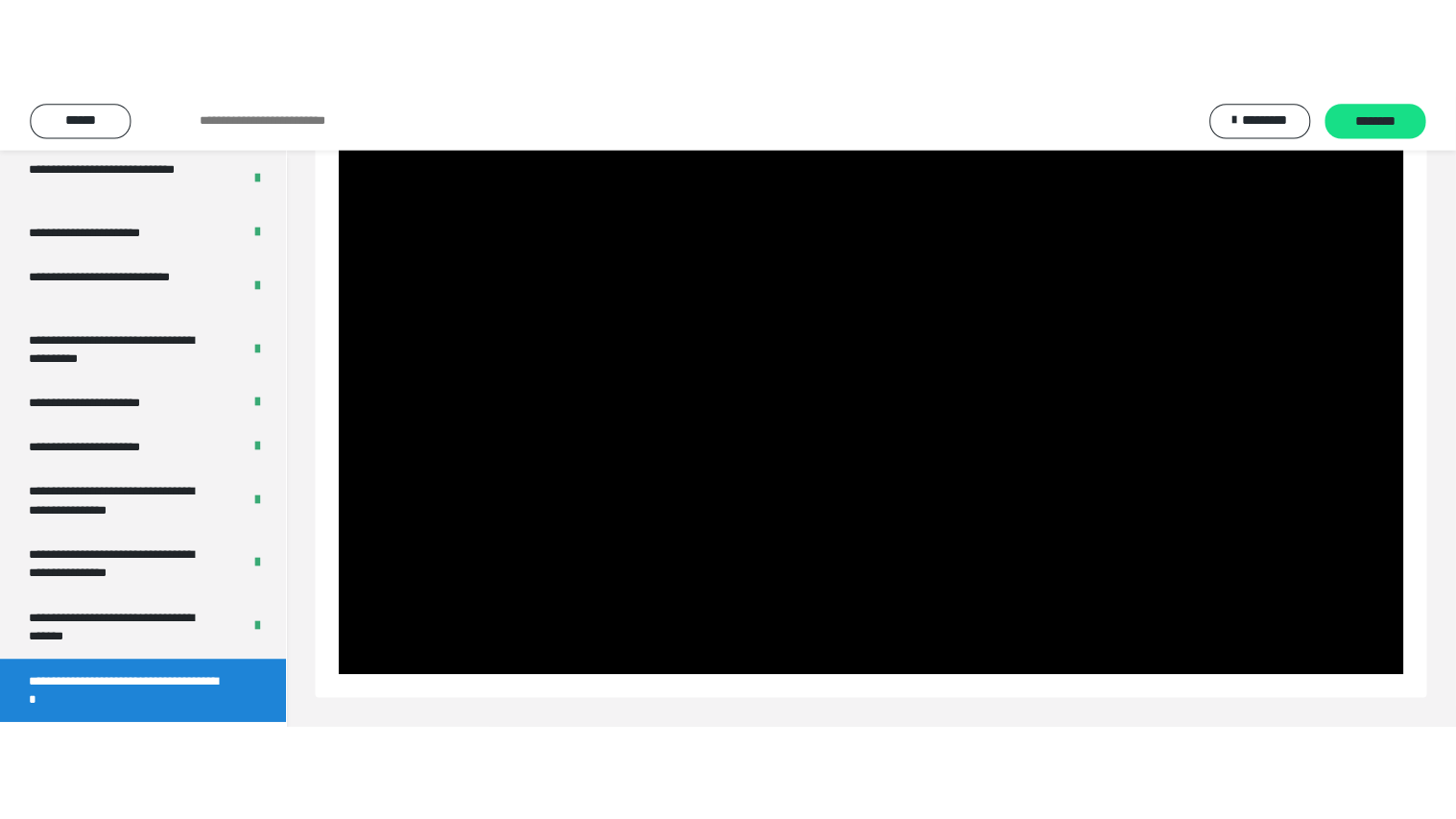 scroll, scrollTop: 179, scrollLeft: 0, axis: vertical 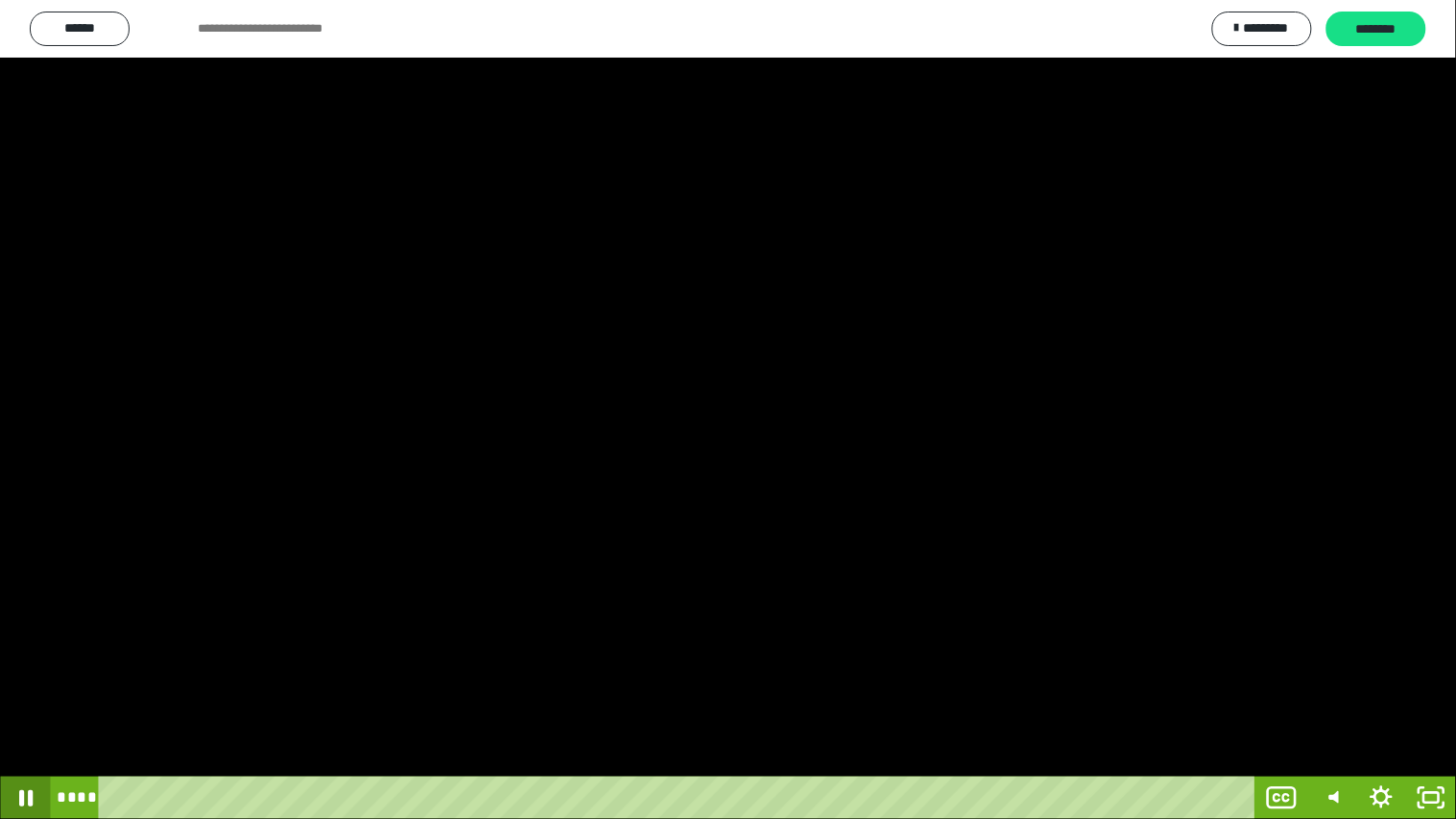 click 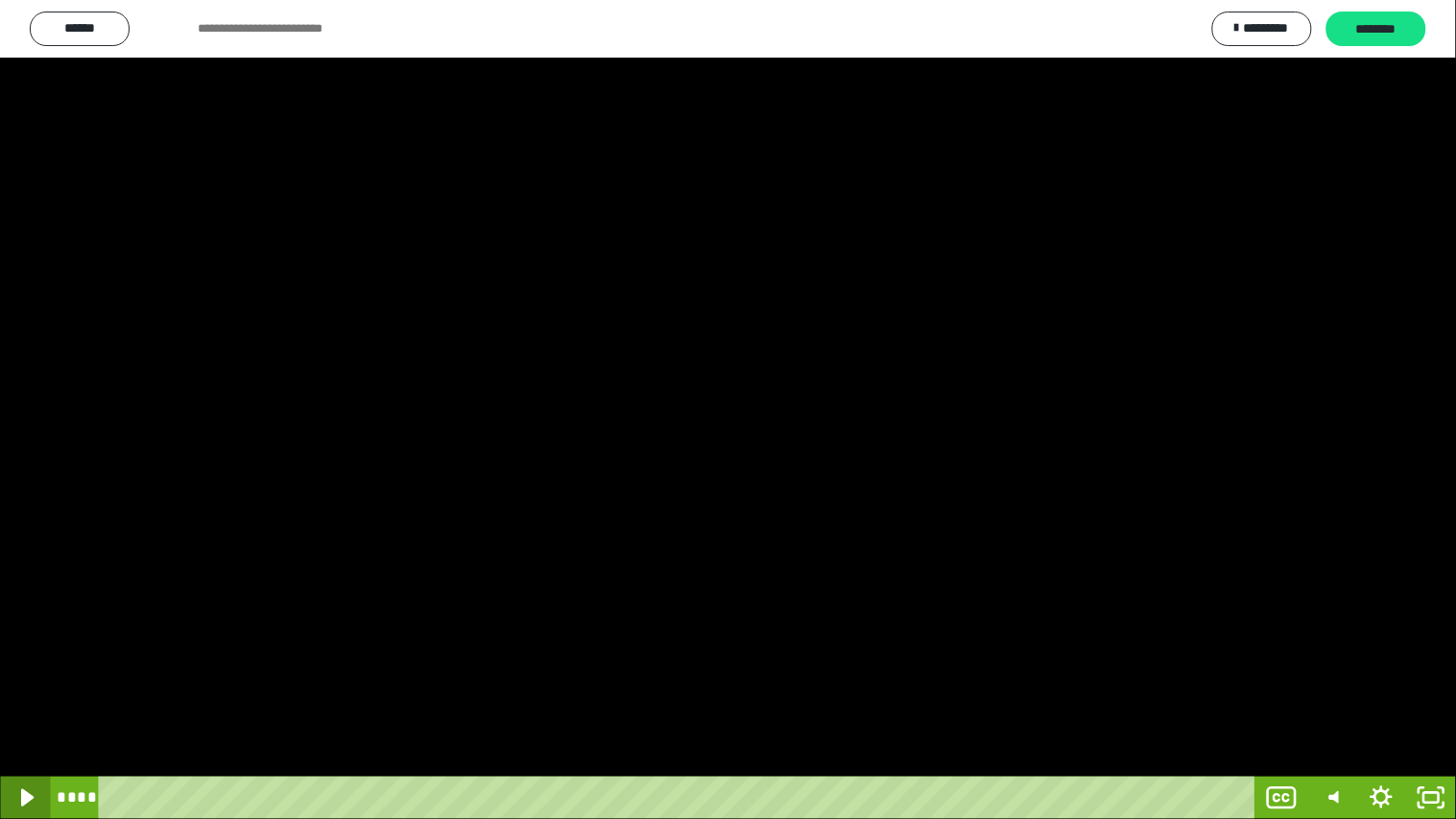 click 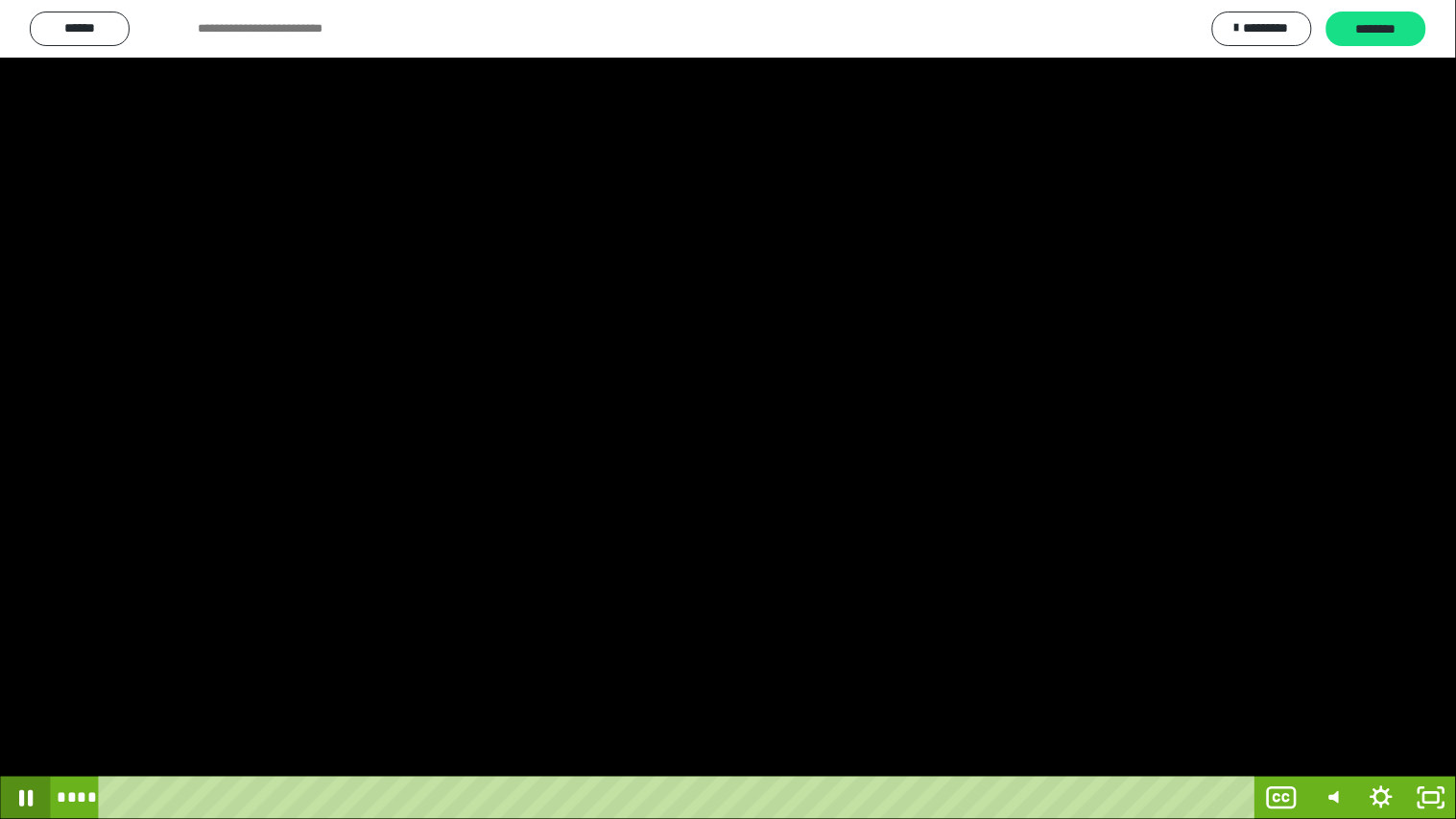 click 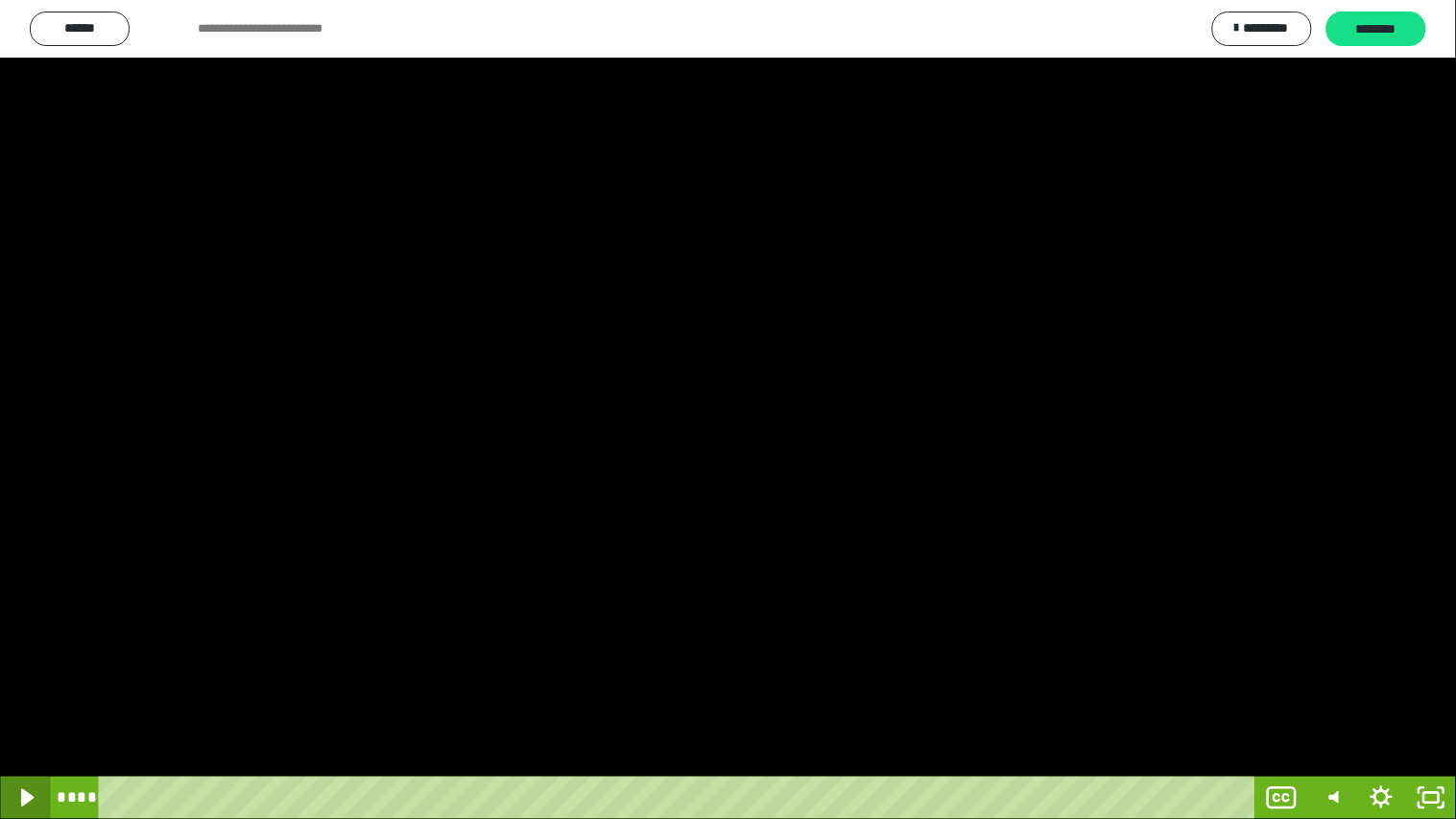 click 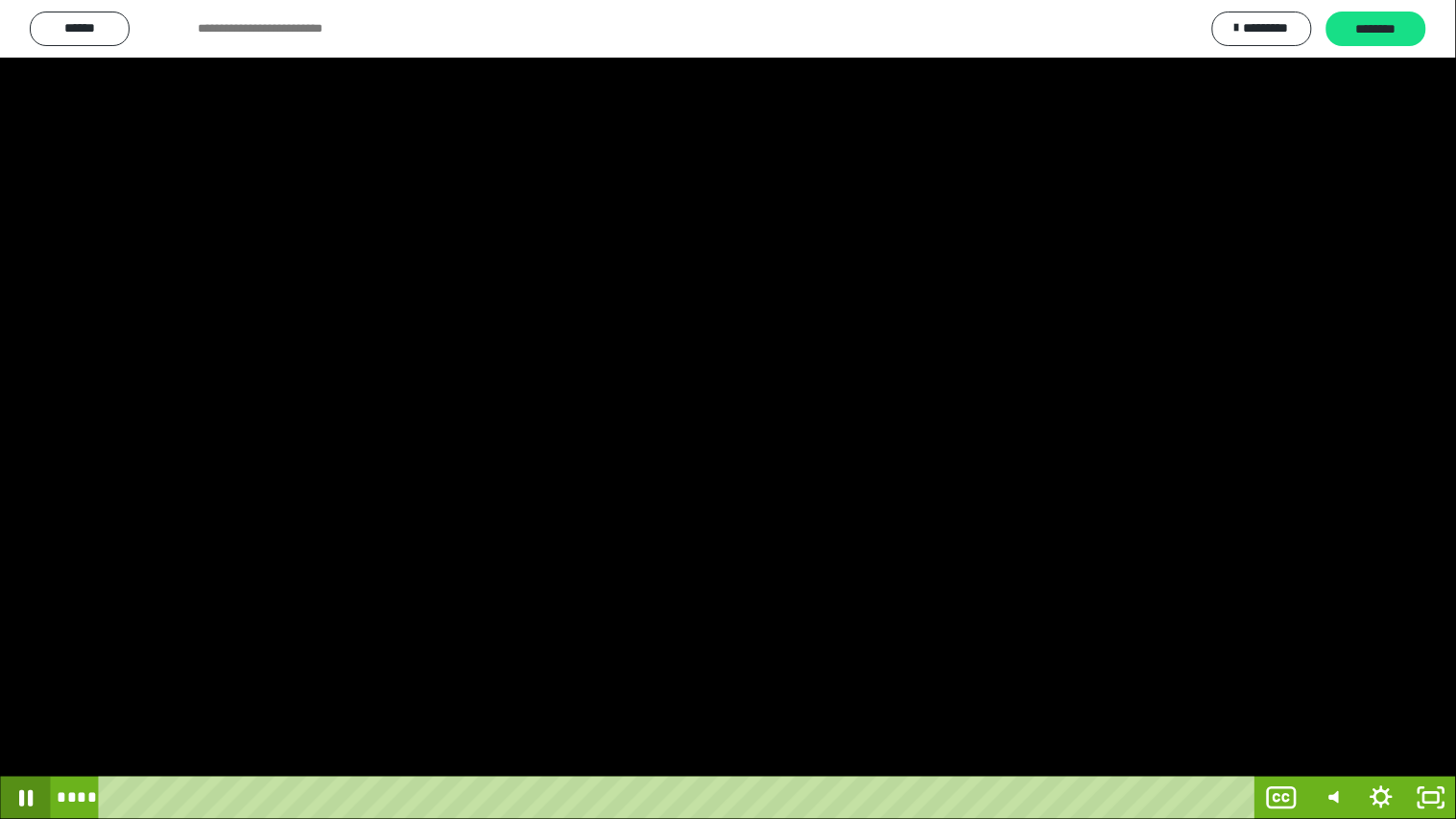 click 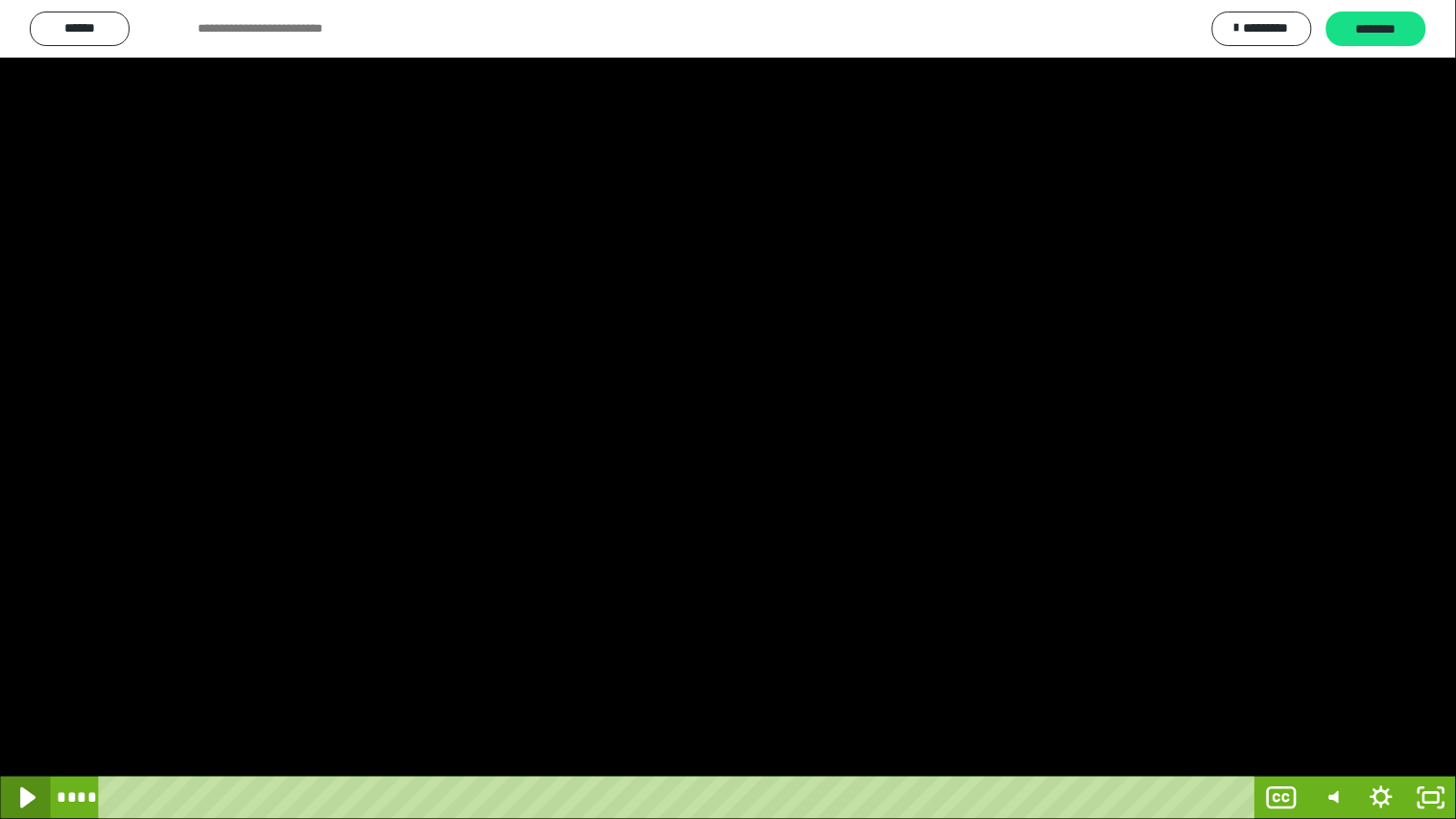 click 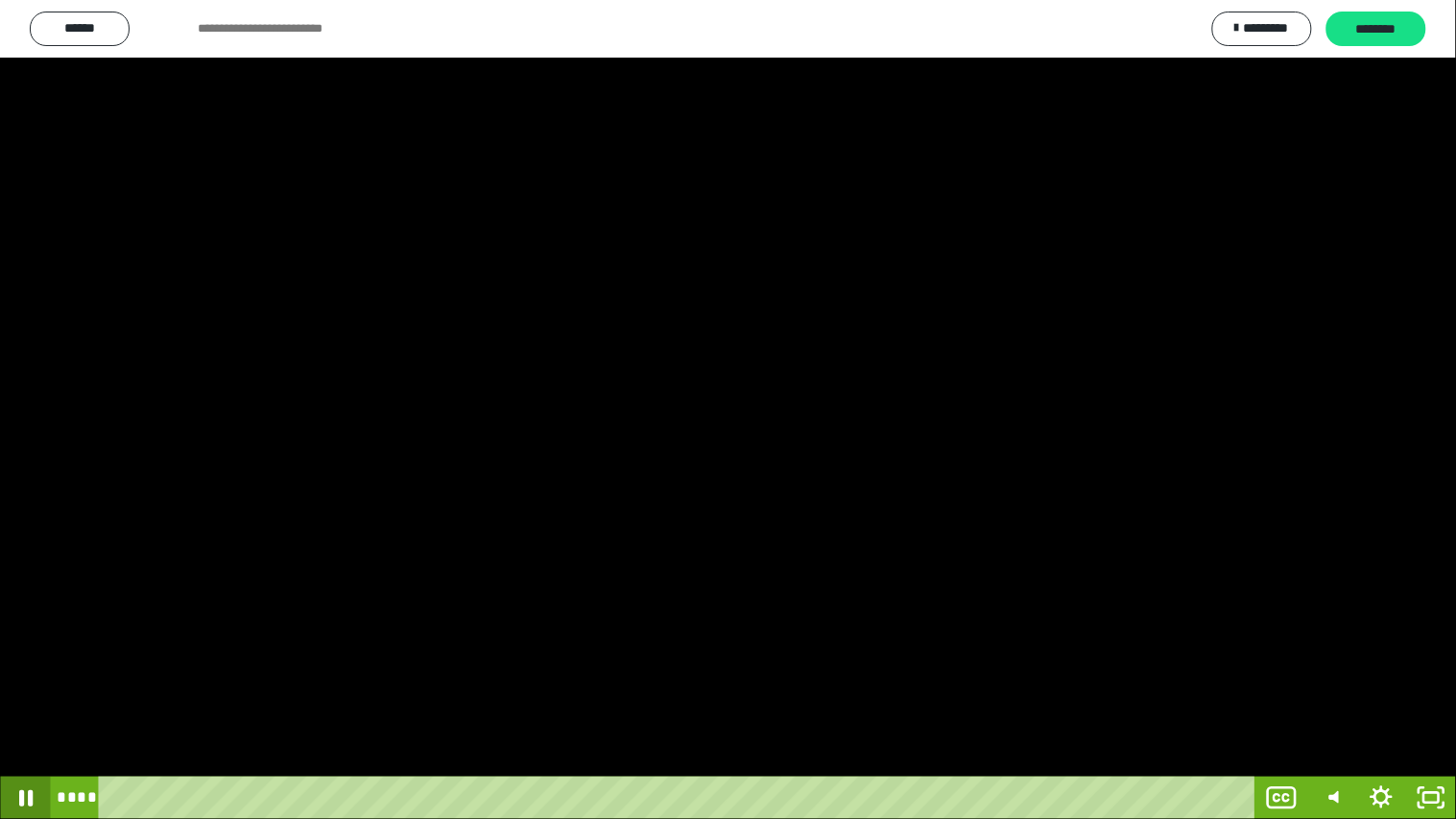 click 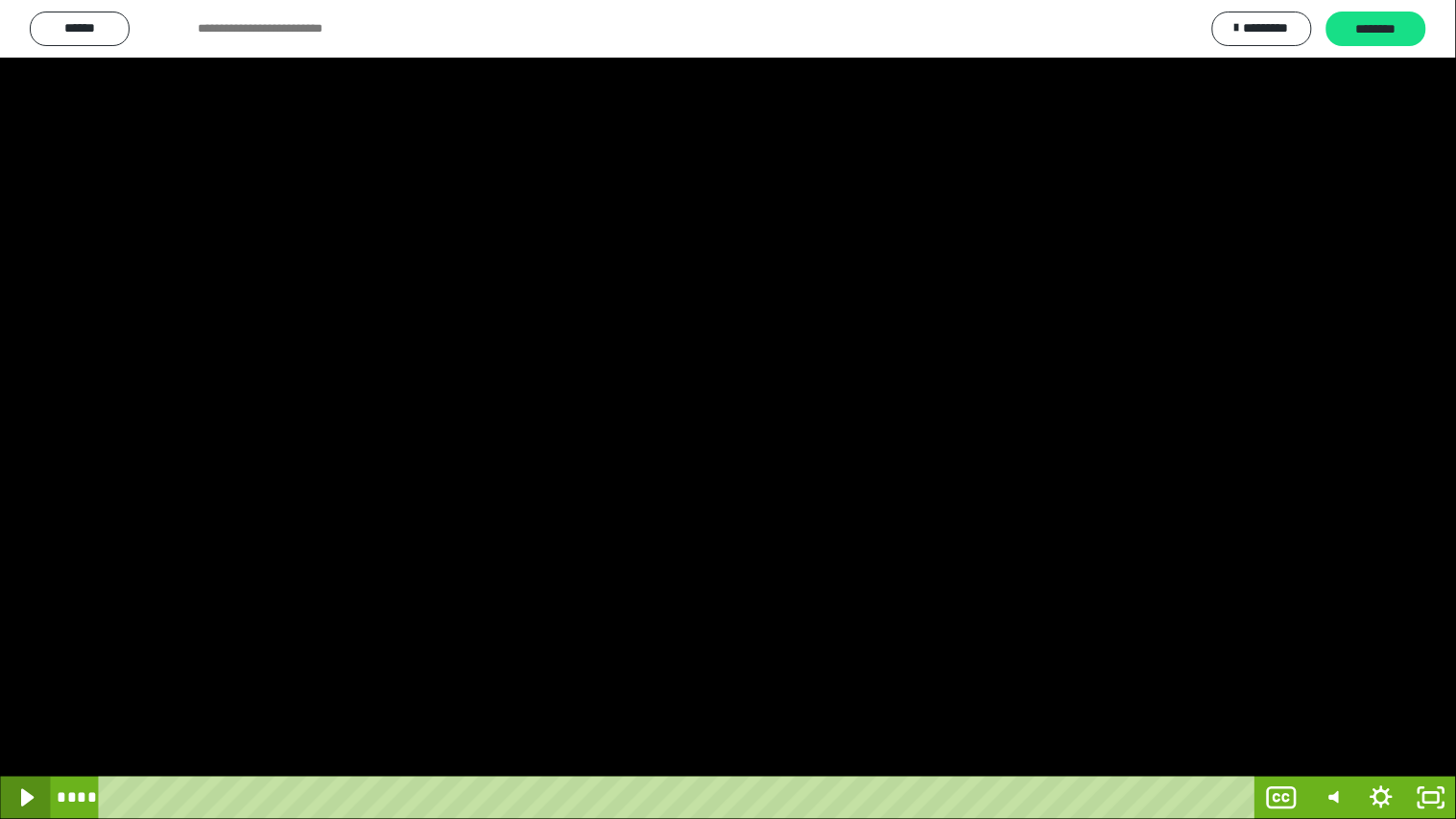 scroll, scrollTop: 0, scrollLeft: 0, axis: both 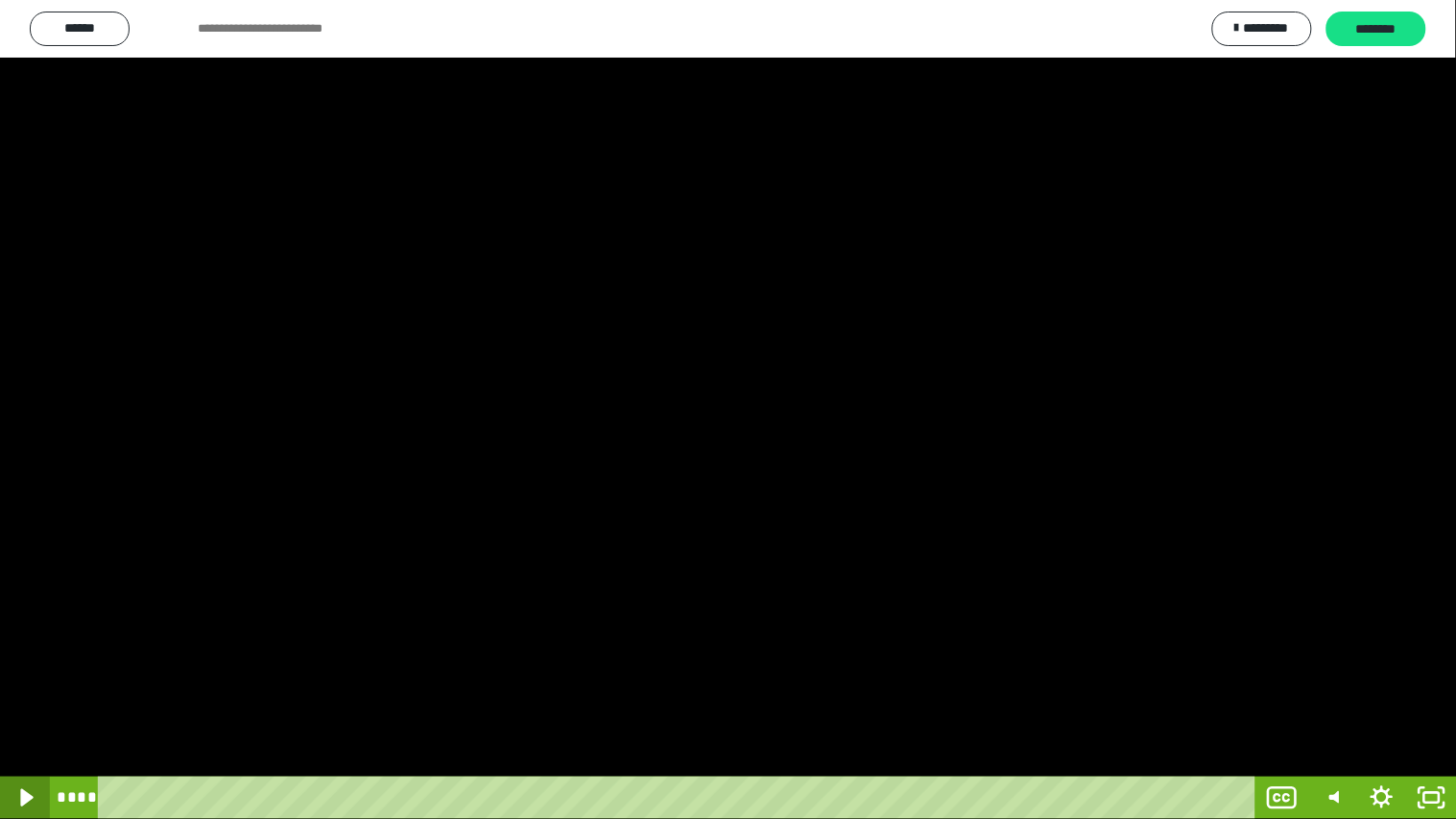 click 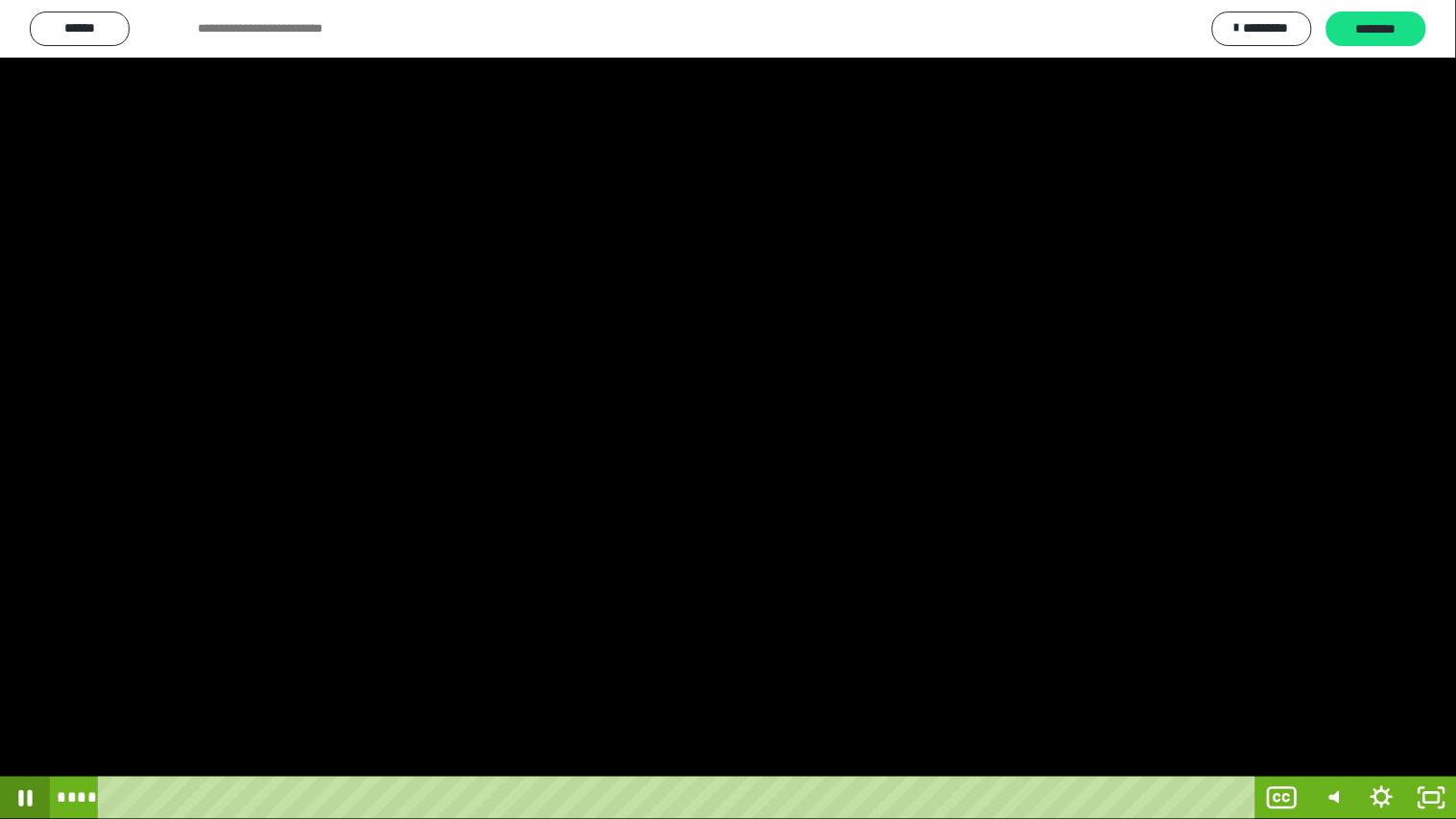 click 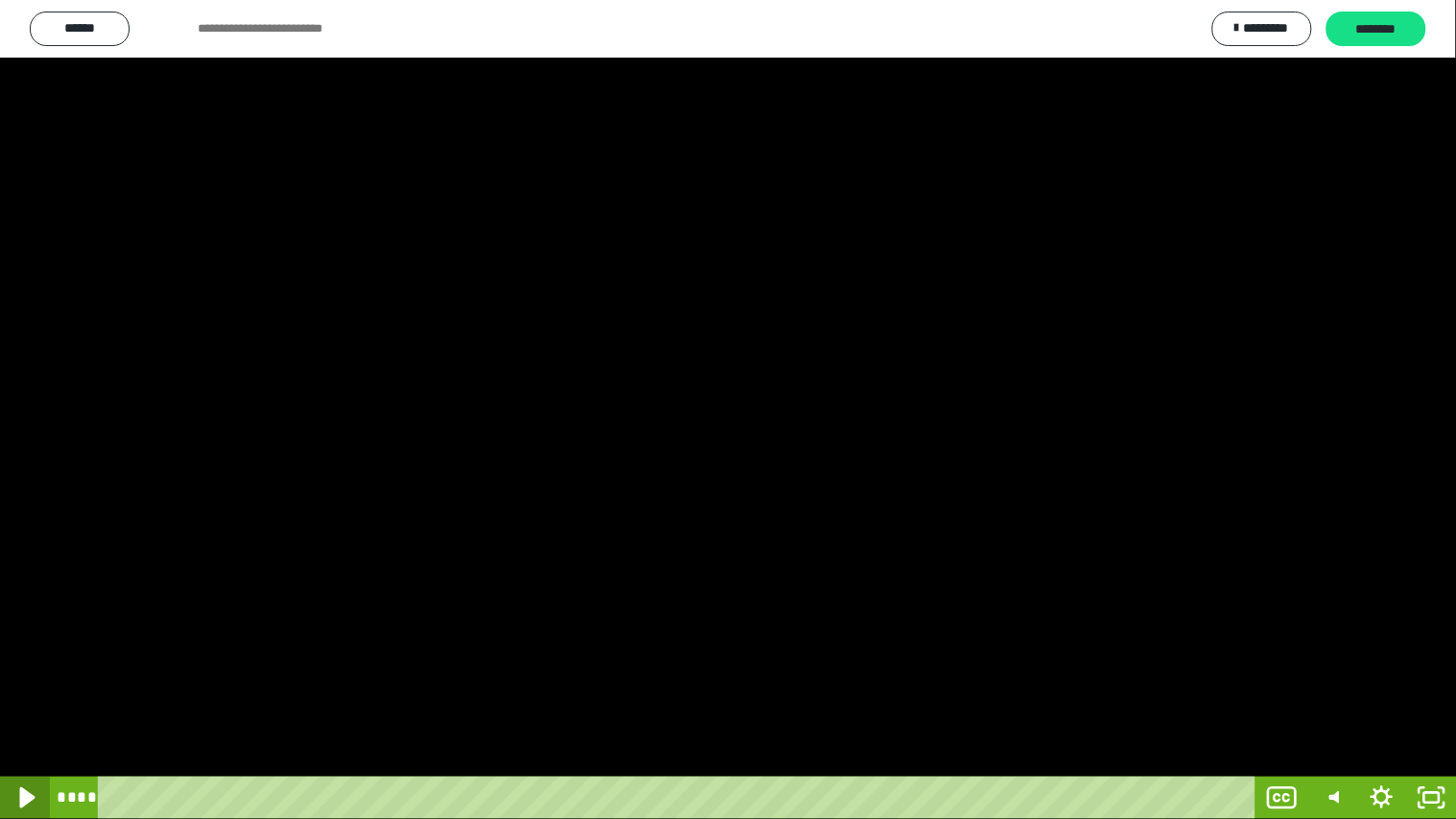 click 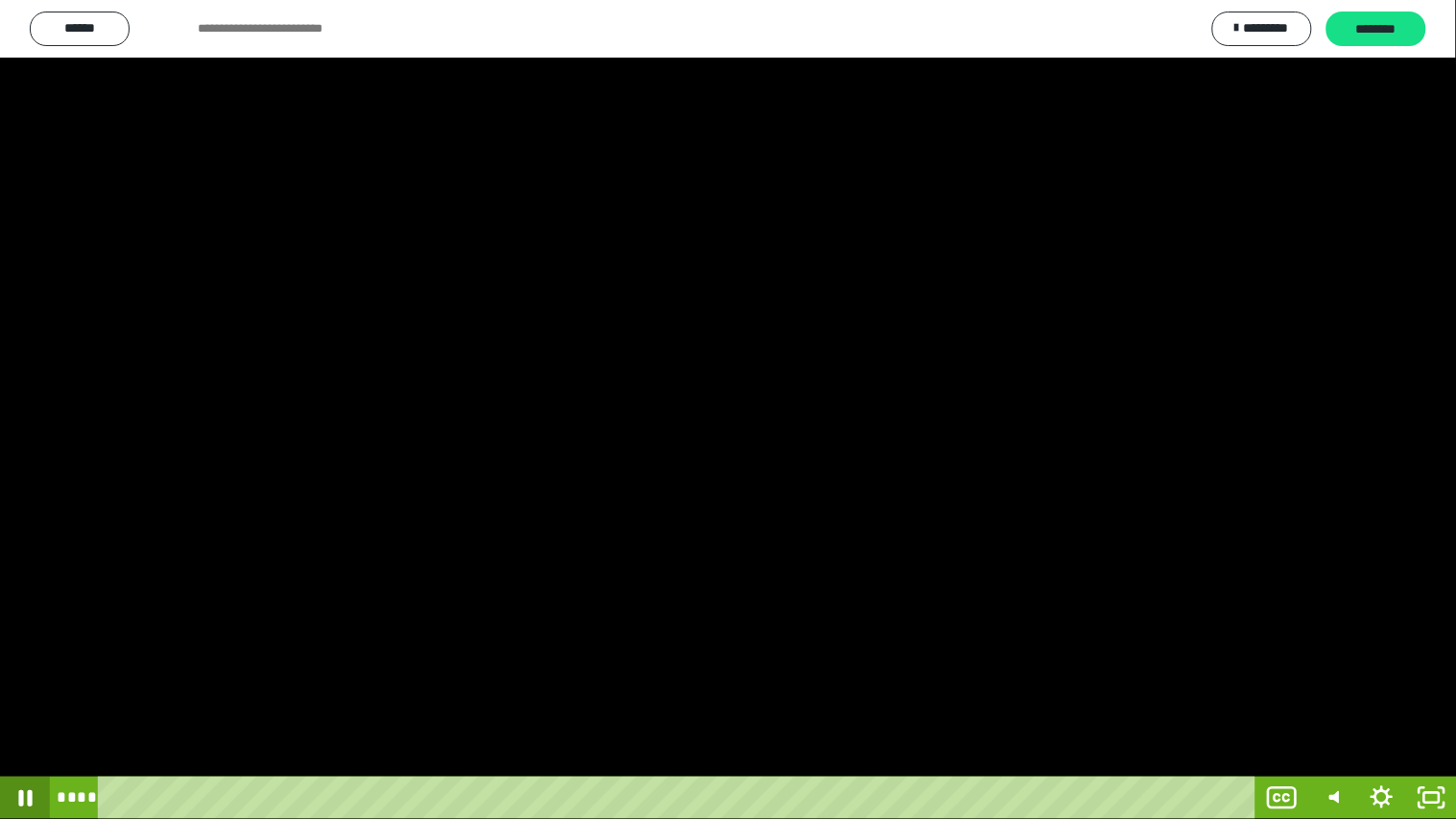 click 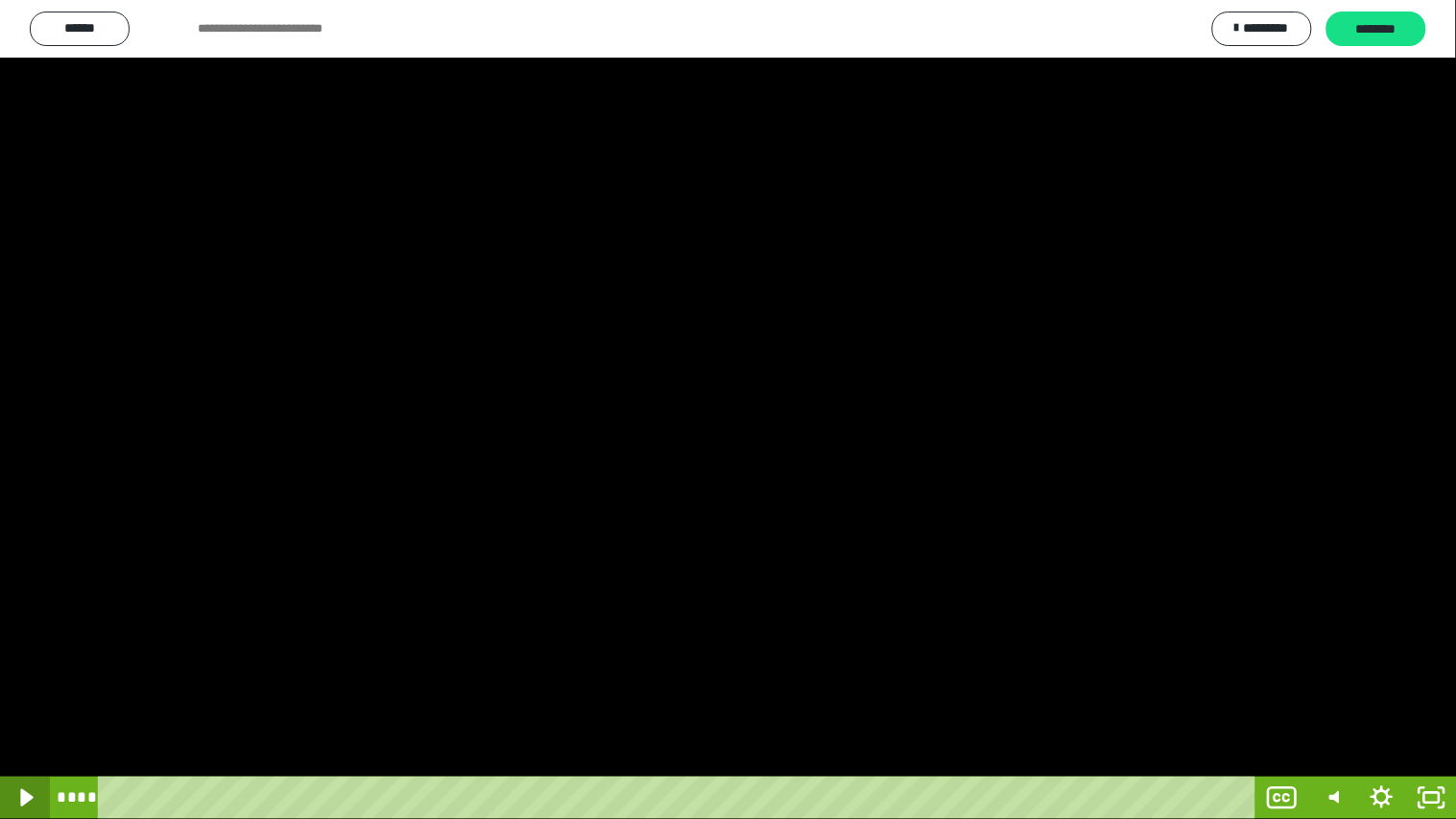 click 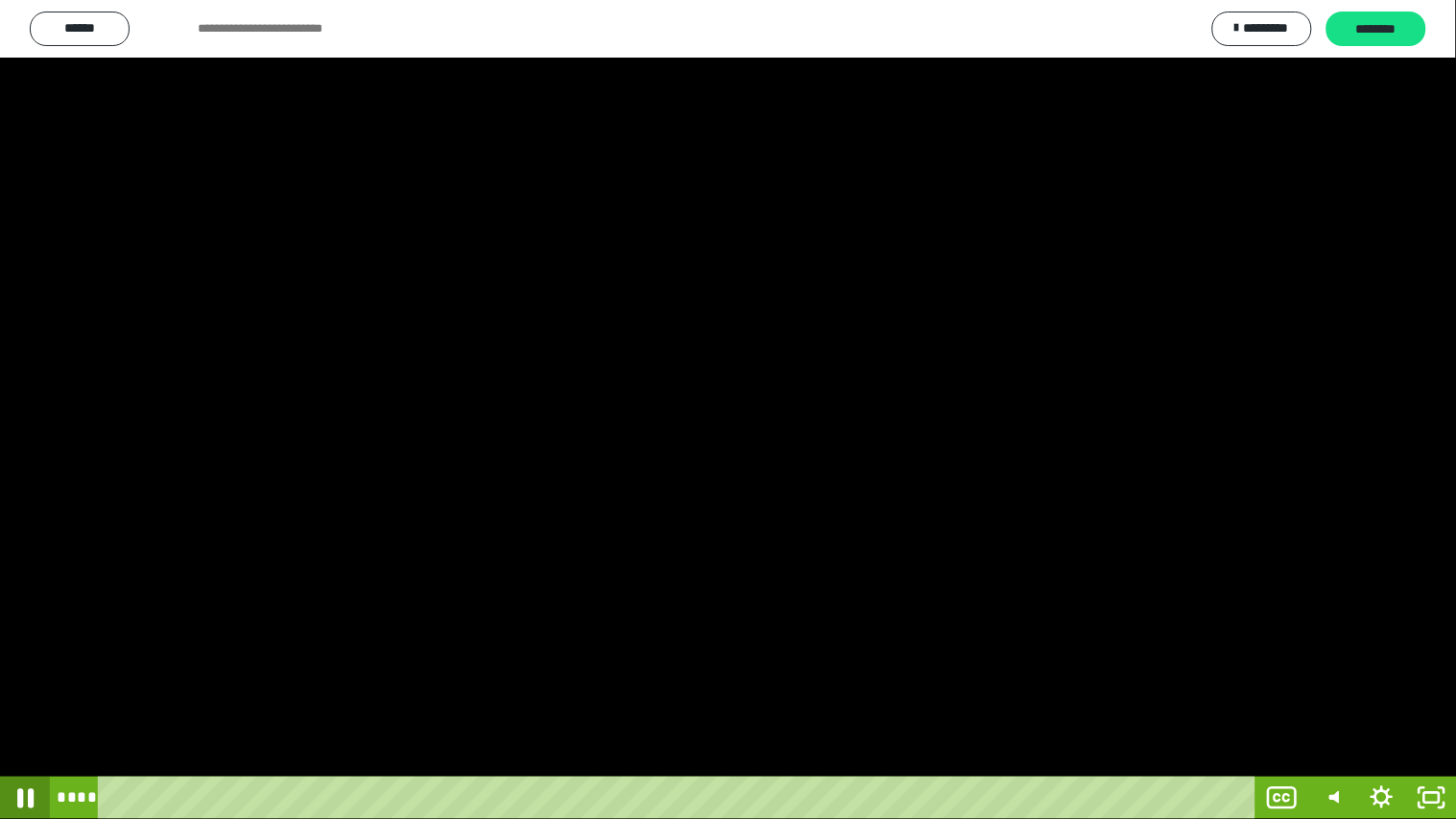 click 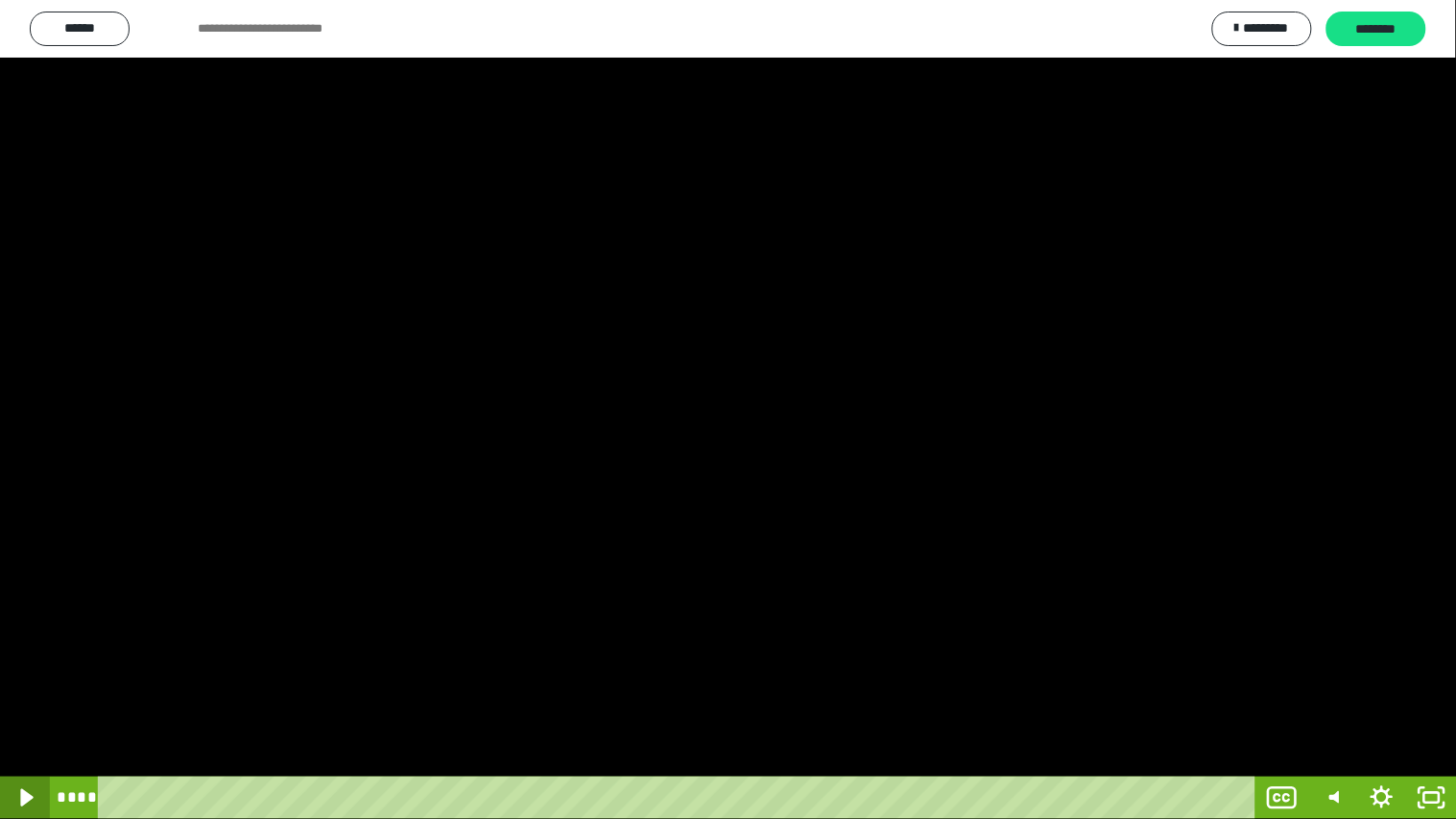 click 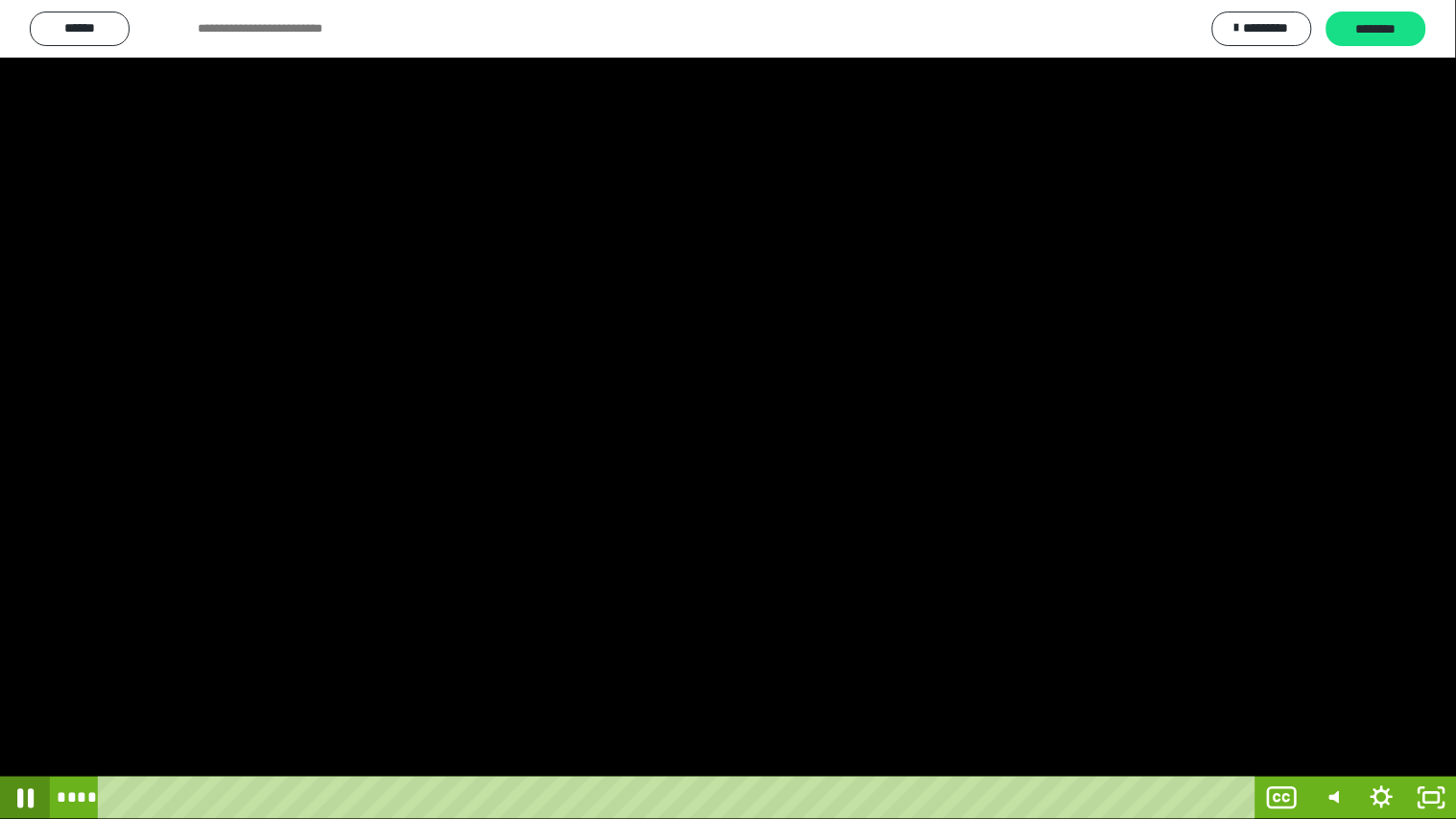 click 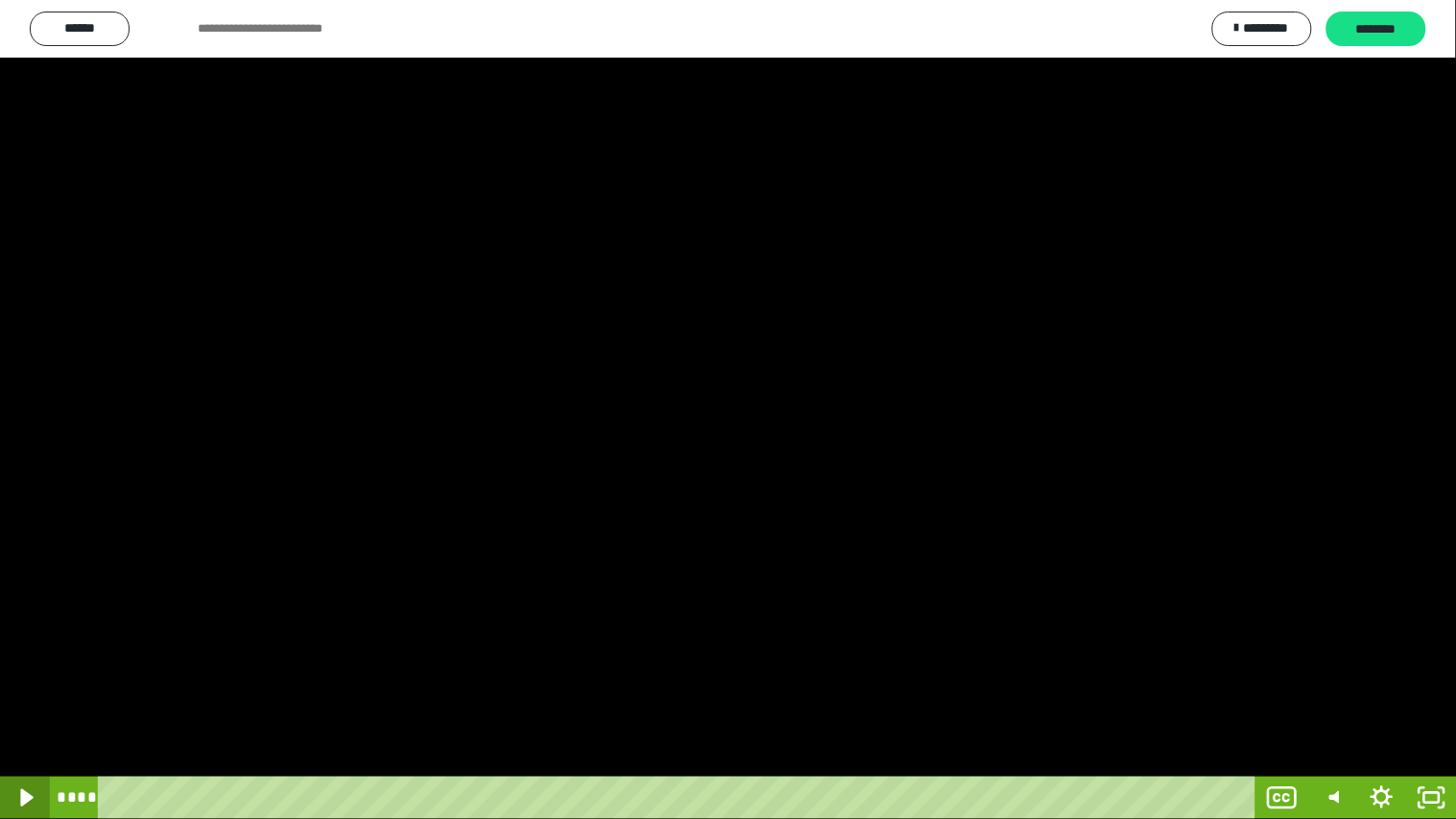 click 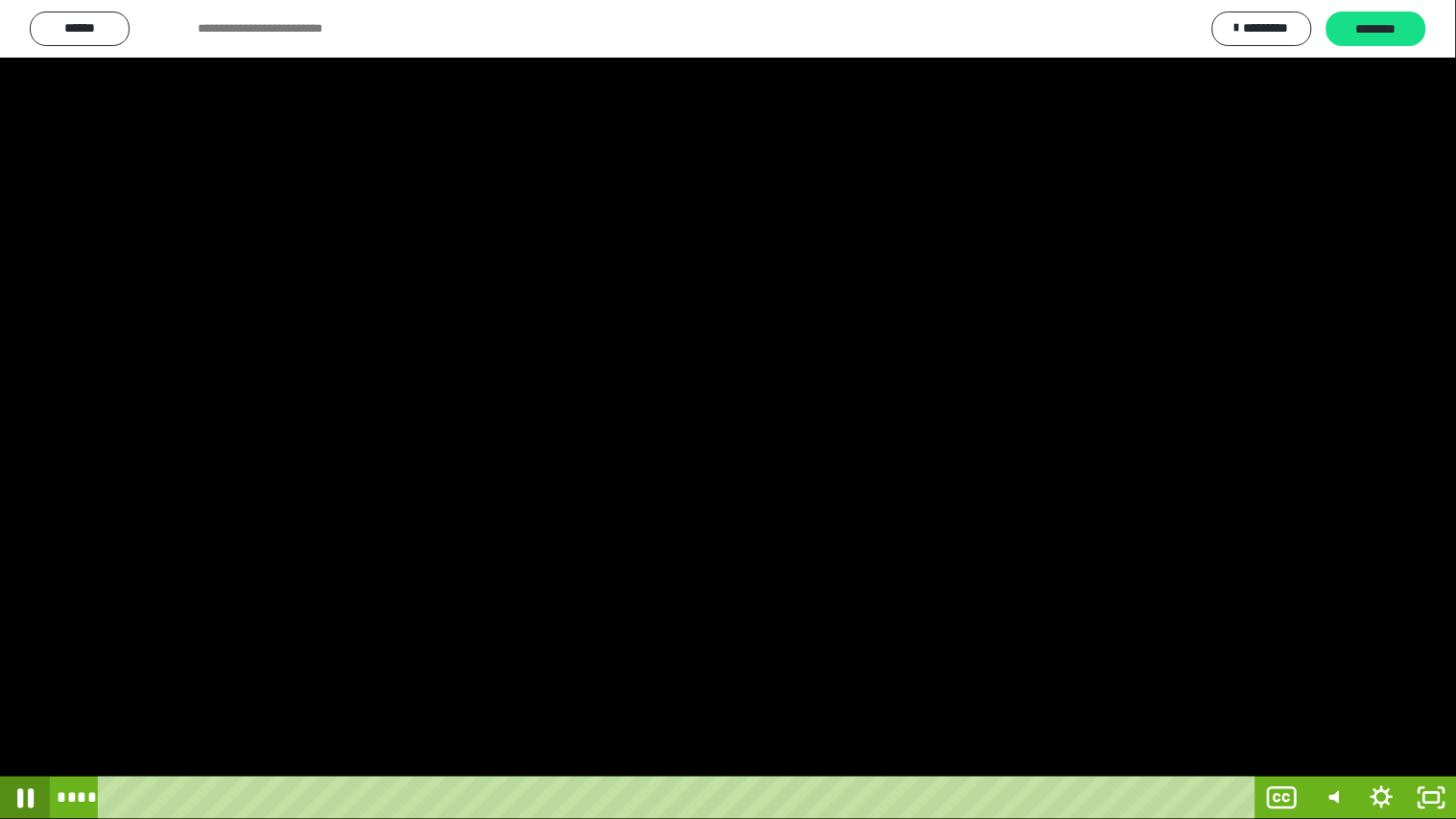 click 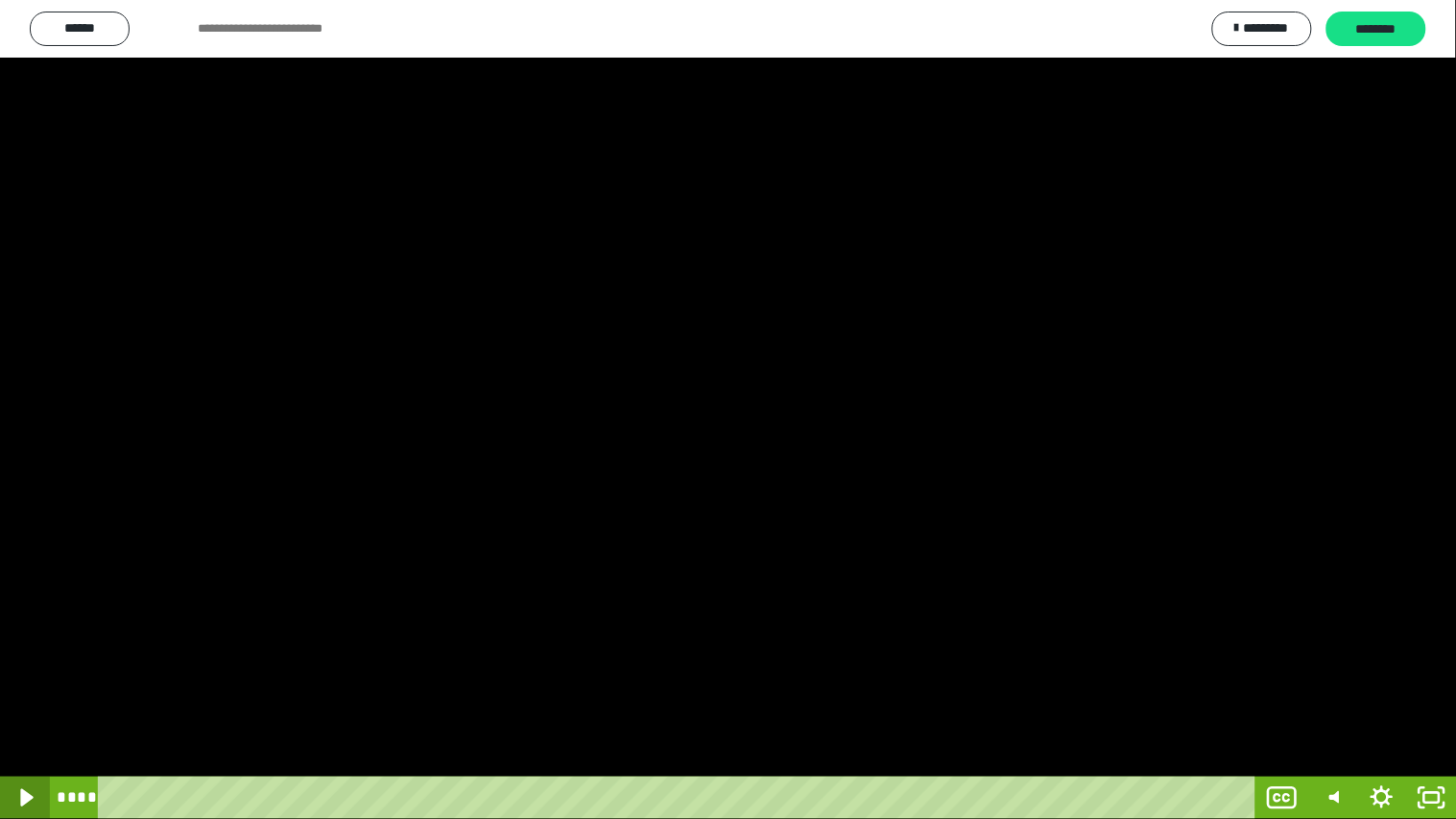 click 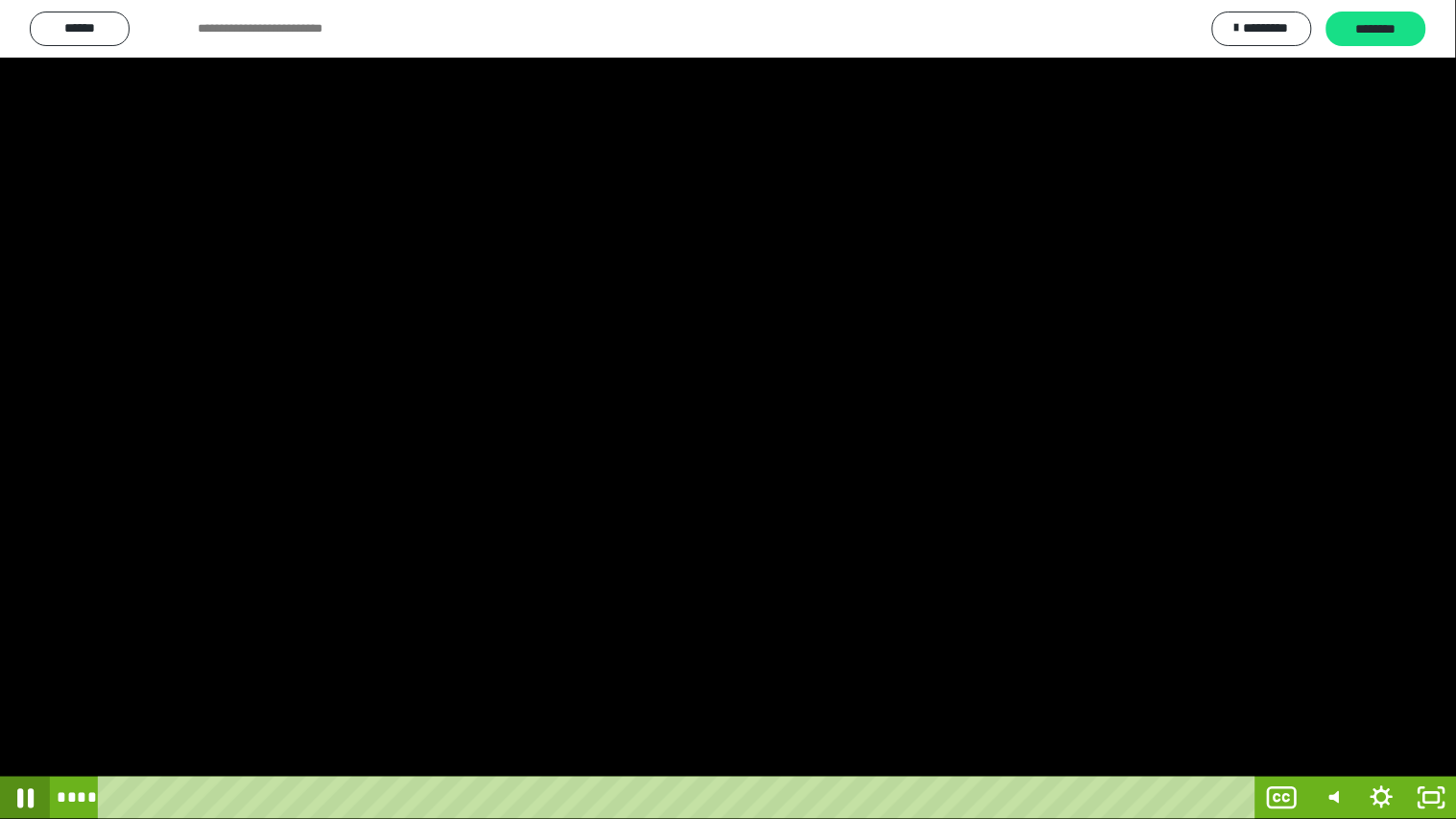 click 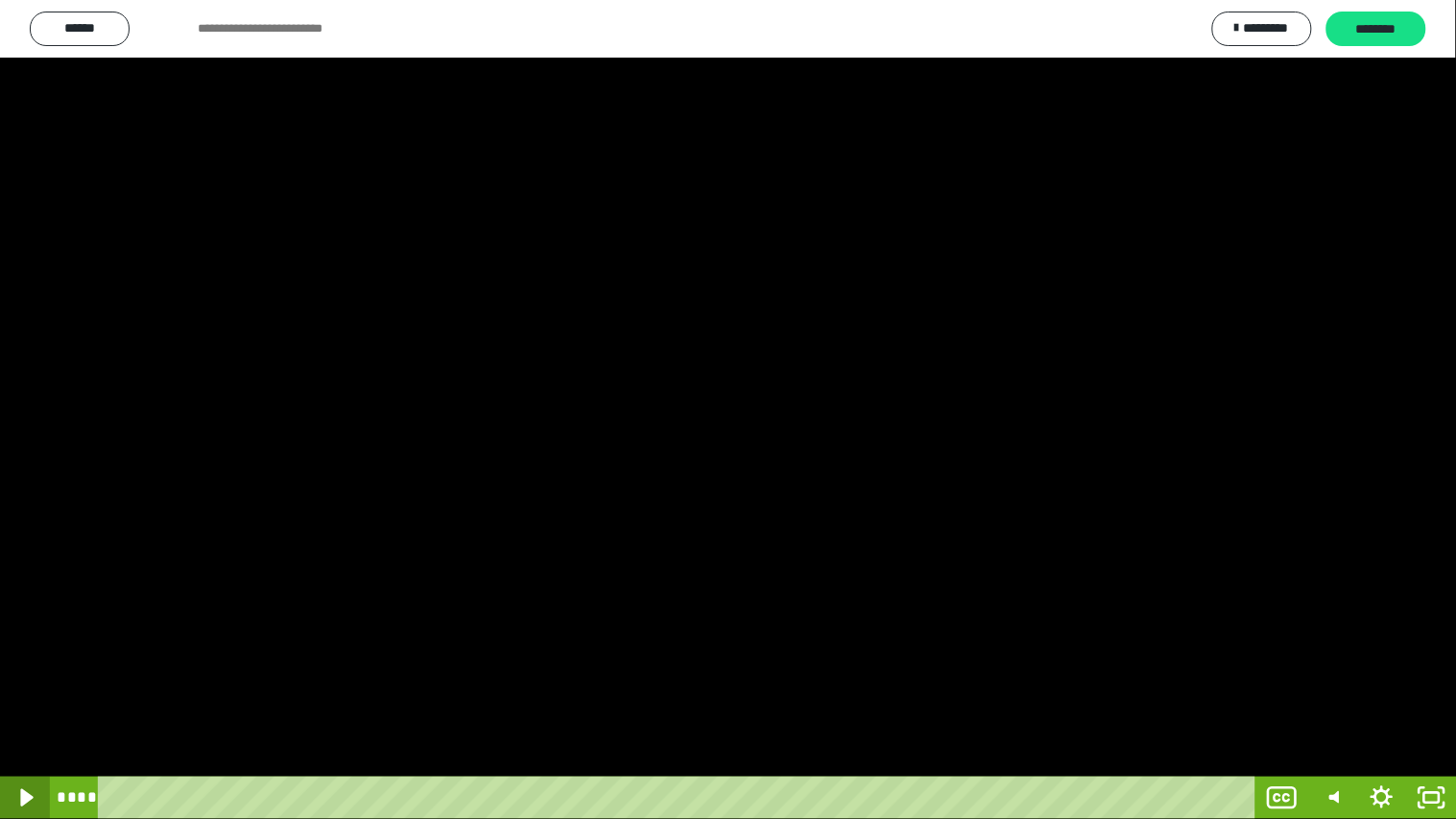 click 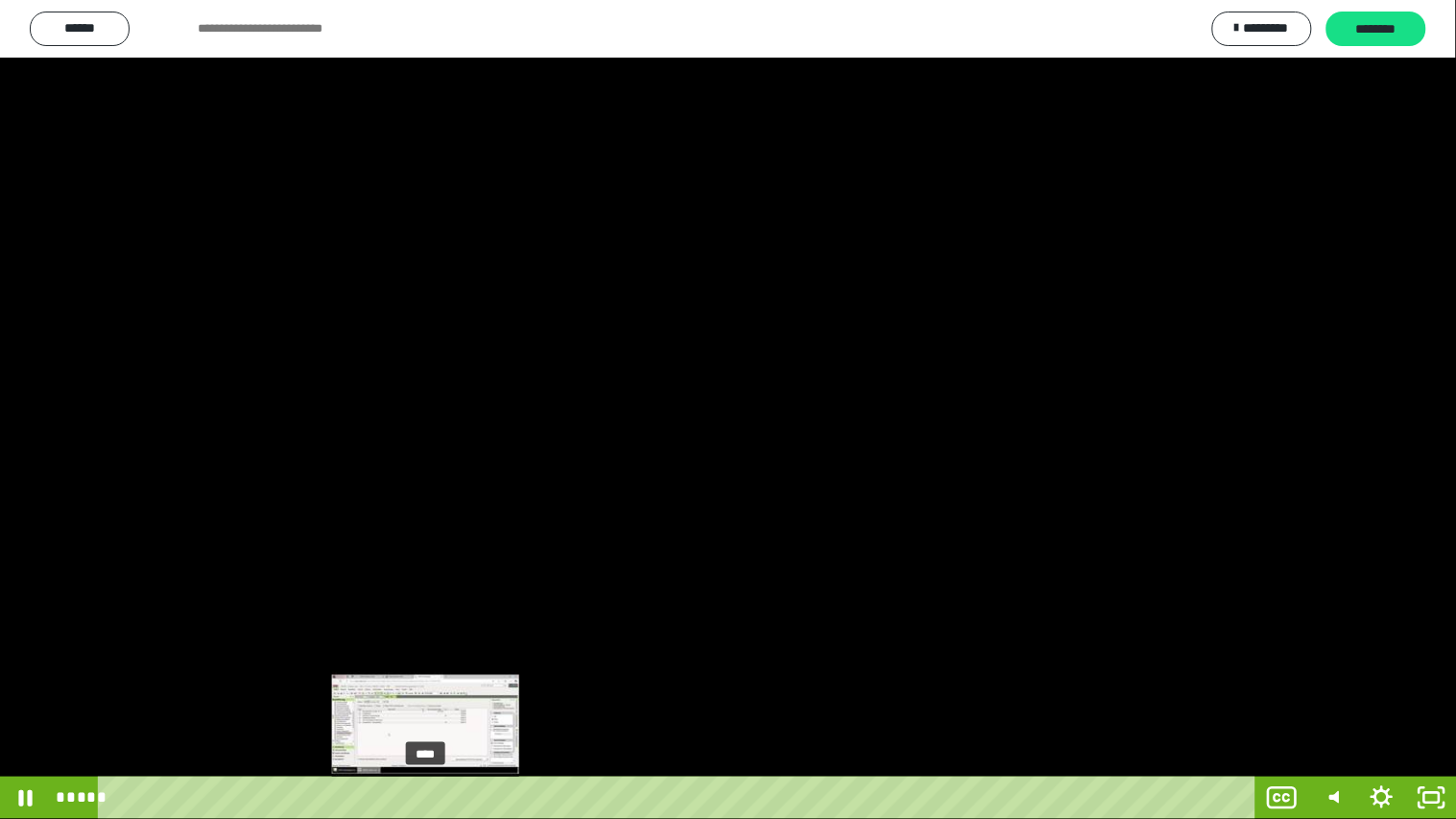 click on "****" at bounding box center (680, 798) 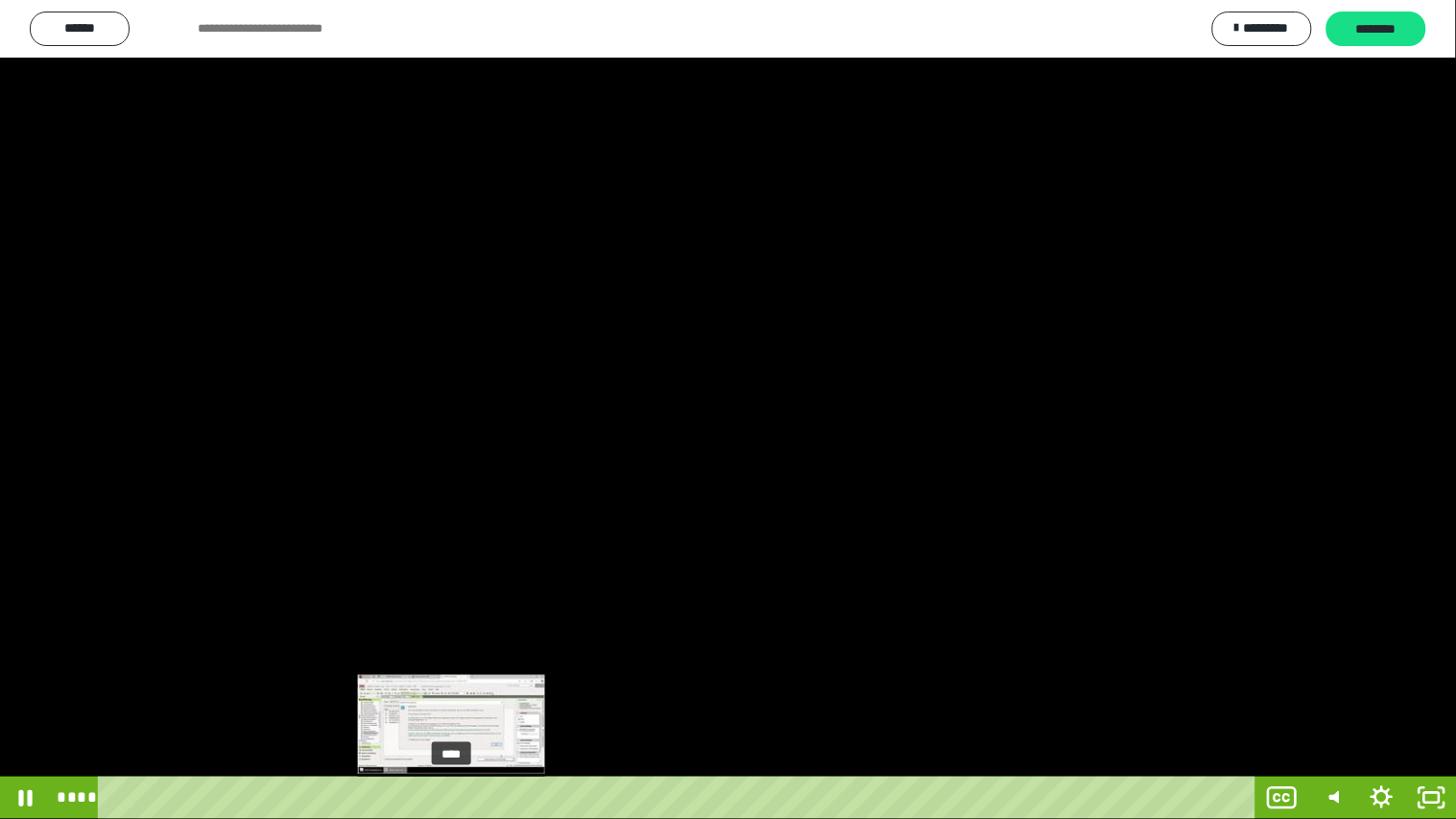click on "****" at bounding box center [680, 798] 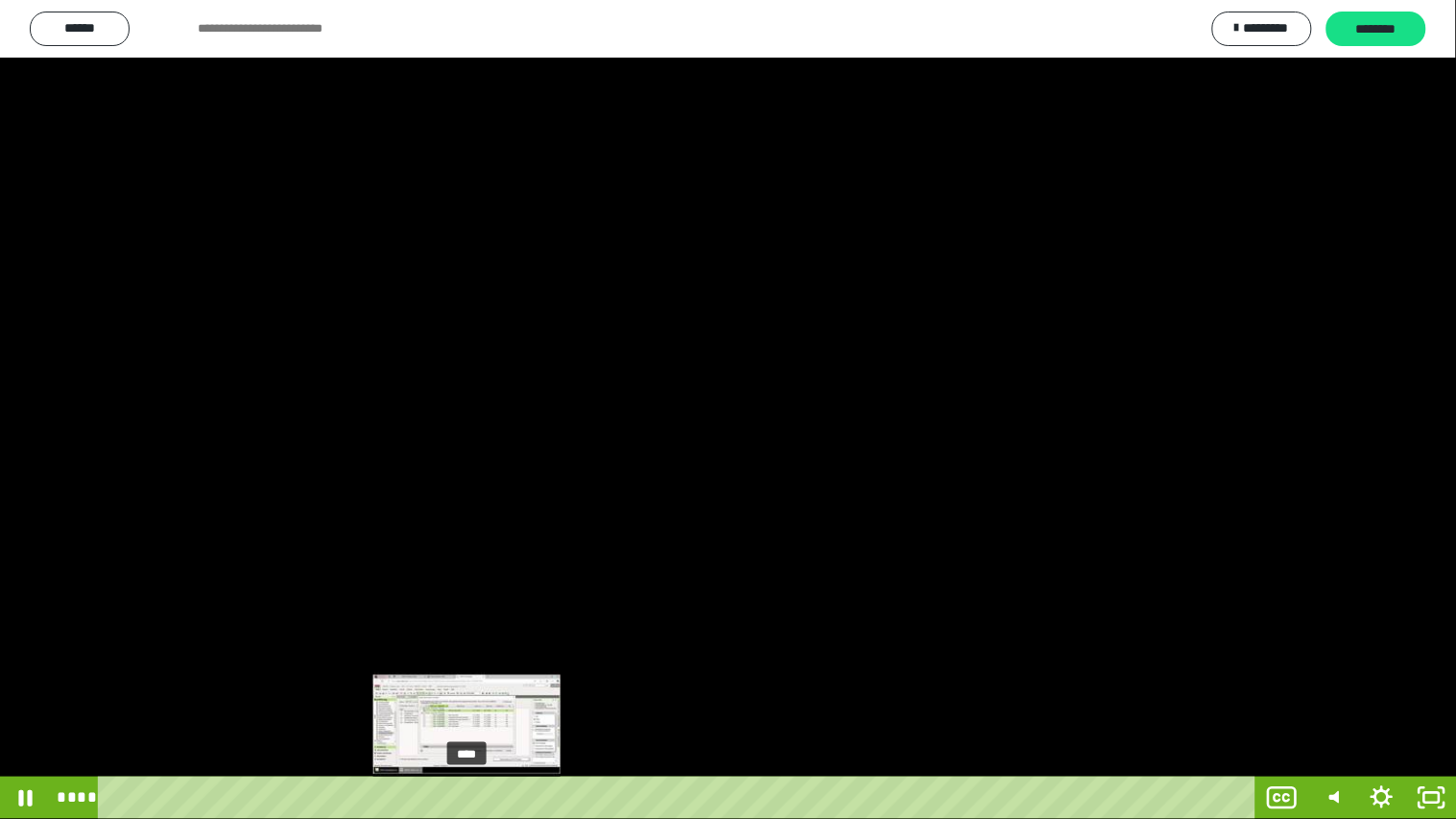 click on "****" at bounding box center (680, 798) 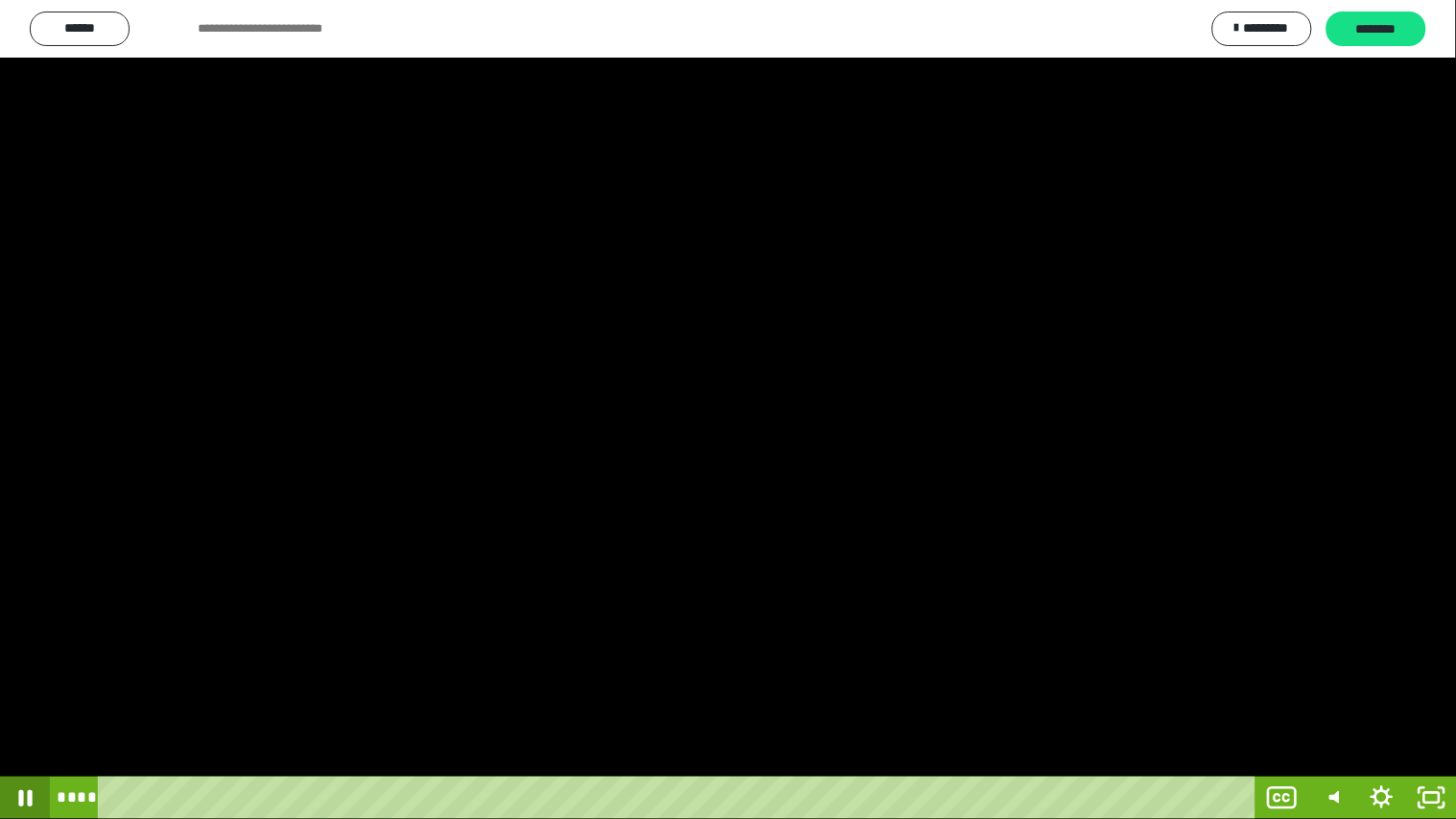 click 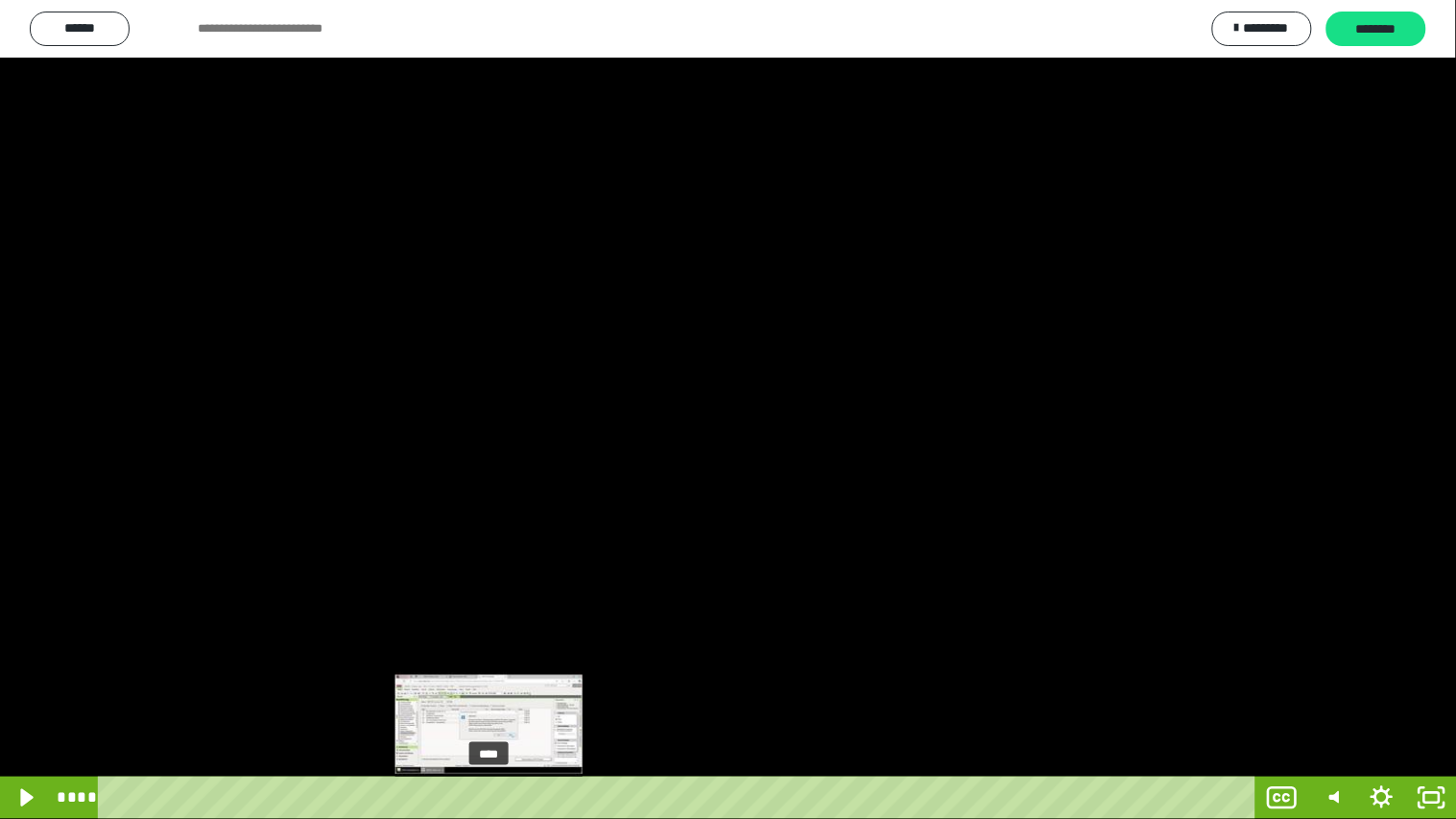 click on "****" at bounding box center (680, 798) 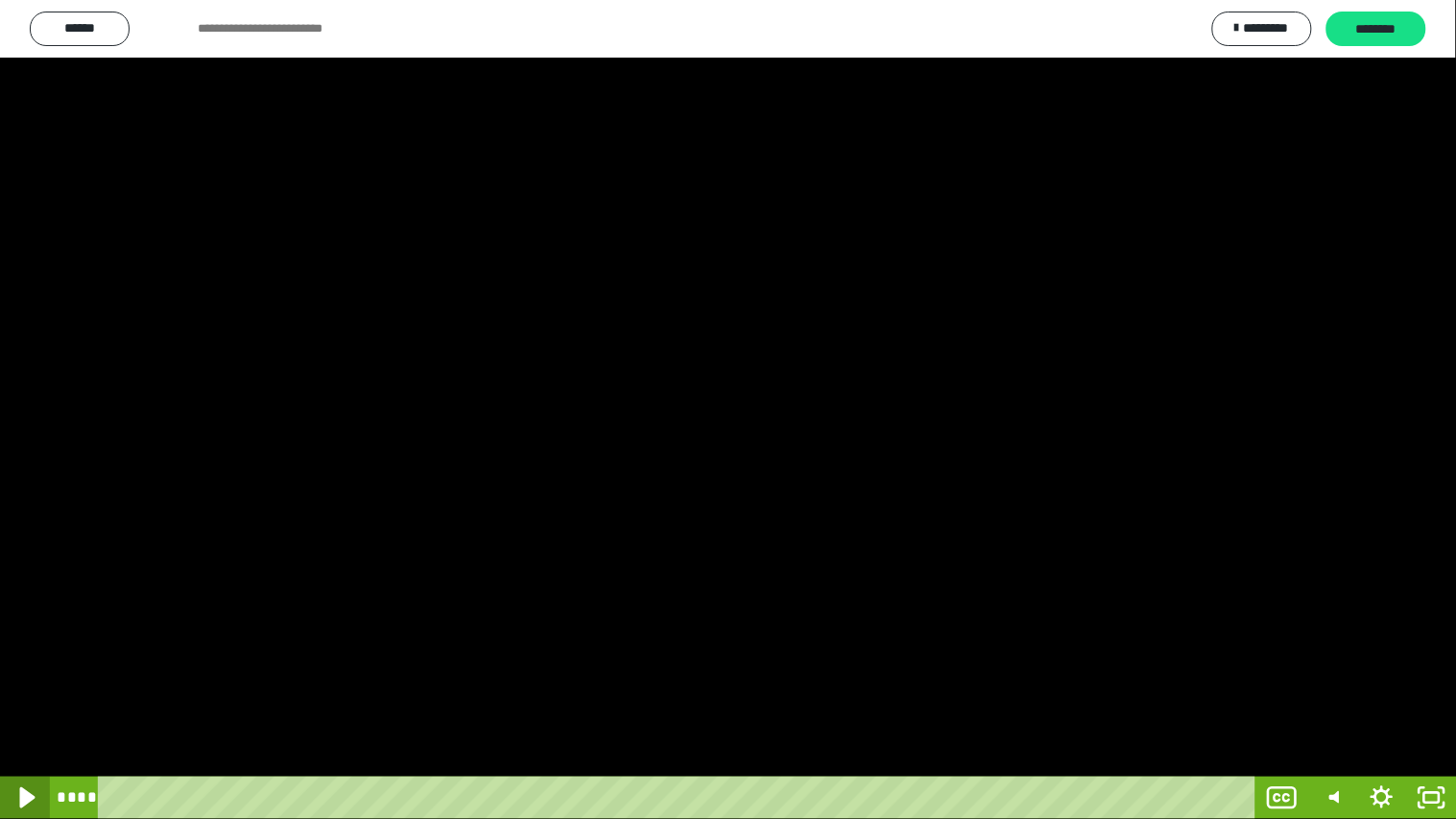 click 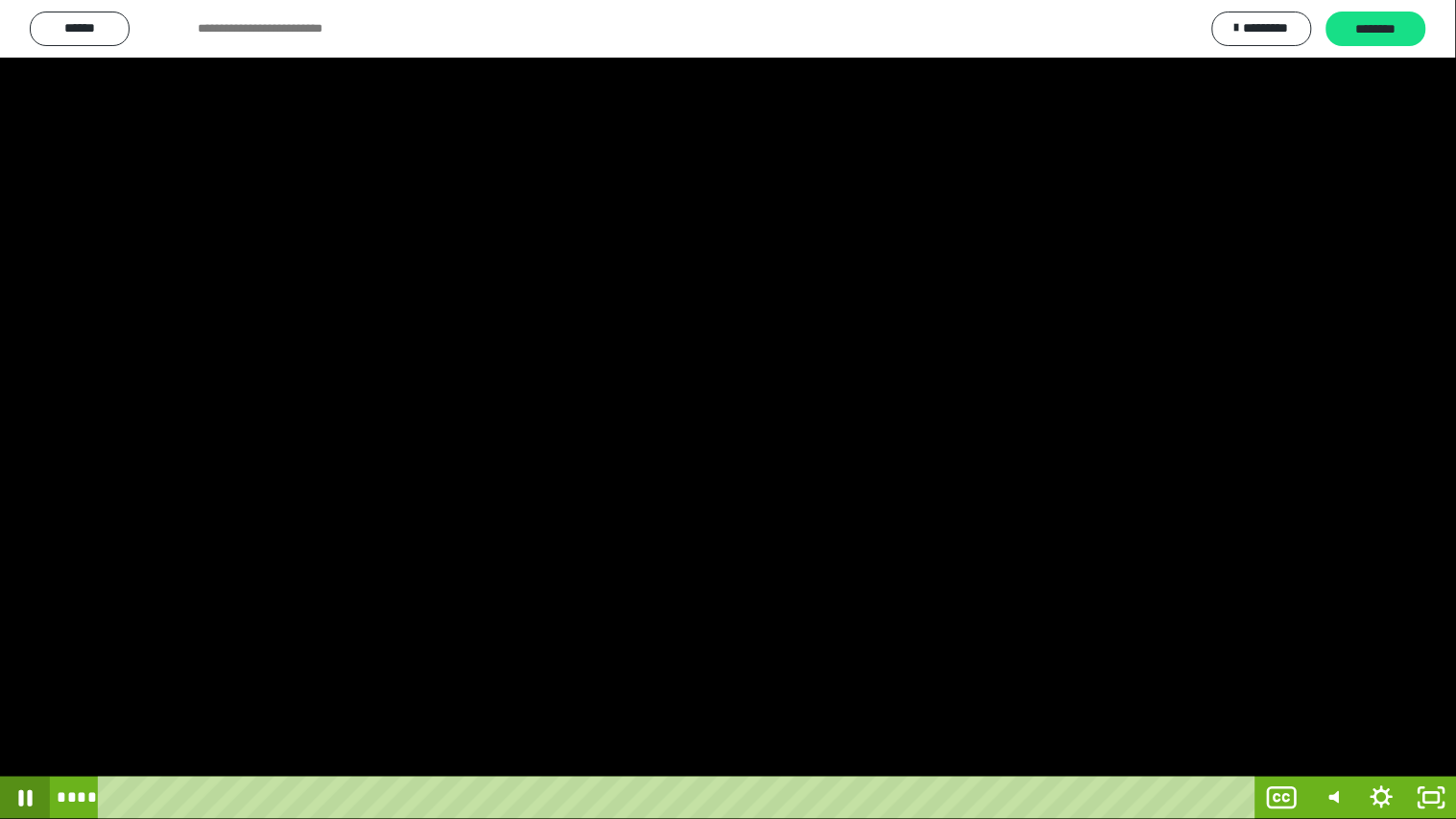 scroll, scrollTop: 0, scrollLeft: 0, axis: both 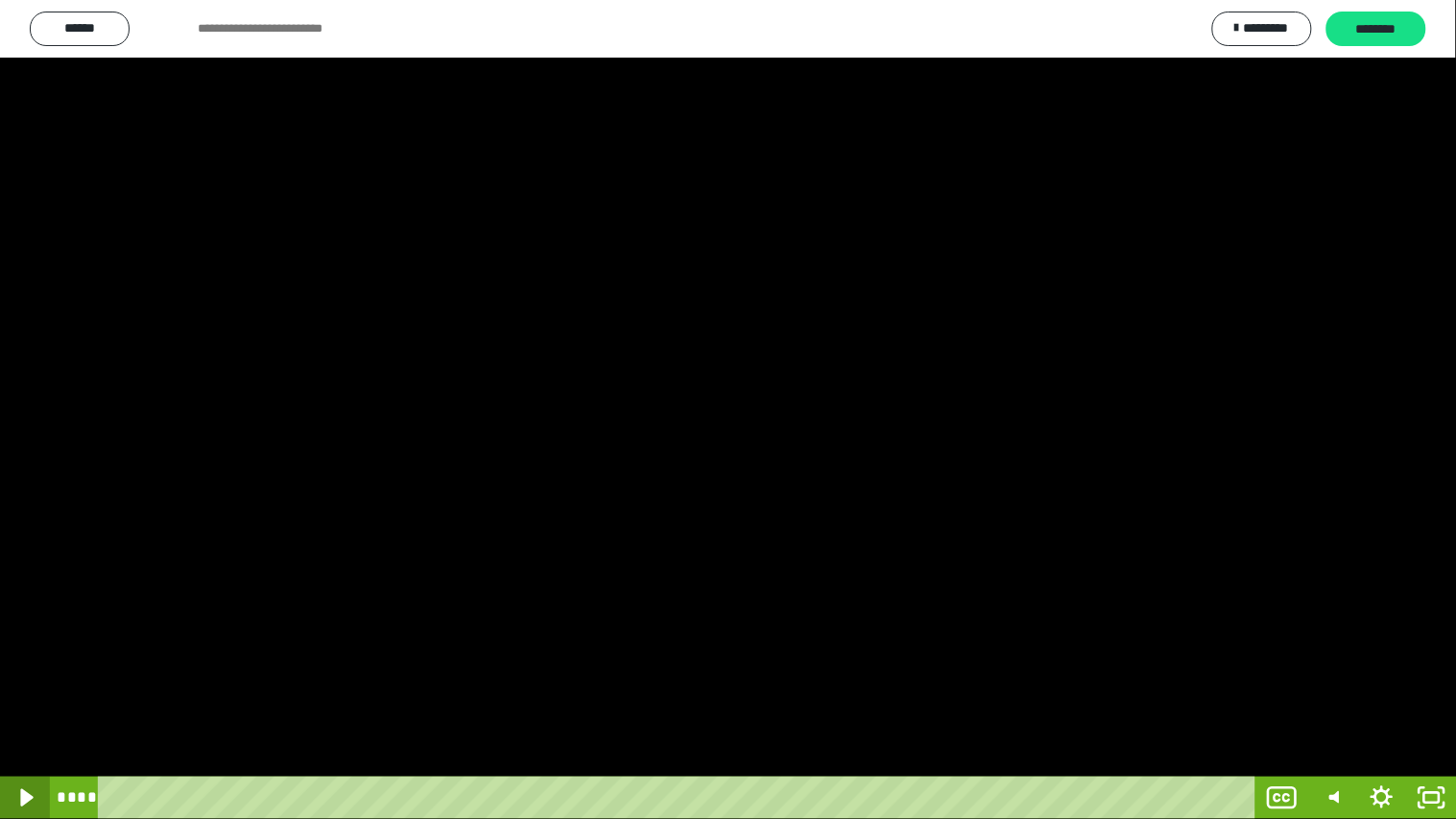 click 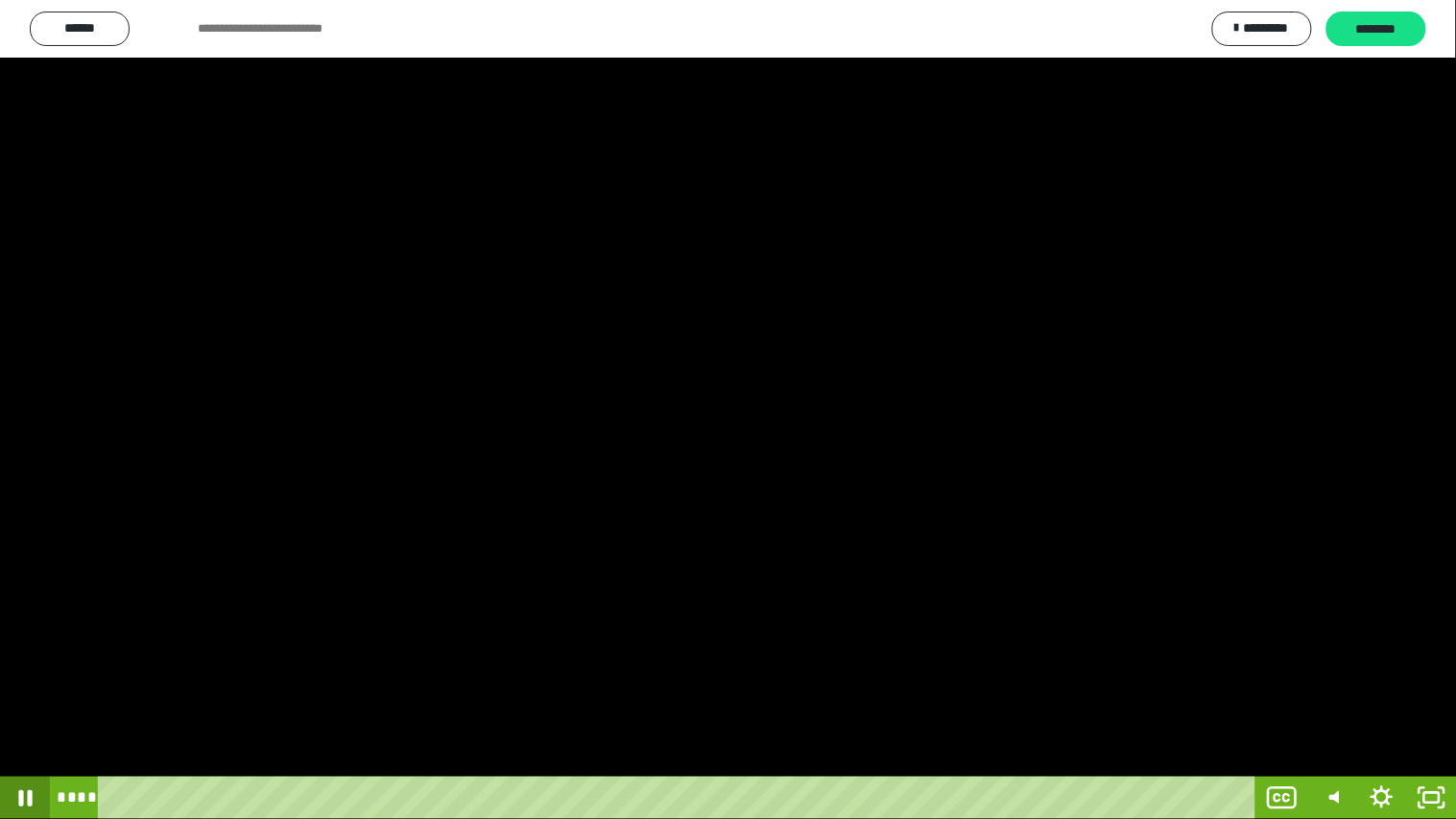 scroll, scrollTop: 0, scrollLeft: 0, axis: both 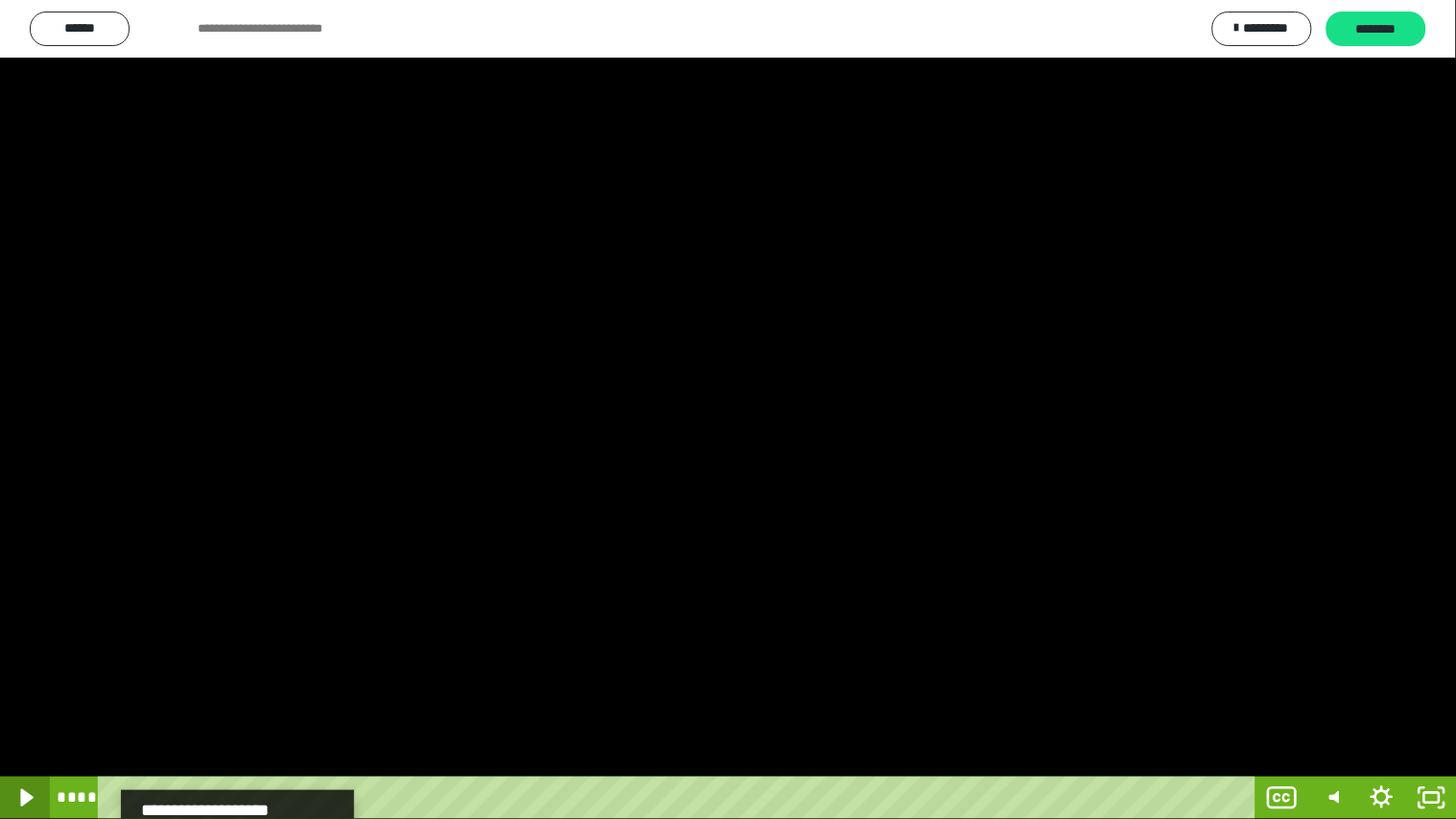 click 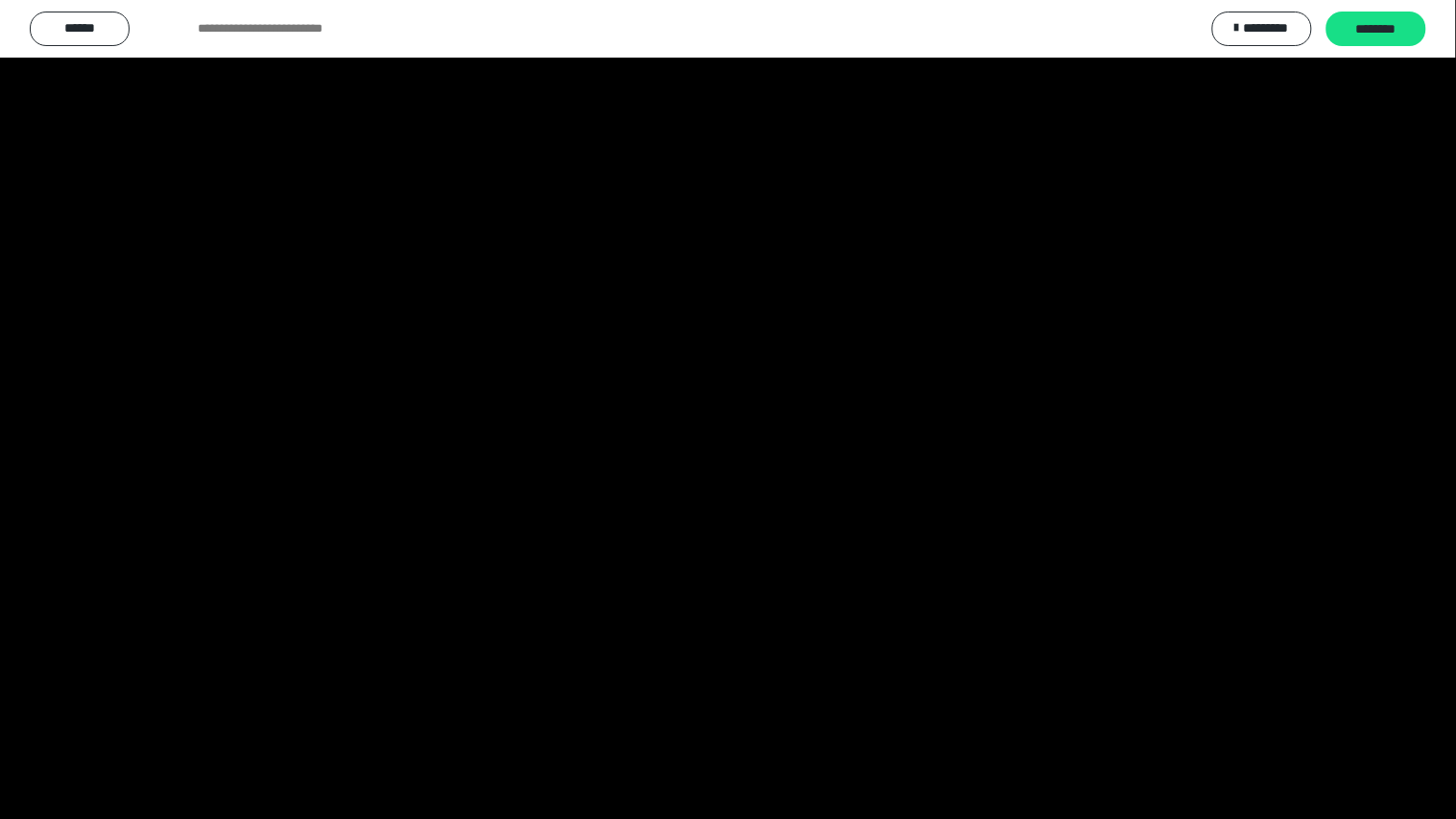 click at bounding box center (728, 409) 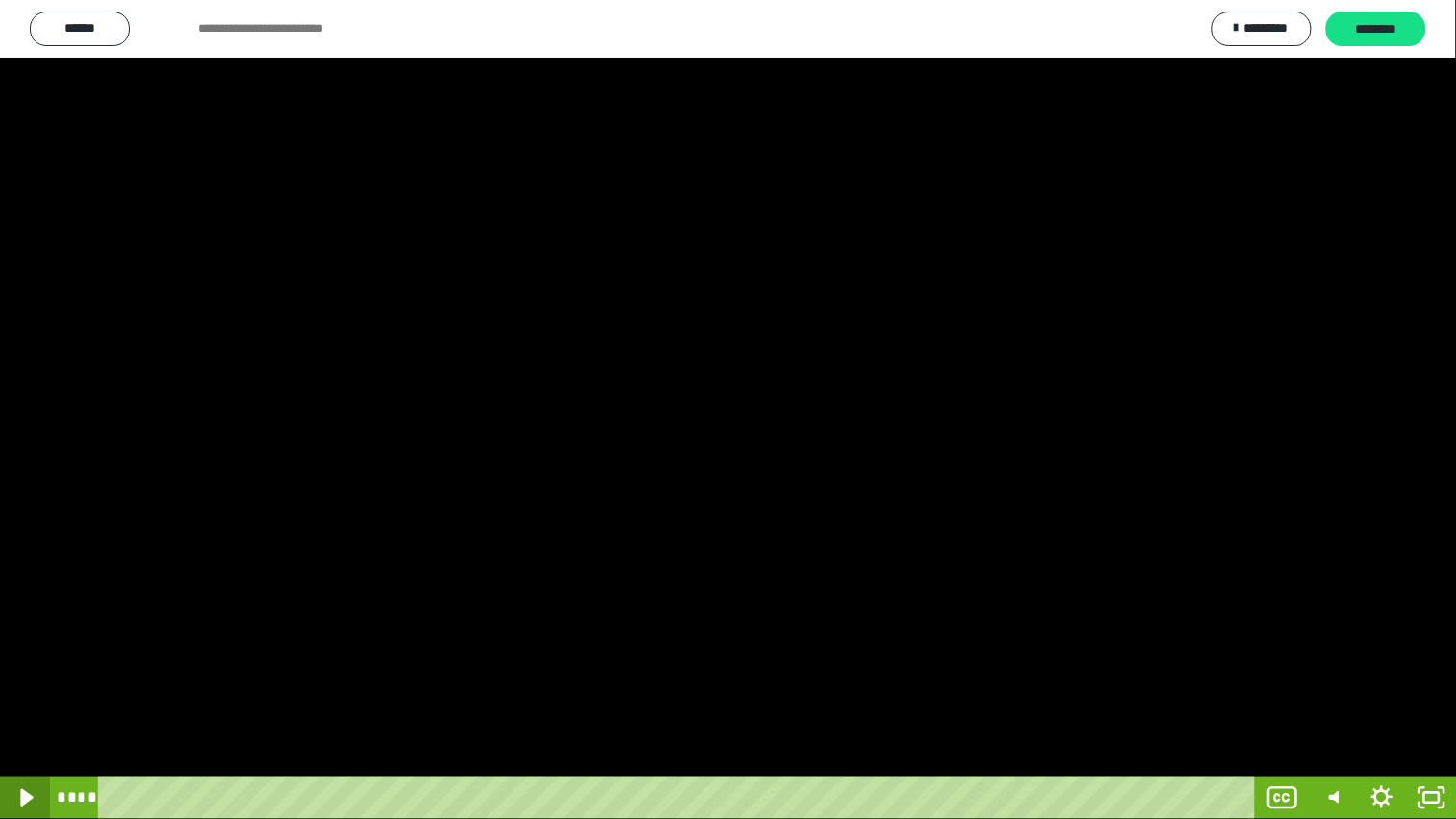 click 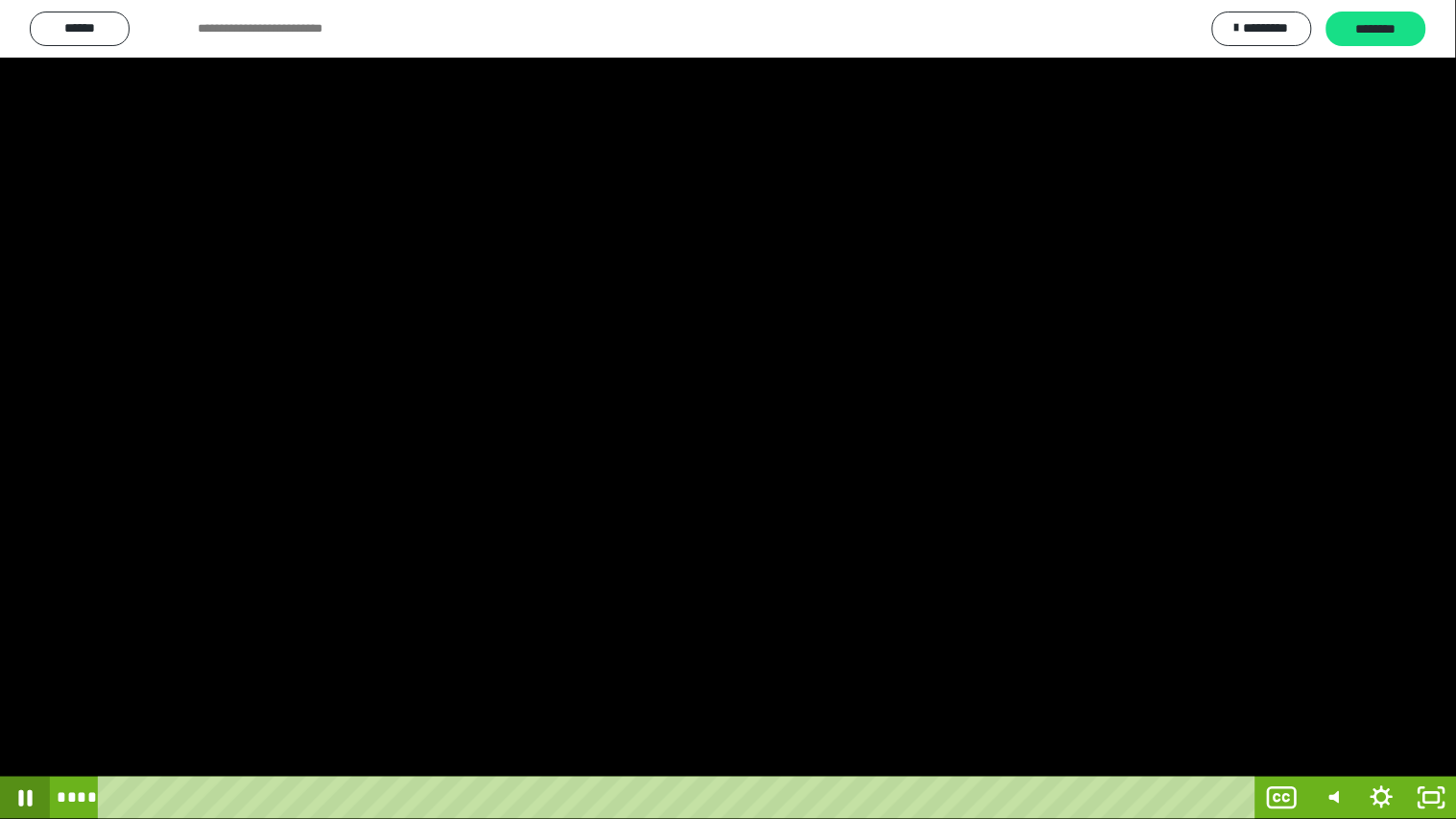 click 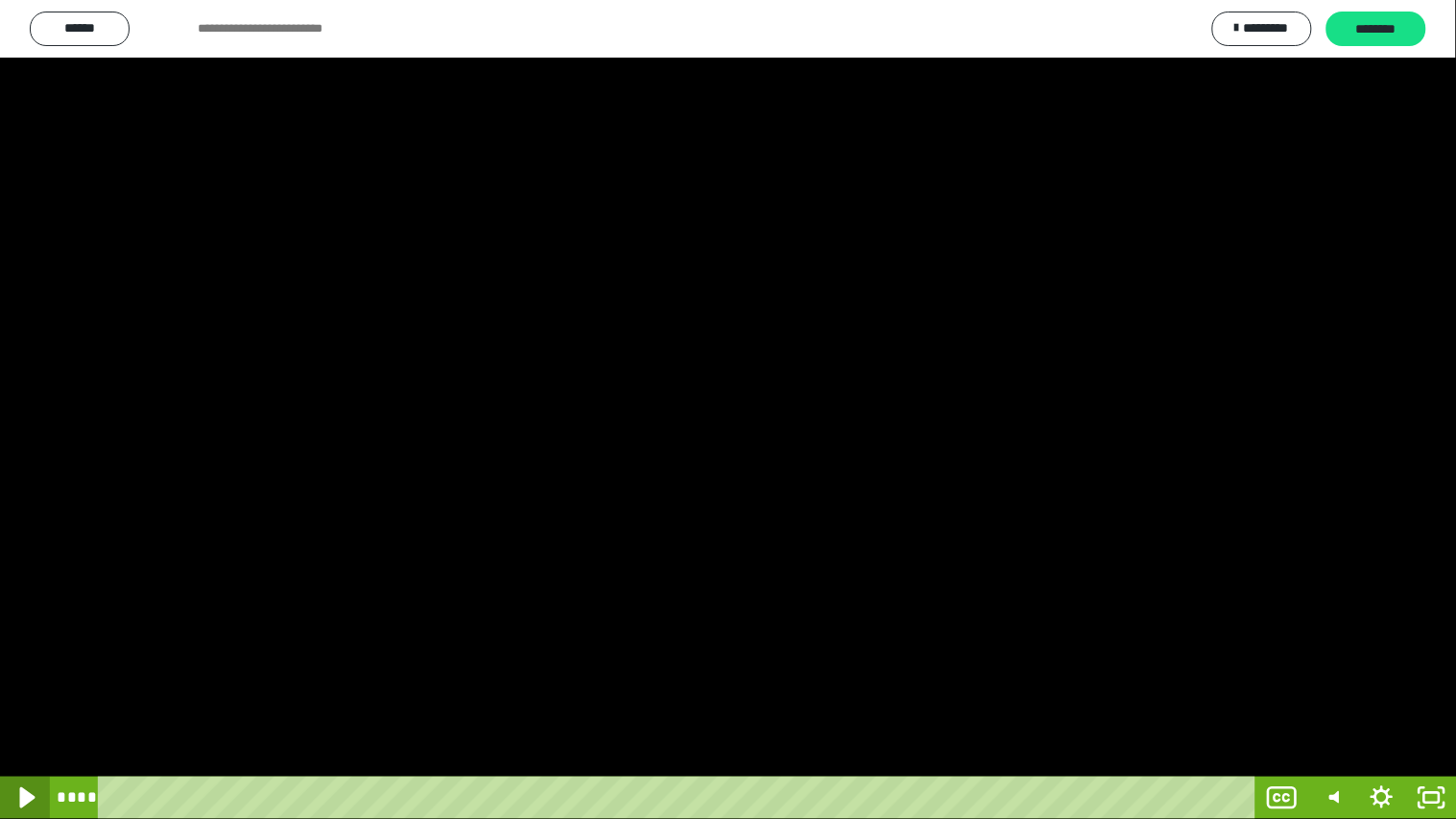 click 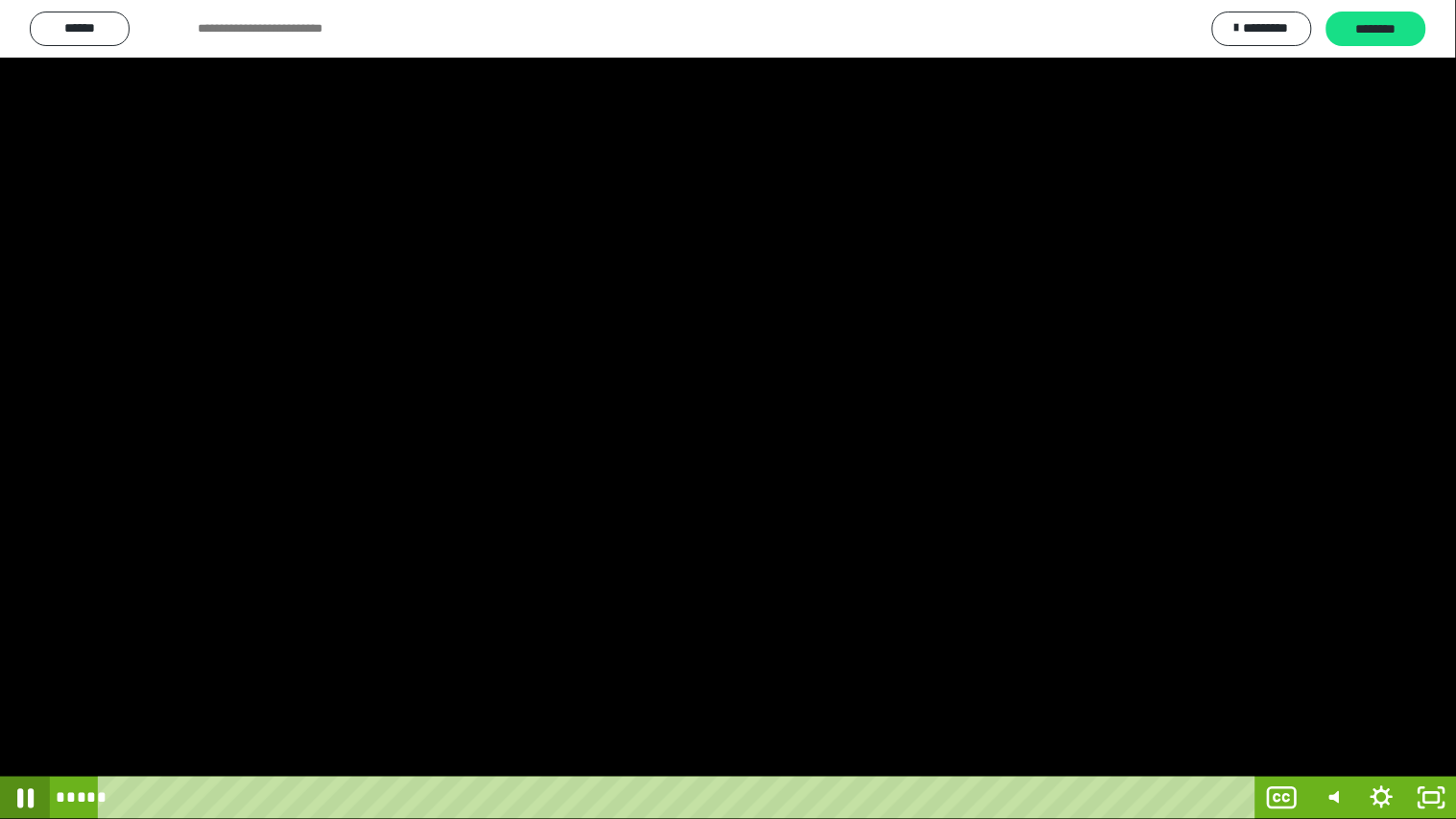 click 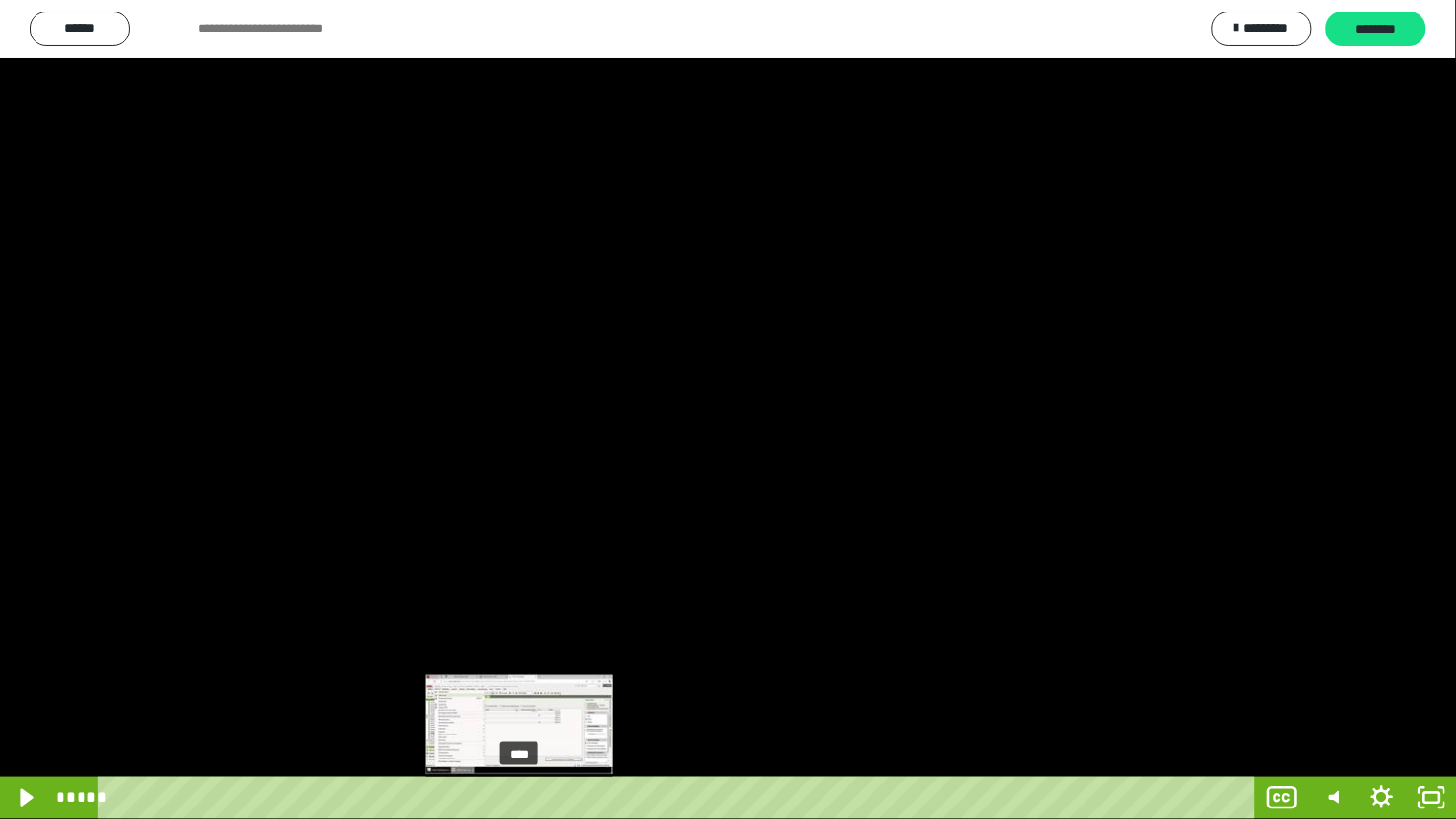 click on "****" at bounding box center (680, 798) 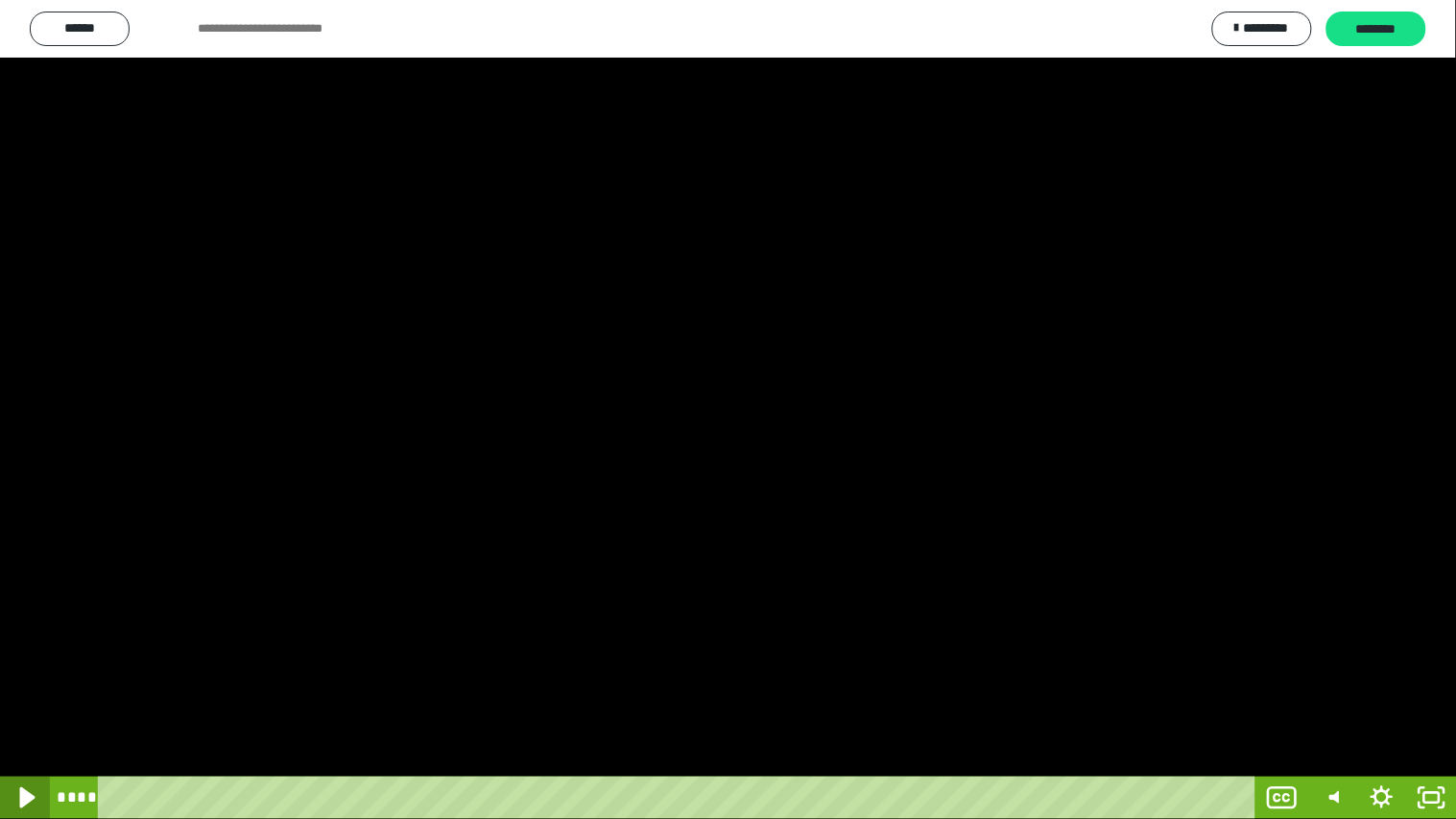 click 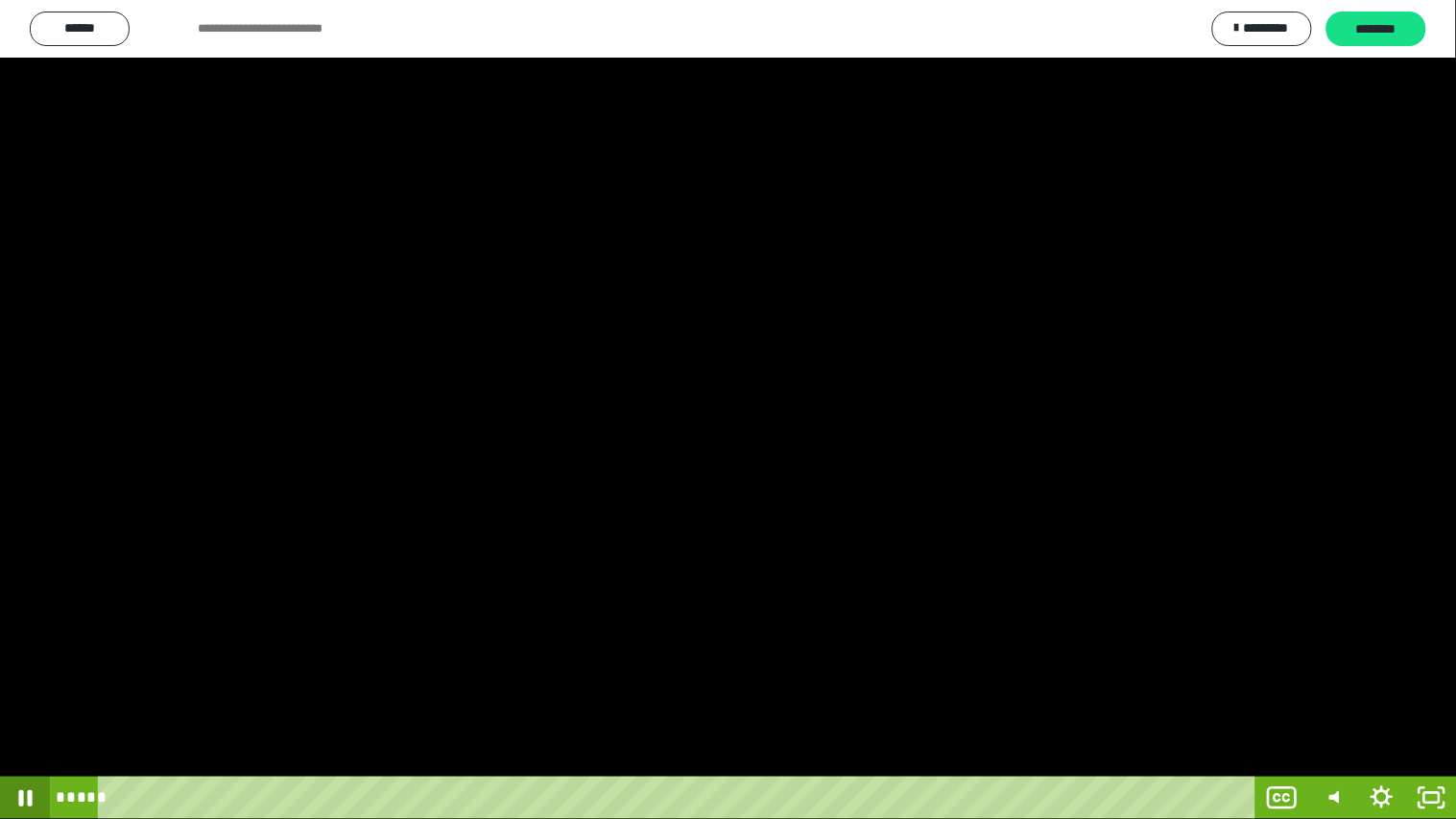 click 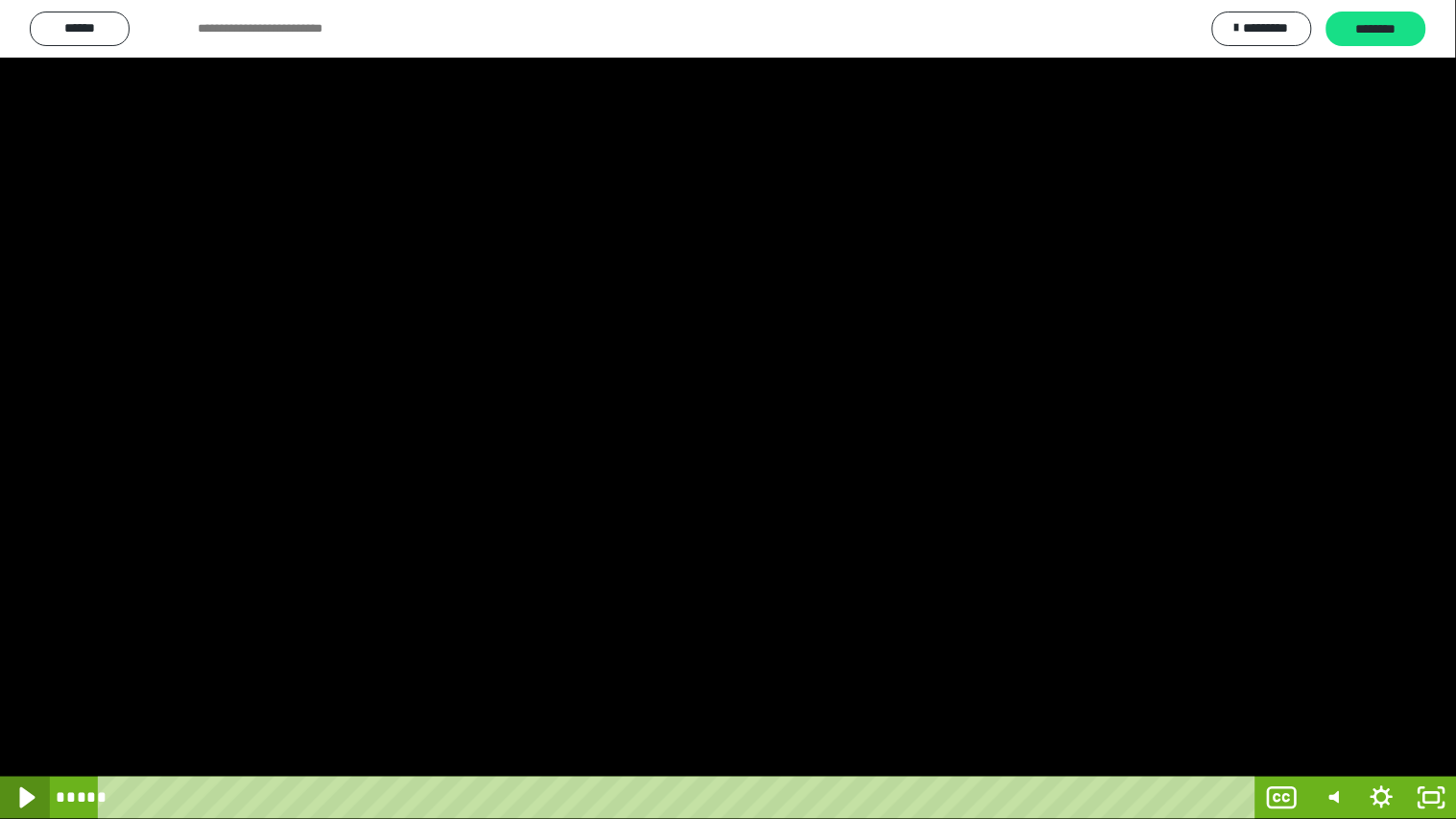 click 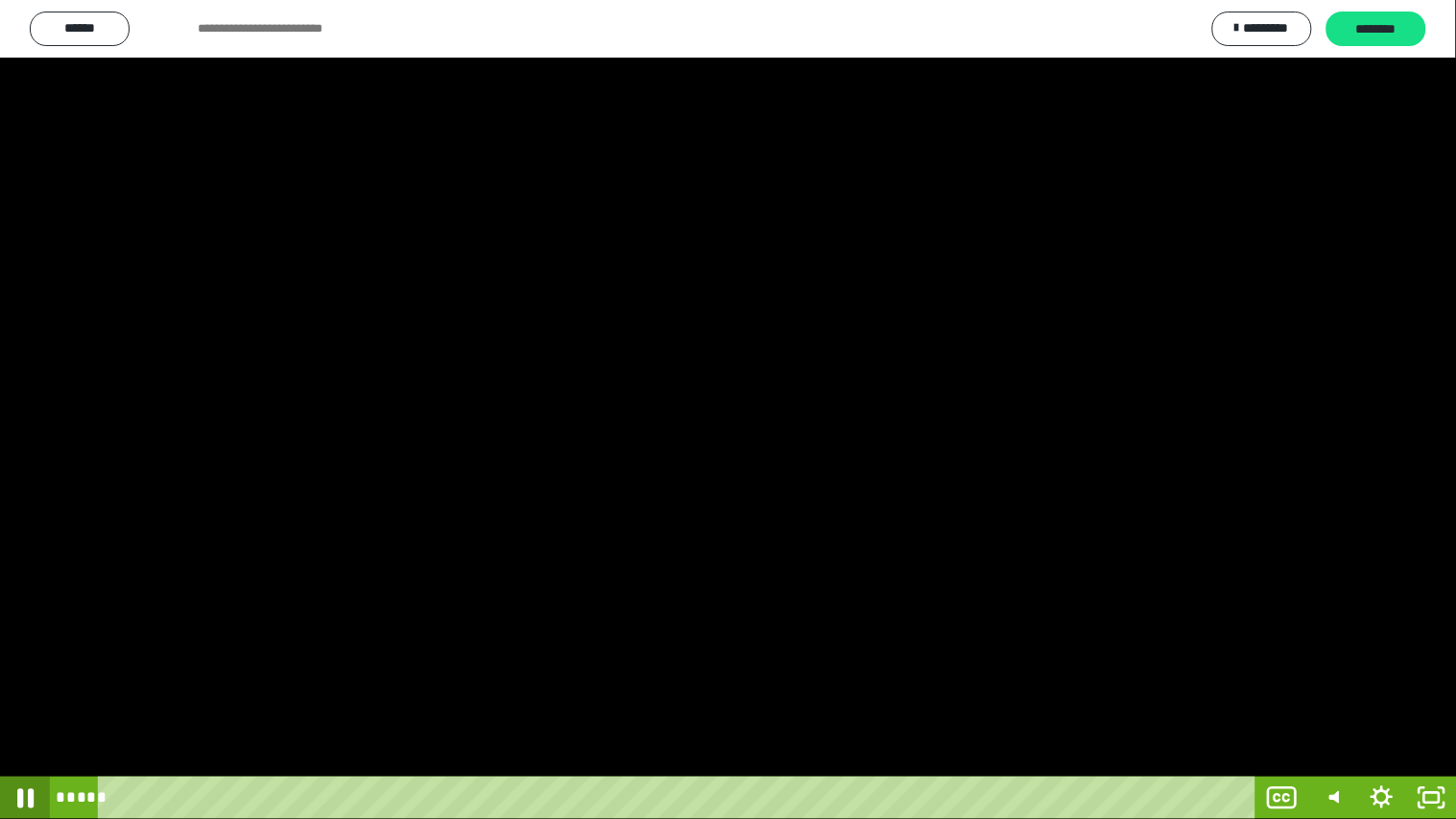 click 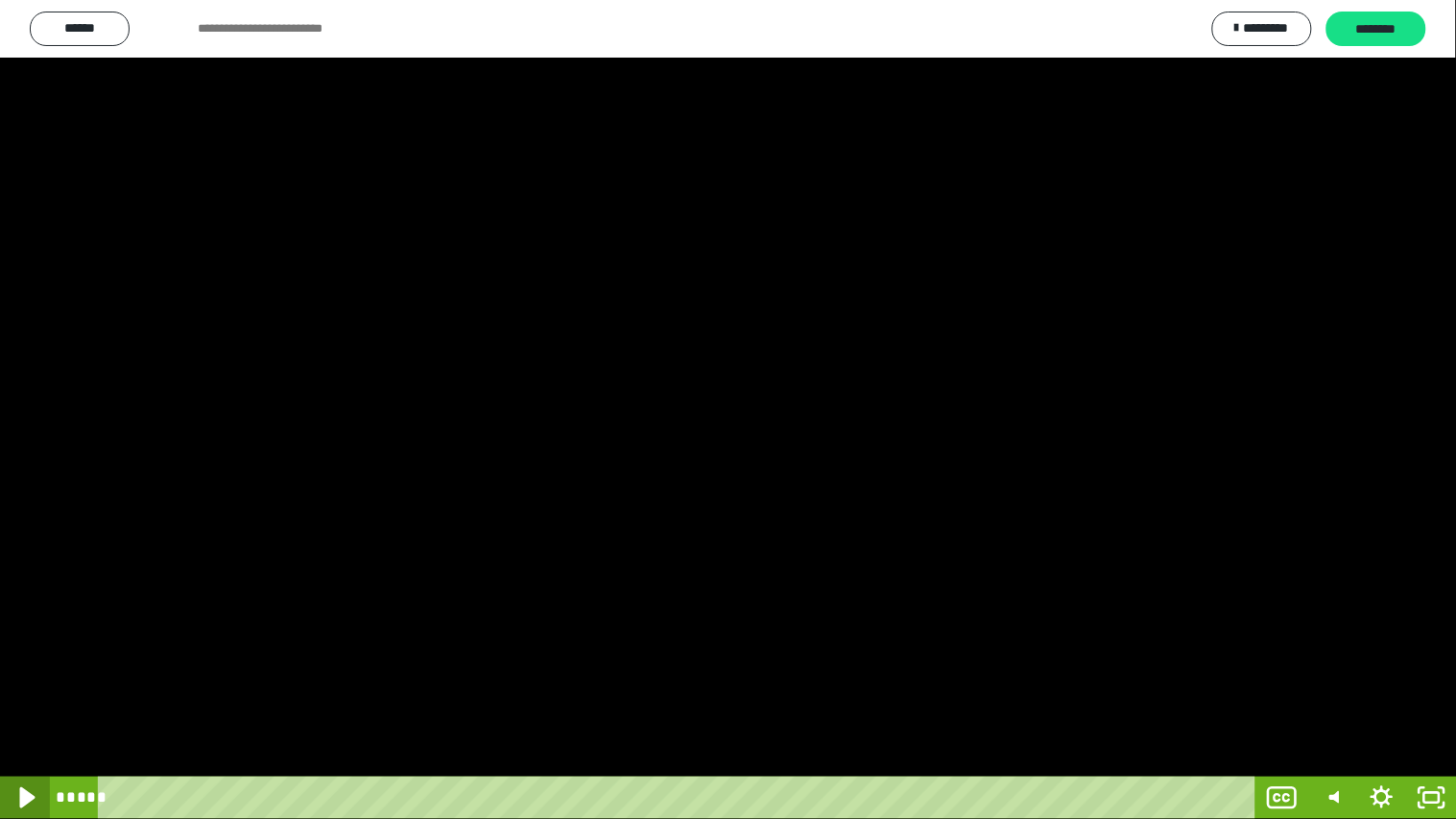 click 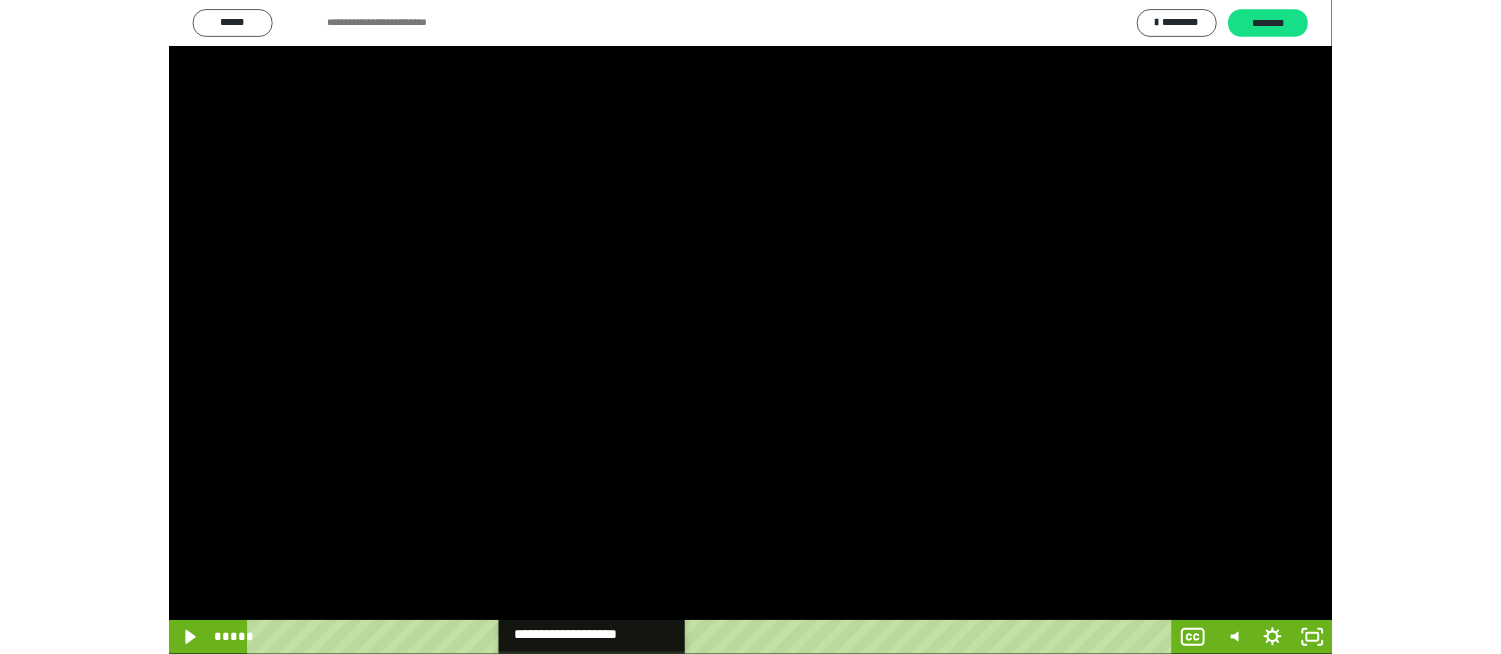 scroll, scrollTop: 0, scrollLeft: 0, axis: both 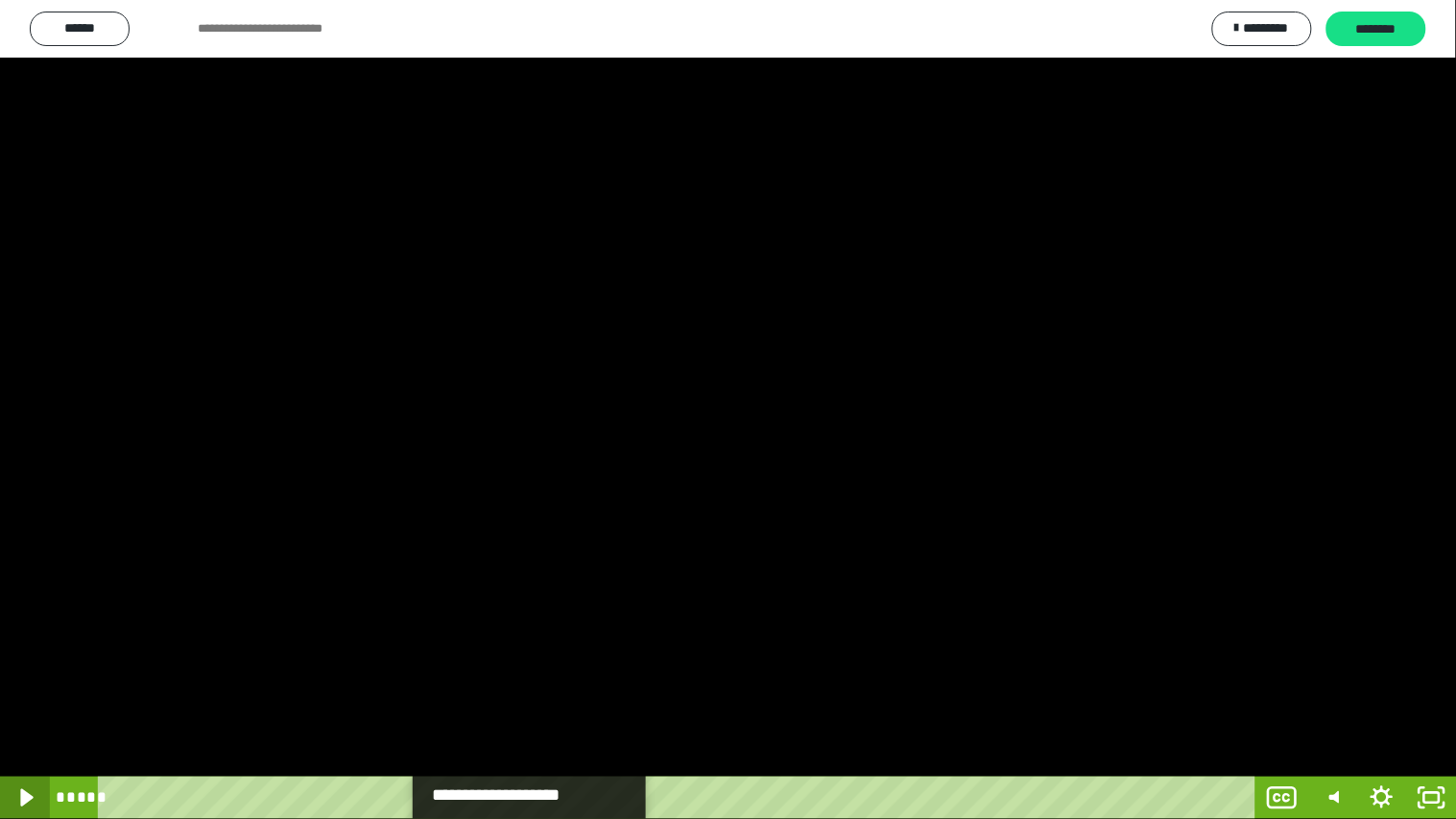 click 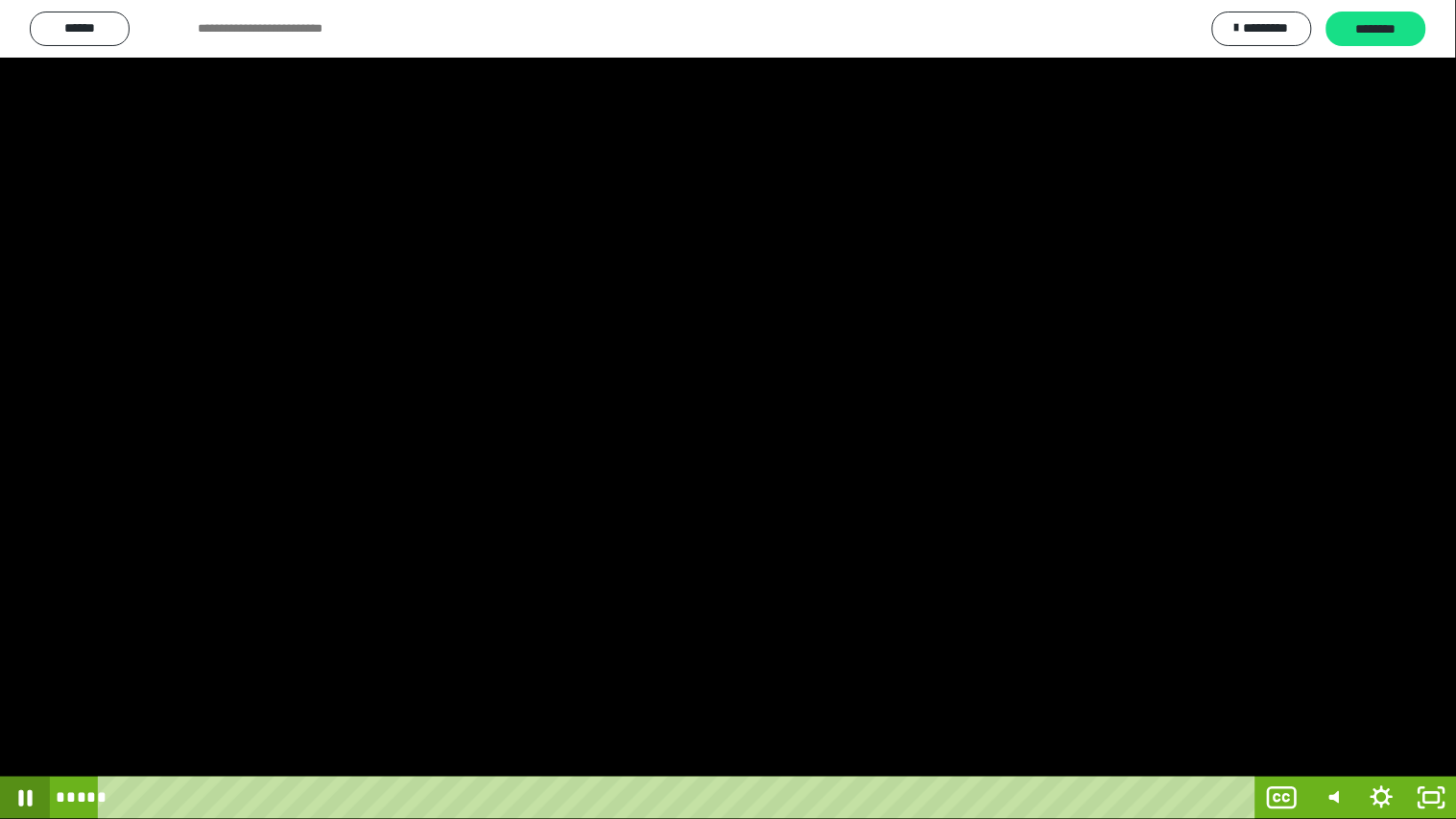 click 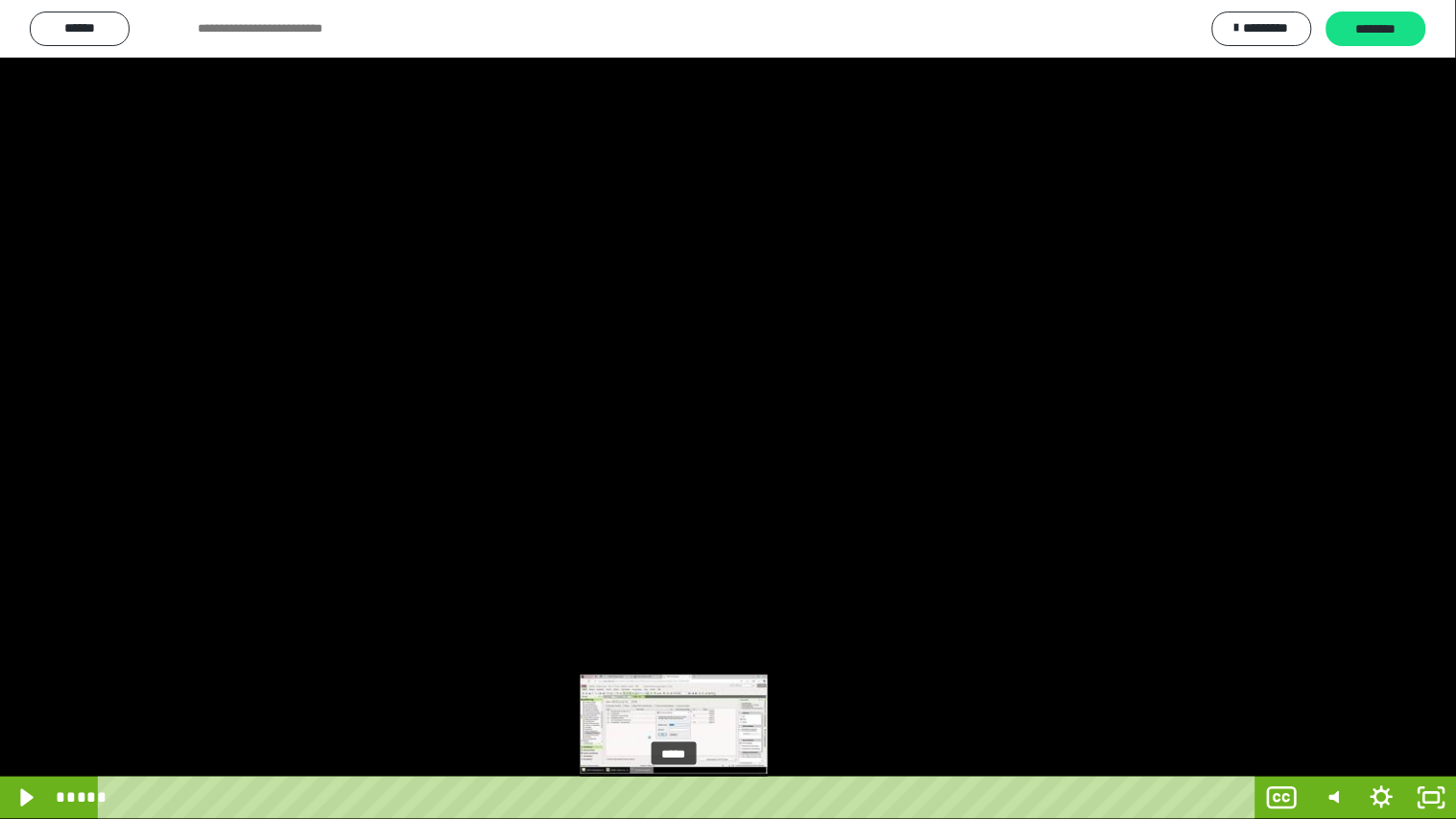 click at bounding box center [677, 798] 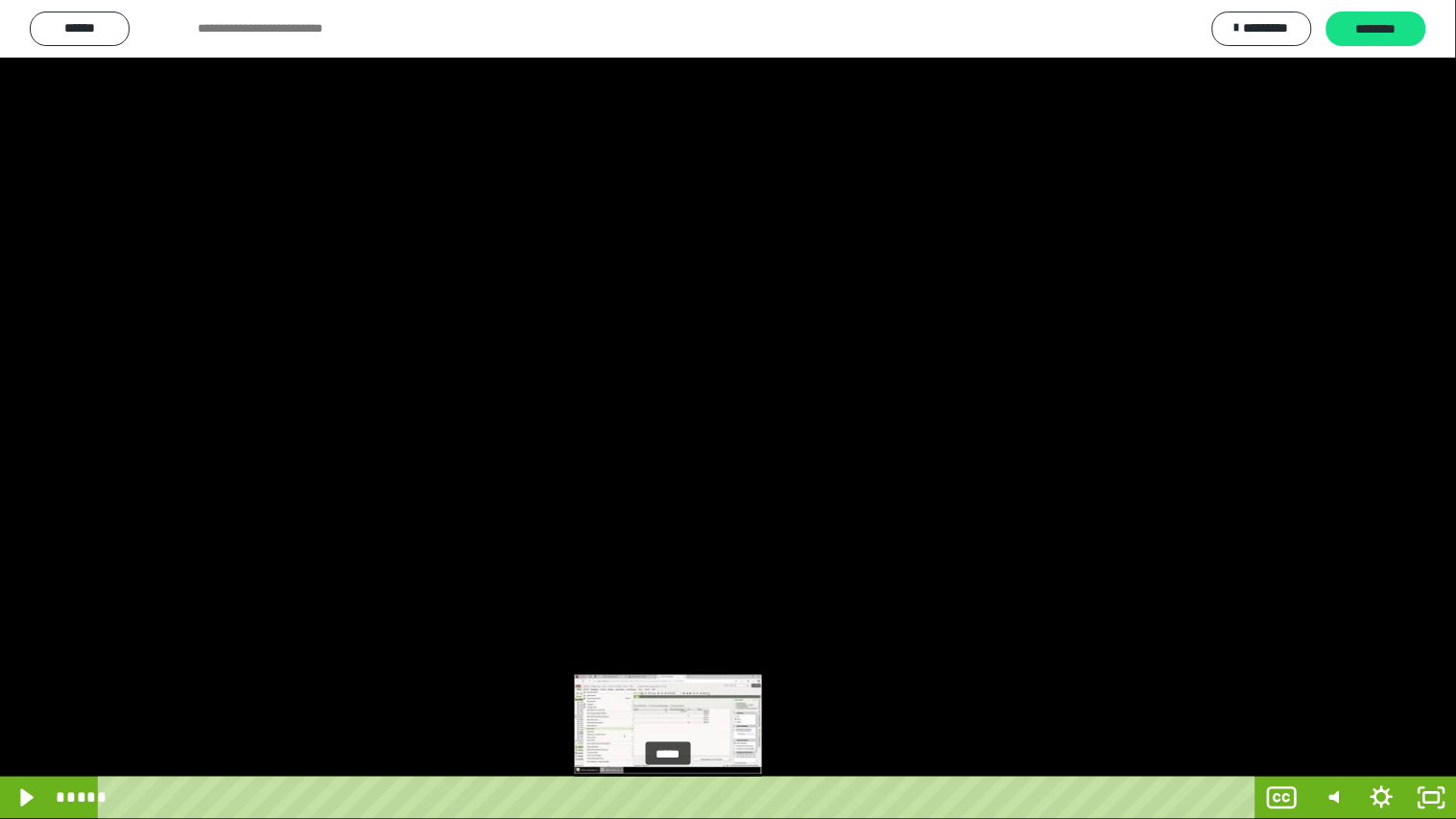 click at bounding box center [672, 798] 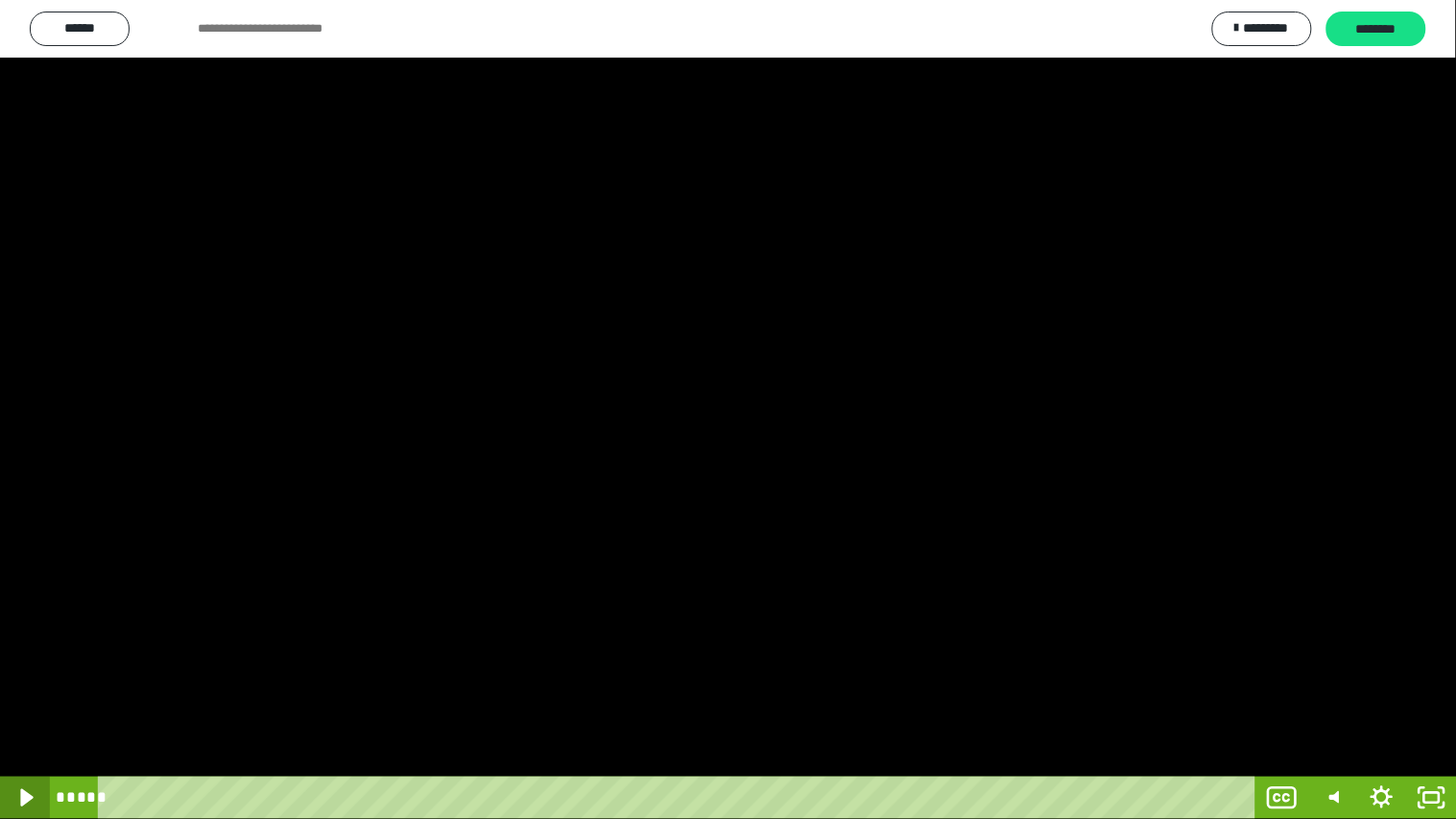 click 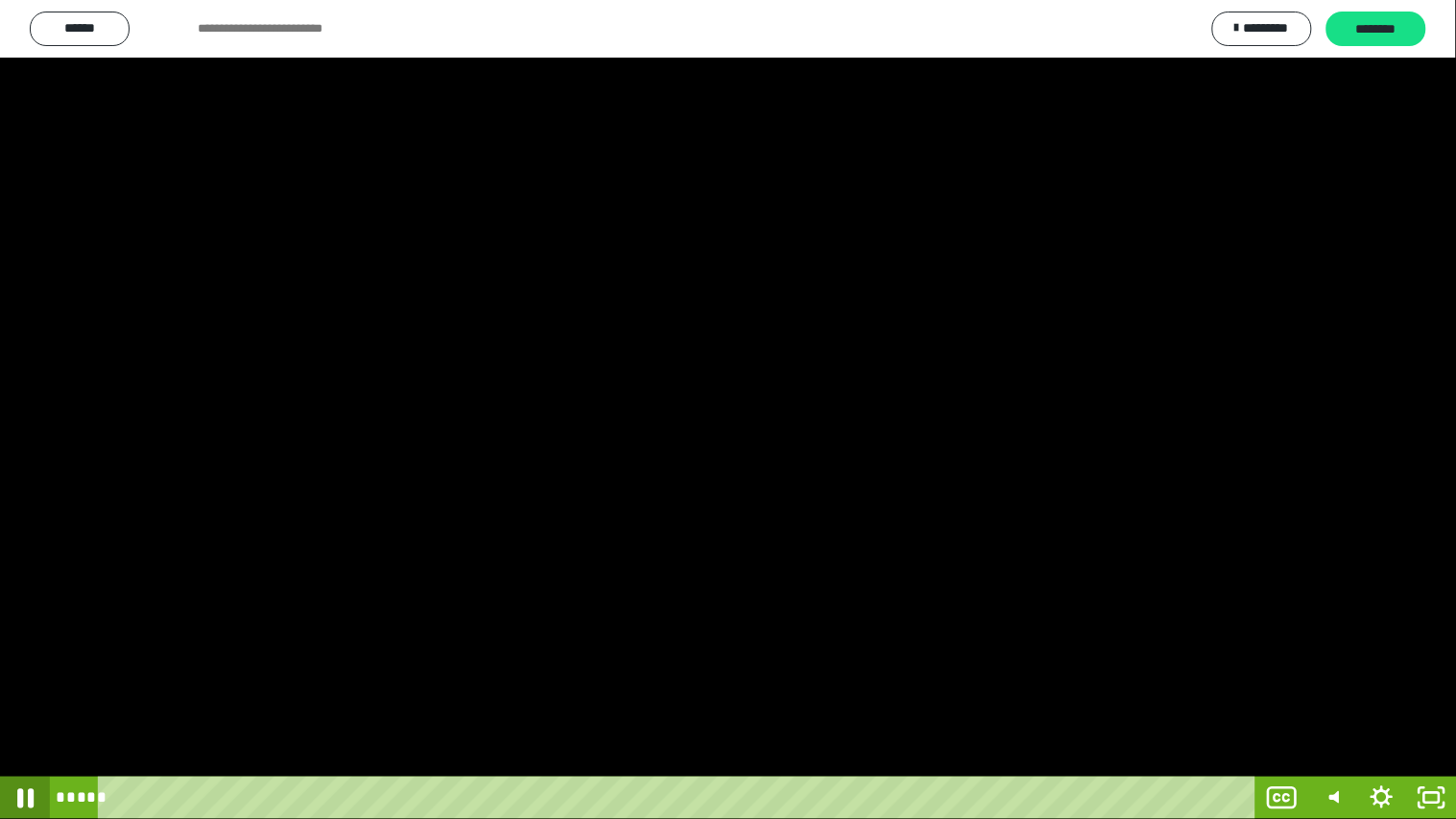 click 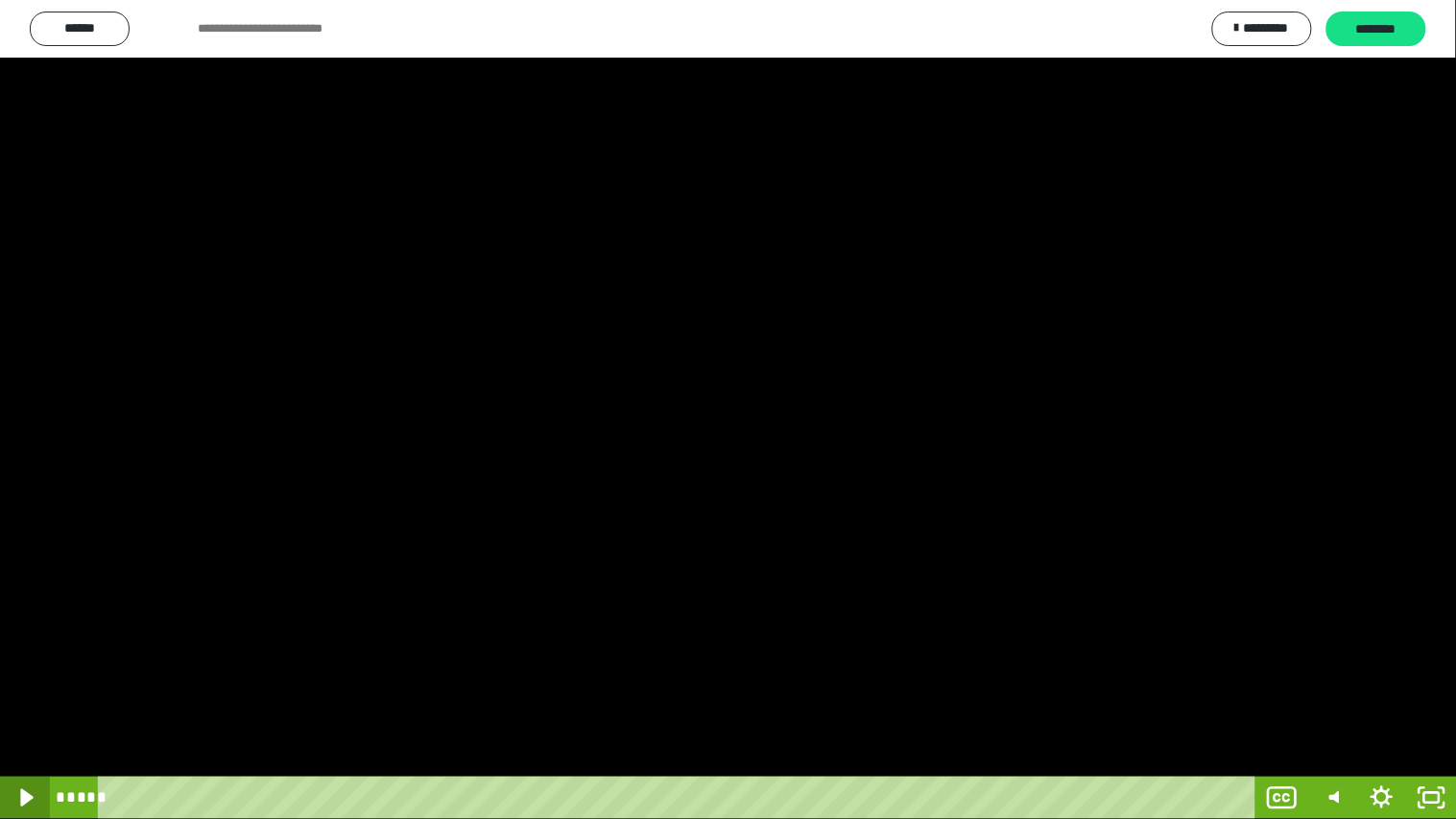 click 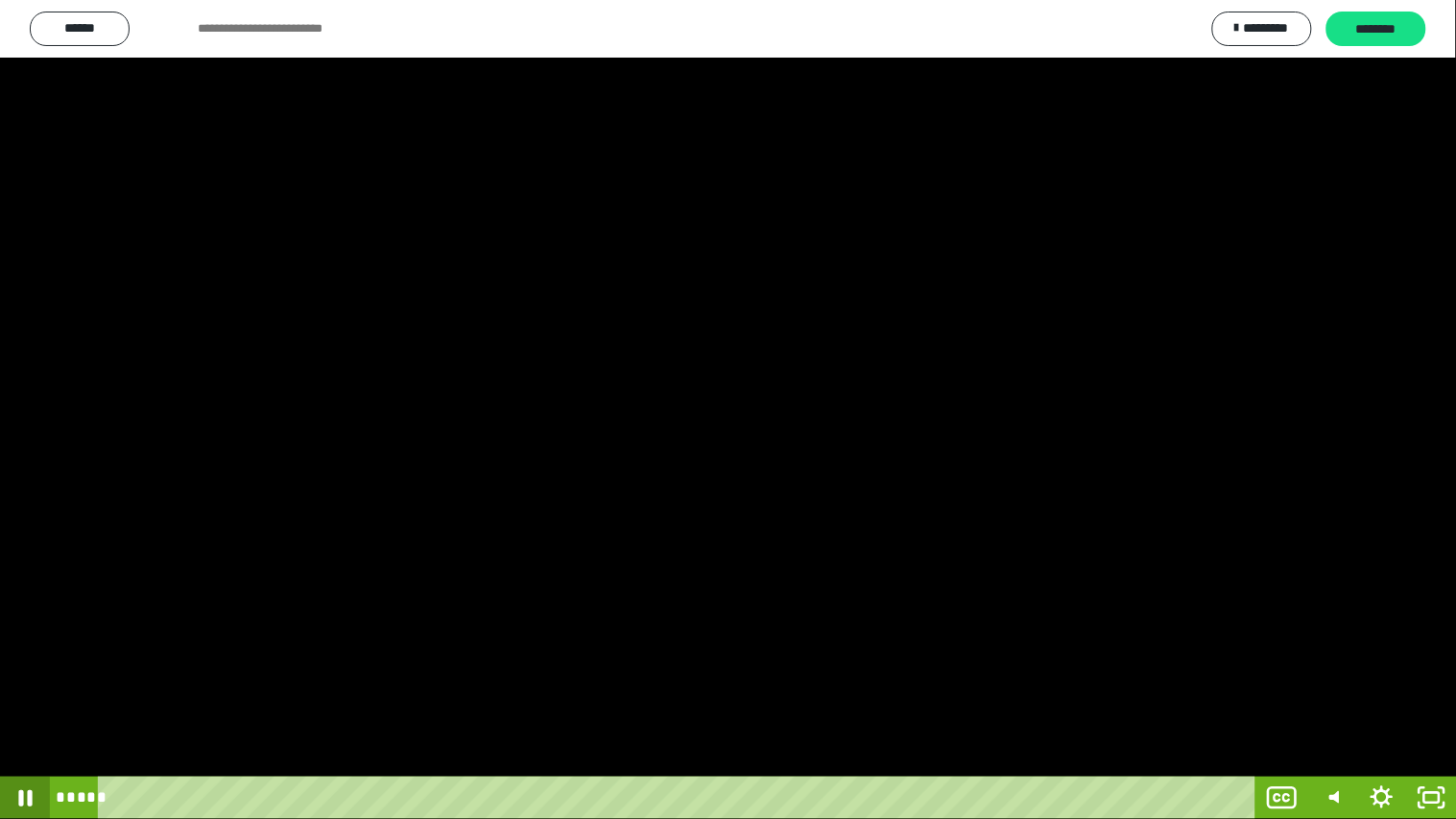 click 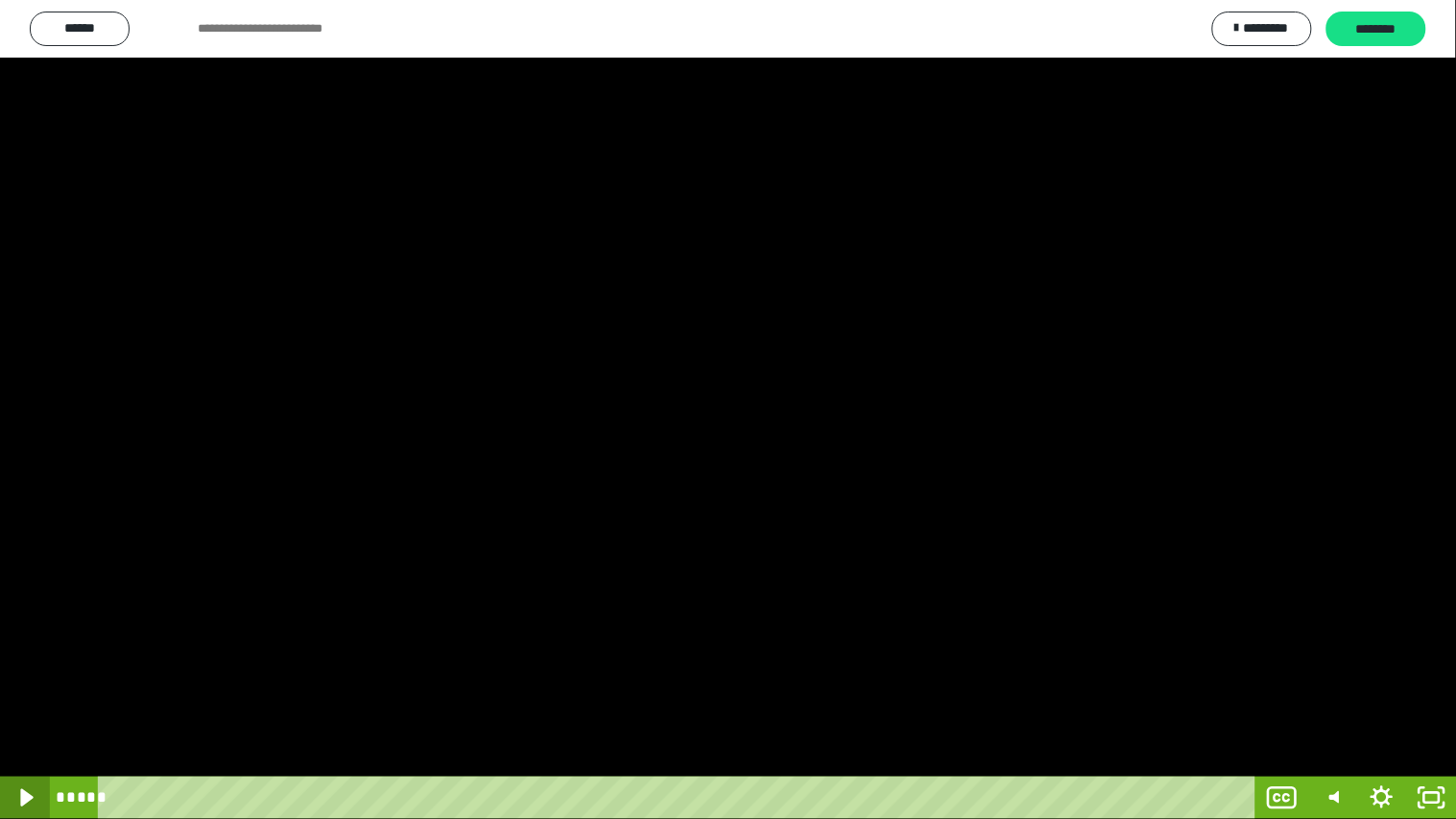 click 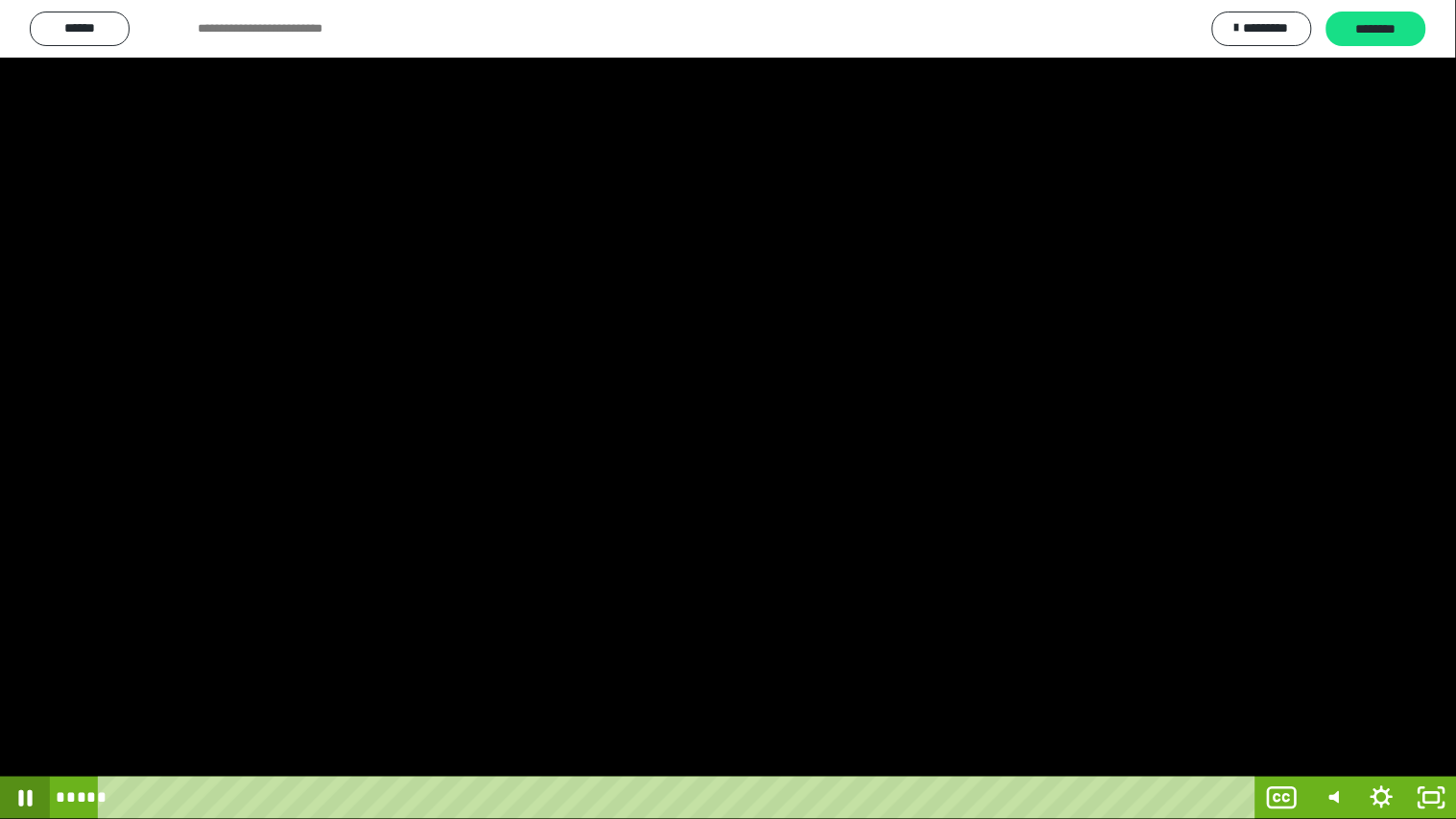 click 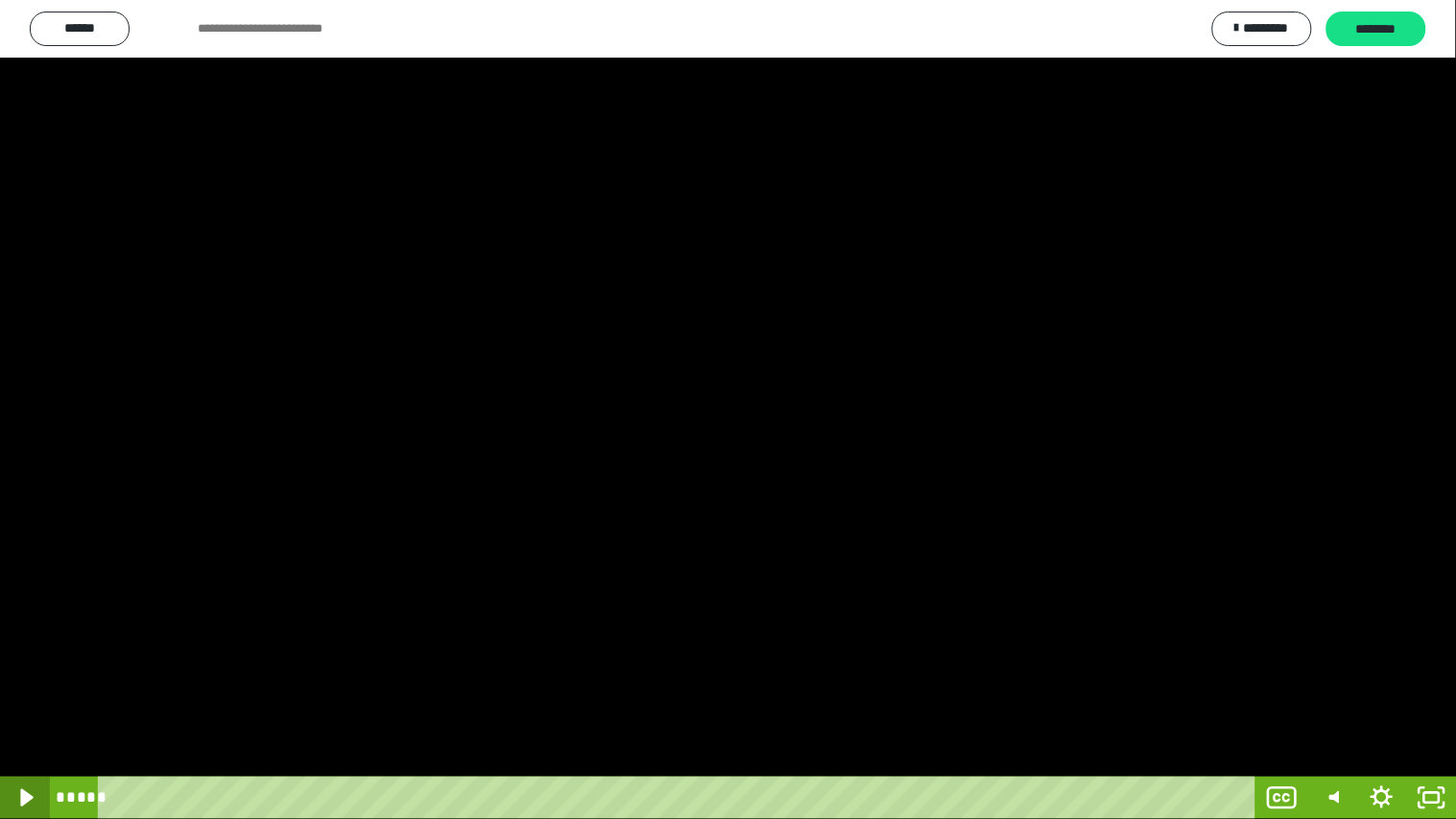 click 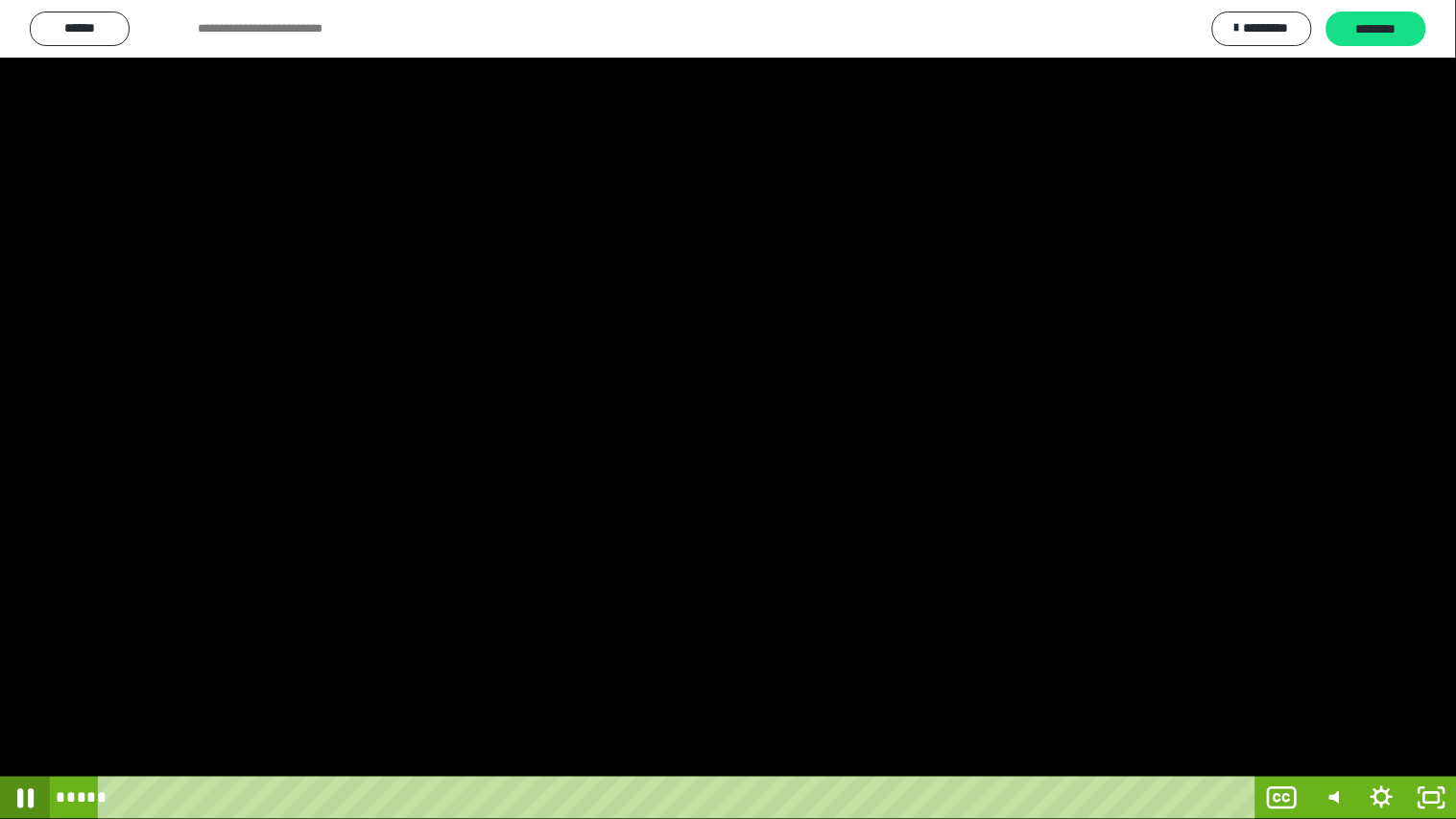 click 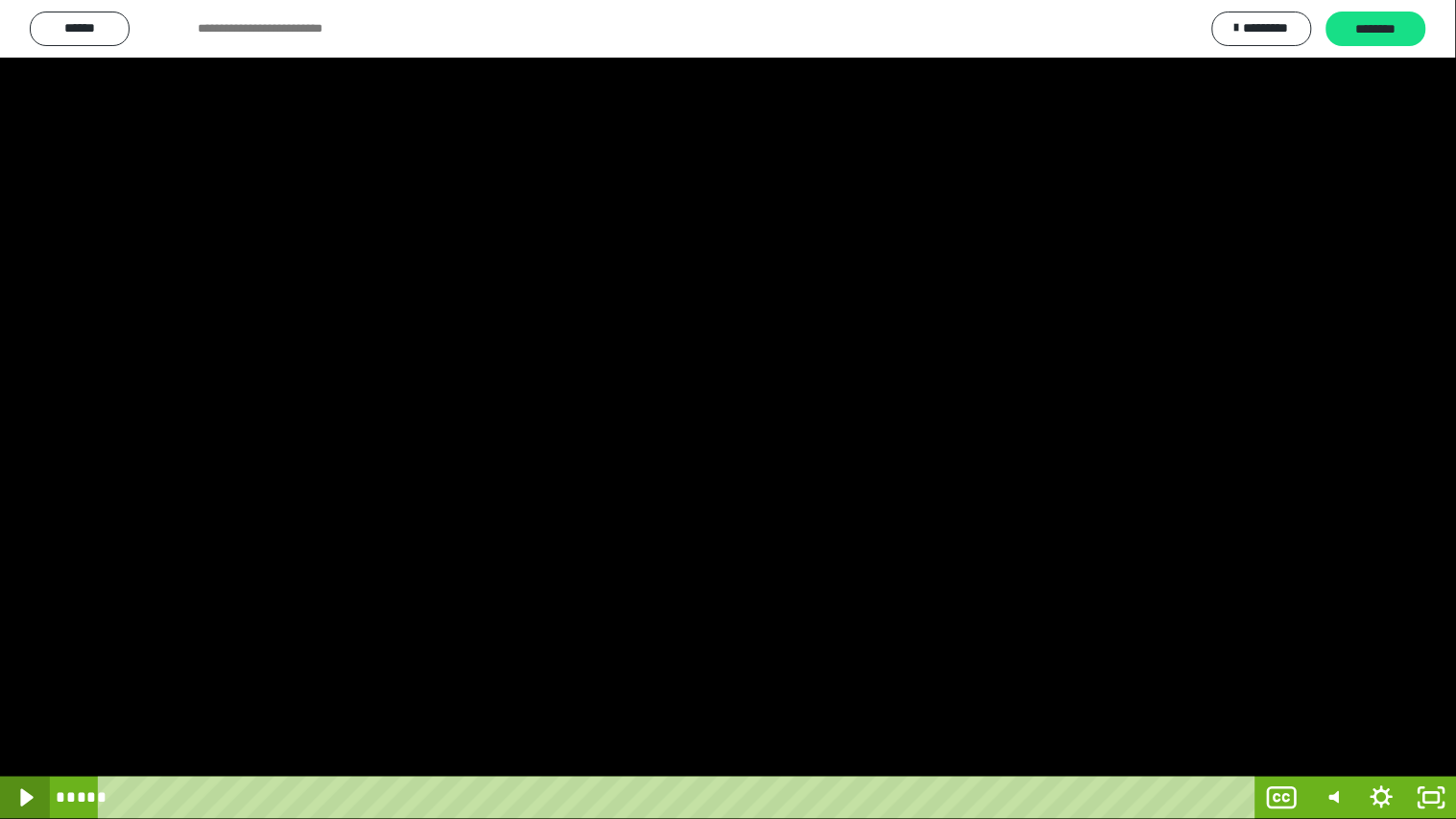 click 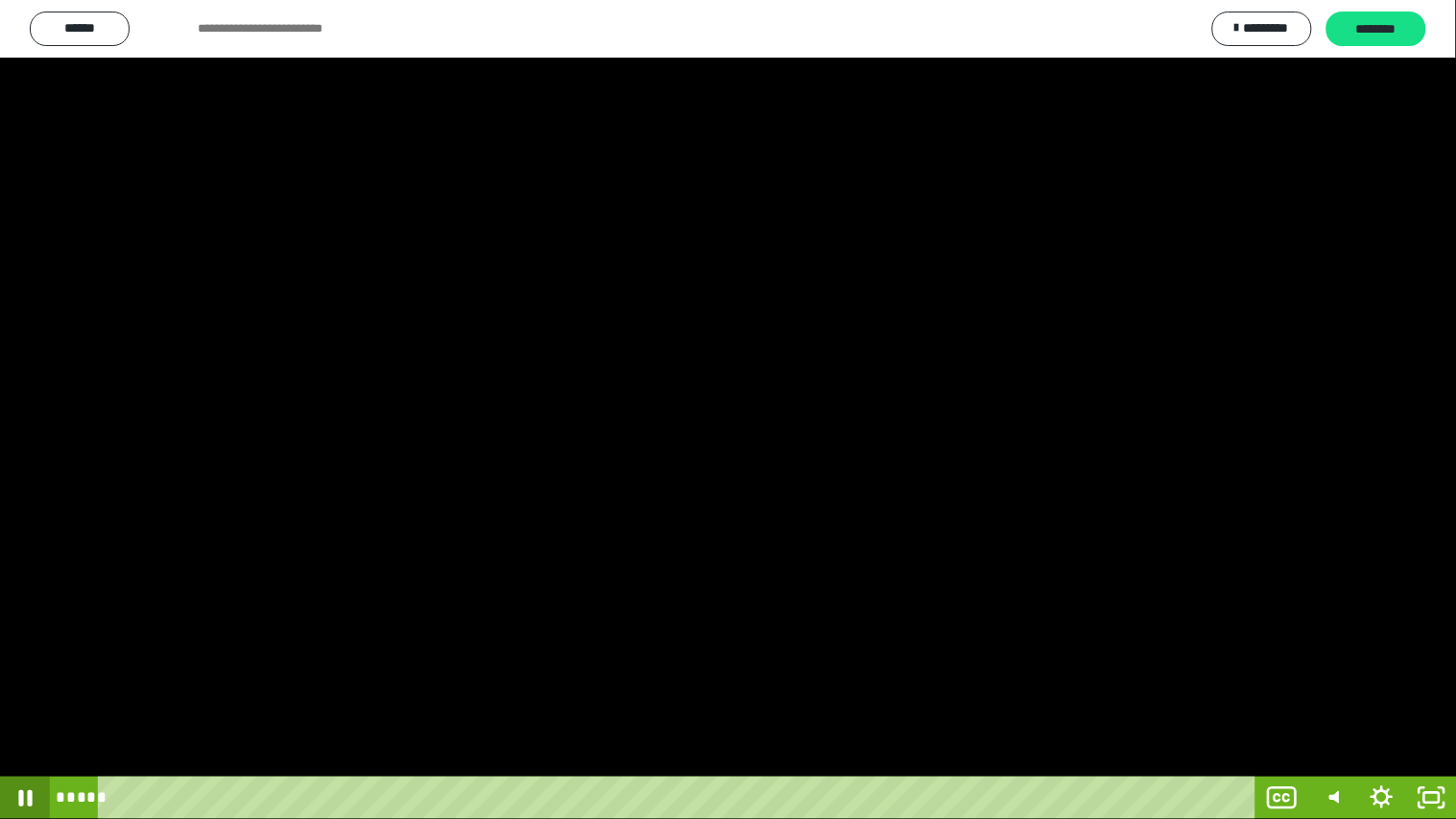 click 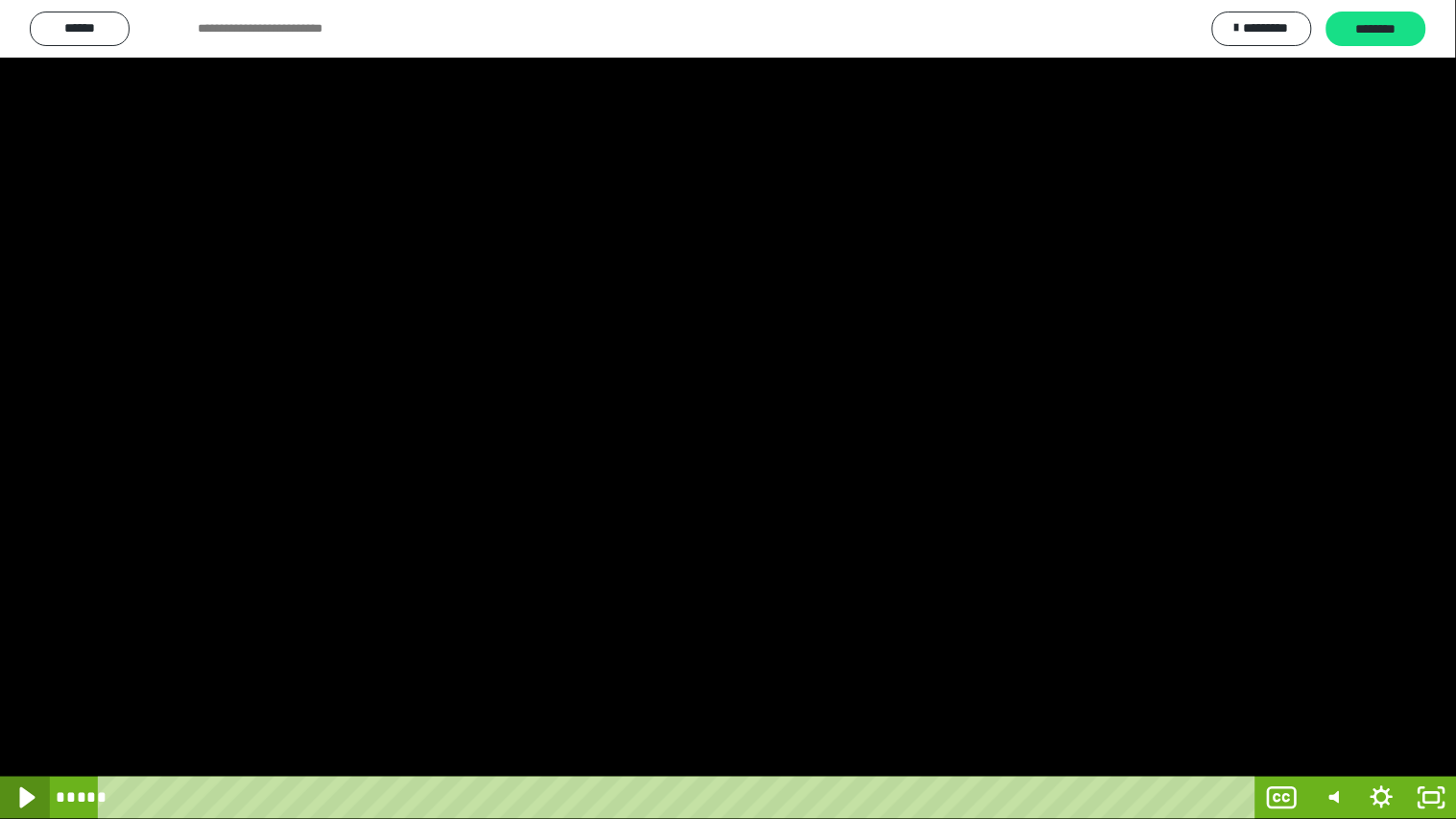 click 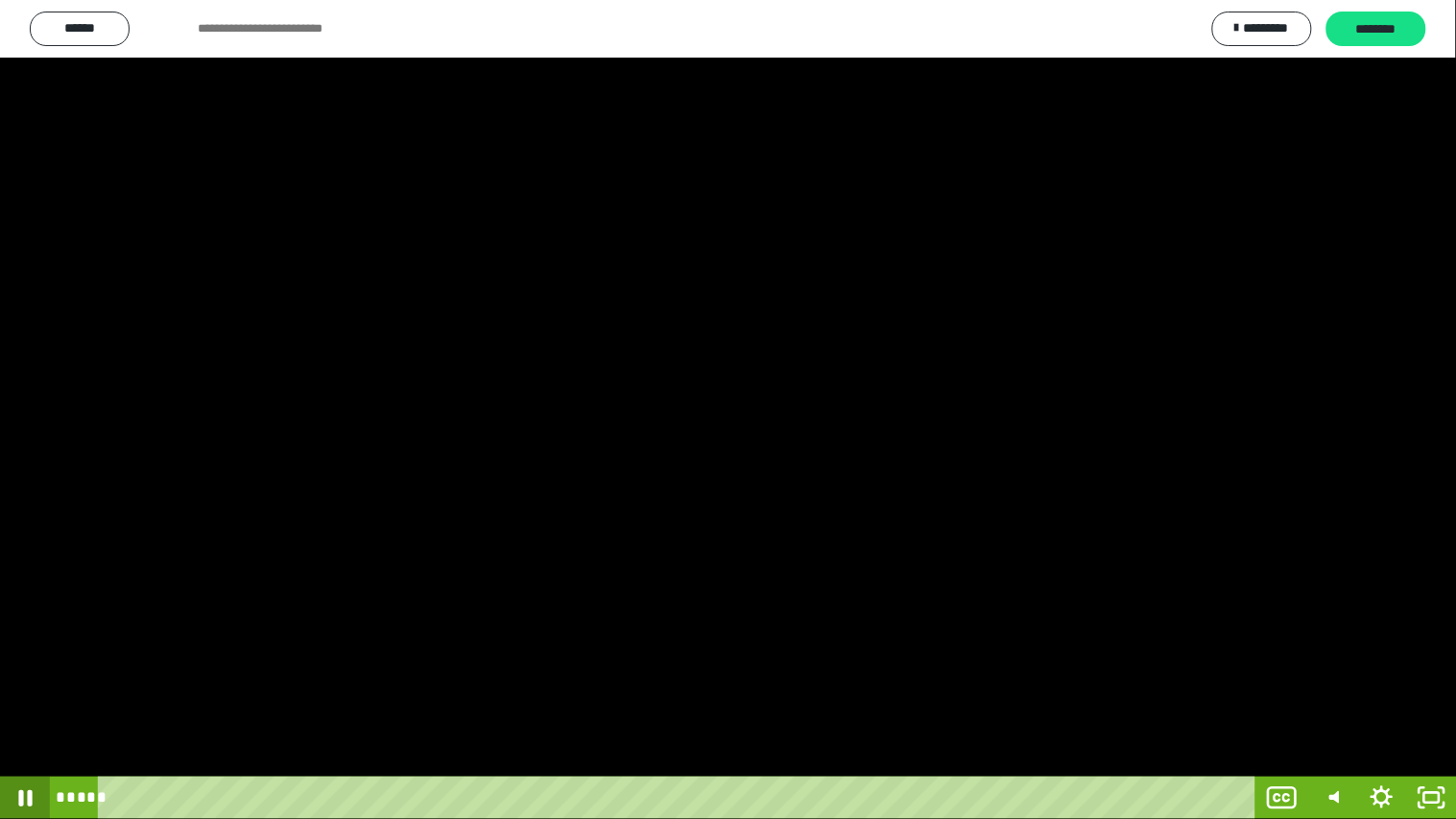 click 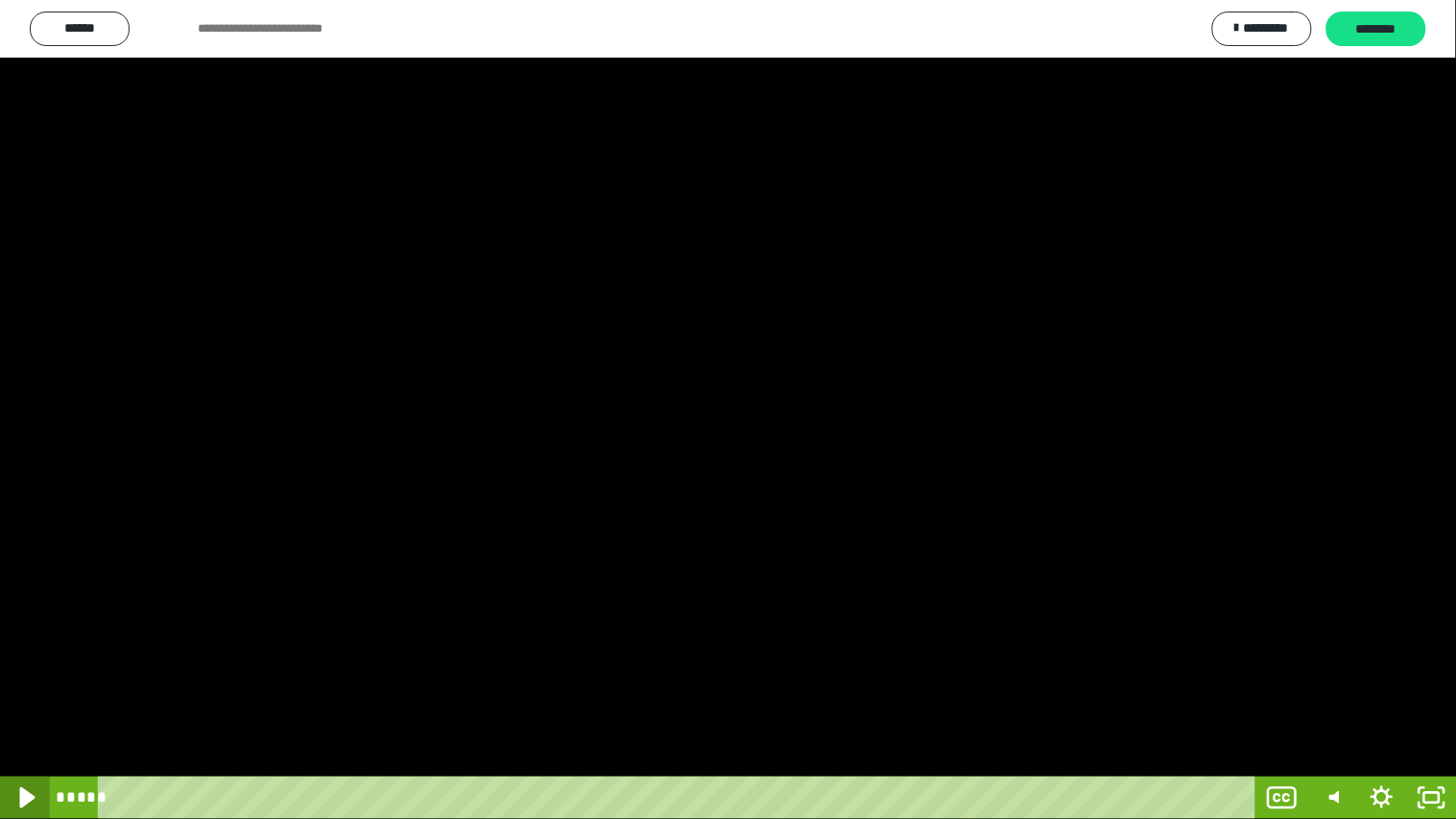 click 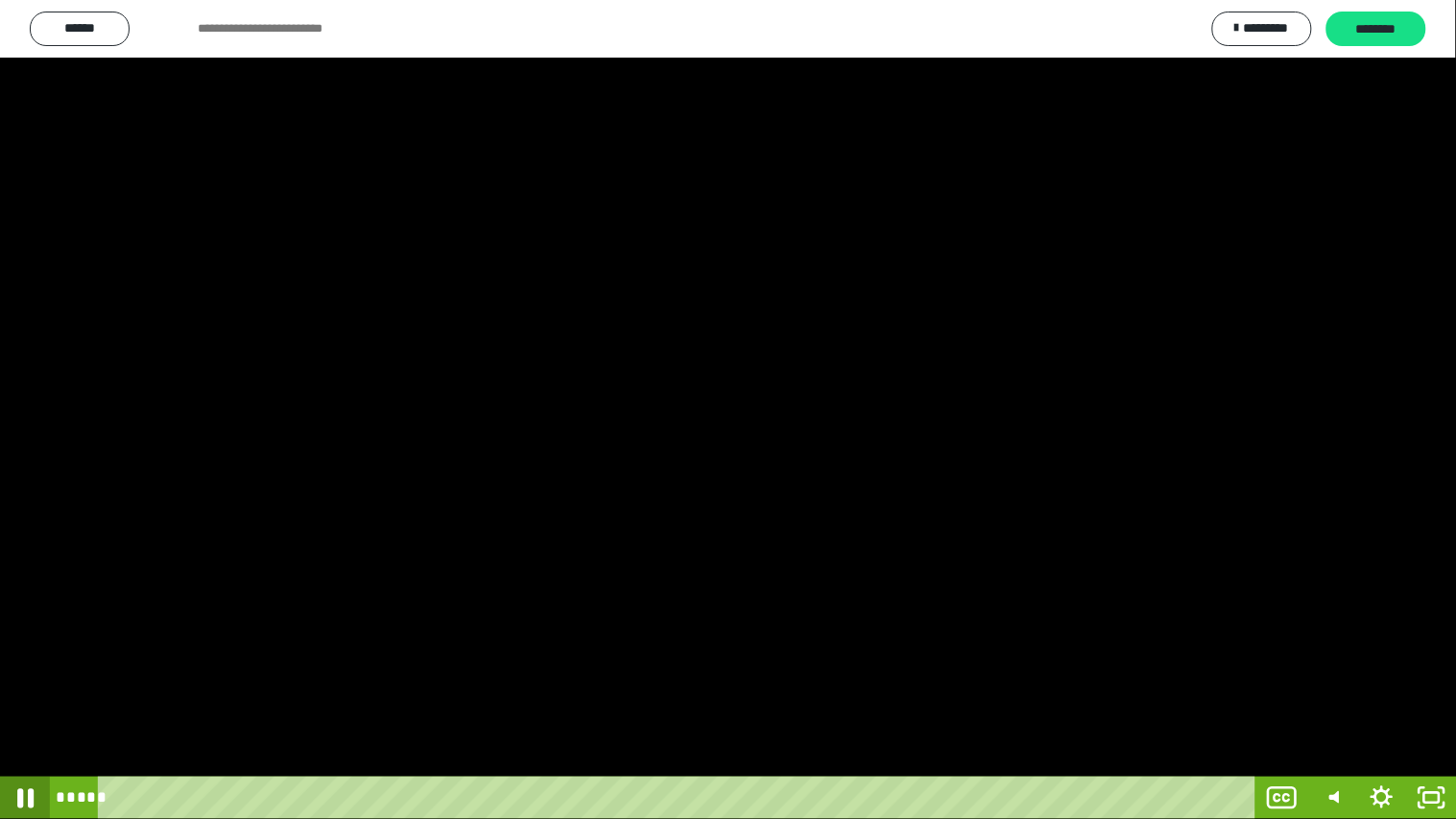 click 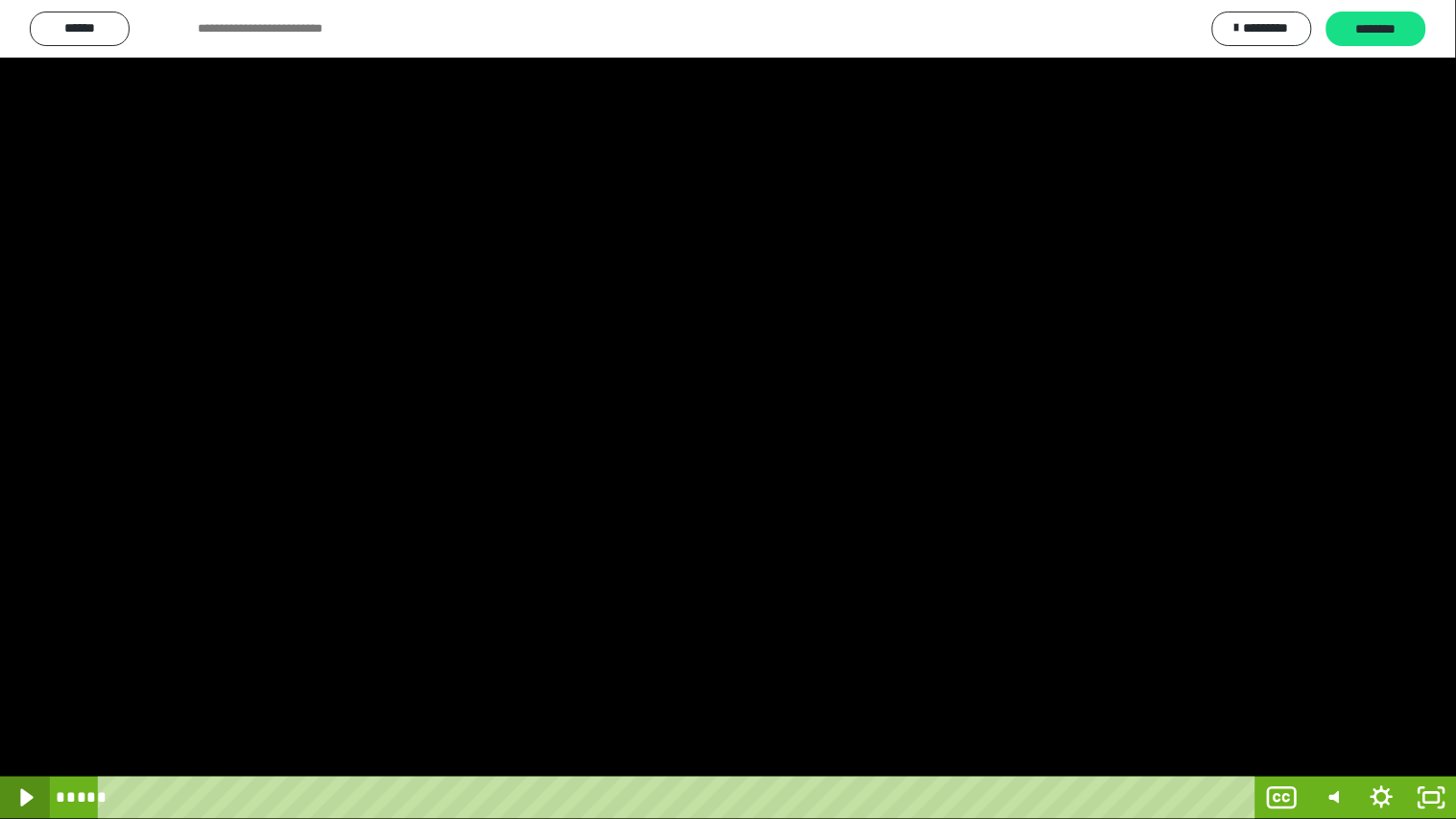 click 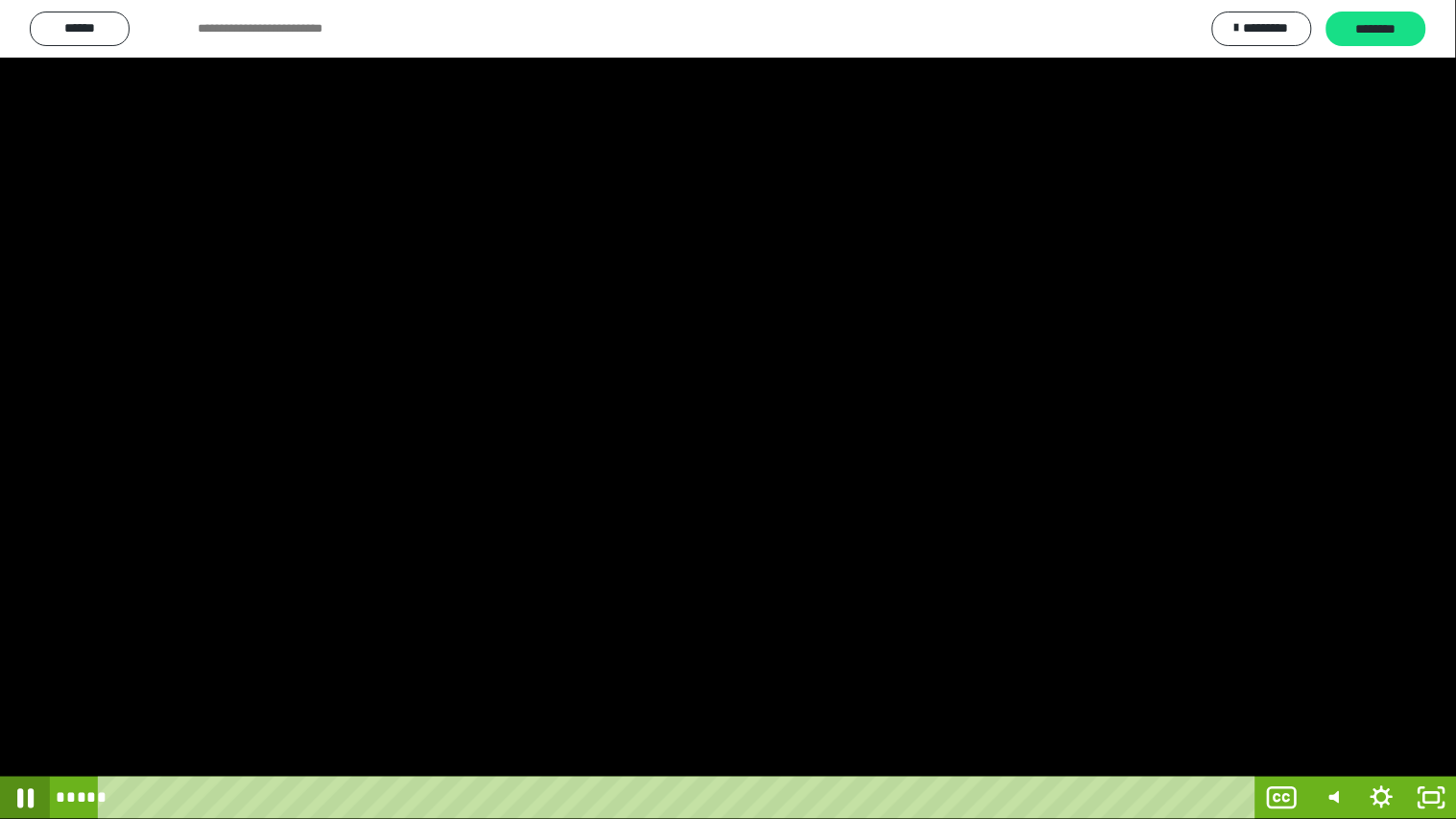 click 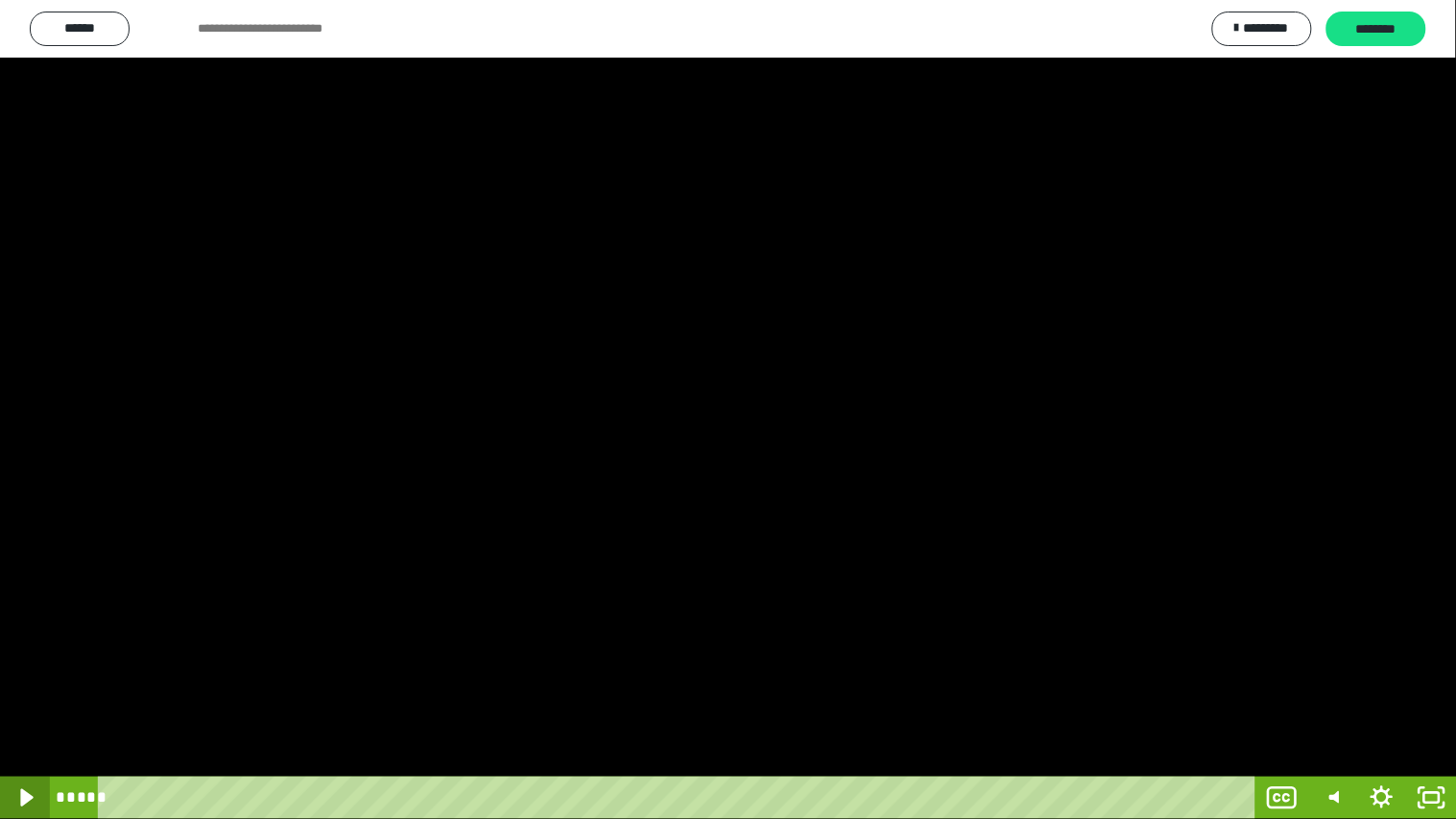 click 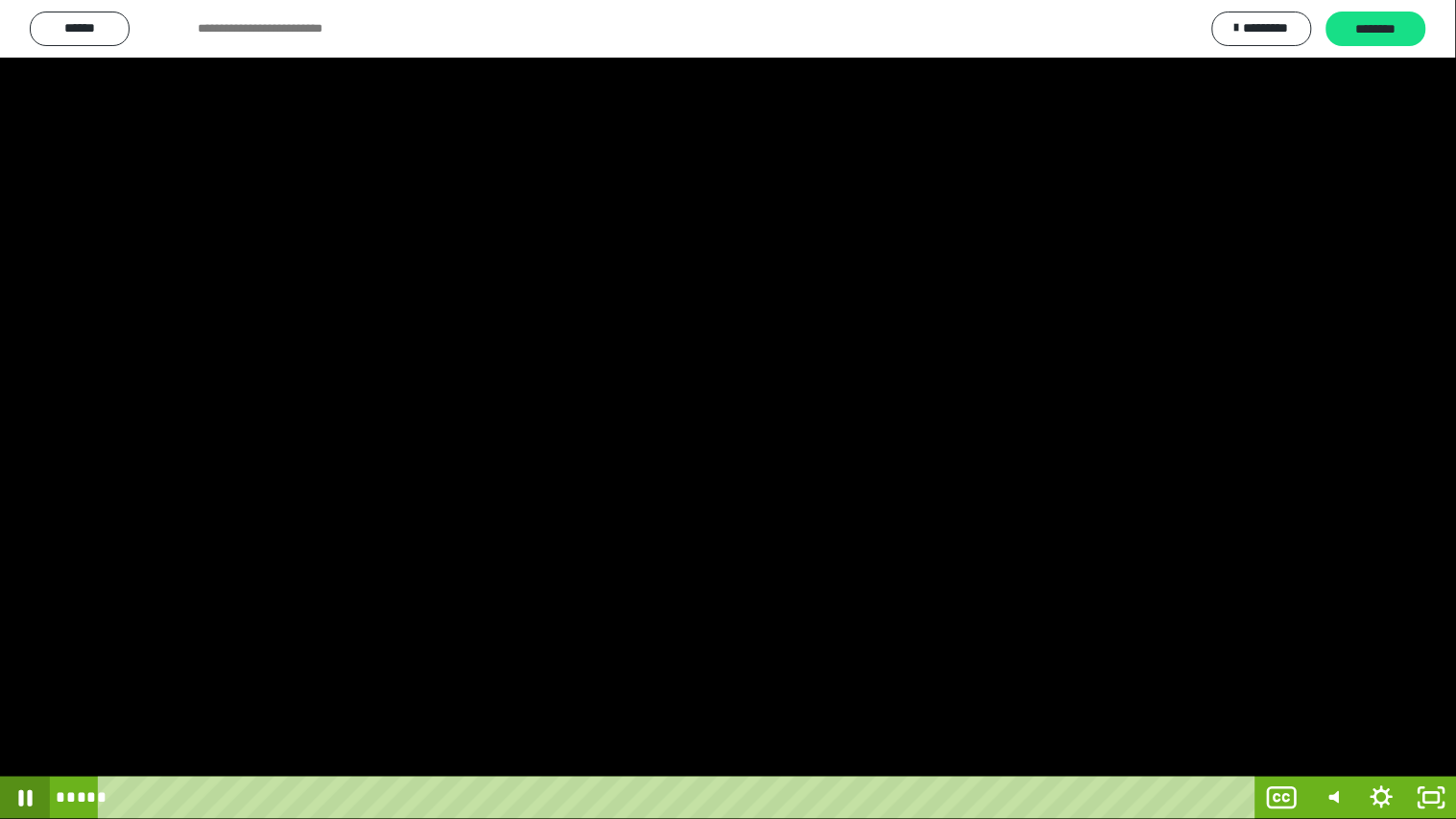 click 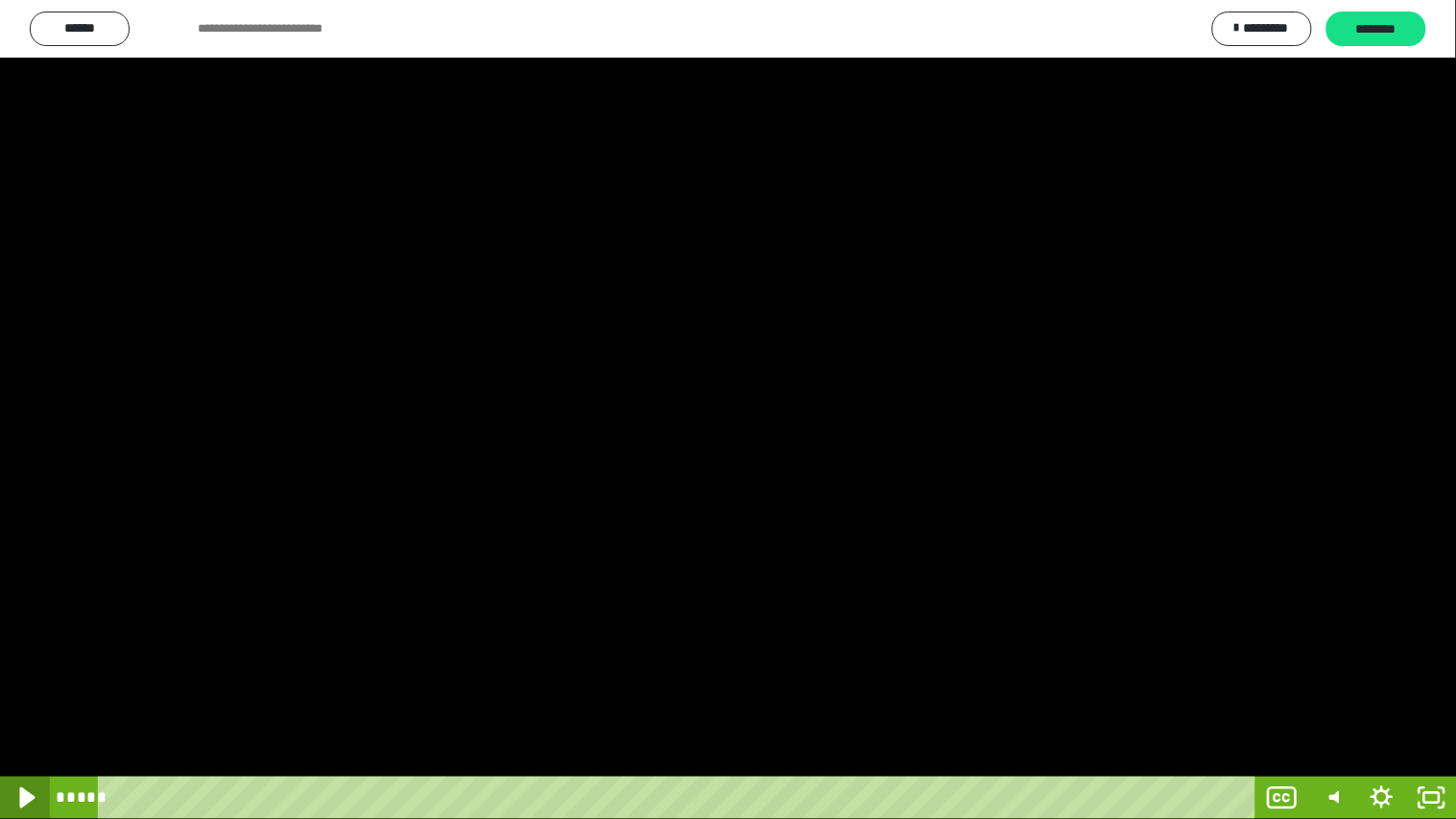click 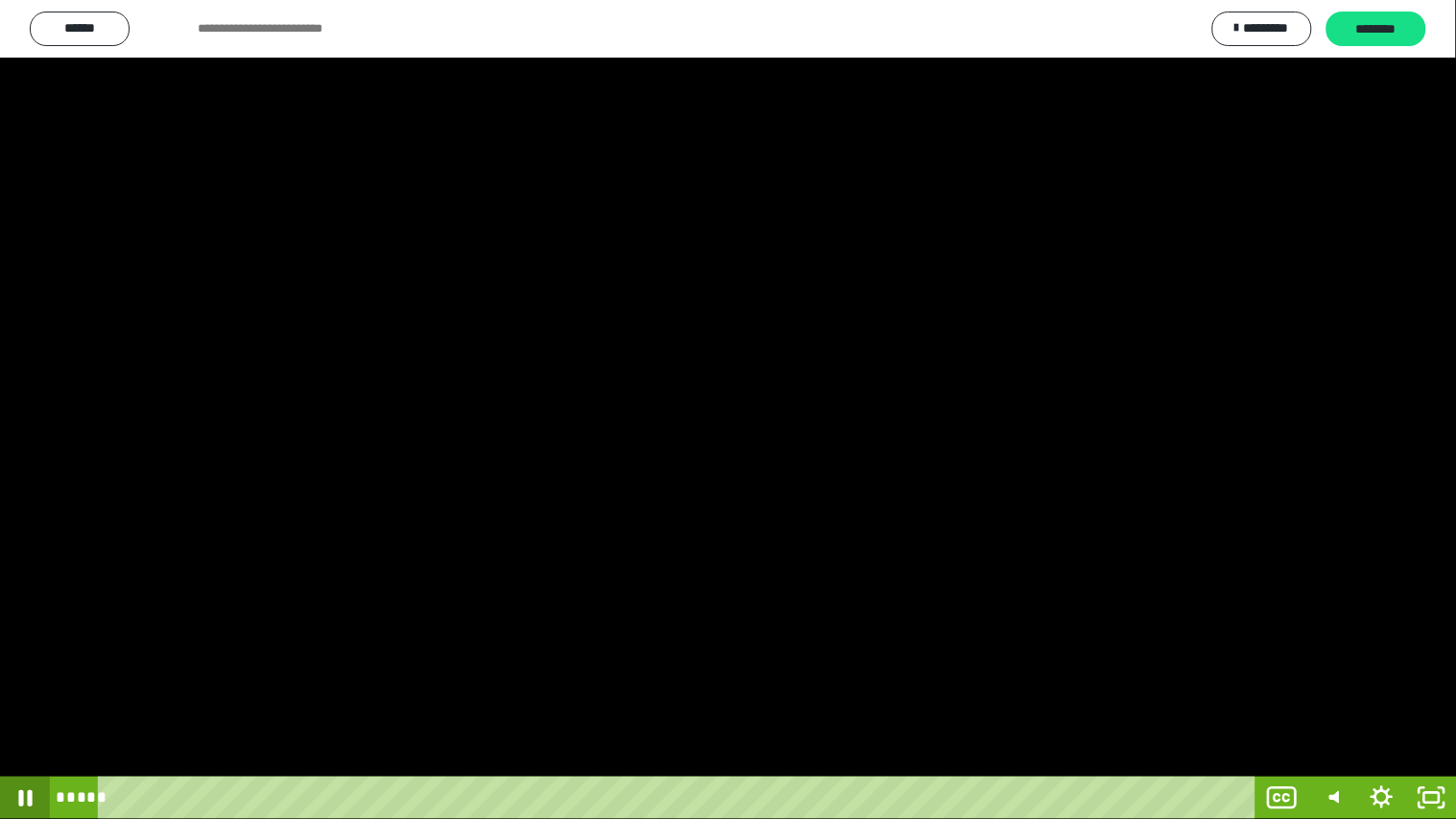 click 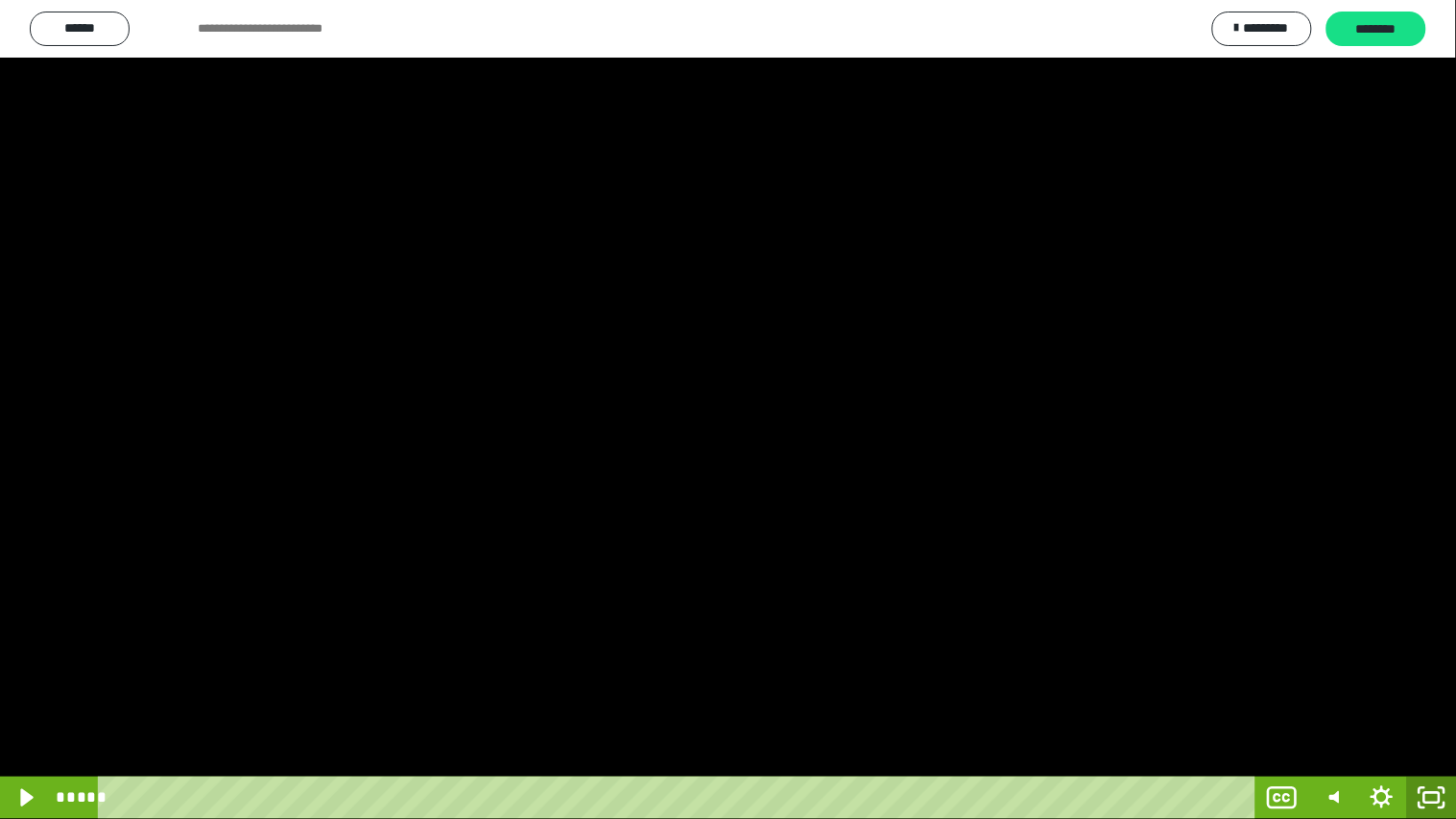 click 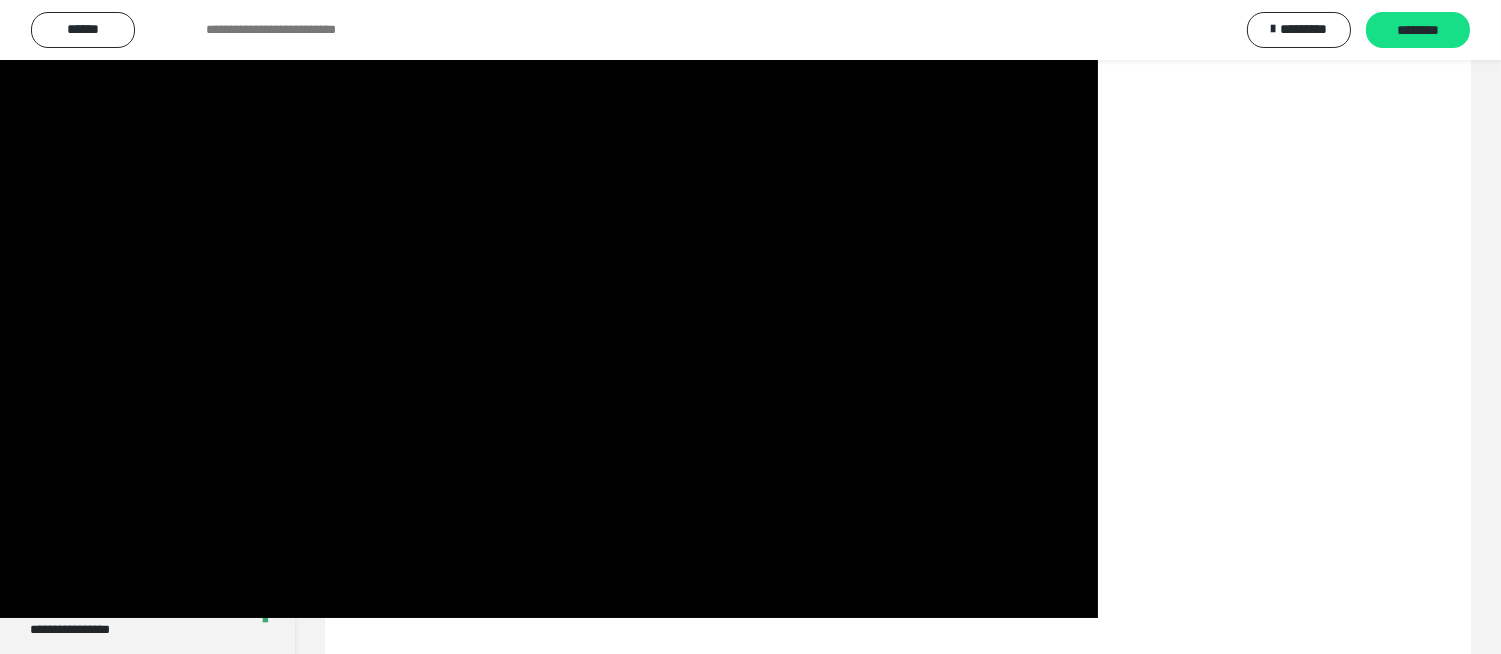 scroll, scrollTop: 4034, scrollLeft: 0, axis: vertical 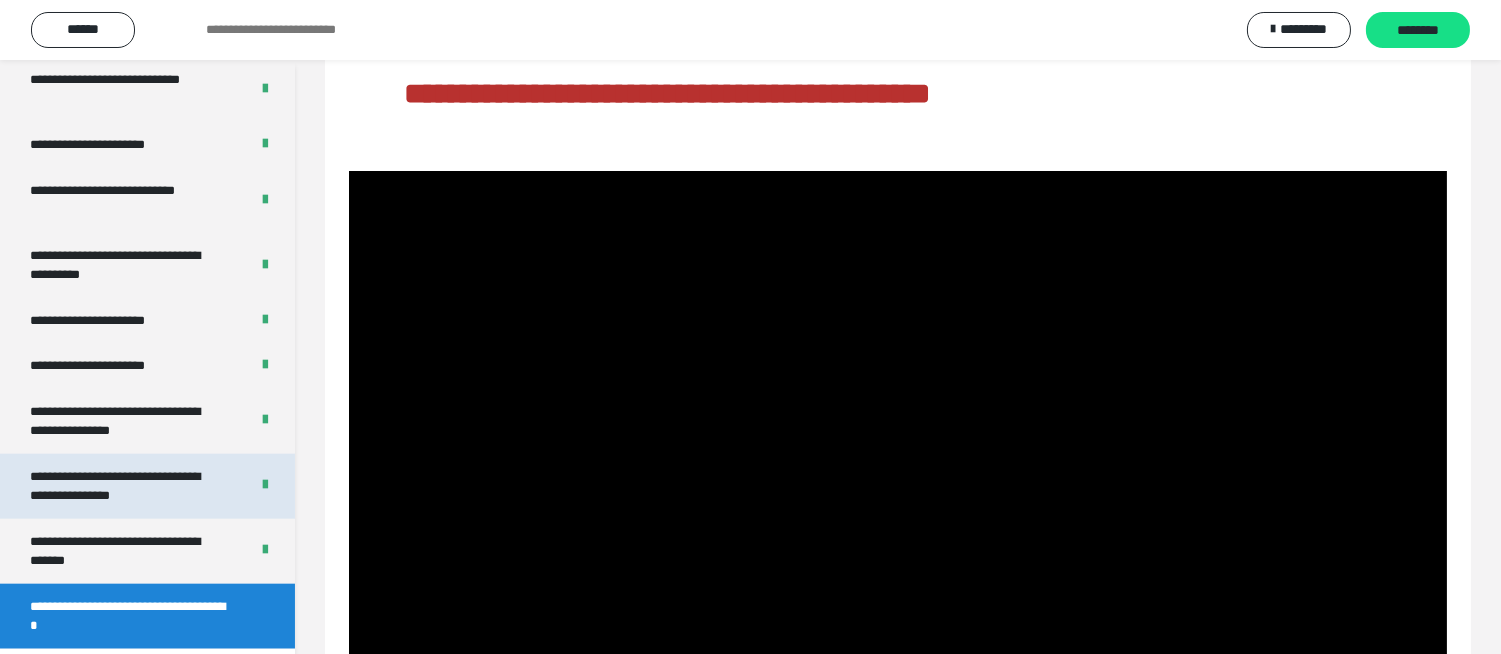click on "**********" at bounding box center [123, 486] 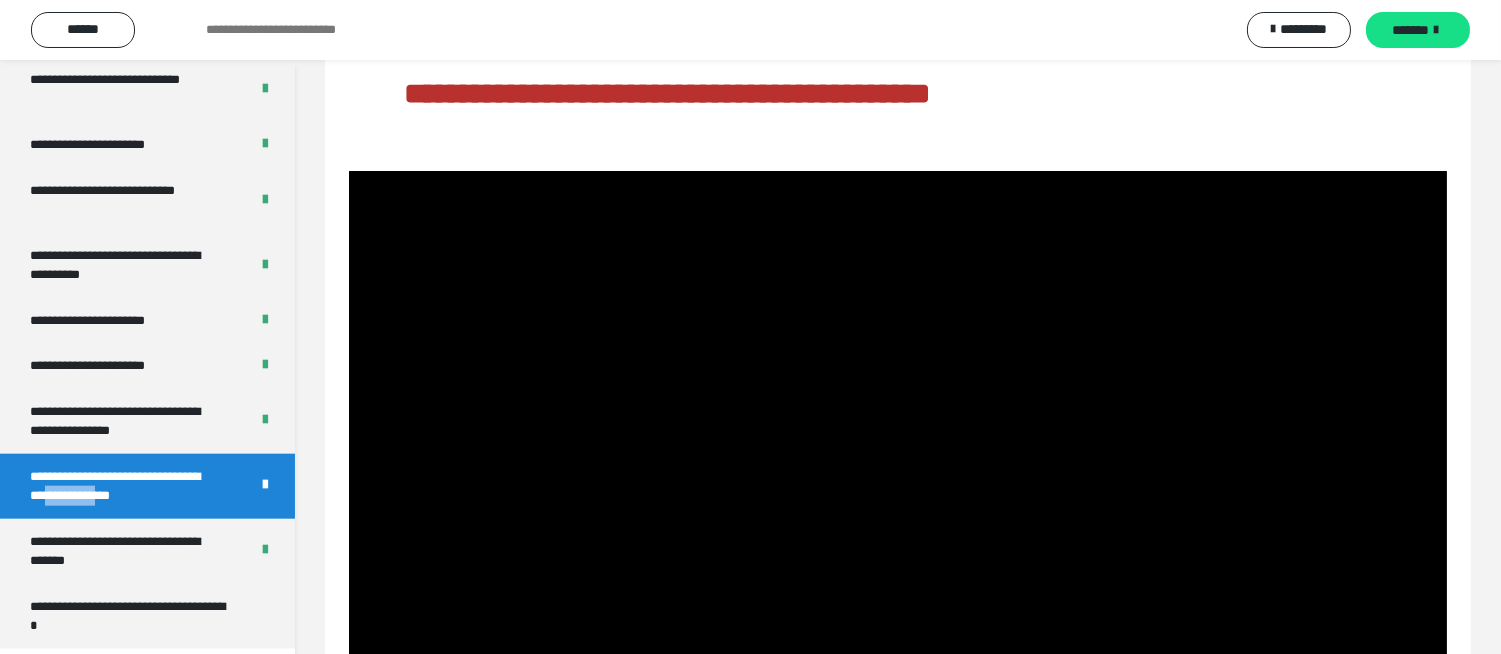 click on "**********" at bounding box center (147, 486) 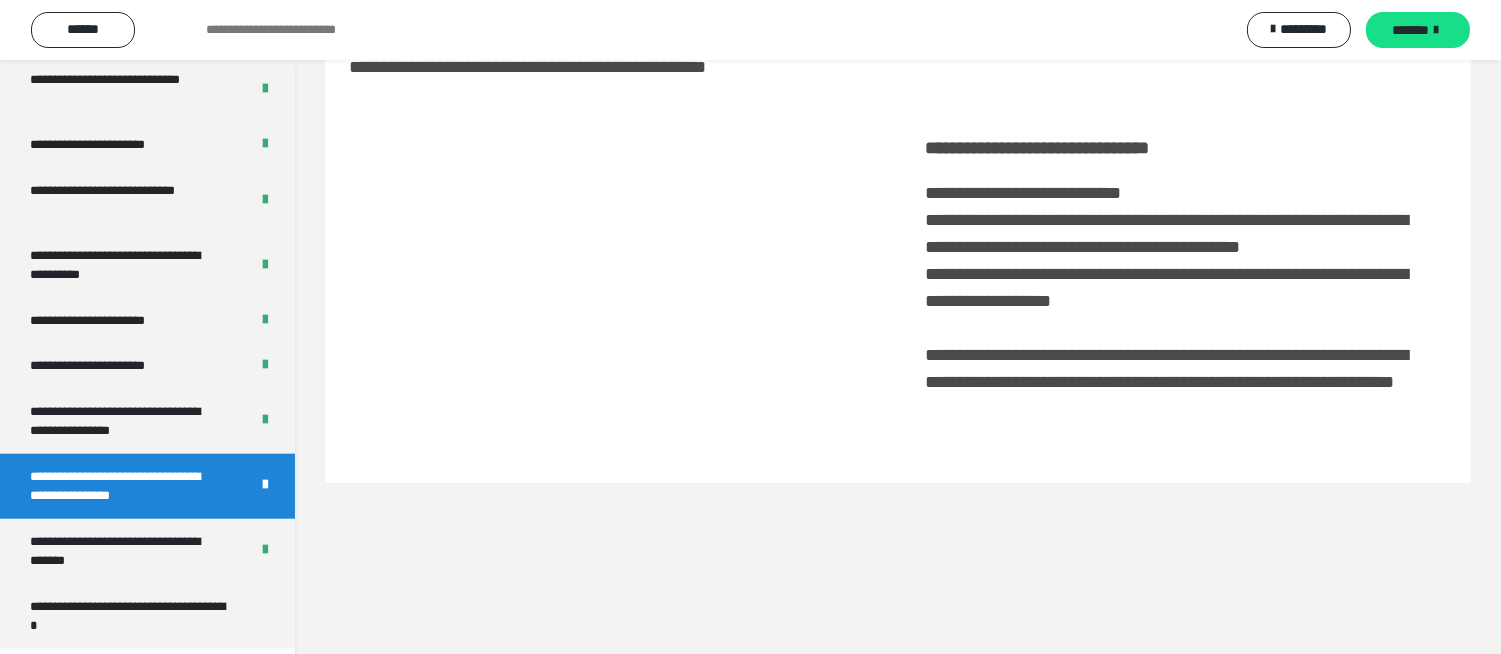 click on "**********" at bounding box center (147, 486) 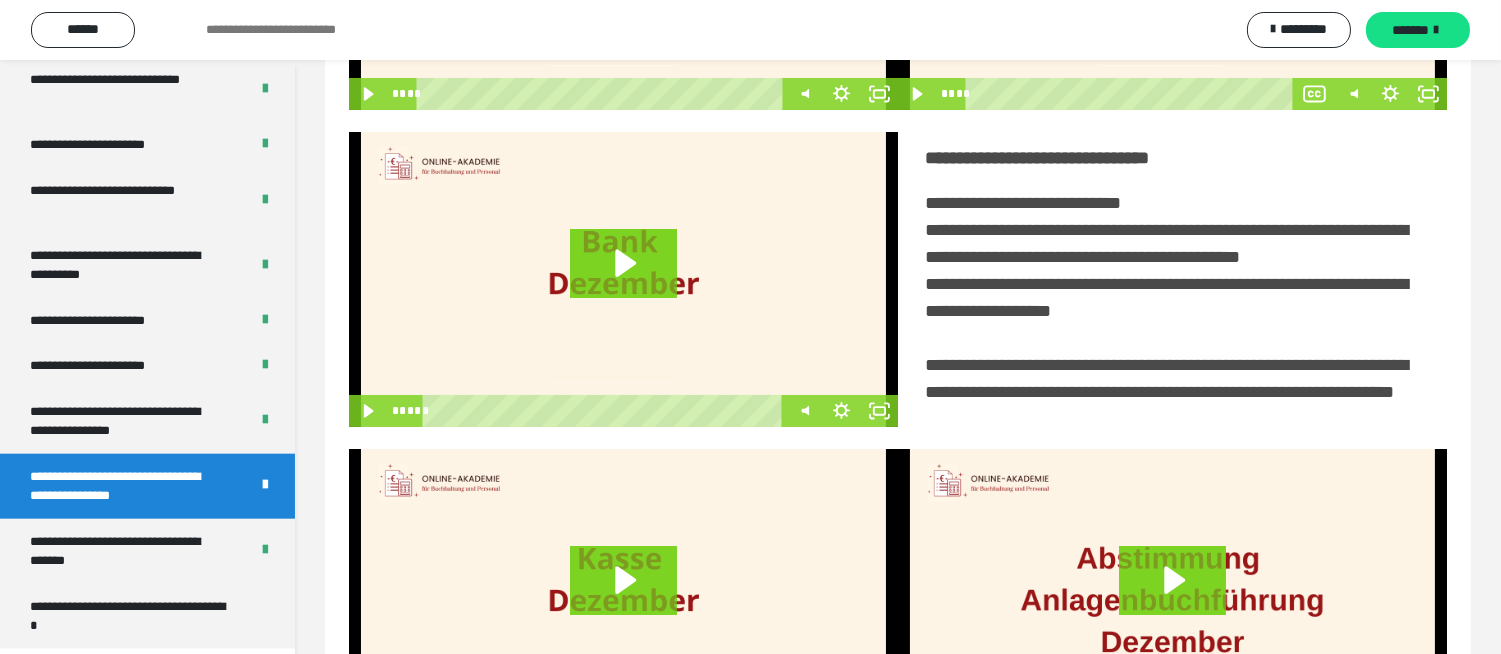 scroll, scrollTop: 371, scrollLeft: 0, axis: vertical 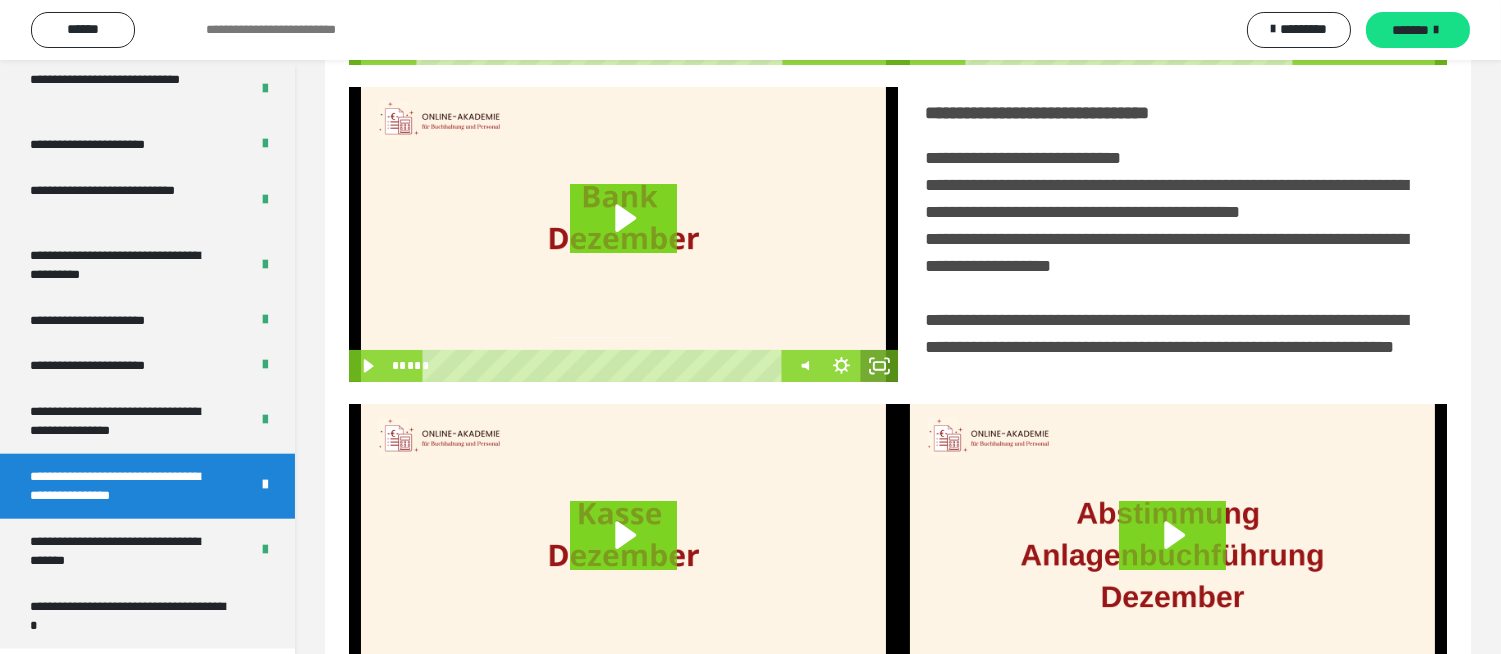 click 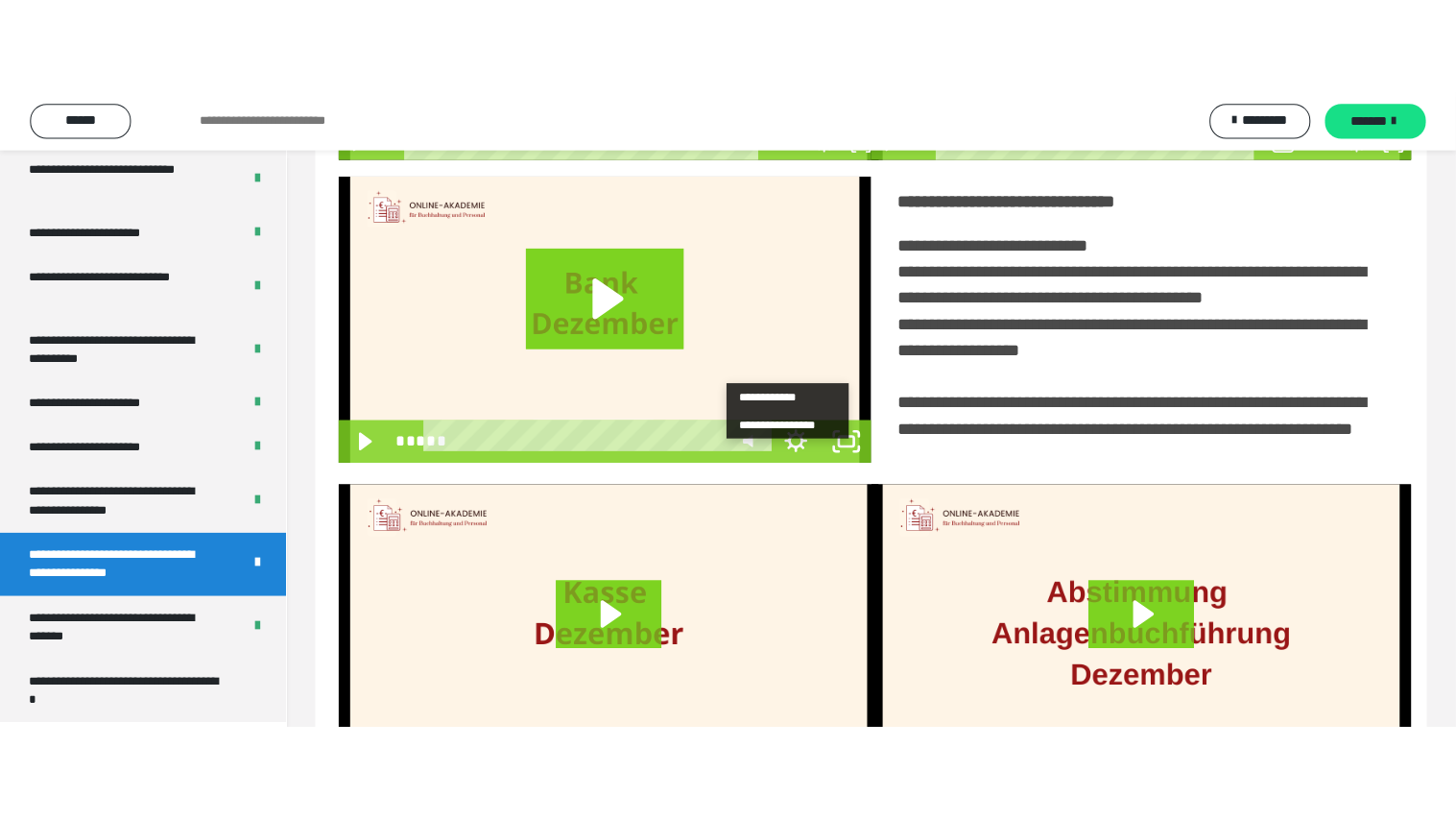 scroll, scrollTop: 321, scrollLeft: 0, axis: vertical 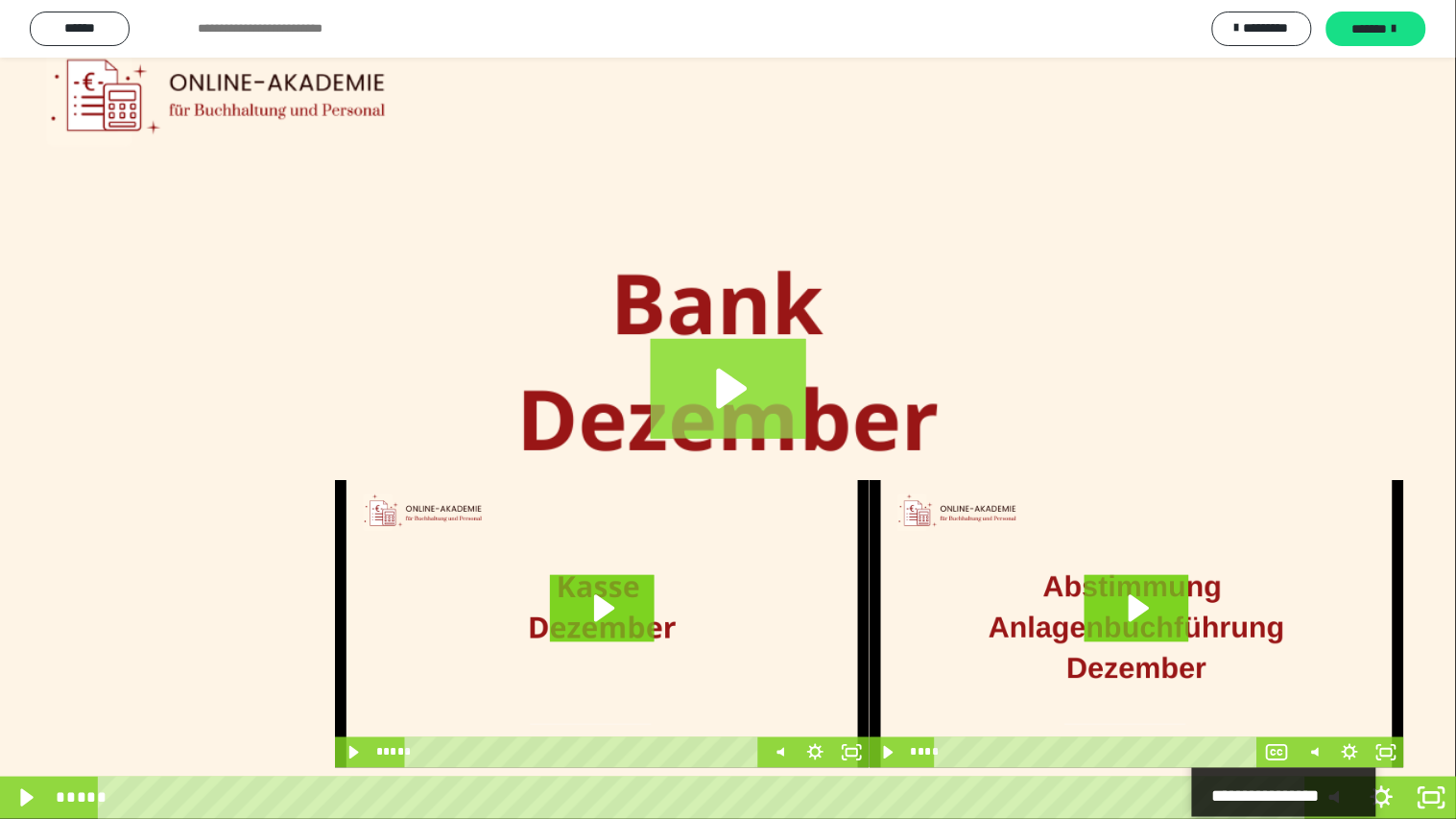 click 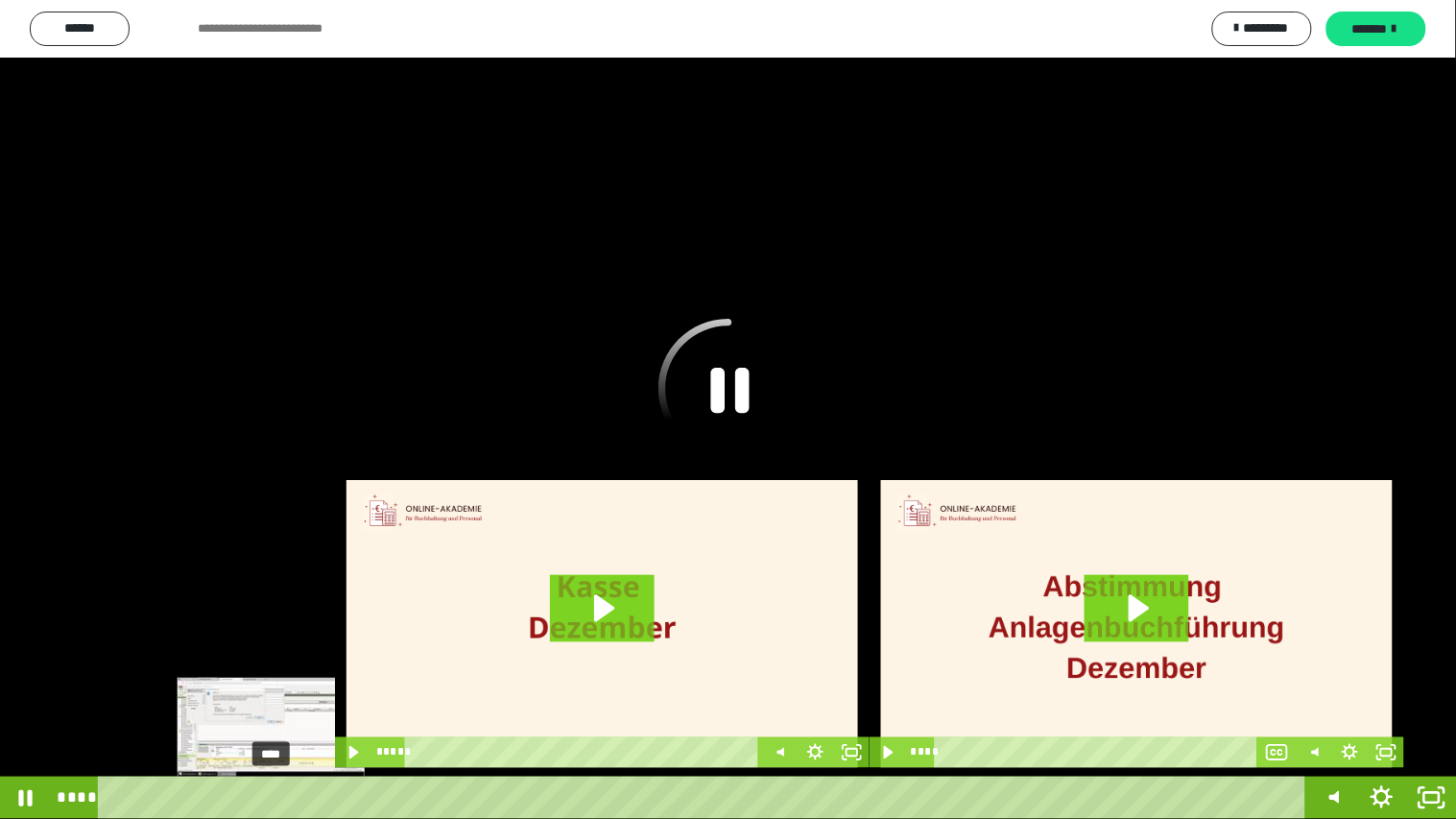 click on "****" at bounding box center (705, 798) 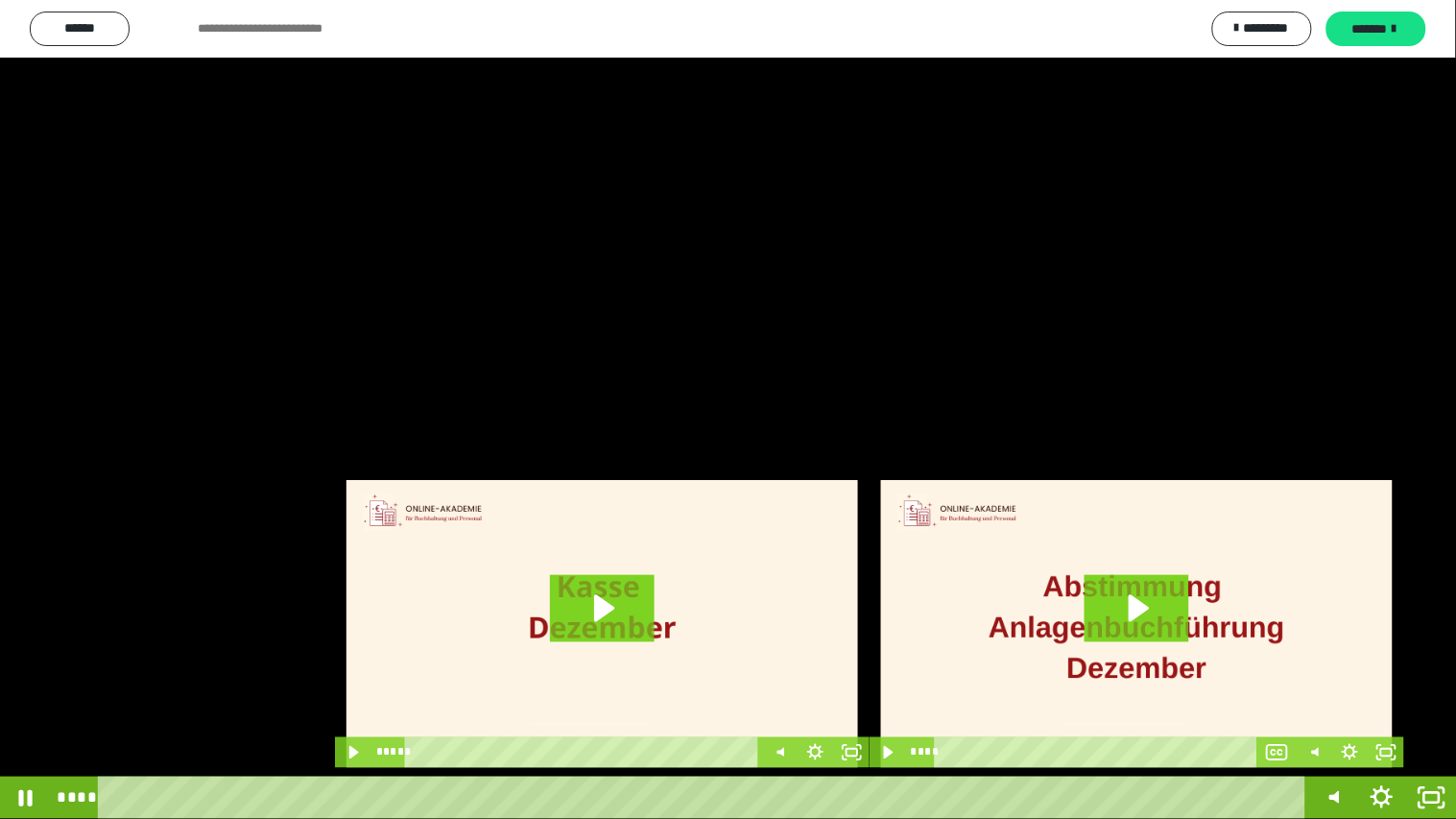 scroll, scrollTop: 0, scrollLeft: 0, axis: both 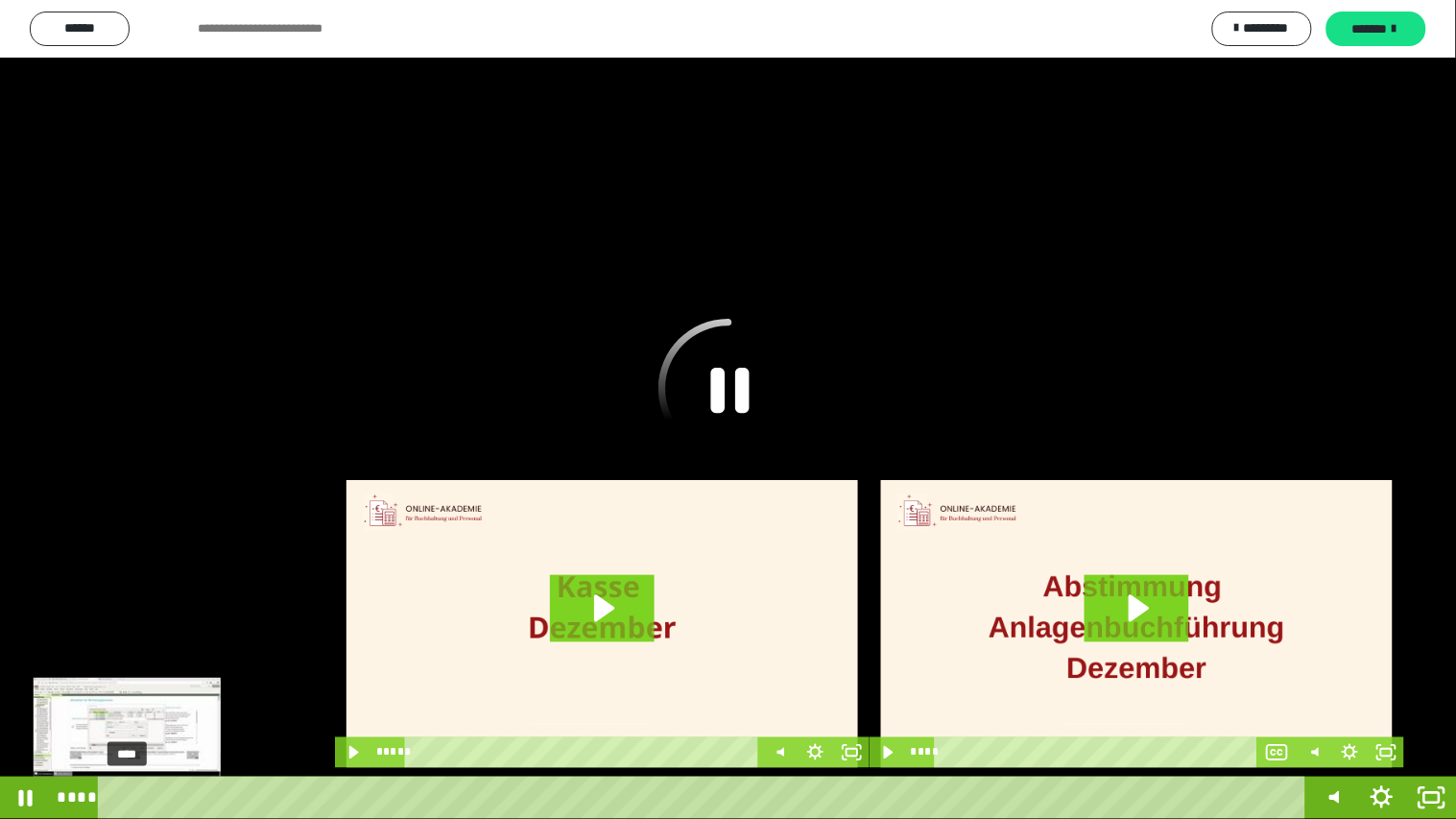 click on "****" at bounding box center (705, 798) 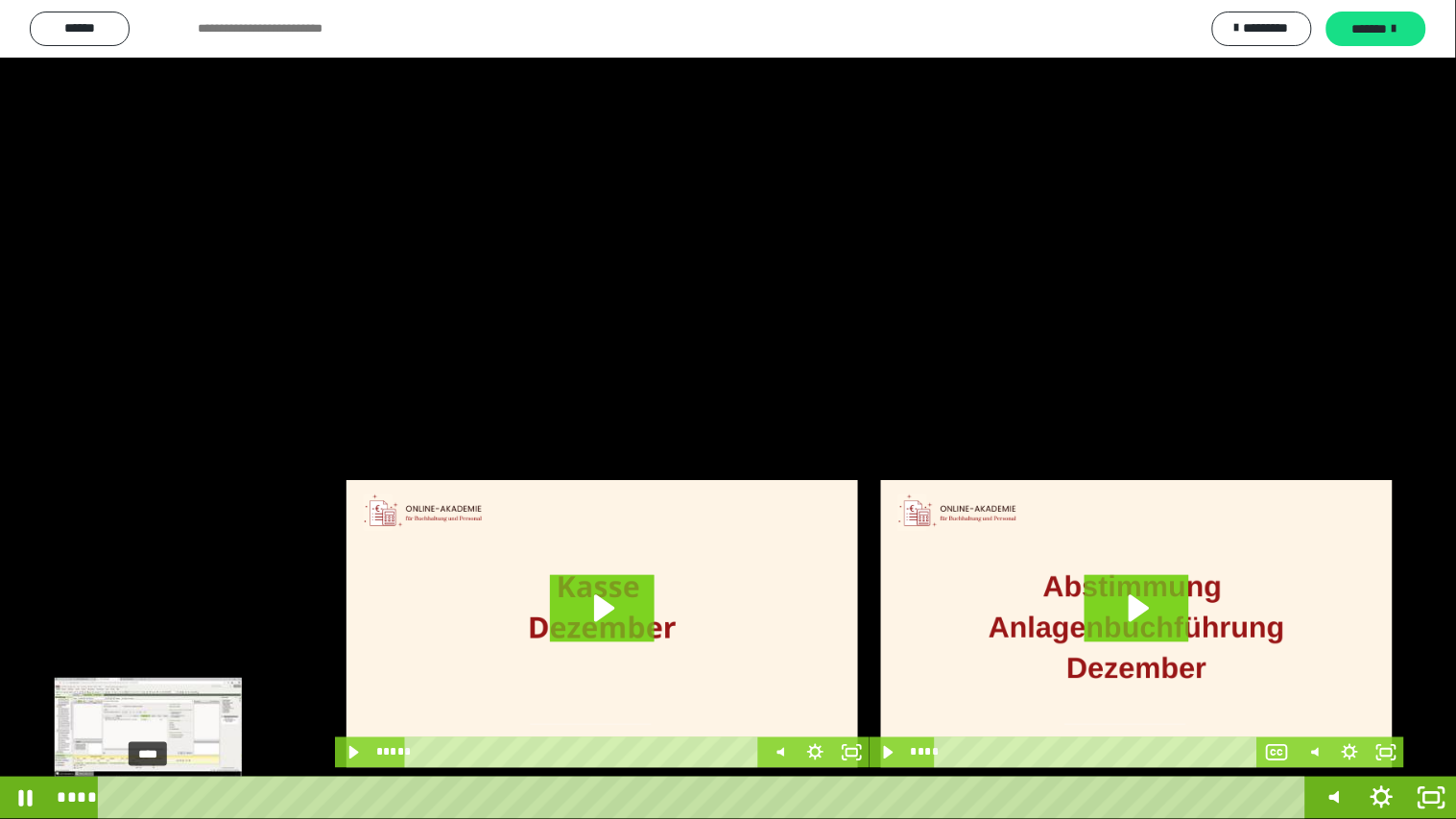 click on "****" at bounding box center (705, 798) 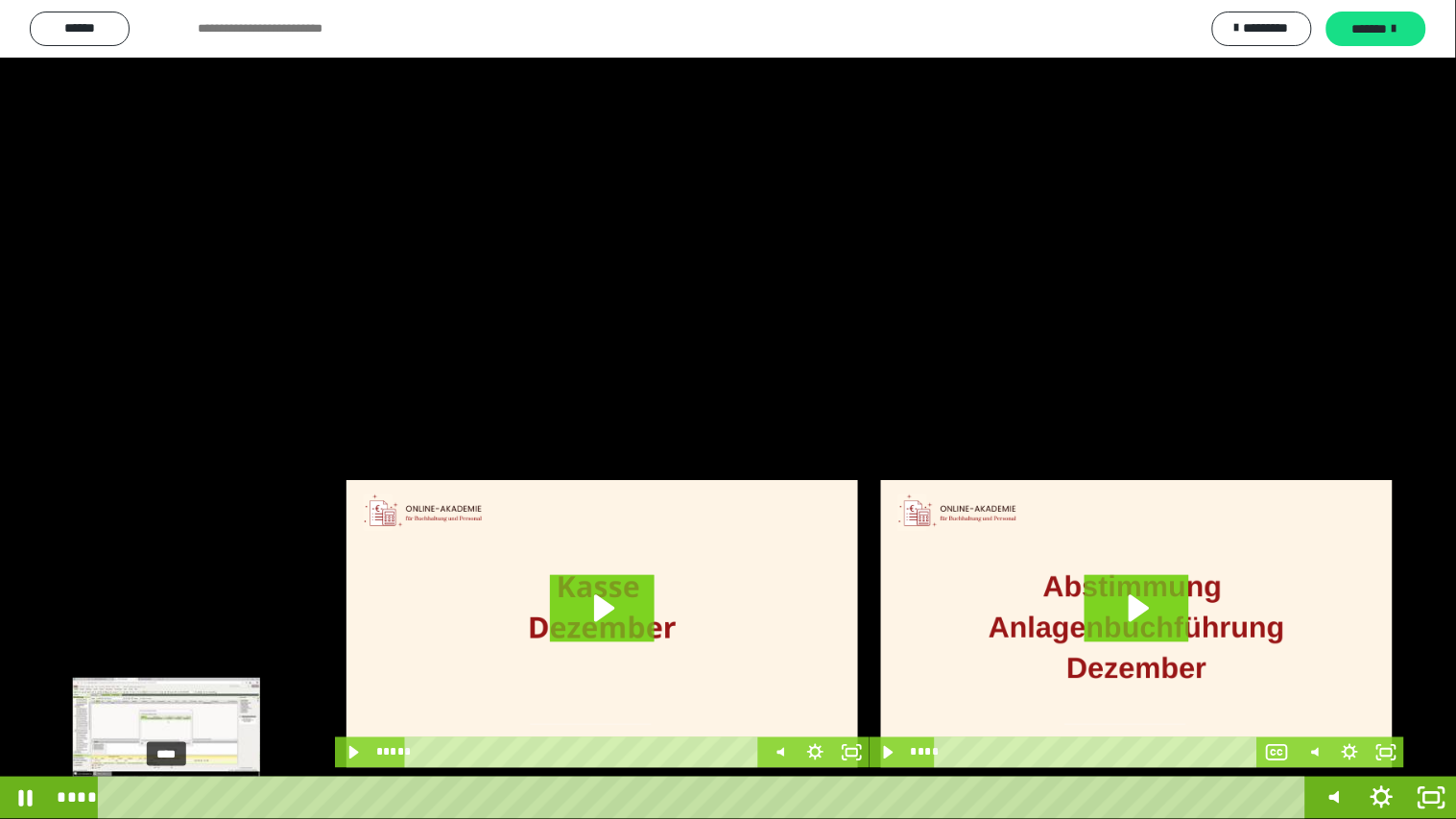 click on "****" at bounding box center (705, 798) 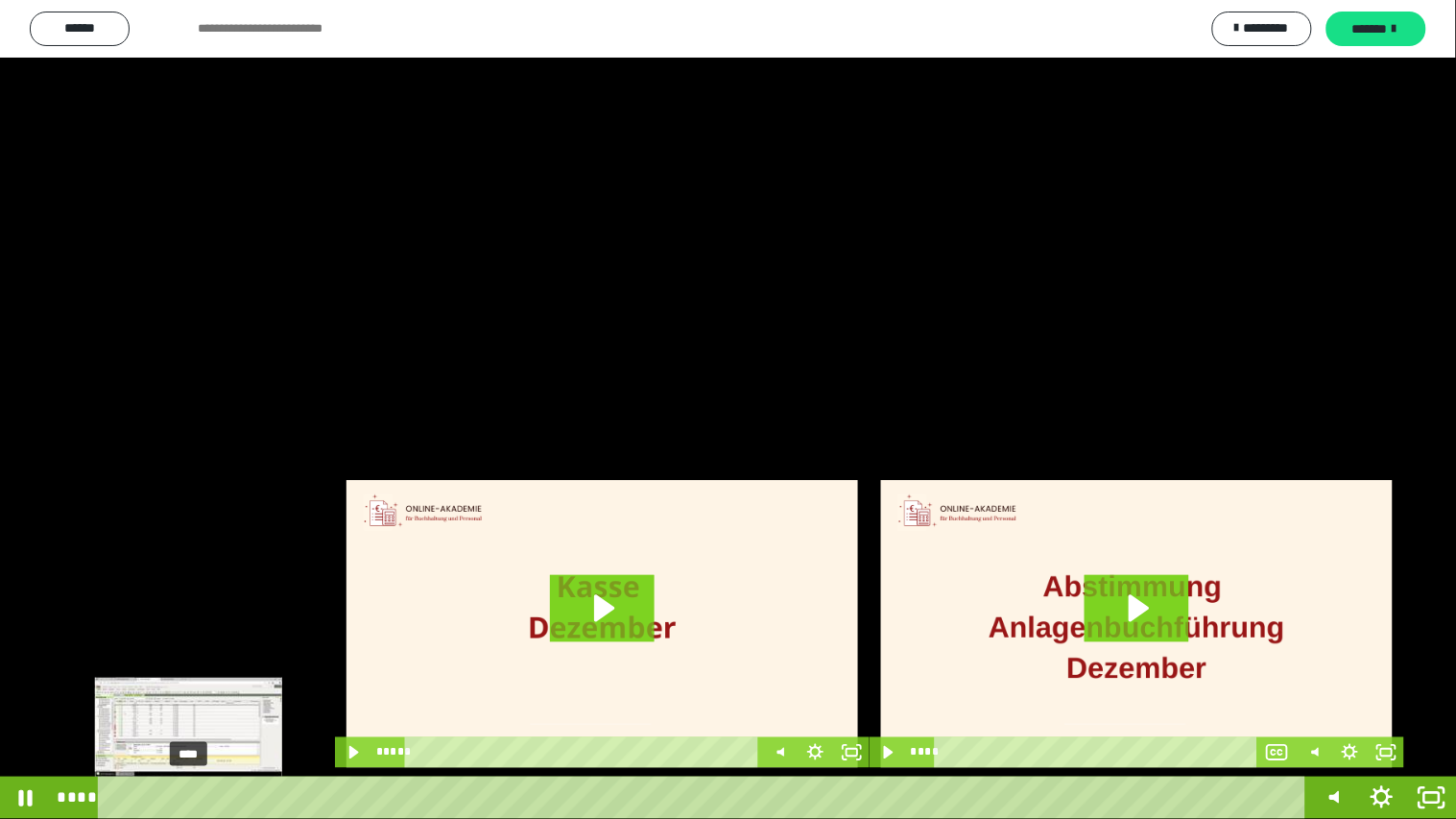 scroll, scrollTop: 0, scrollLeft: 0, axis: both 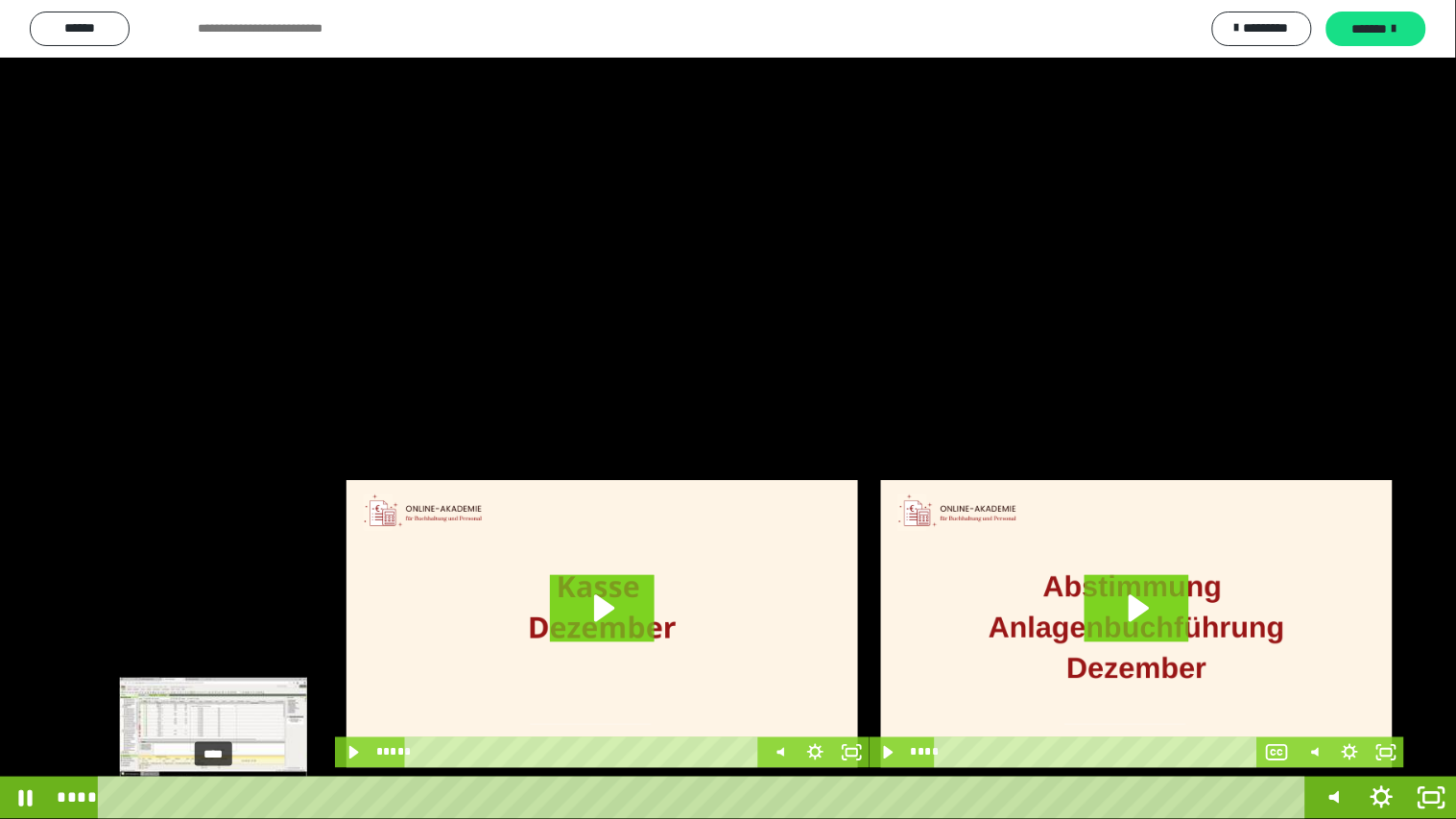 click on "****" at bounding box center [705, 798] 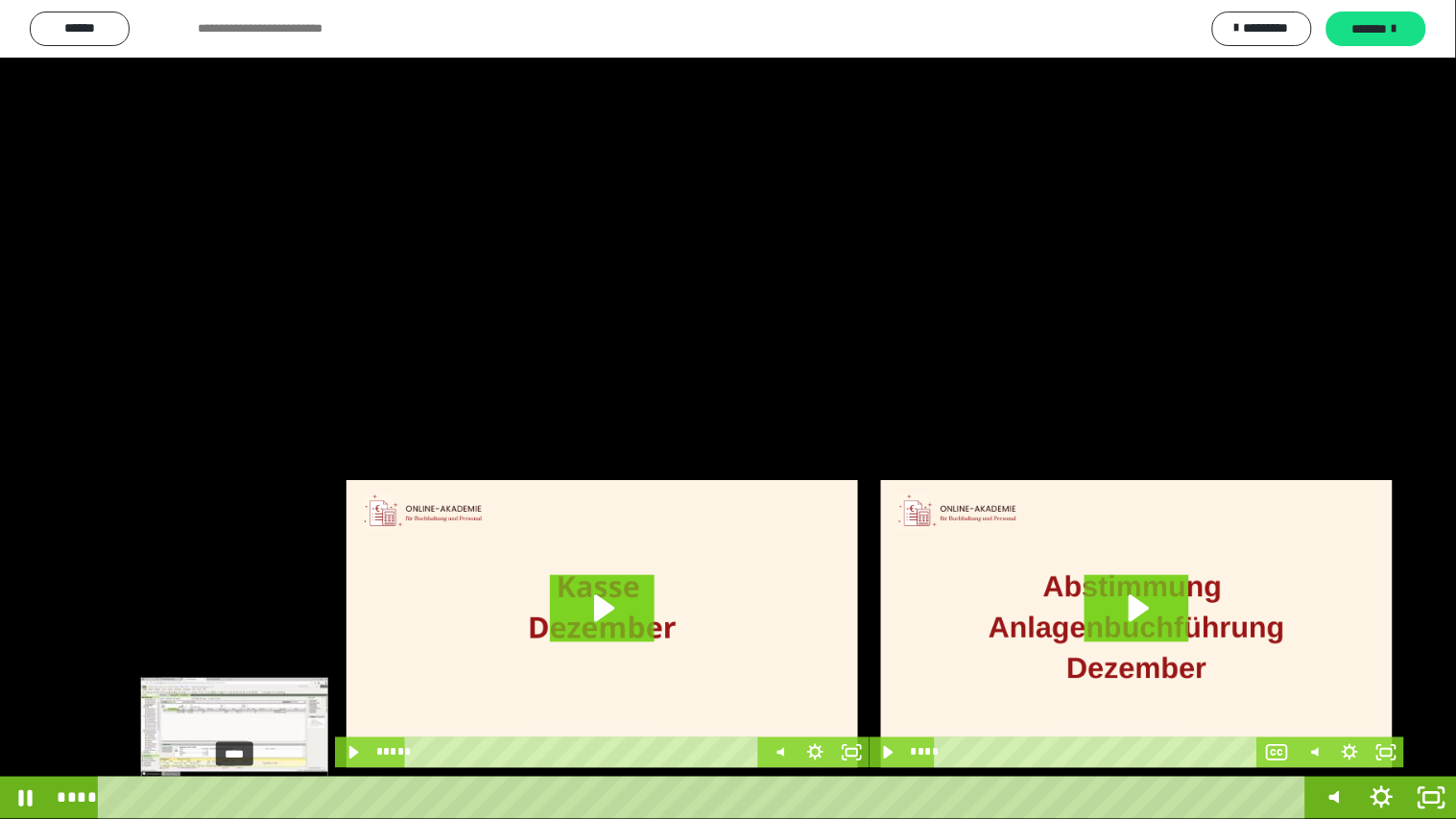 click on "****" at bounding box center [705, 798] 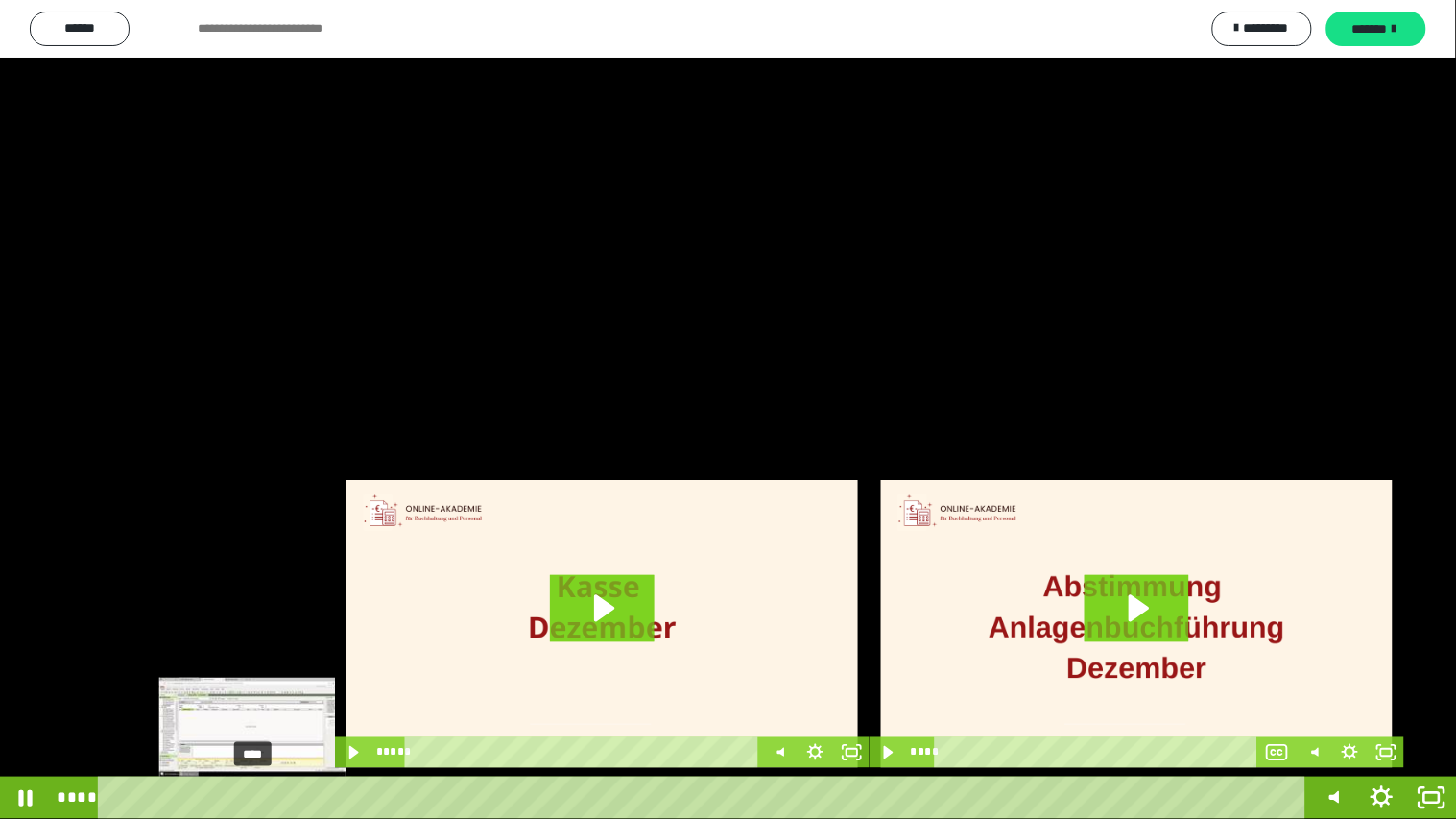 click on "****" at bounding box center [705, 798] 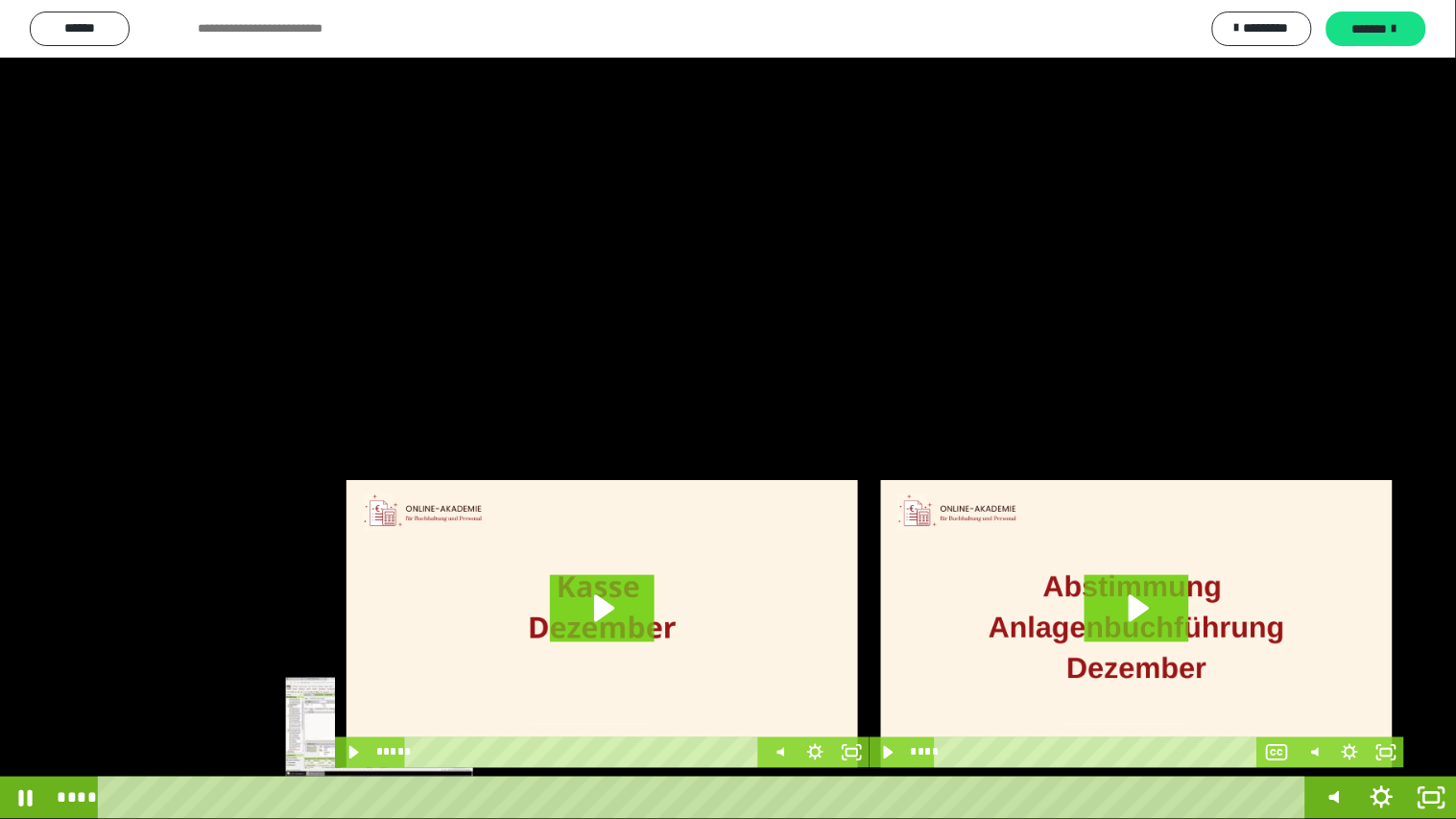 scroll, scrollTop: 0, scrollLeft: 0, axis: both 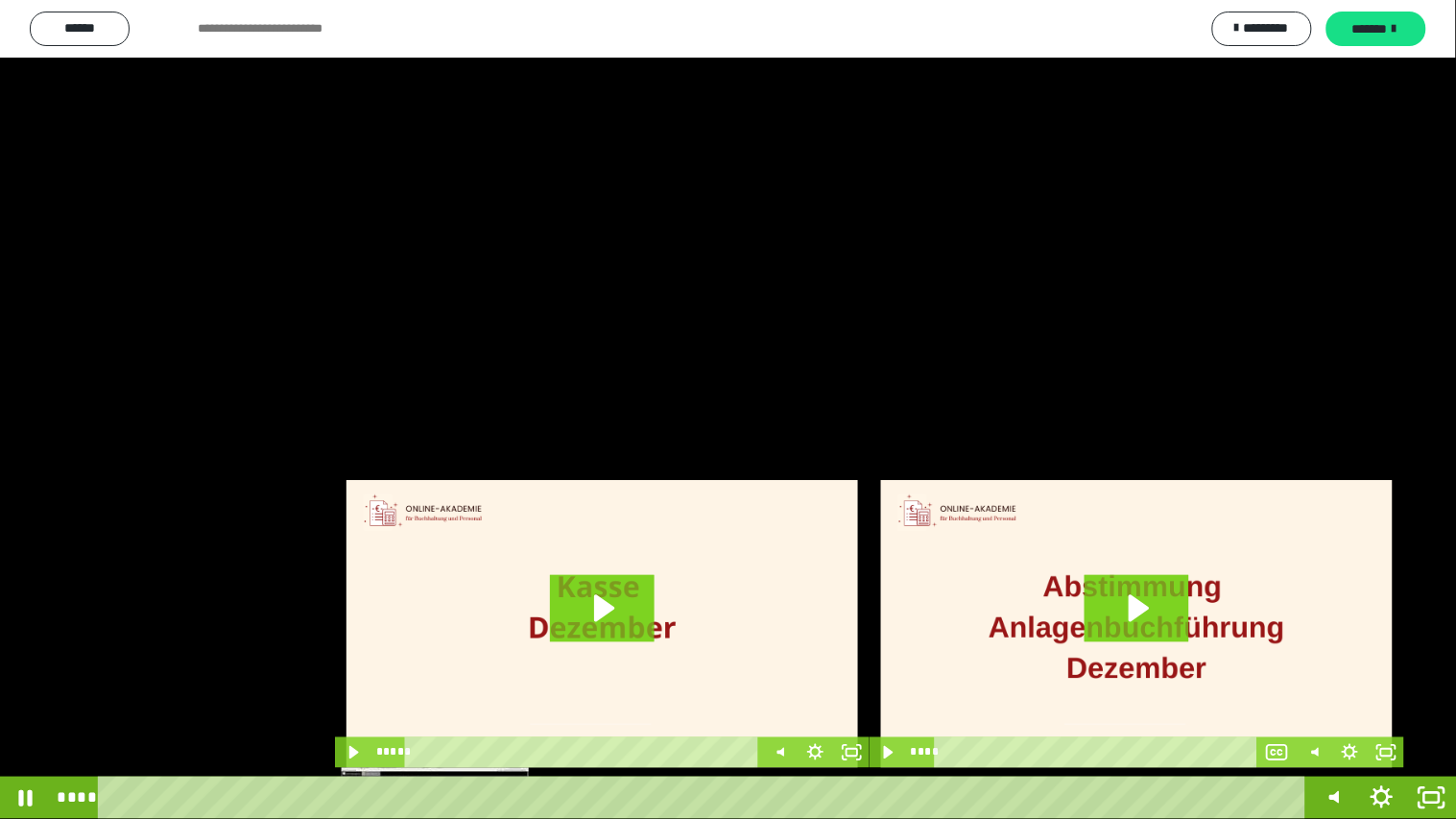 click at bounding box center [432, 798] 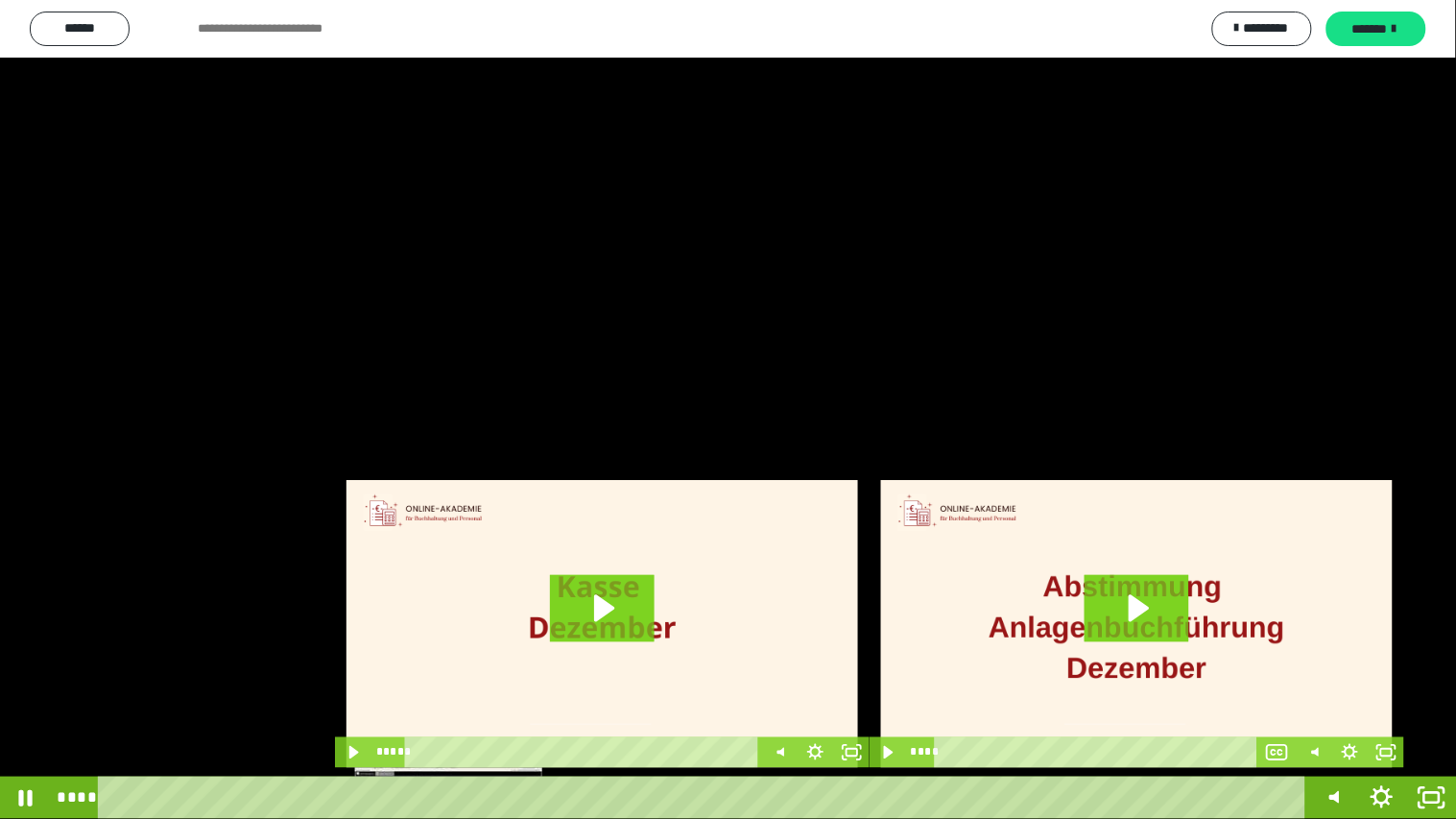 click on "****" at bounding box center [705, 798] 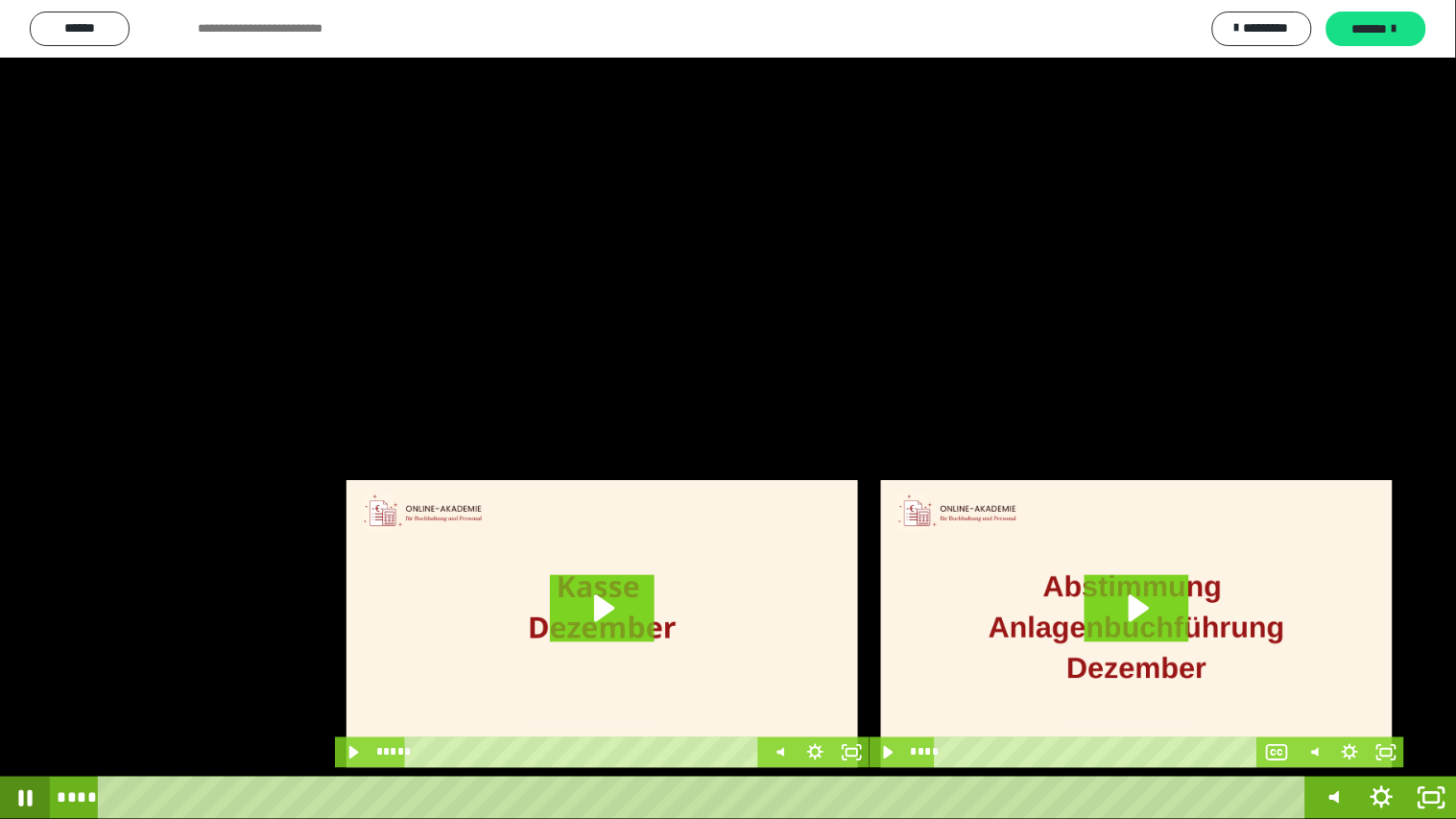 click 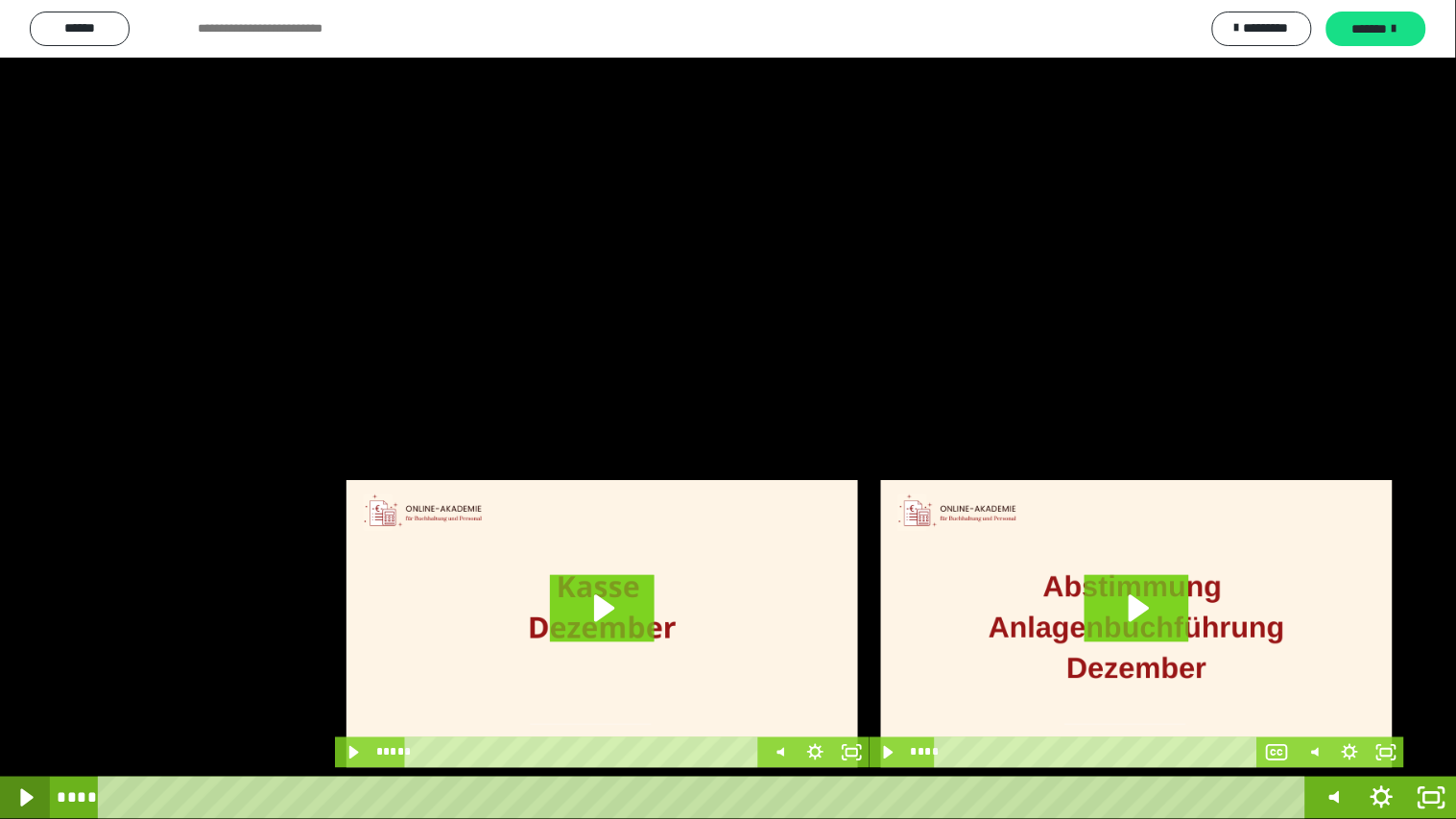 click 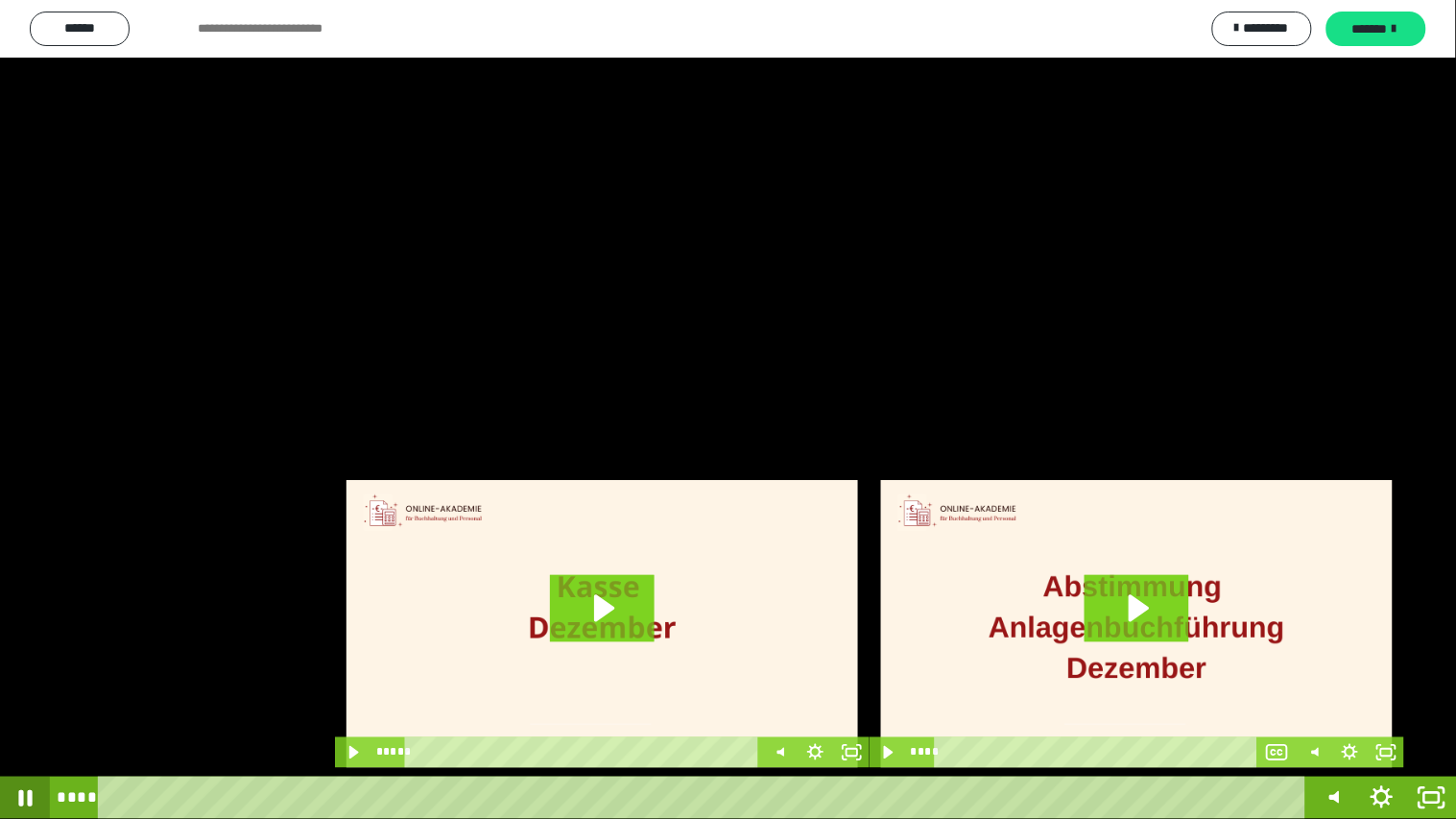 click 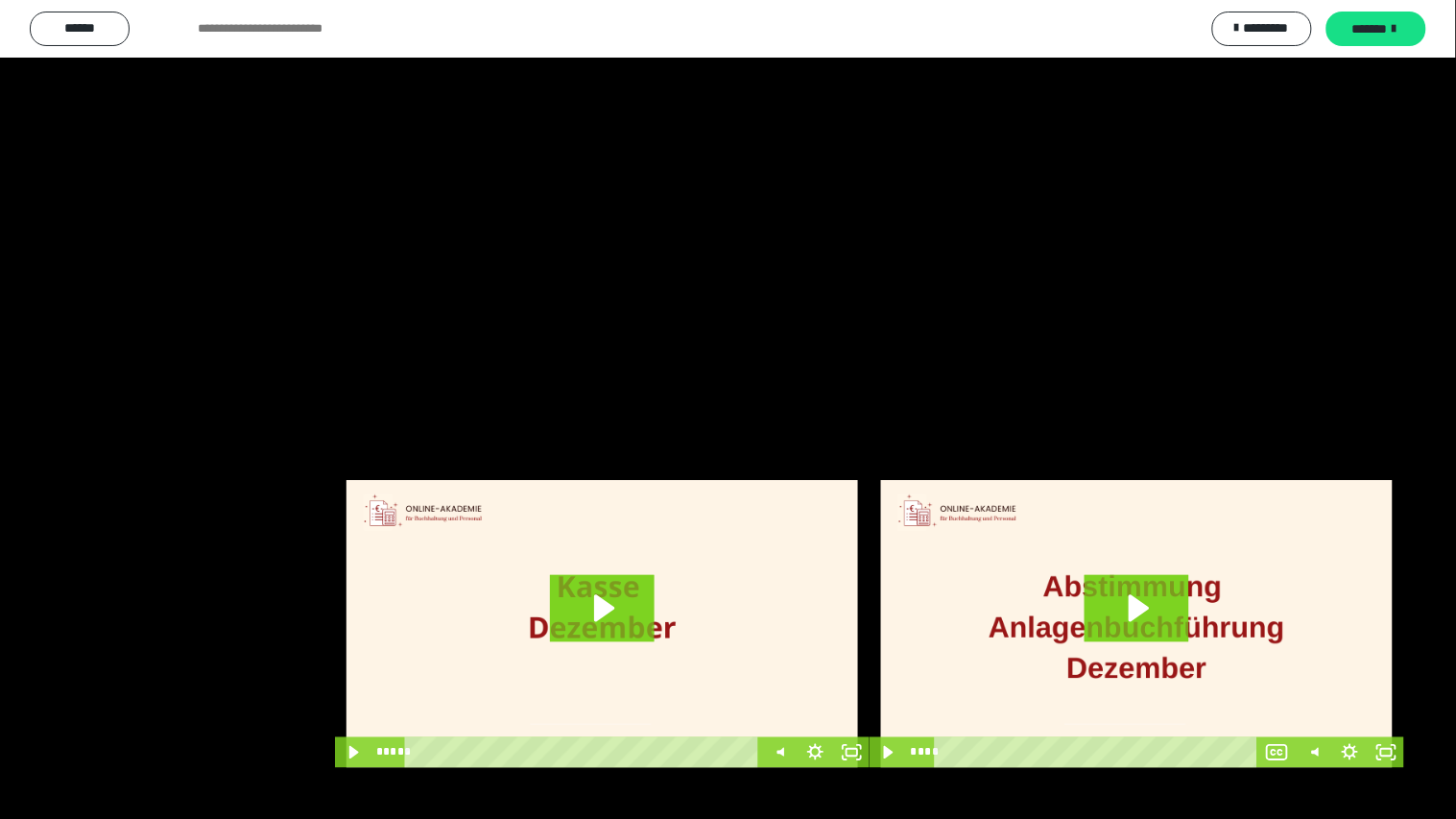click at bounding box center (728, 409) 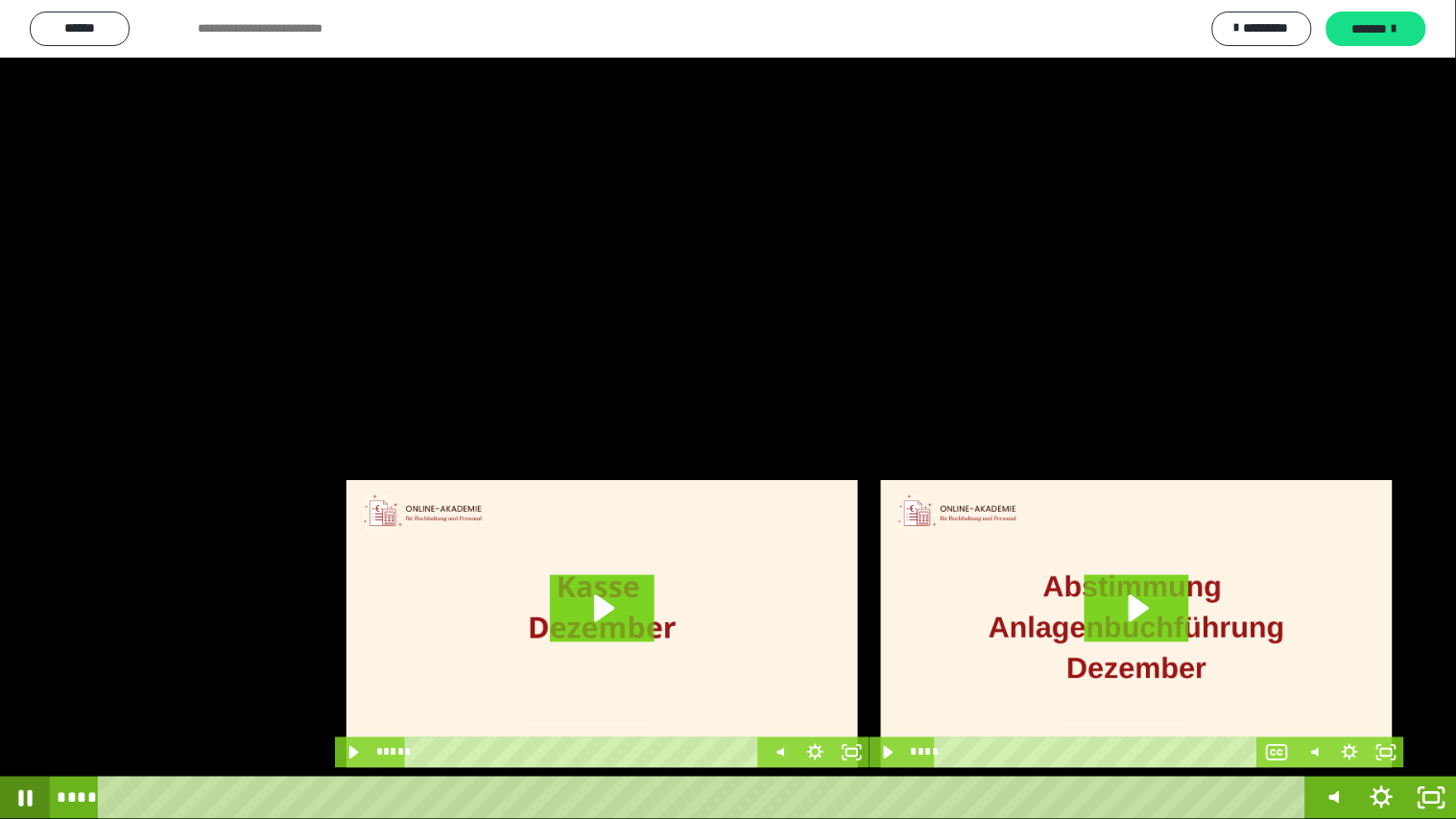 click 